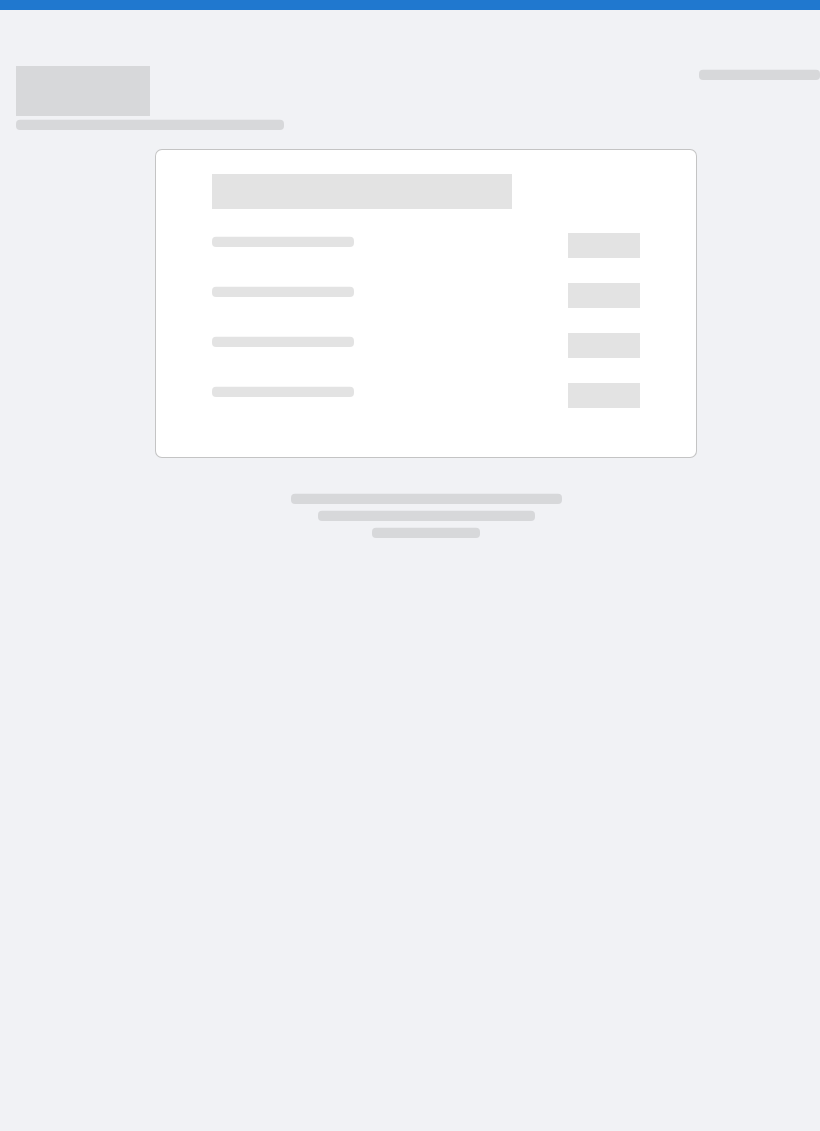 scroll, scrollTop: 0, scrollLeft: 0, axis: both 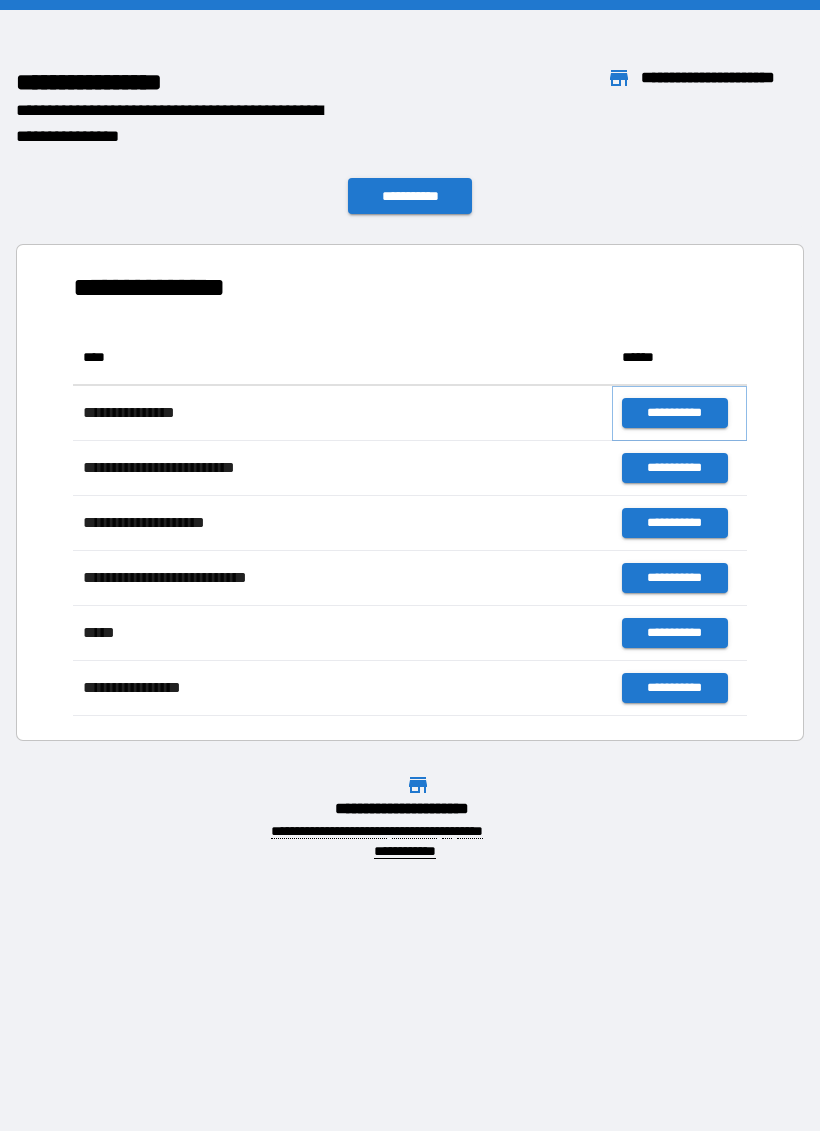 click on "**********" at bounding box center (674, 413) 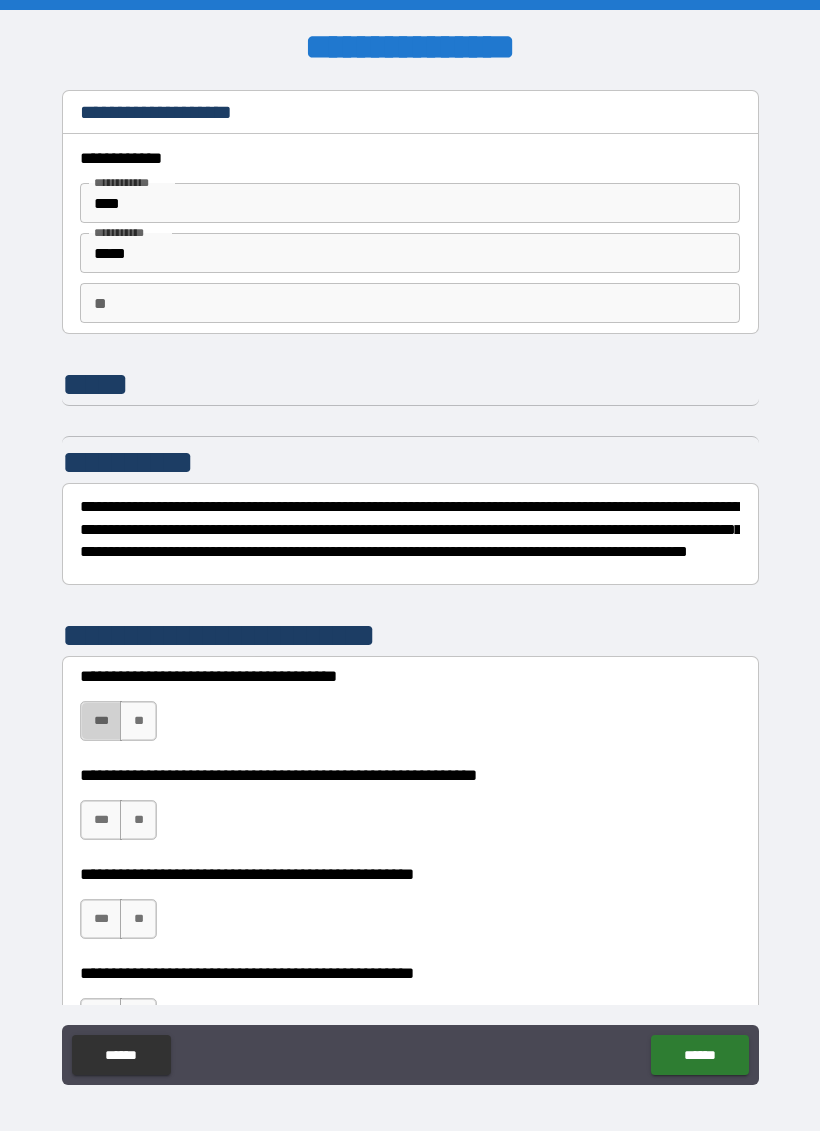 click on "***" at bounding box center (101, 721) 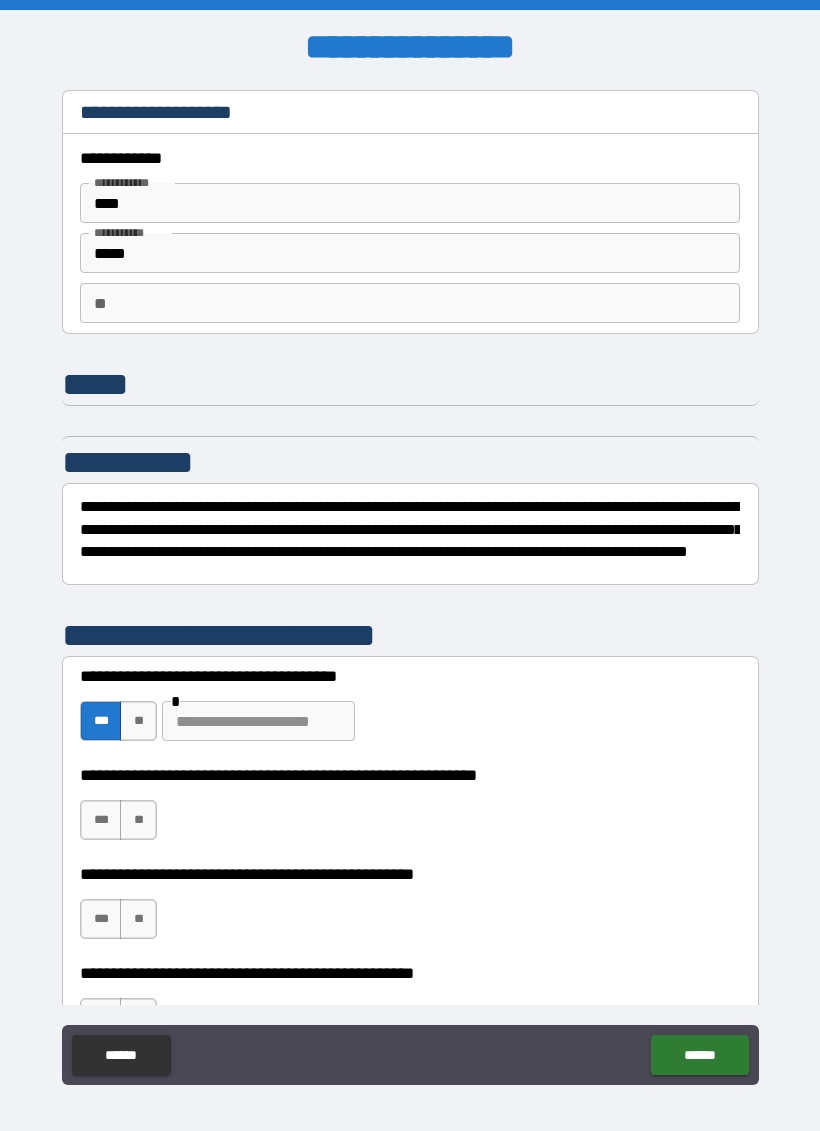 click on "**" at bounding box center (138, 820) 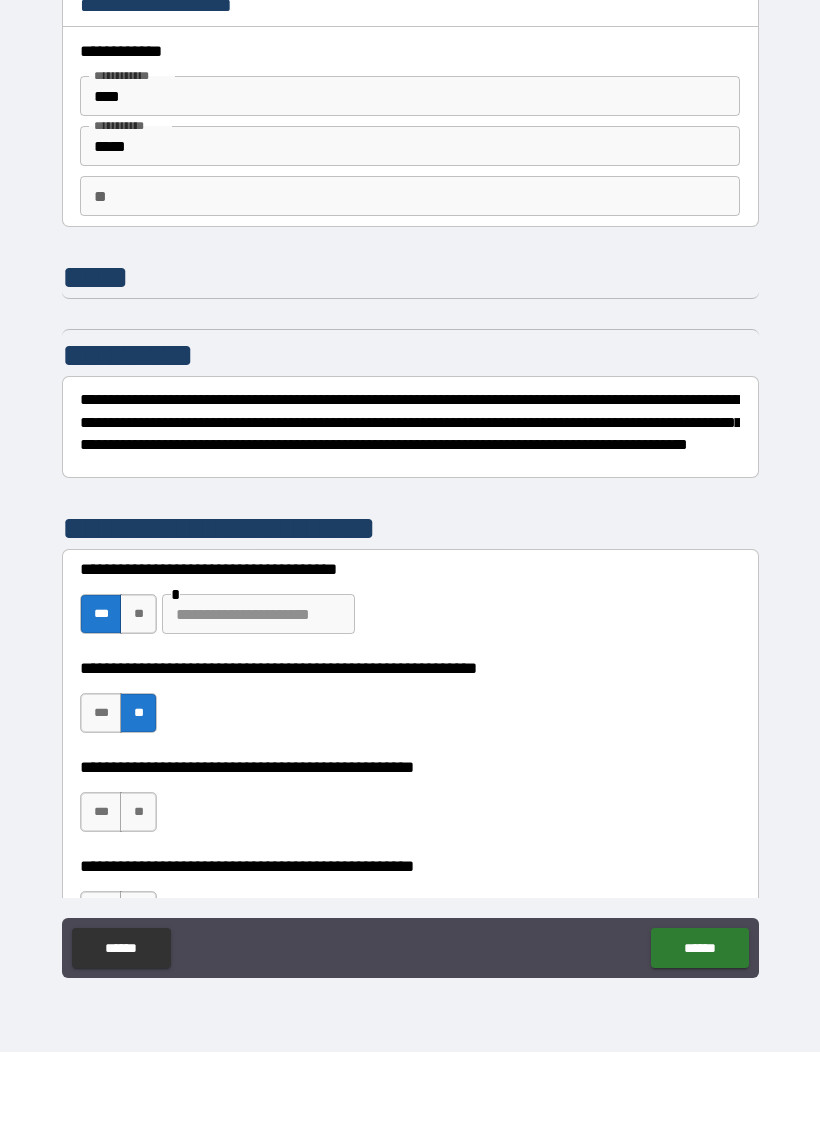 scroll, scrollTop: 41, scrollLeft: 0, axis: vertical 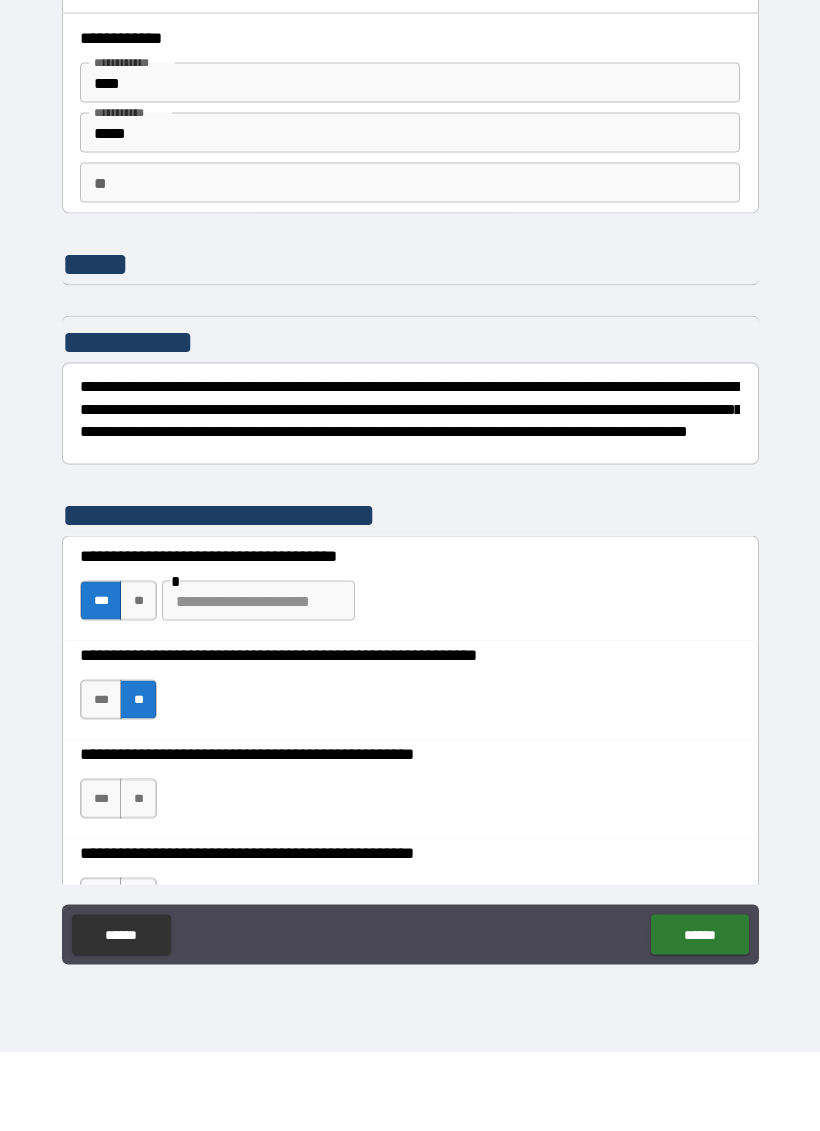 click on "**" at bounding box center (138, 878) 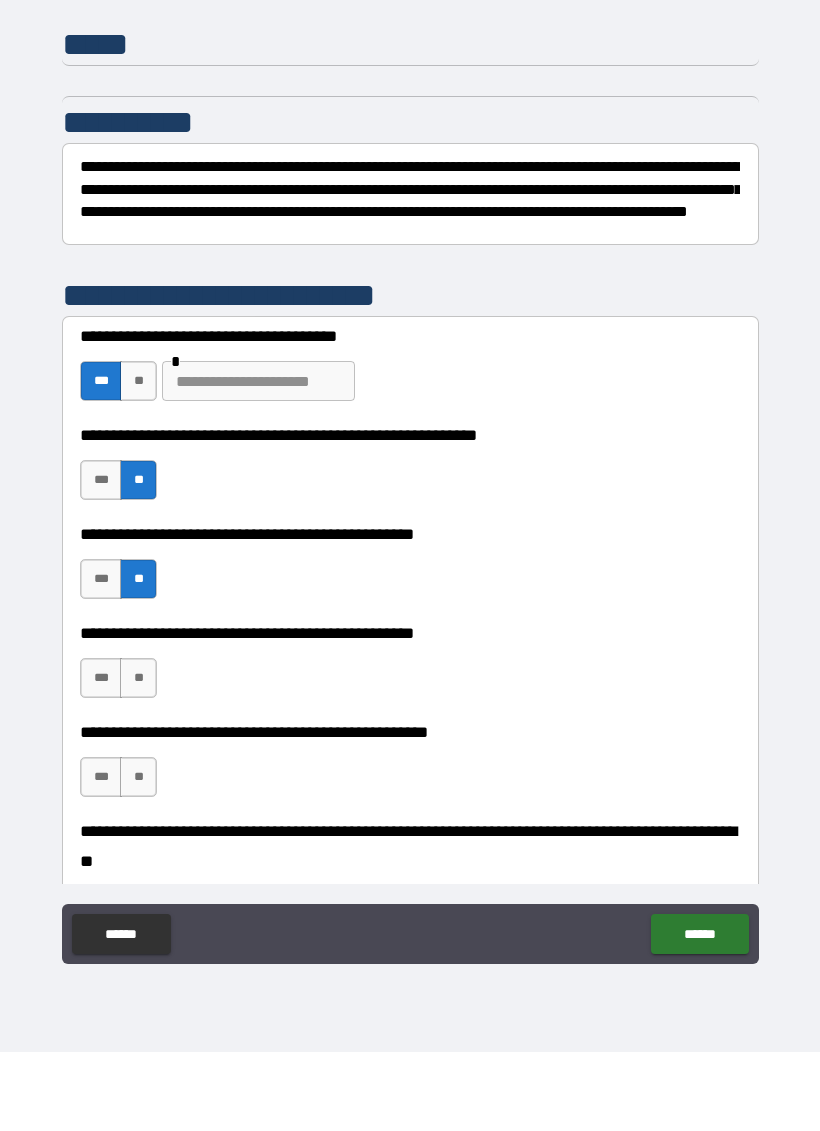 scroll, scrollTop: 228, scrollLeft: 0, axis: vertical 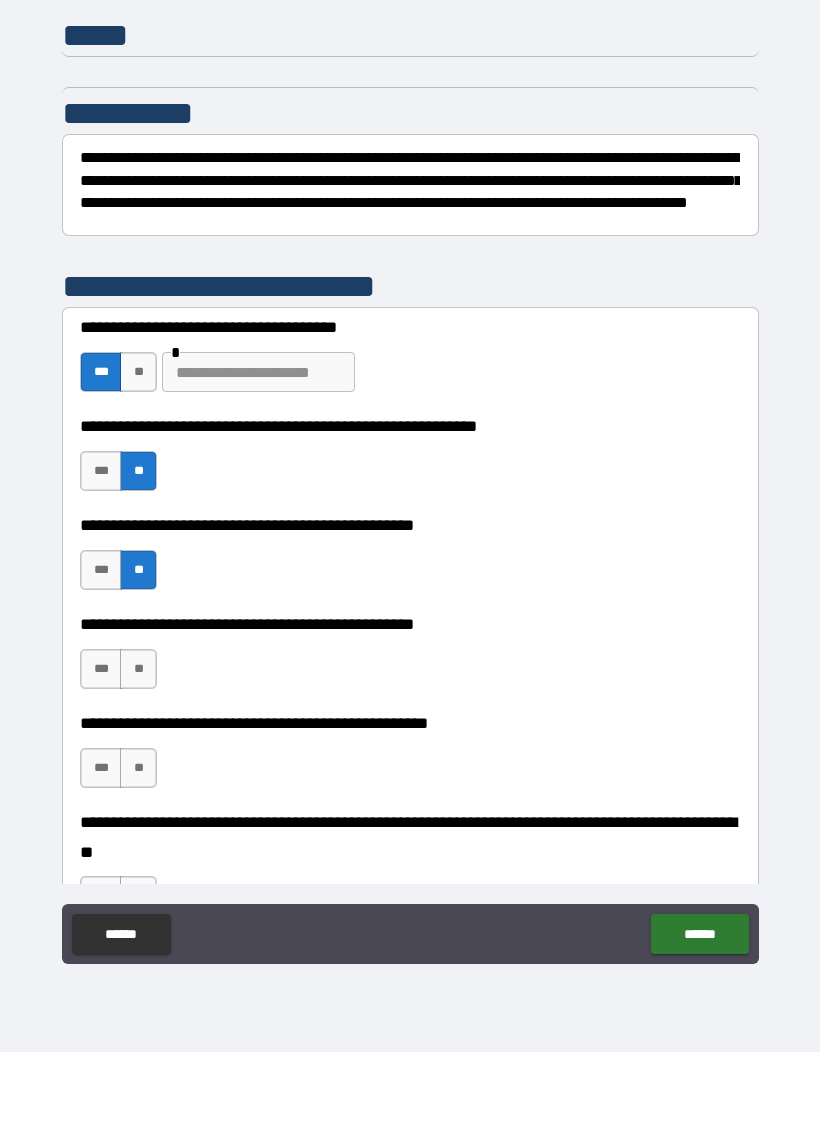 click on "***" at bounding box center [101, 748] 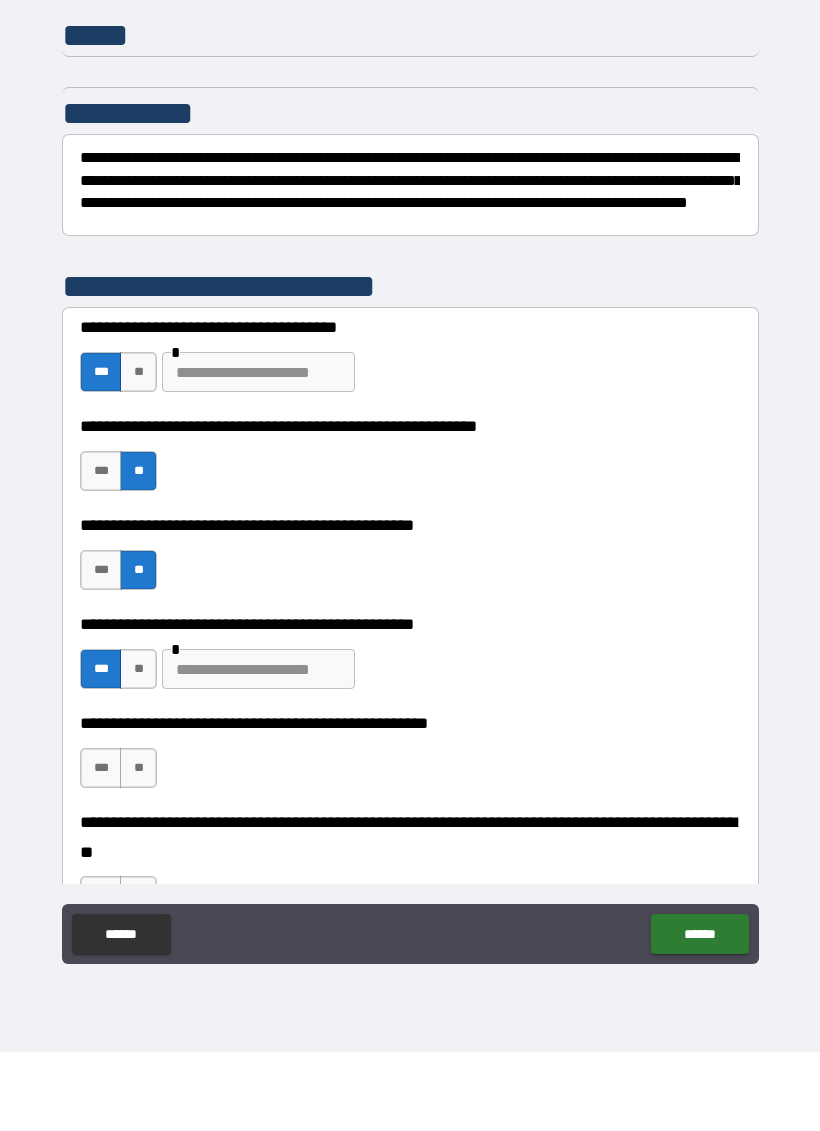 click at bounding box center [258, 748] 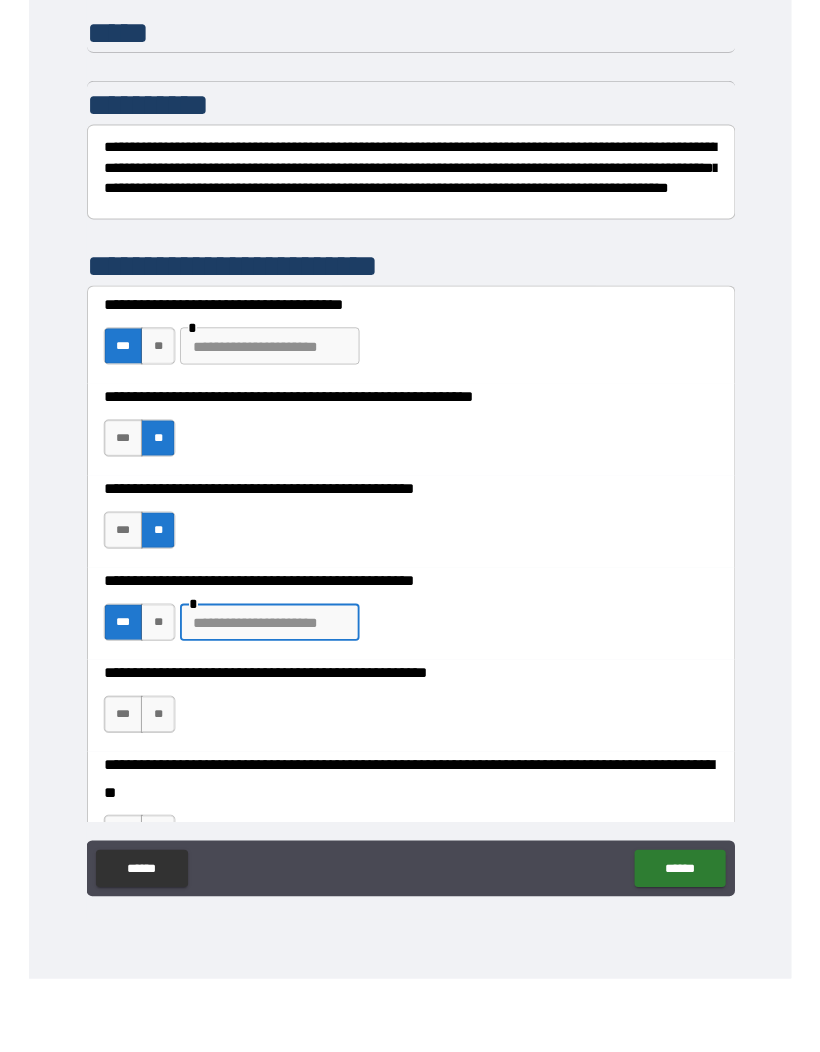 scroll, scrollTop: 41, scrollLeft: 0, axis: vertical 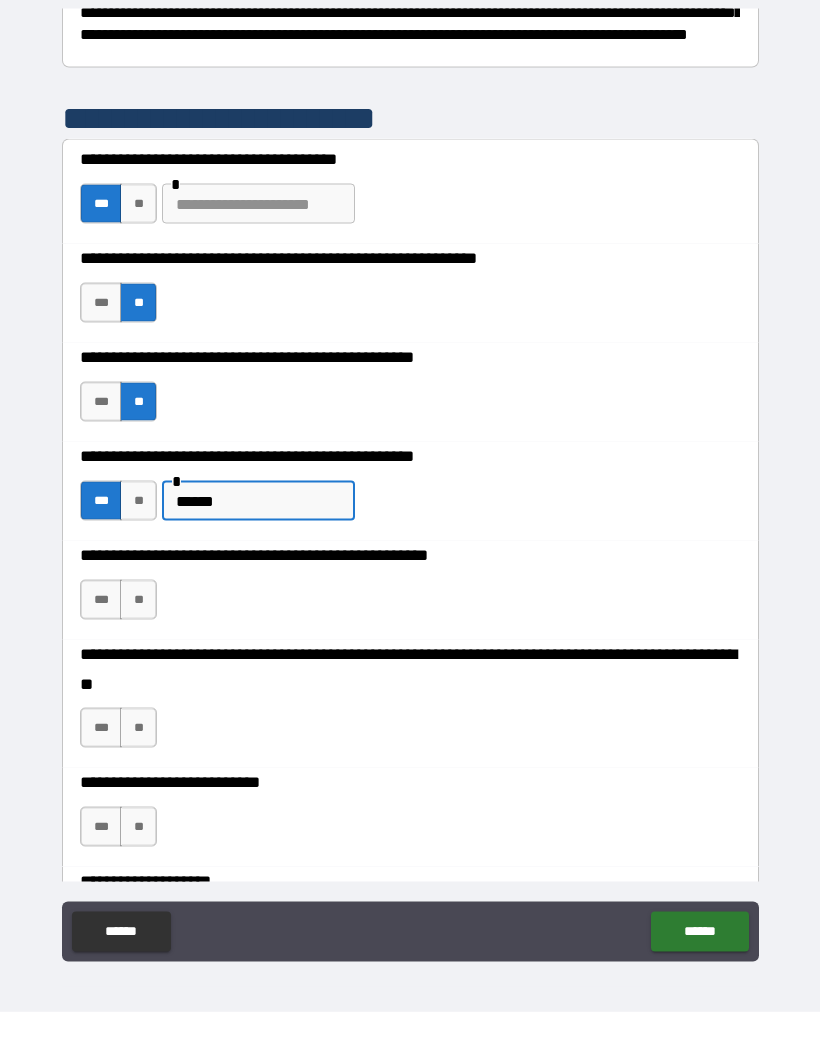click on "**" at bounding box center (138, 640) 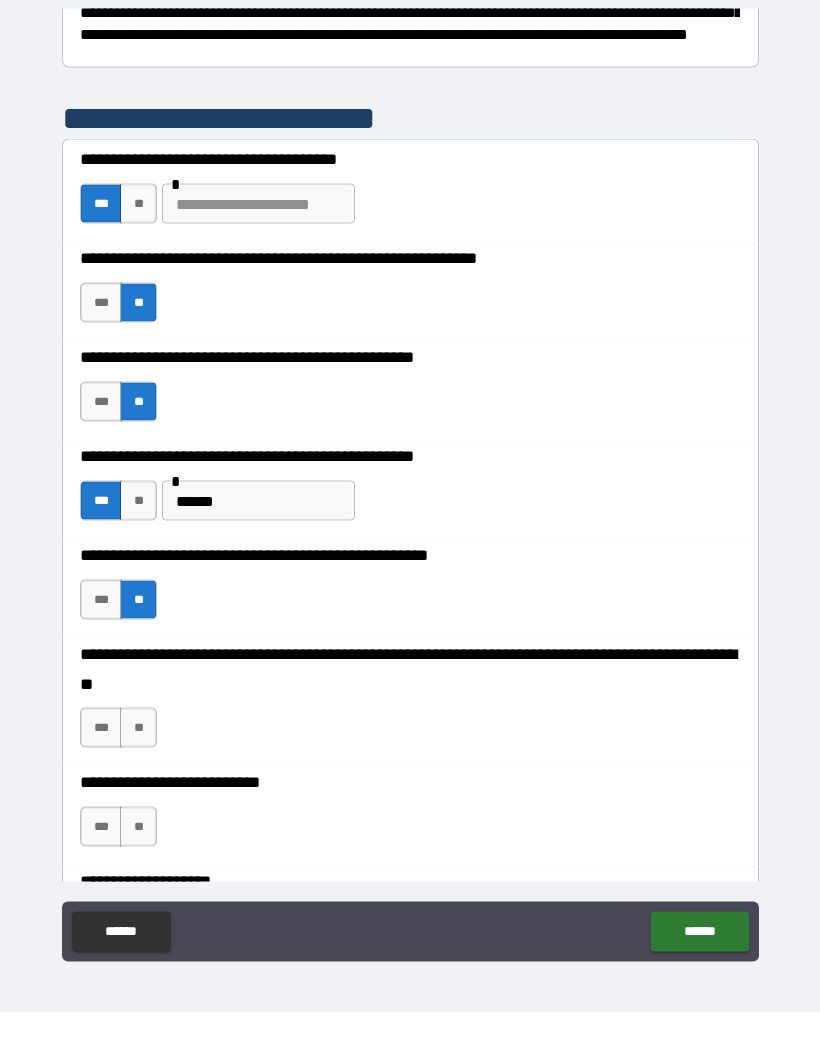 scroll, scrollTop: 82, scrollLeft: 0, axis: vertical 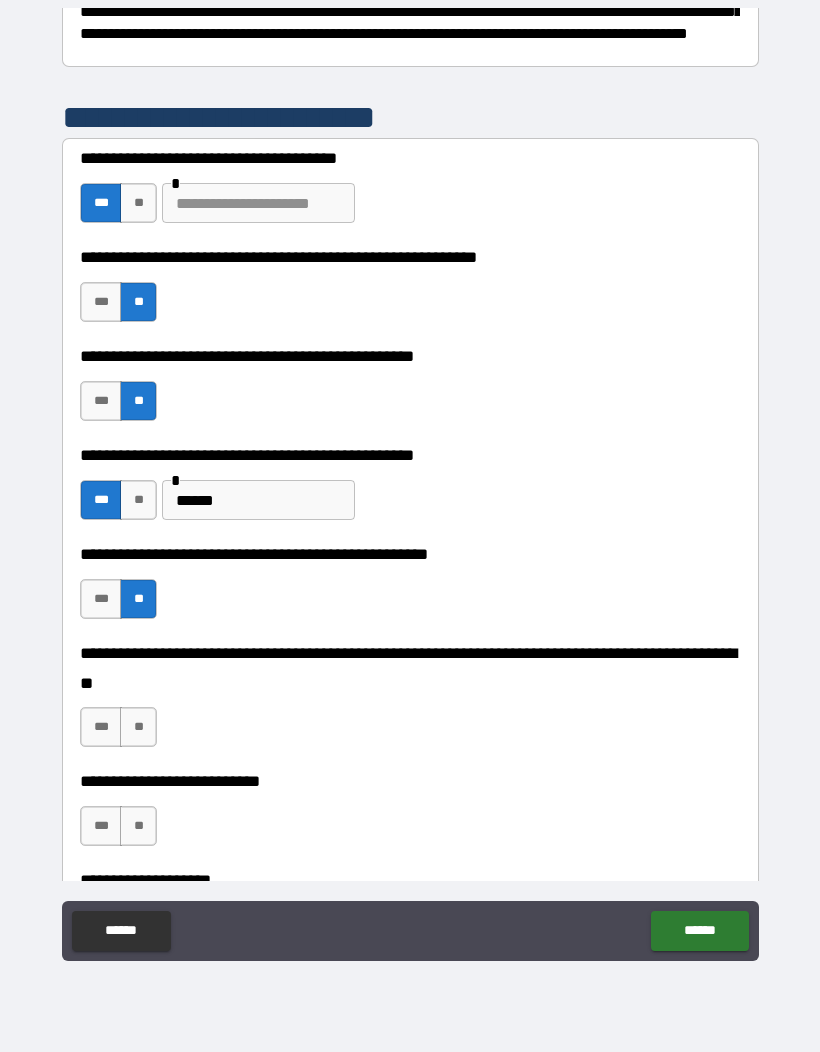 click on "**" at bounding box center [138, 727] 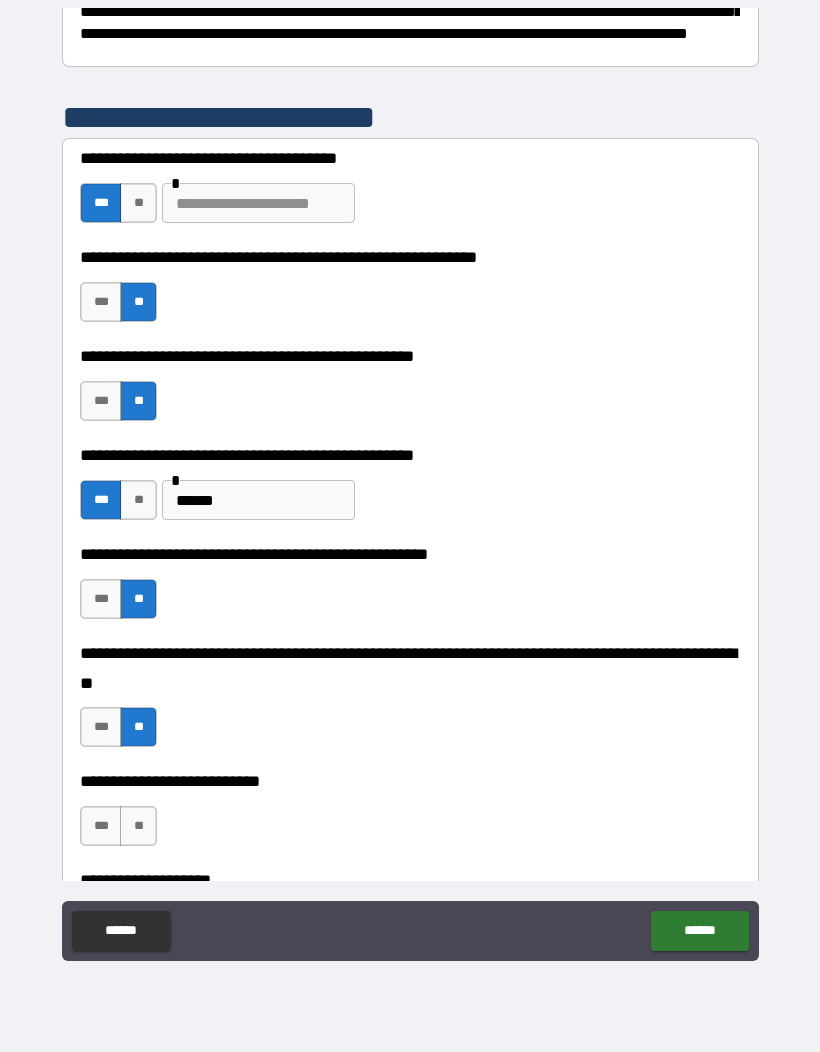 click on "**" at bounding box center (138, 826) 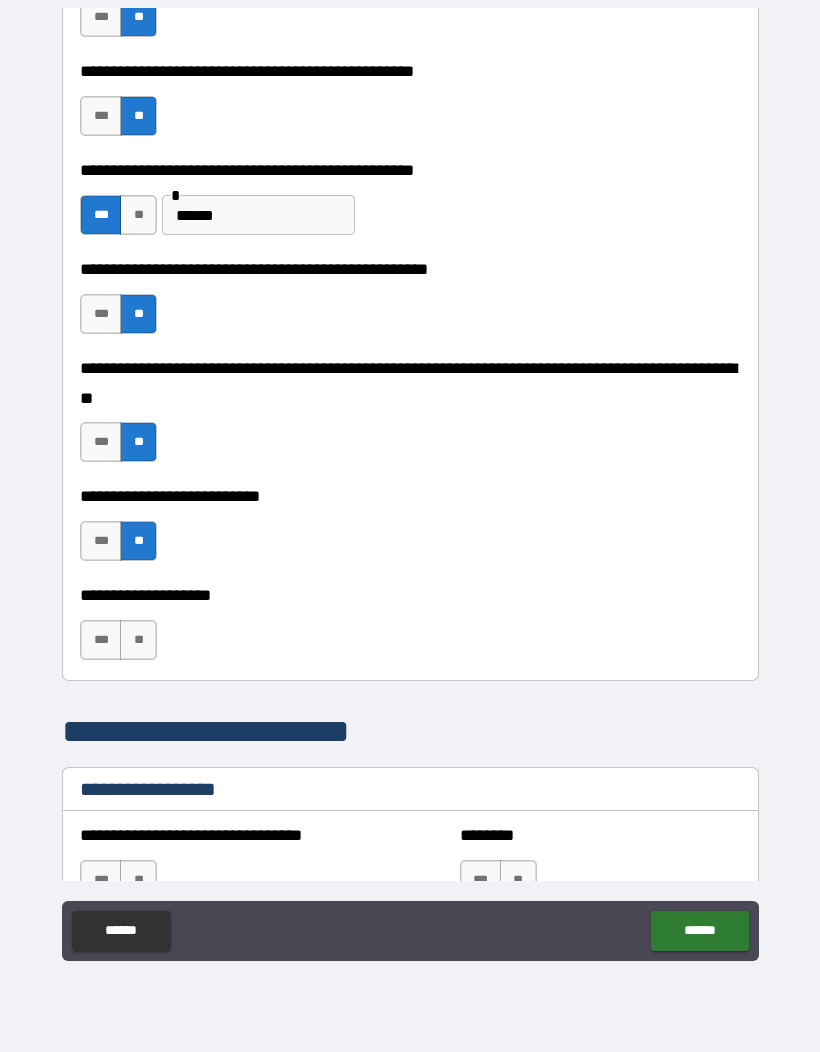 scroll, scrollTop: 723, scrollLeft: 0, axis: vertical 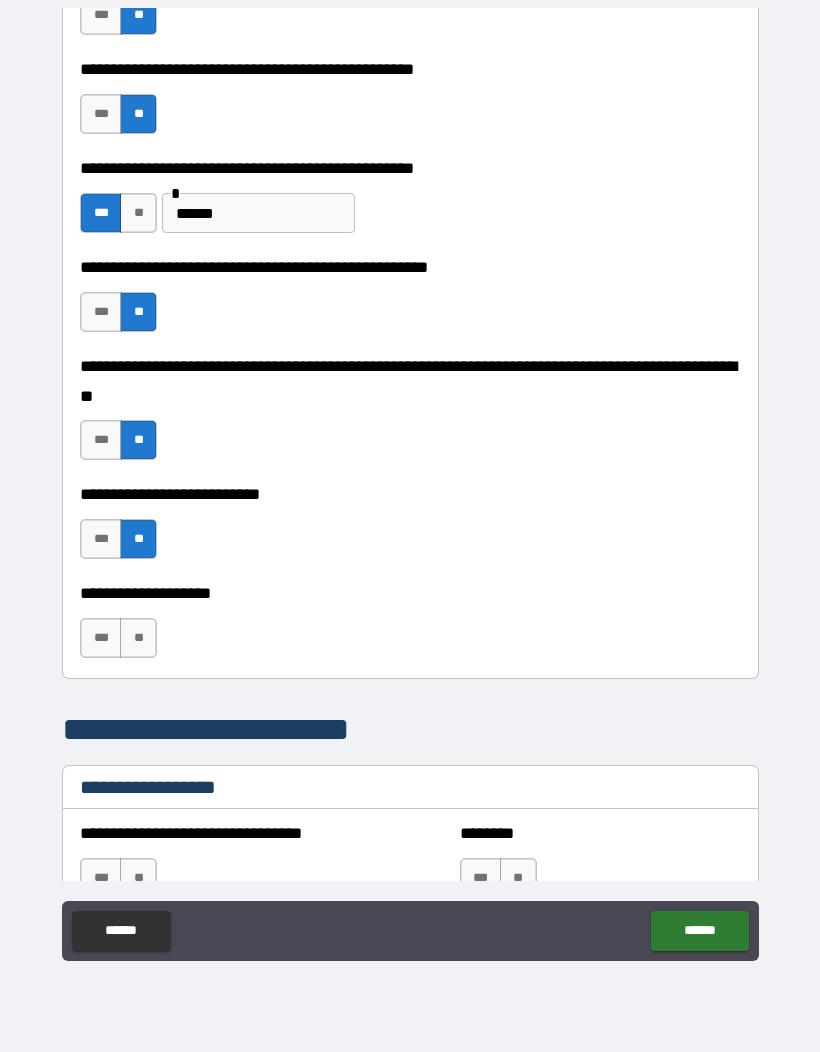 click on "**" at bounding box center [138, 638] 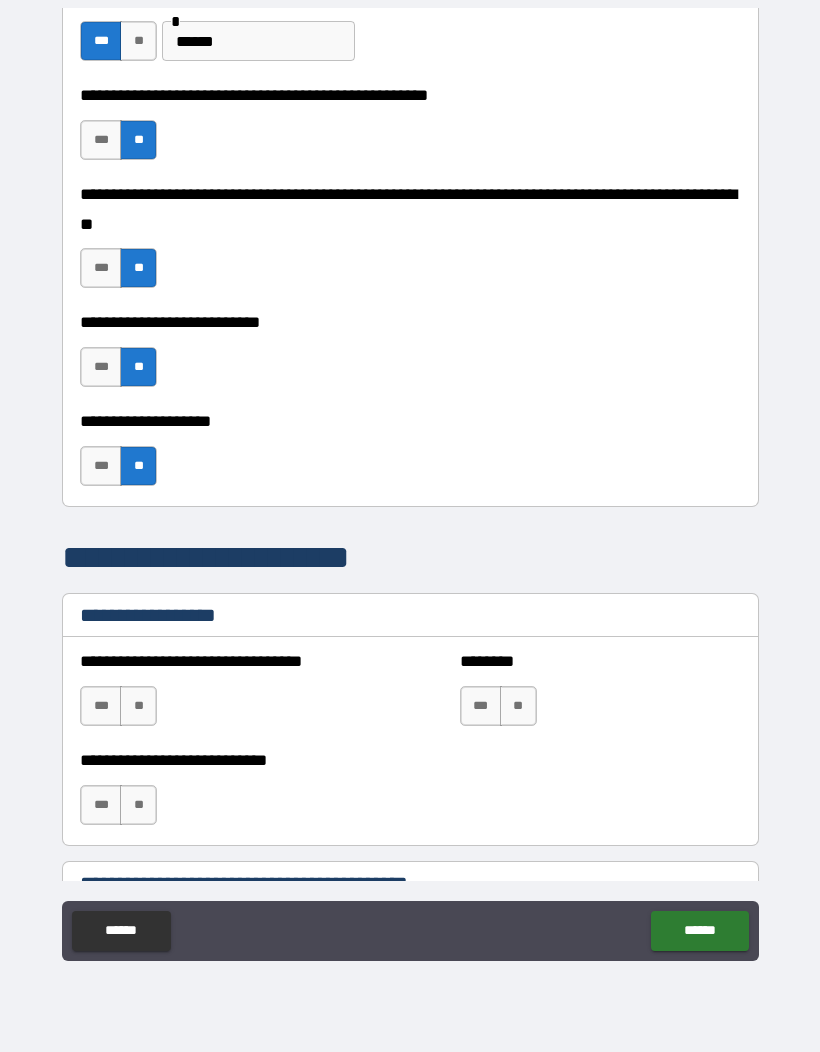 scroll, scrollTop: 908, scrollLeft: 0, axis: vertical 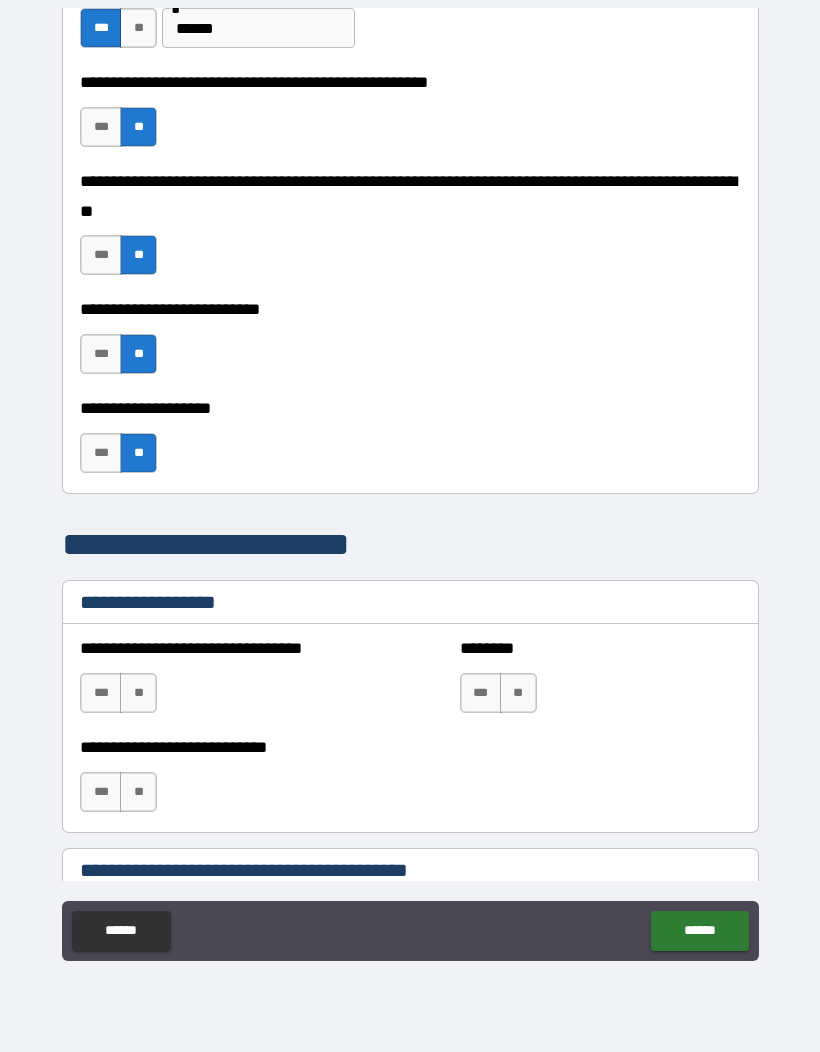 click on "**" at bounding box center [138, 693] 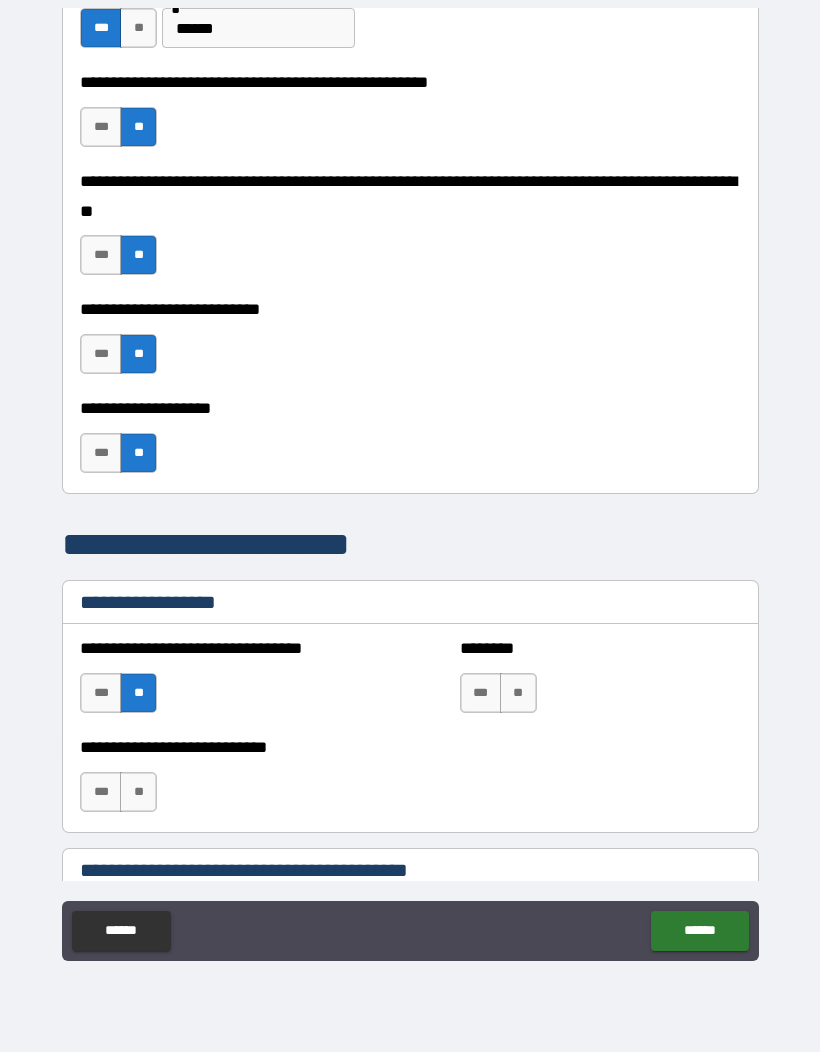 click on "**" at bounding box center [138, 792] 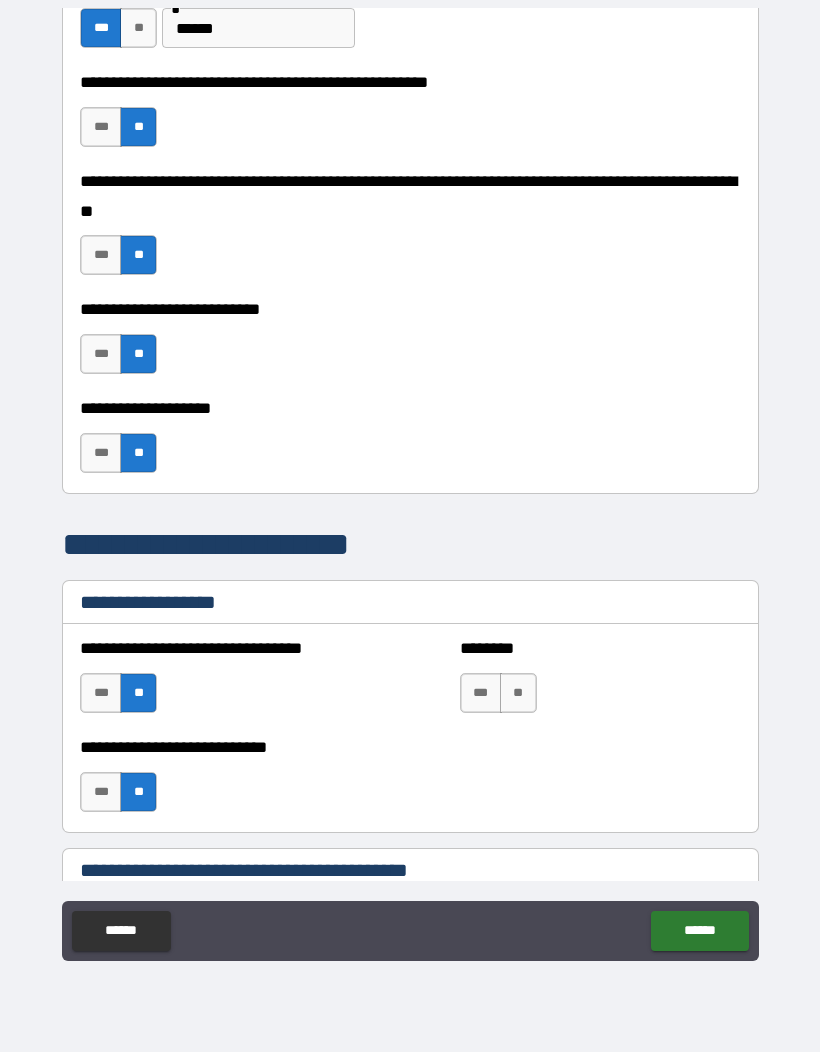 click on "**" at bounding box center [518, 693] 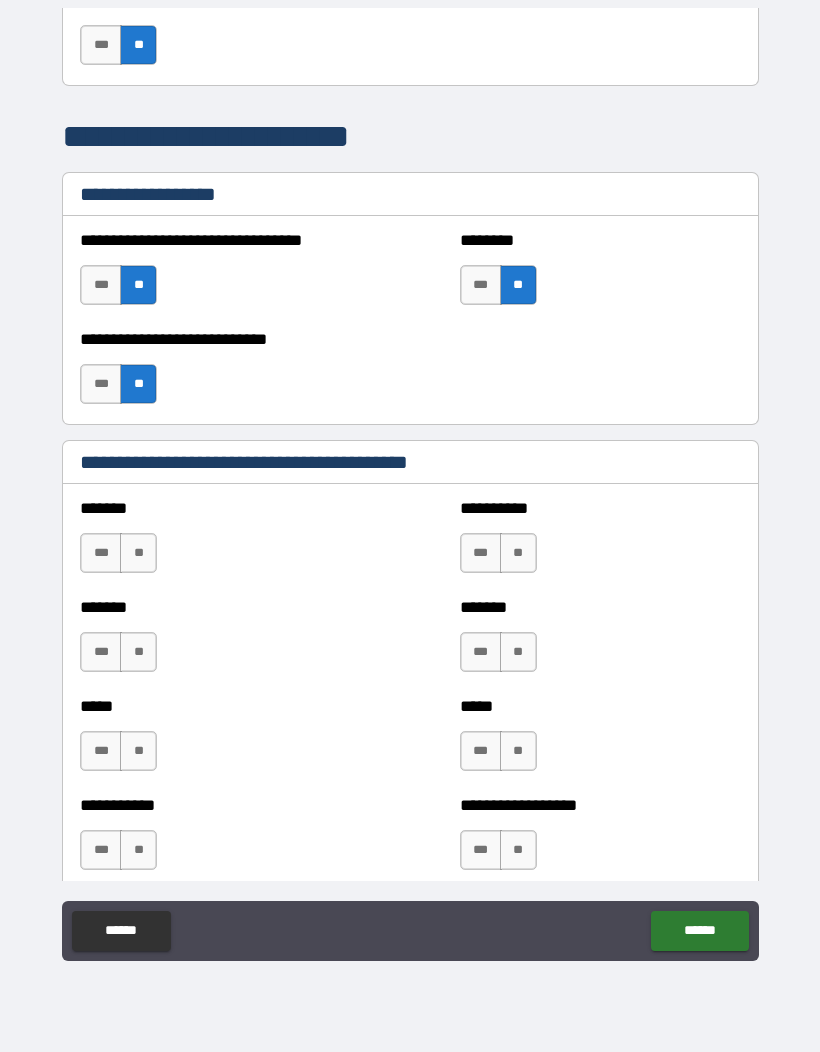 scroll, scrollTop: 1327, scrollLeft: 0, axis: vertical 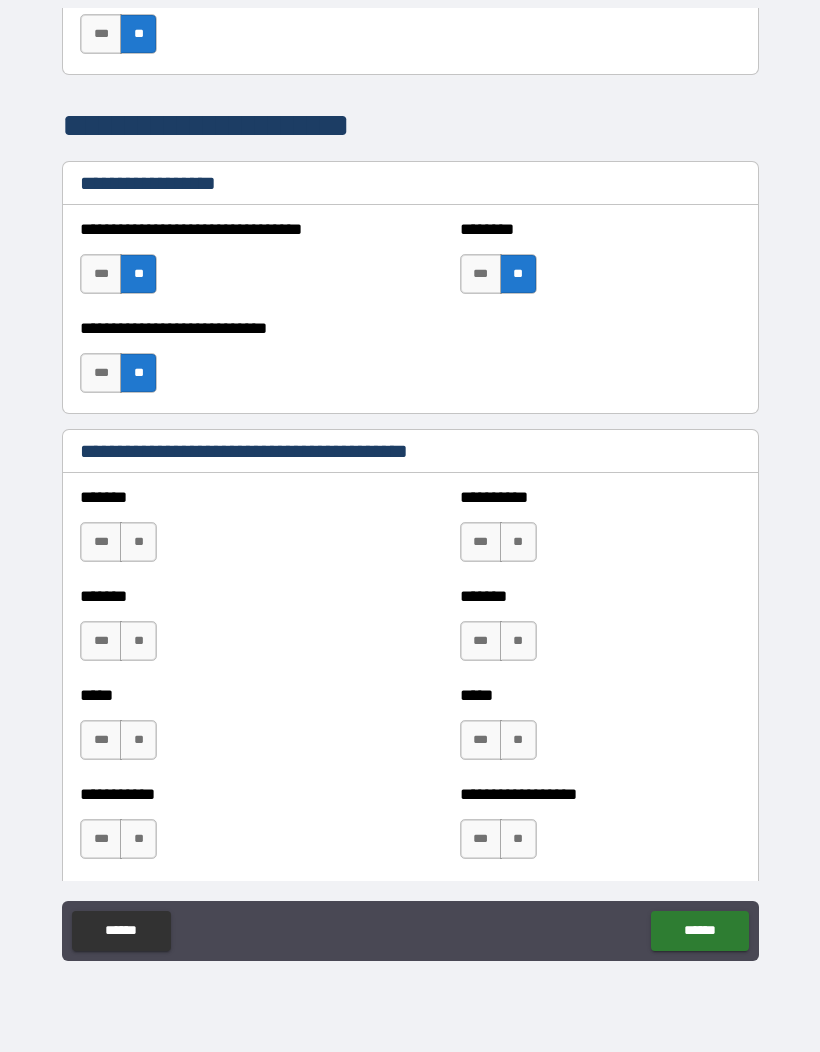 click on "**" at bounding box center [138, 542] 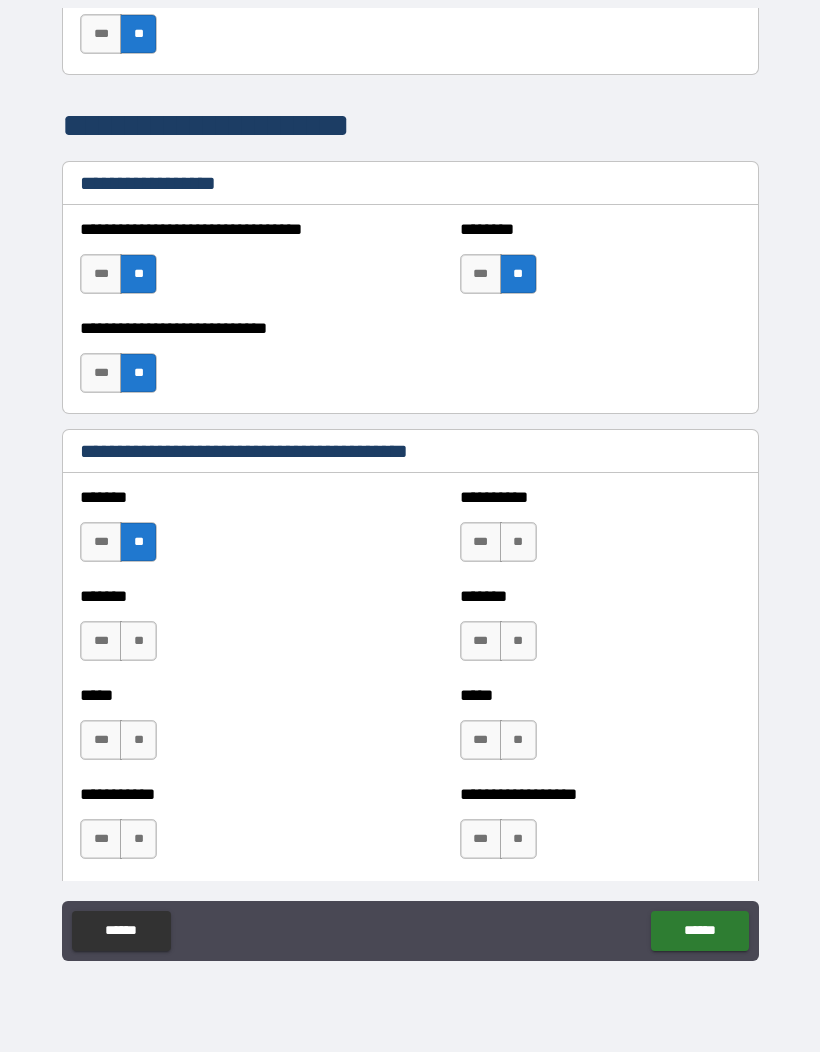 click on "**" at bounding box center [138, 641] 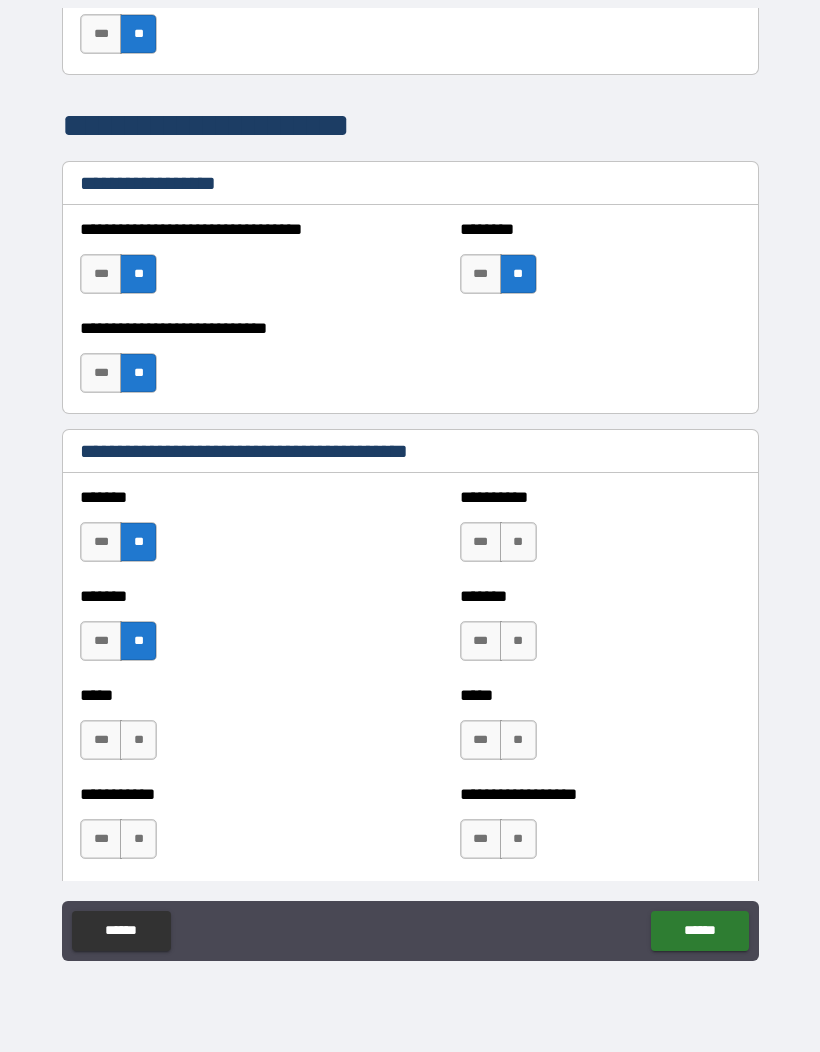 click on "**" at bounding box center (138, 740) 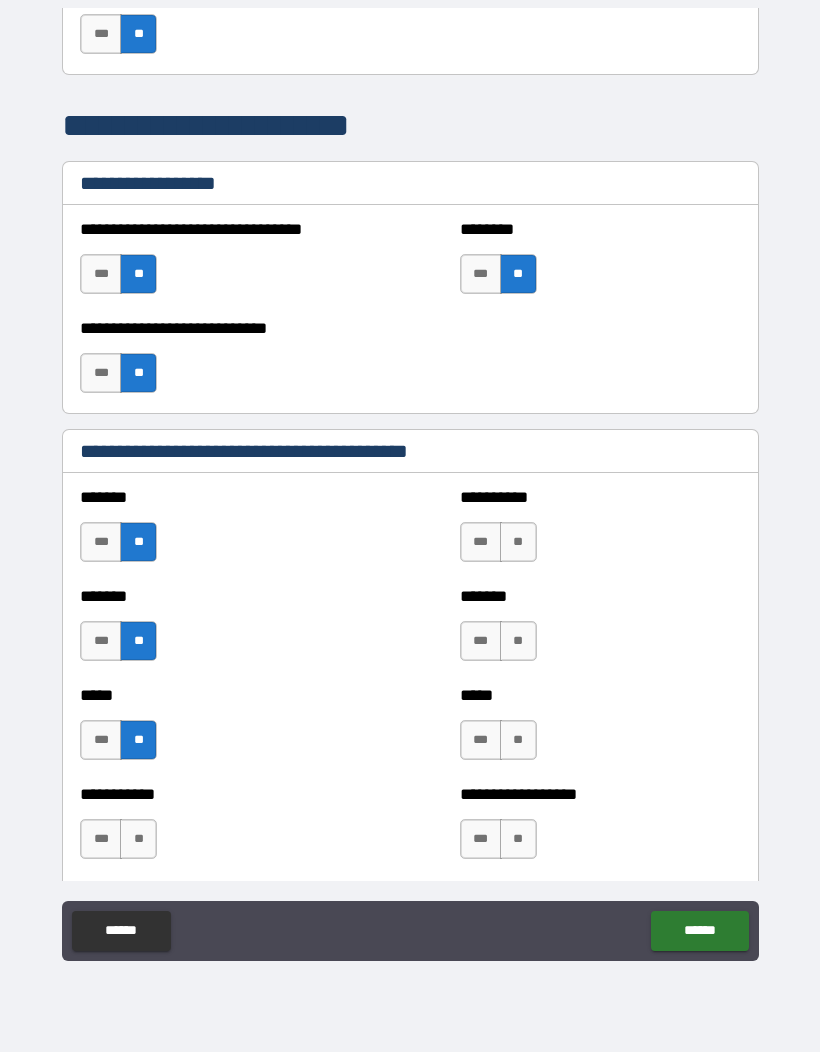click on "**" at bounding box center (138, 839) 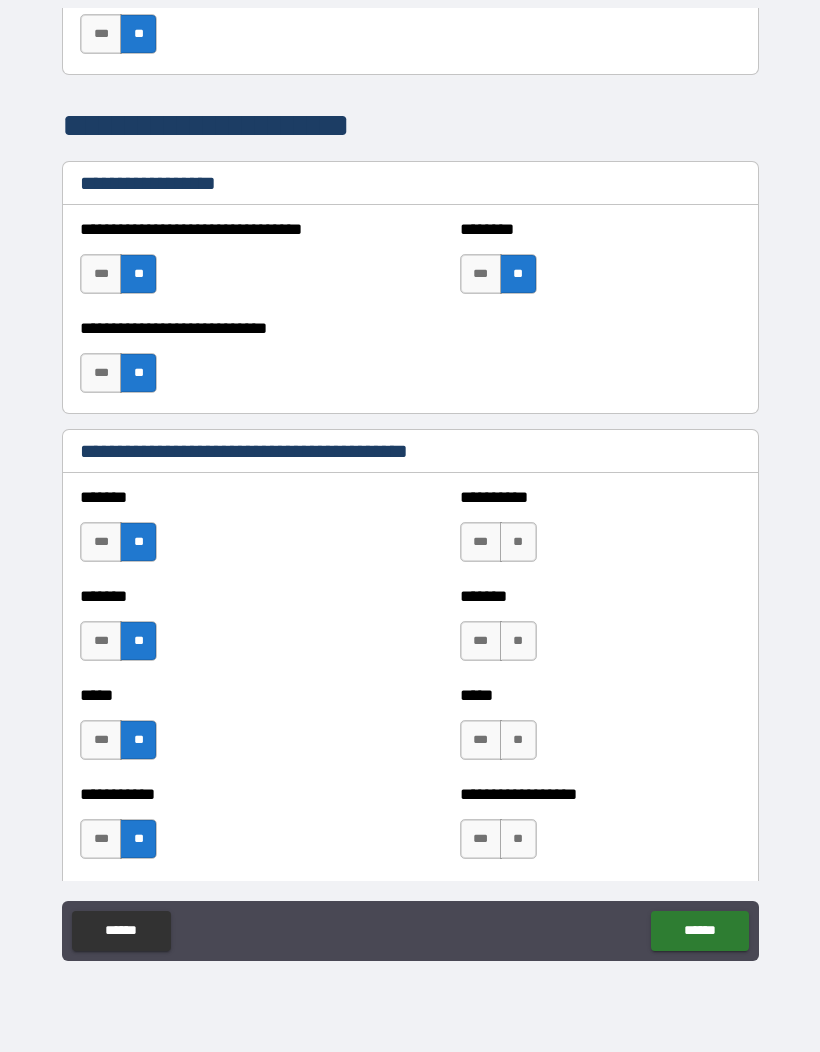 click on "**" at bounding box center (518, 542) 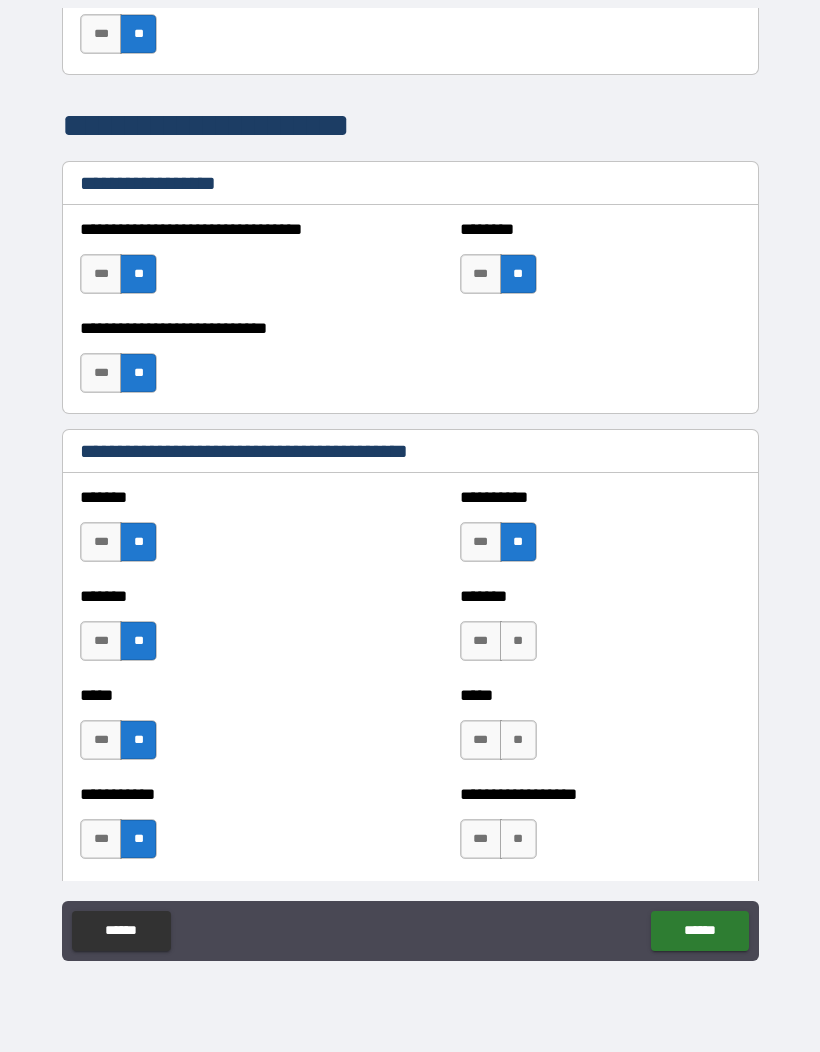 click on "**" at bounding box center (518, 641) 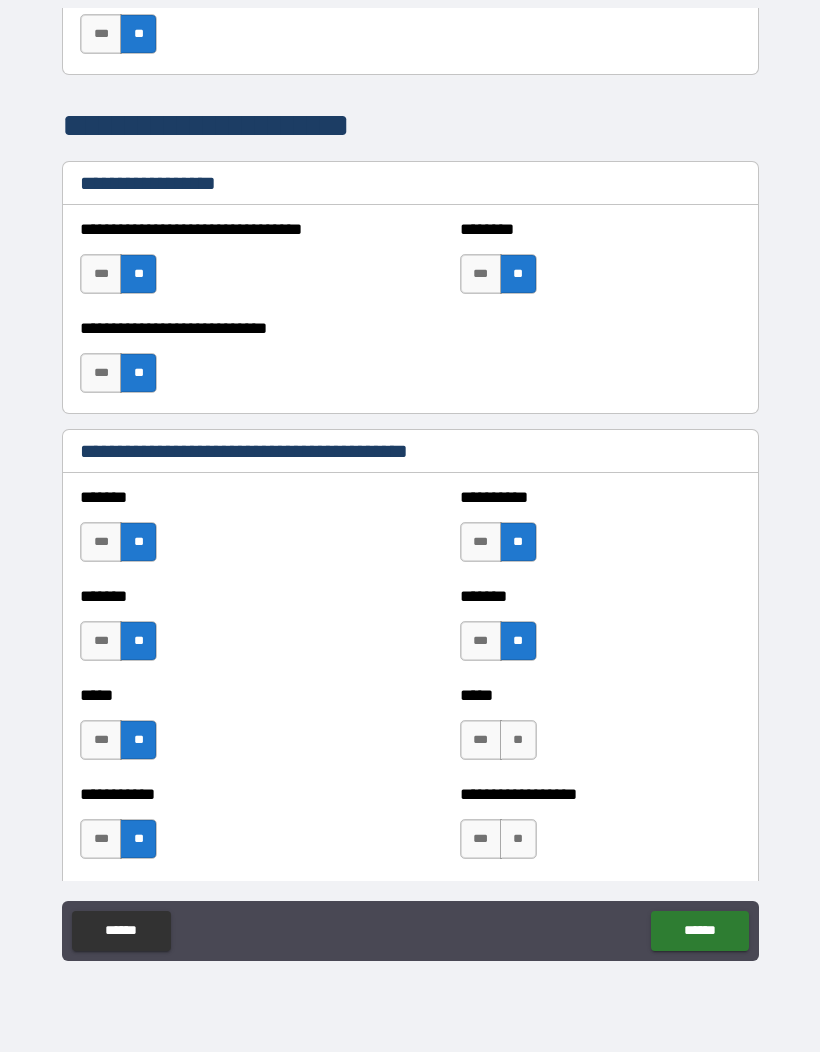 click on "**" at bounding box center [518, 740] 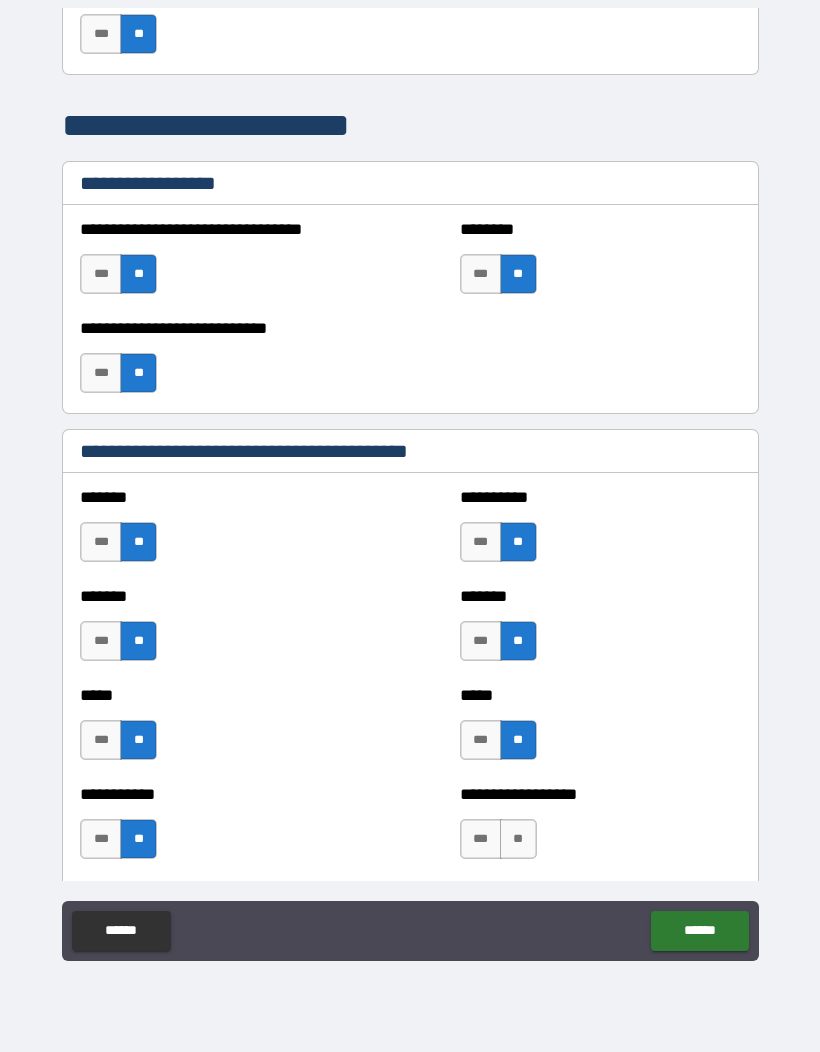 click on "**" at bounding box center (518, 839) 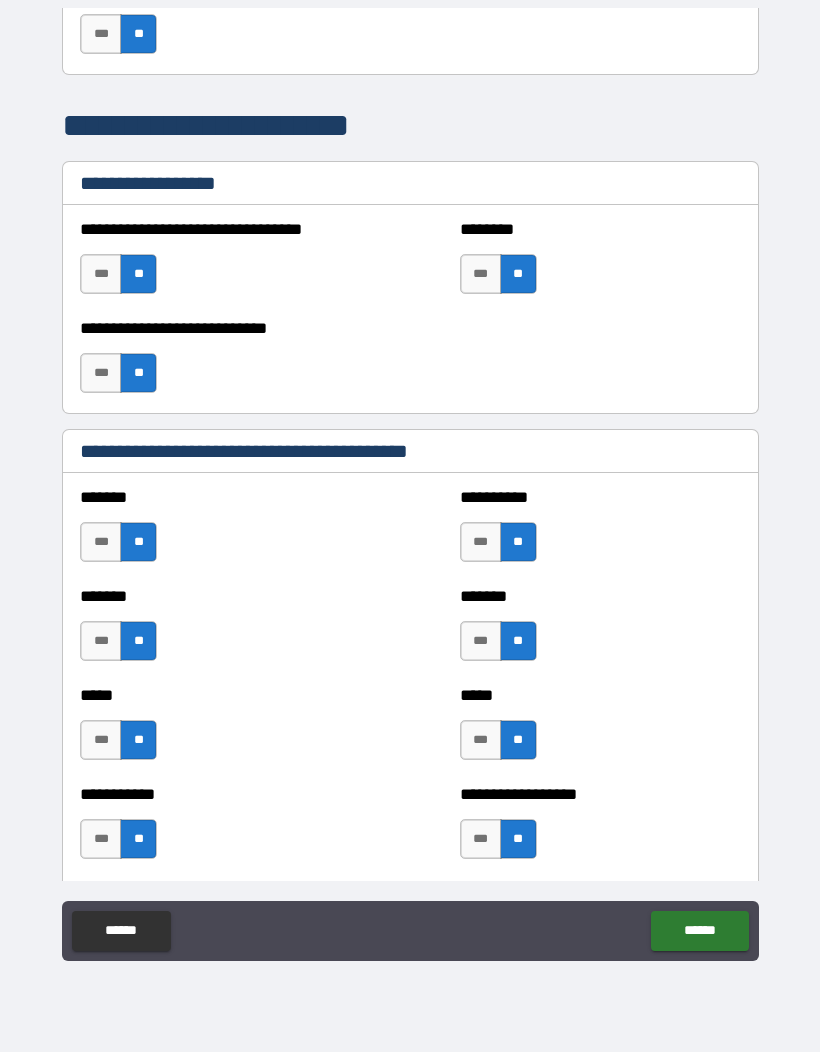 click on "******" at bounding box center (699, 931) 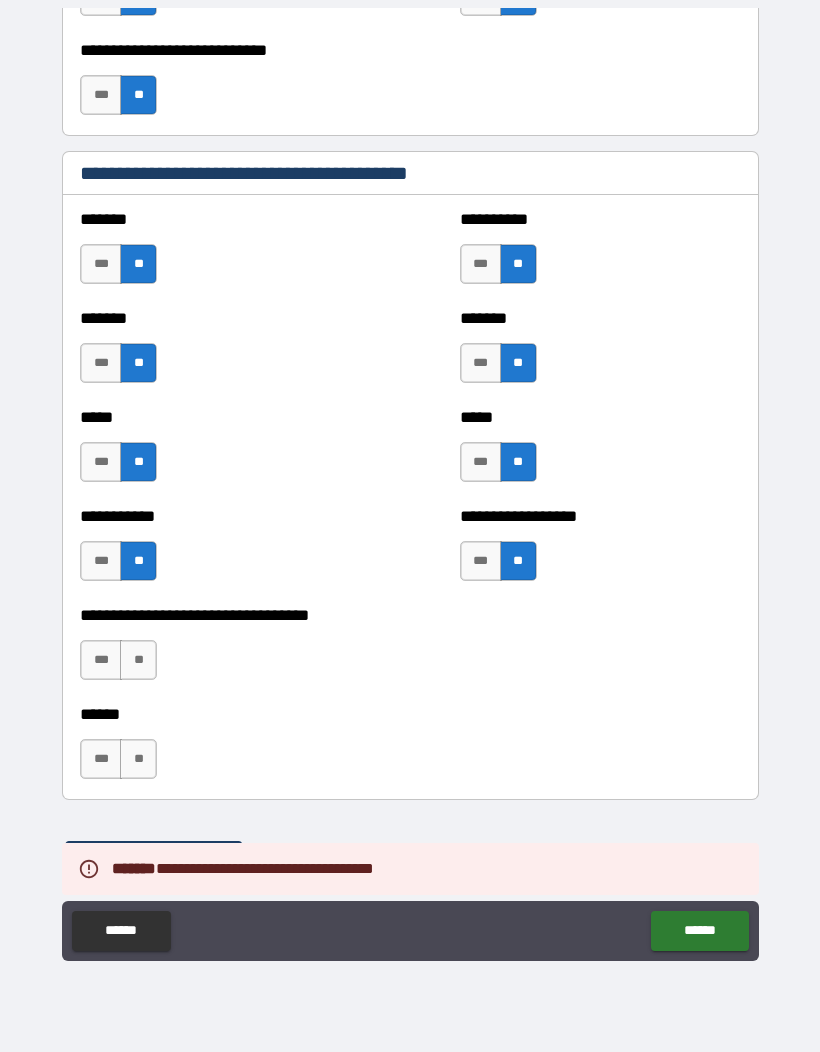 scroll, scrollTop: 1626, scrollLeft: 0, axis: vertical 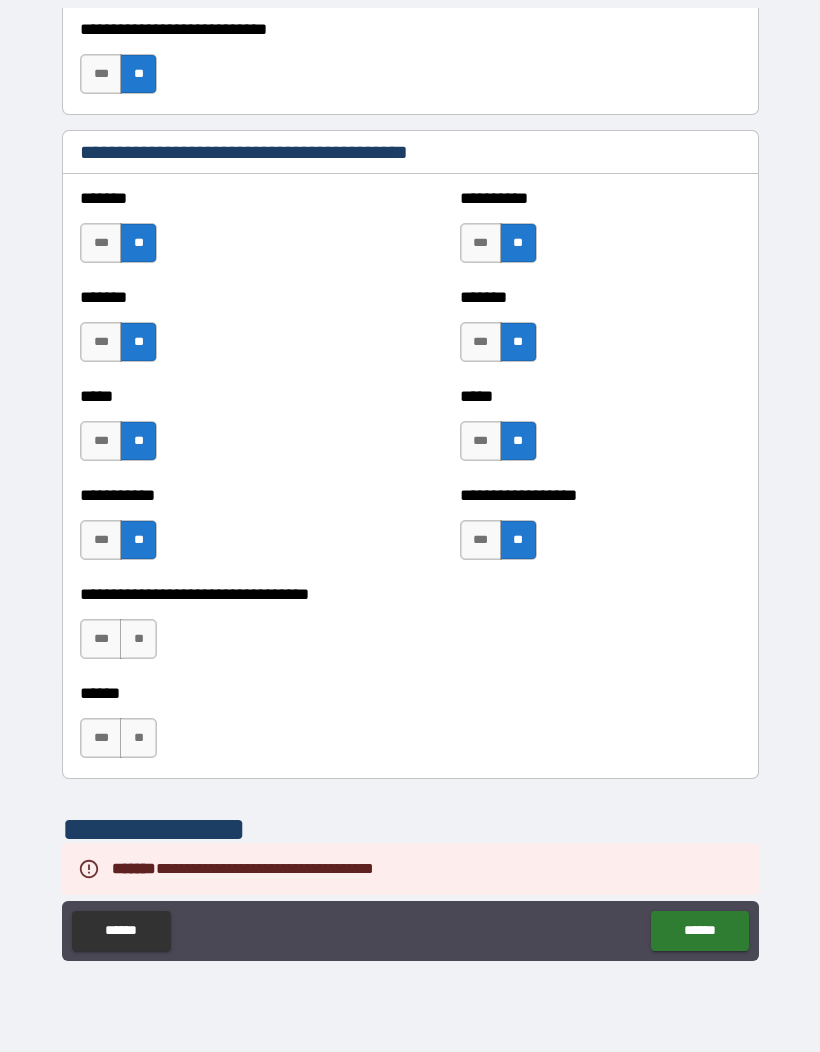 click on "**" at bounding box center (138, 639) 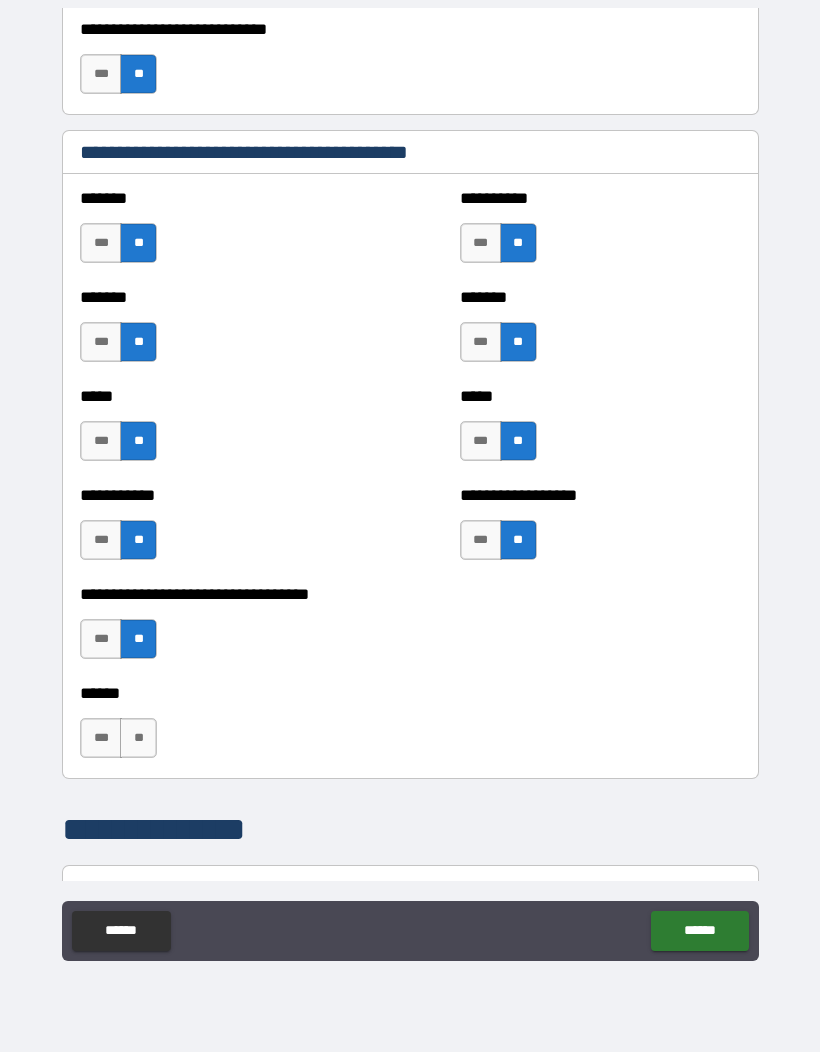 click on "**" at bounding box center (138, 738) 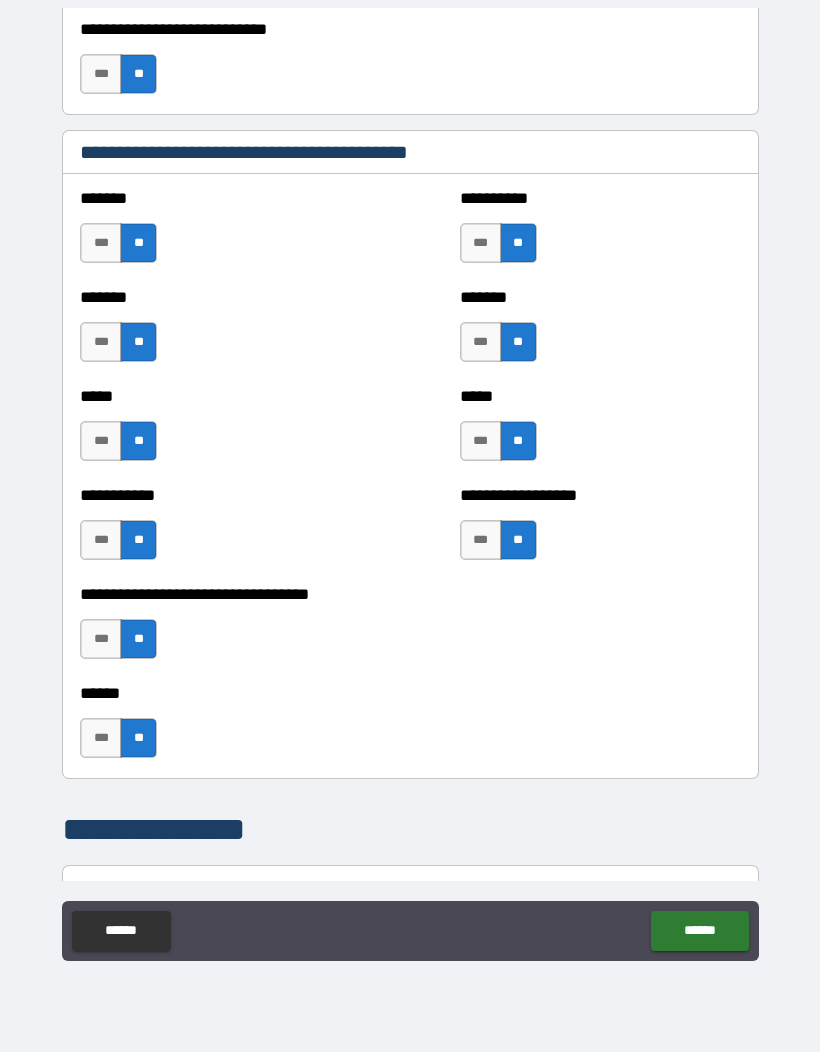 click on "******" at bounding box center (699, 931) 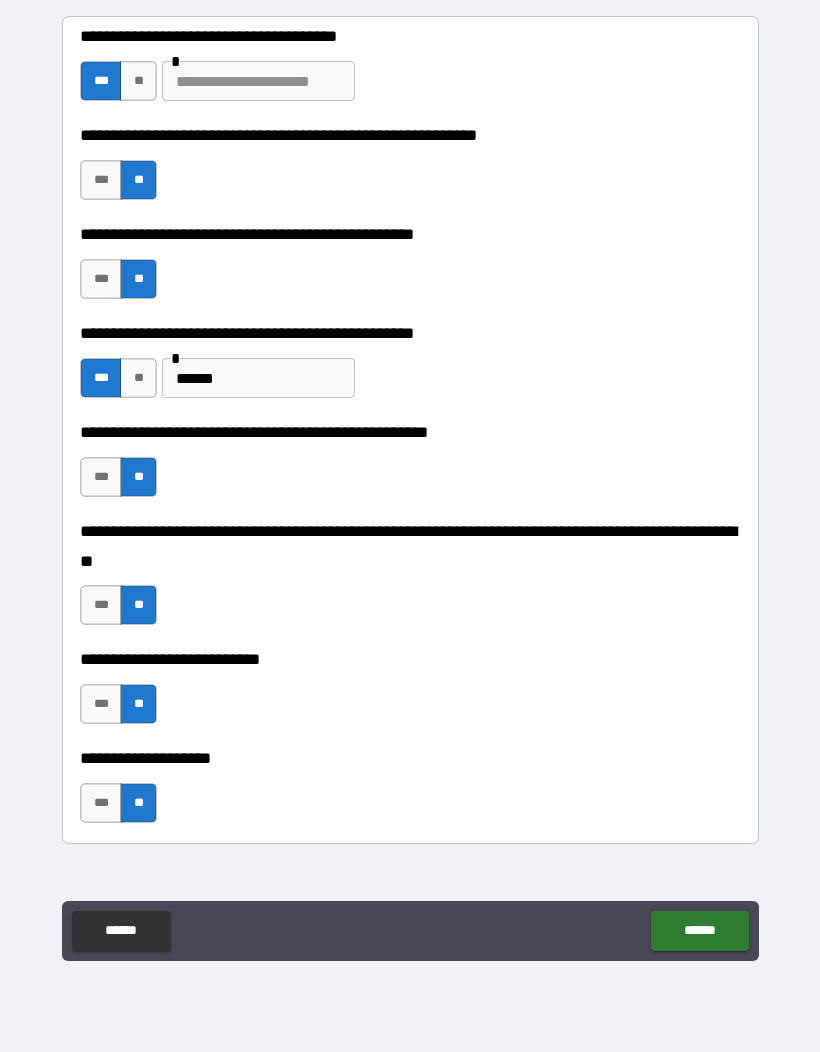 scroll, scrollTop: 550, scrollLeft: 0, axis: vertical 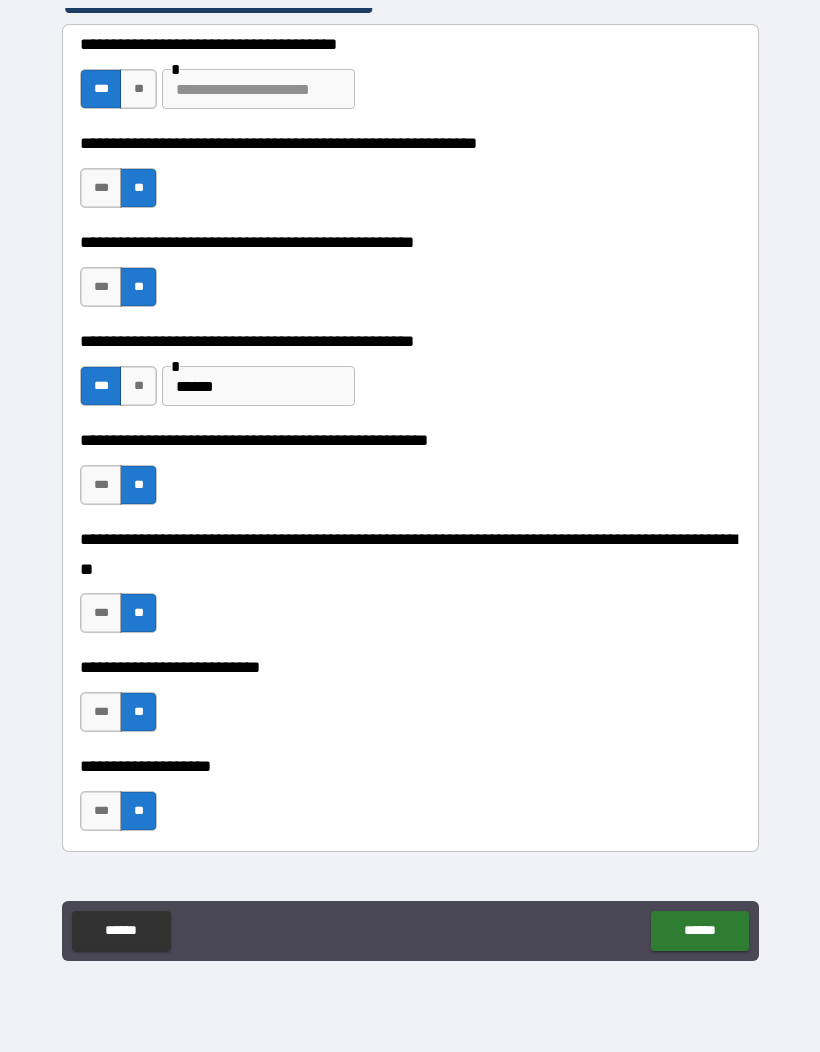 click on "******" at bounding box center [258, 386] 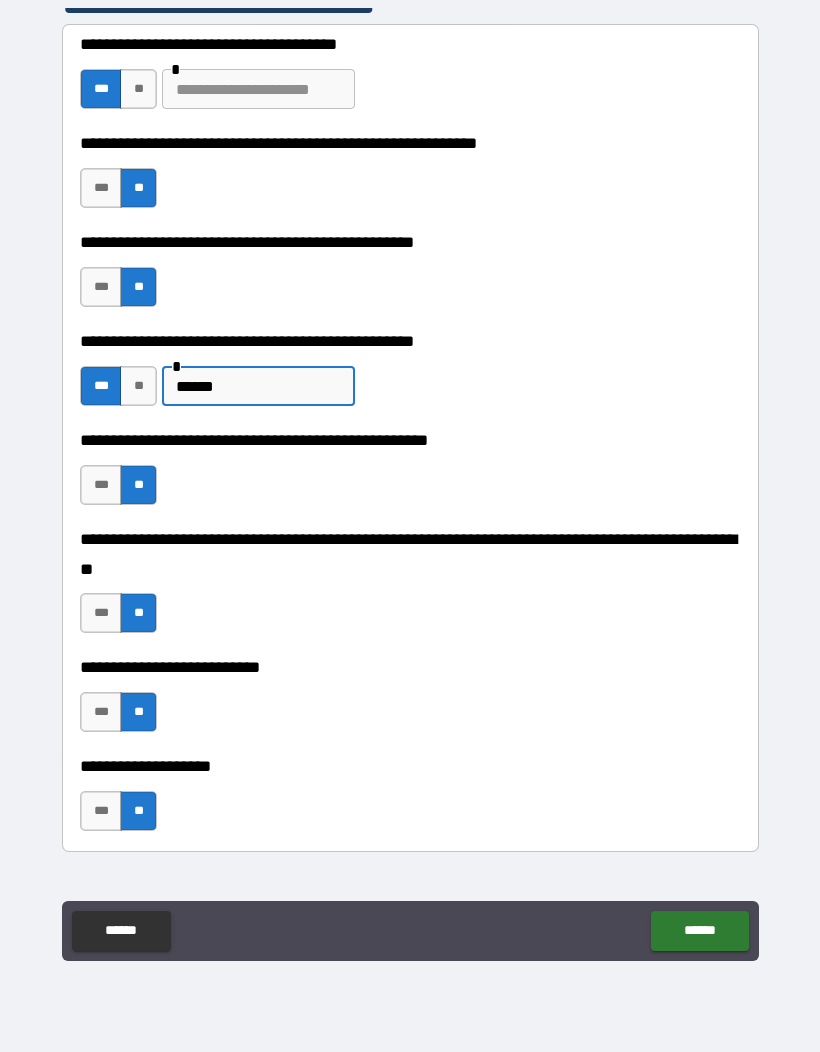 type on "******" 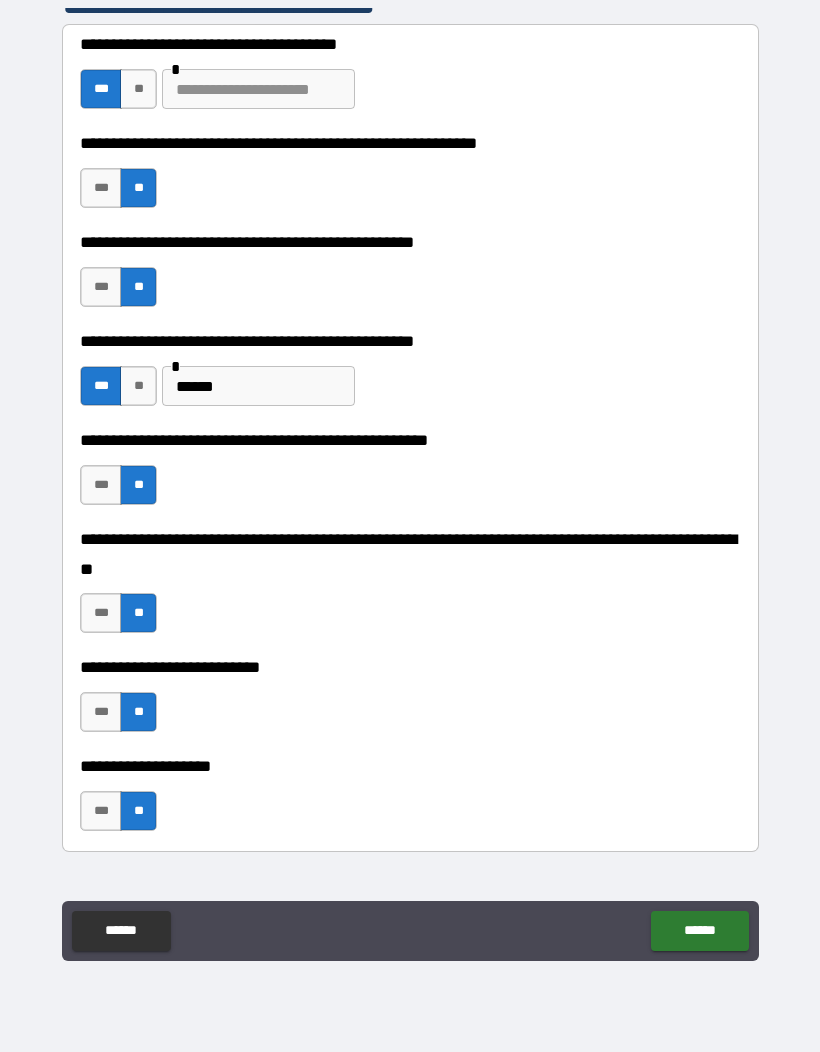 click on "******" at bounding box center [699, 931] 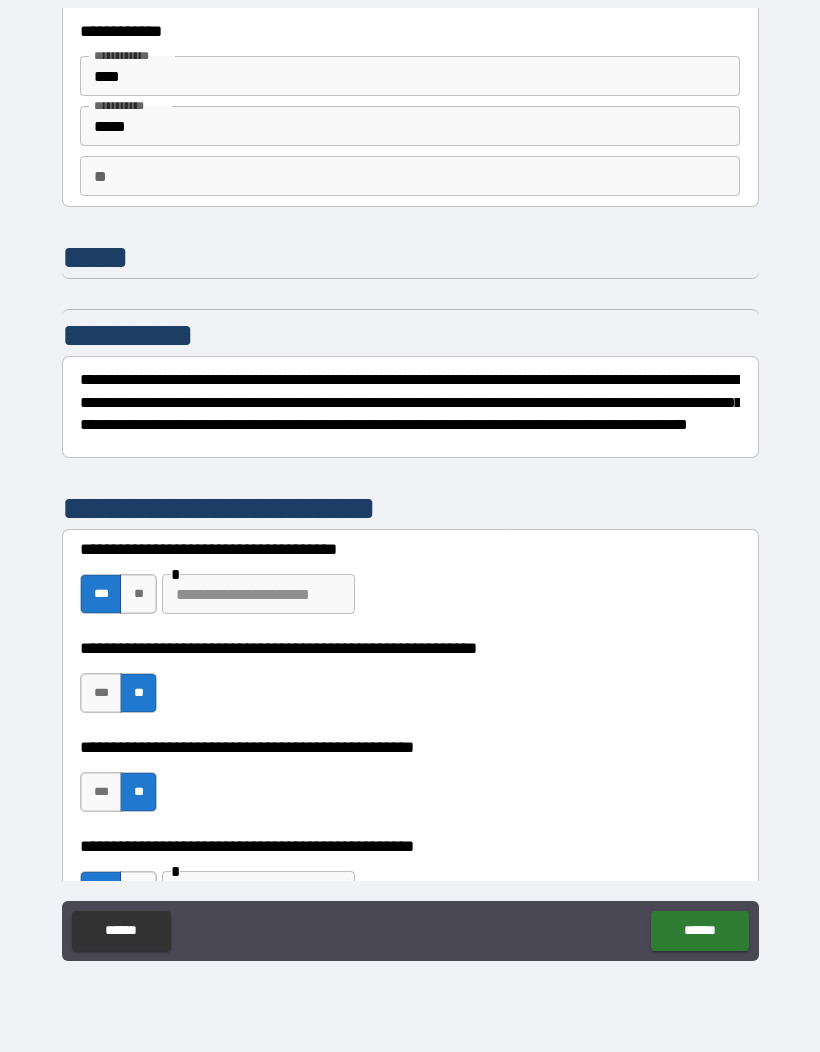 scroll, scrollTop: 49, scrollLeft: 0, axis: vertical 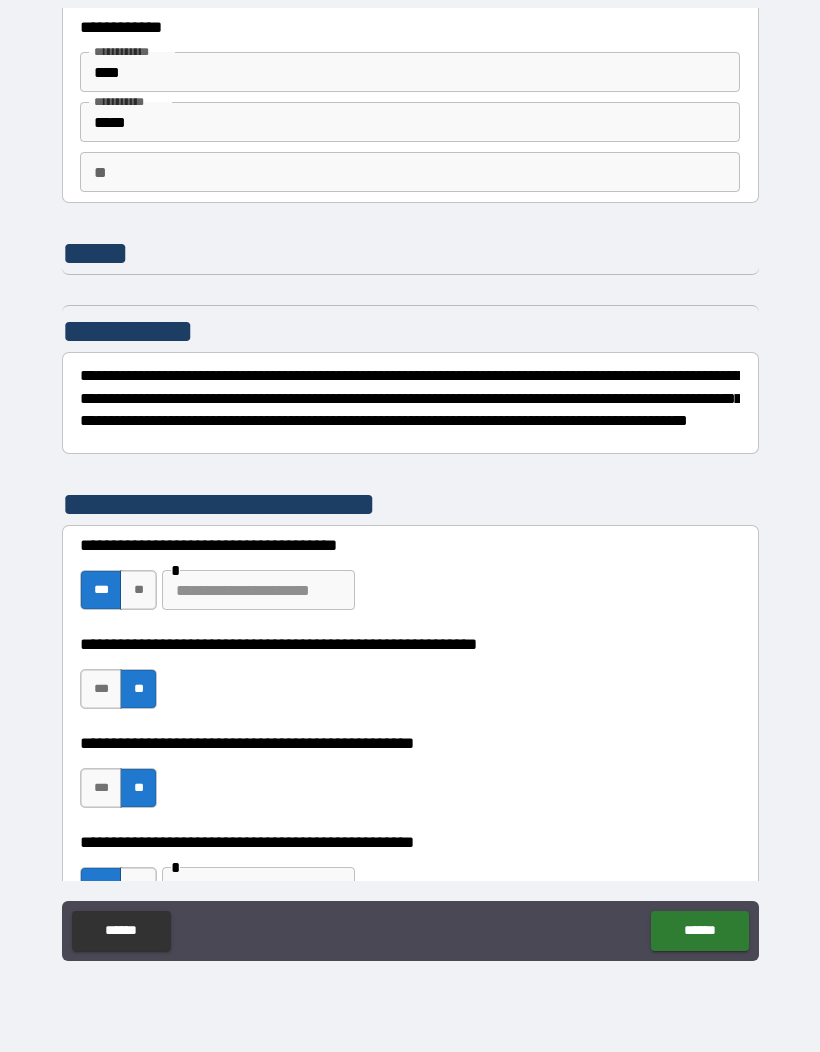 click on "**" at bounding box center [138, 590] 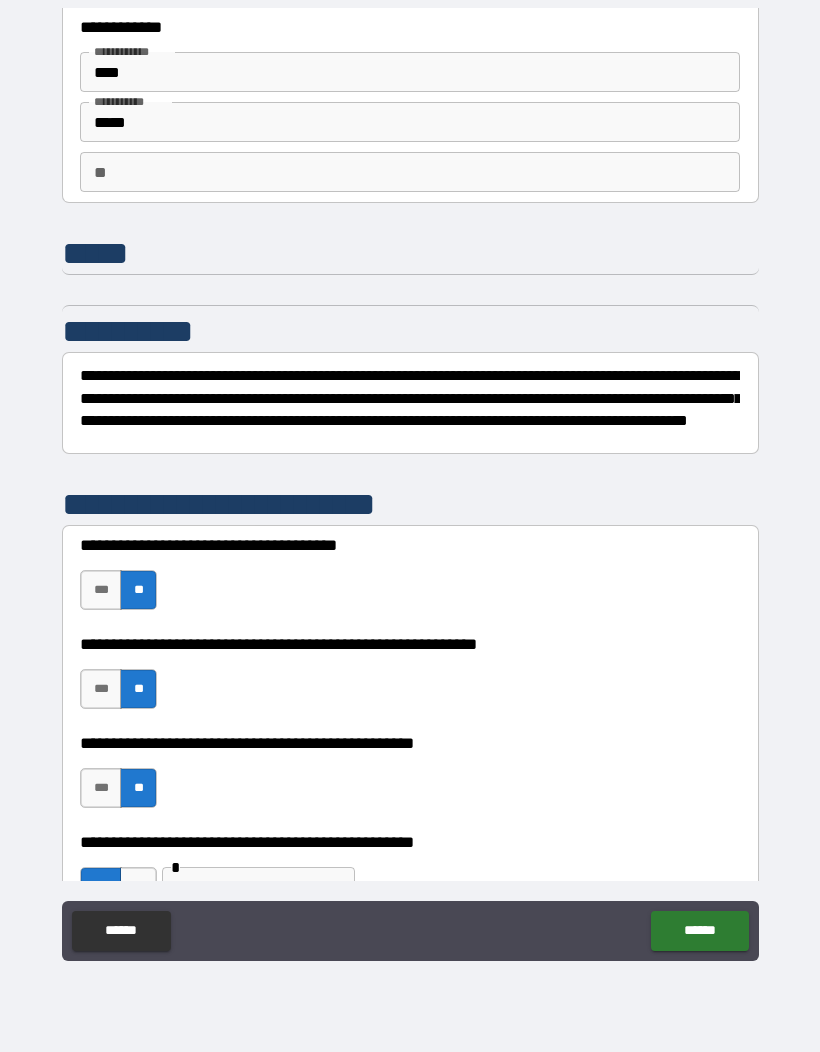 click on "******" at bounding box center [699, 931] 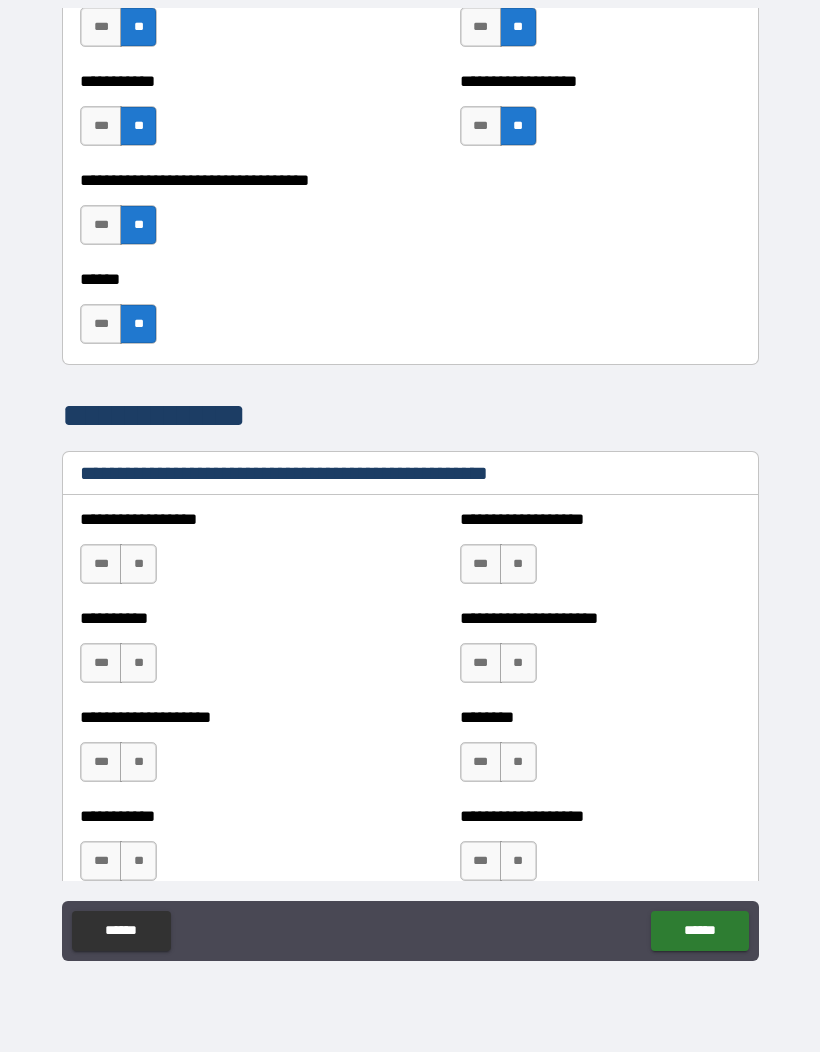 scroll, scrollTop: 2038, scrollLeft: 0, axis: vertical 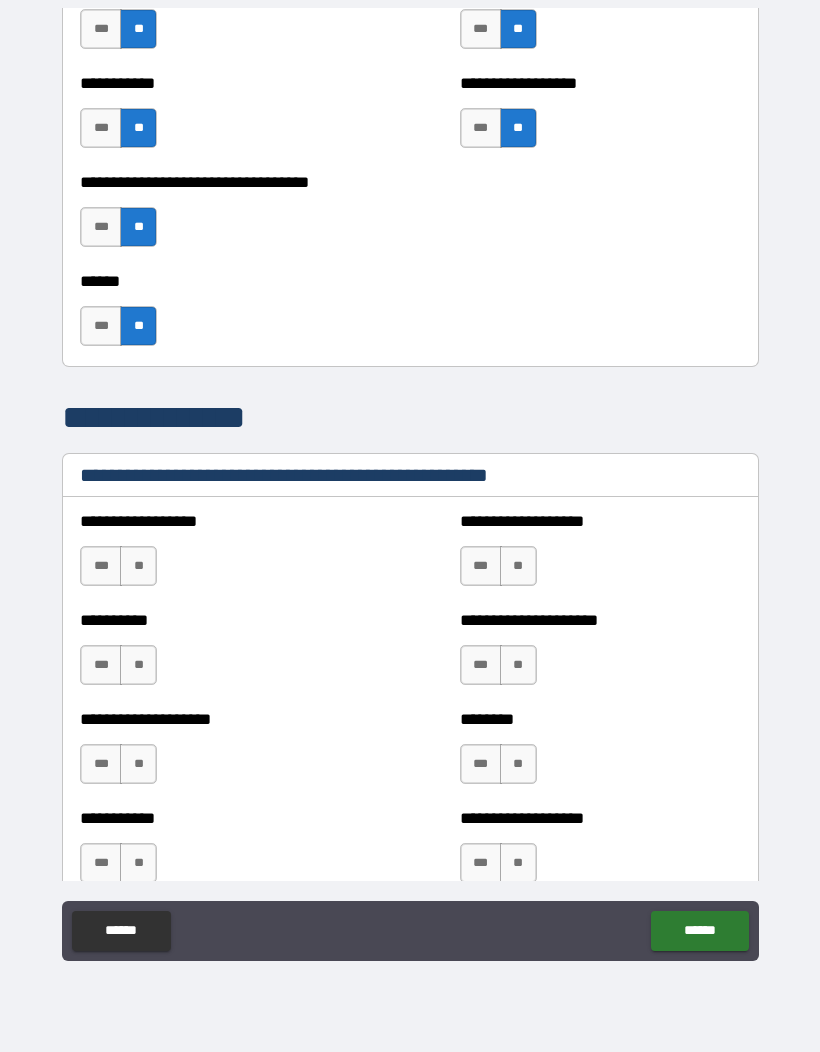 click on "**" at bounding box center (138, 566) 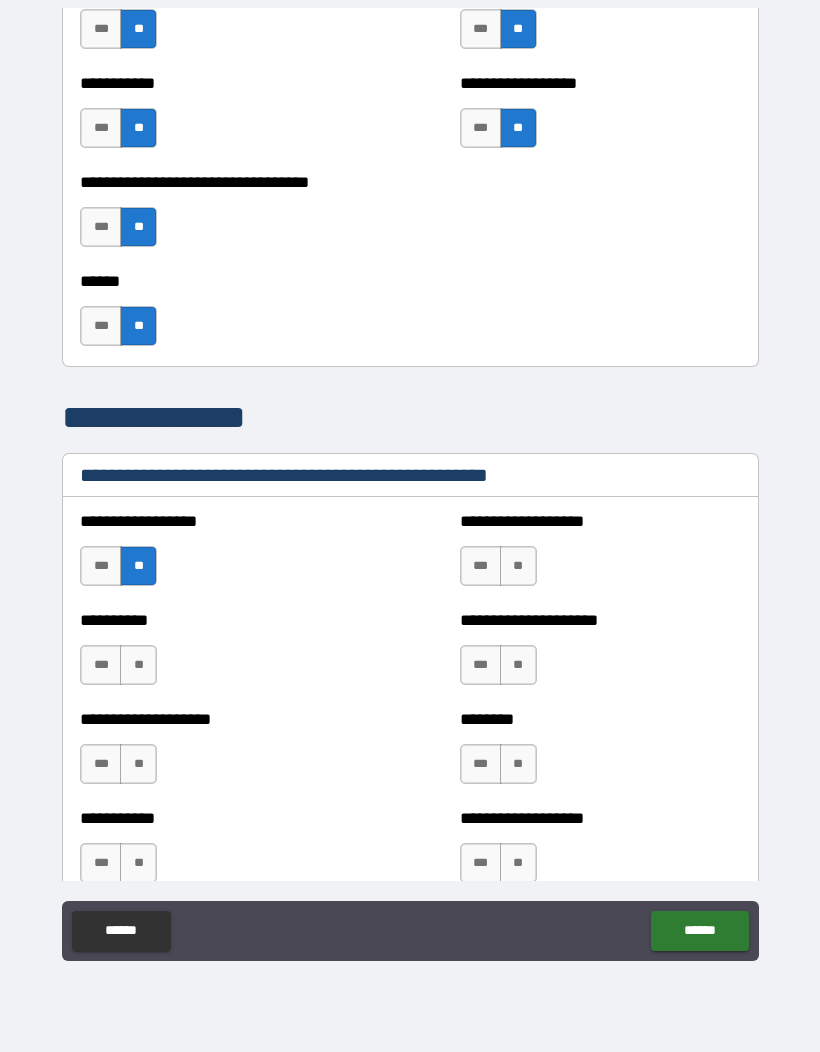 click on "**" at bounding box center (518, 566) 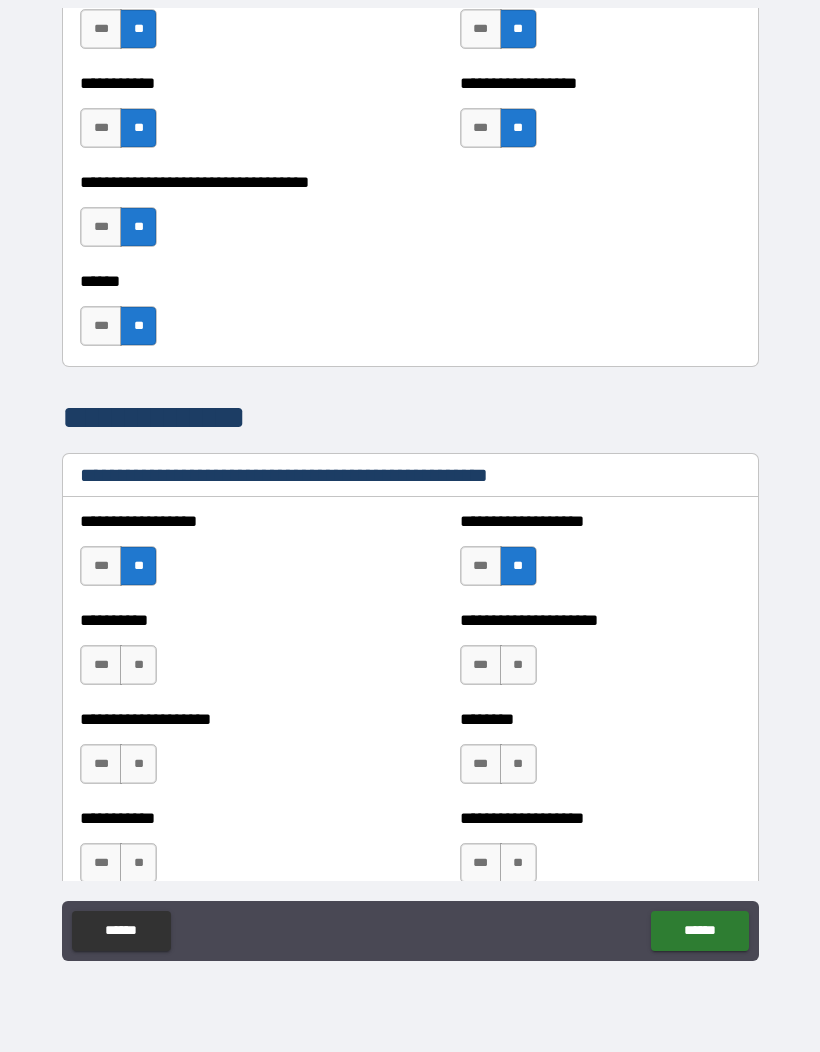 click on "**" at bounding box center [518, 665] 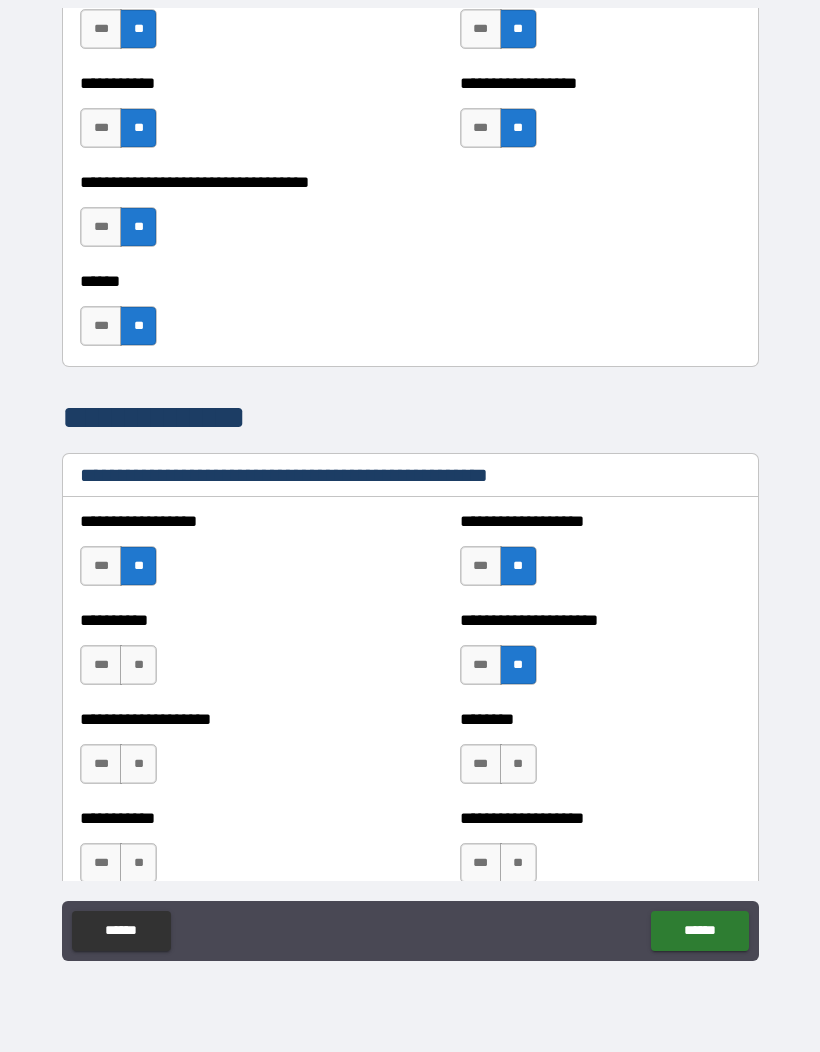 click on "**" at bounding box center [138, 665] 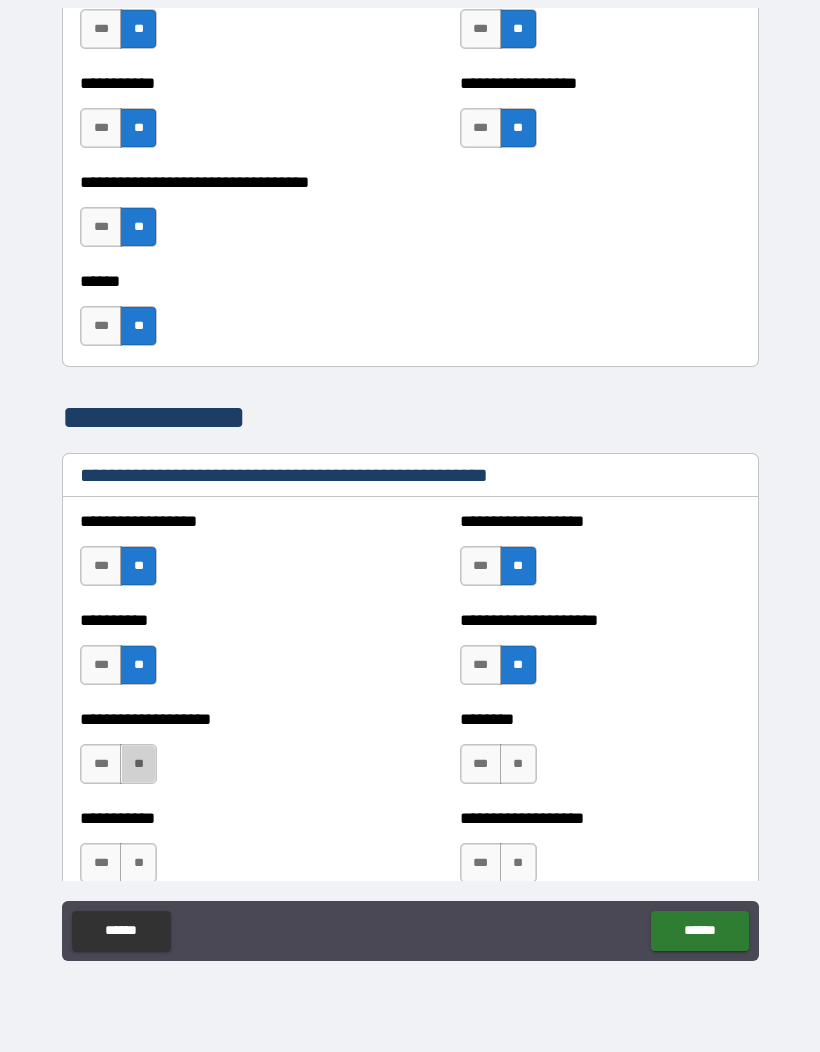 click on "**" at bounding box center (138, 764) 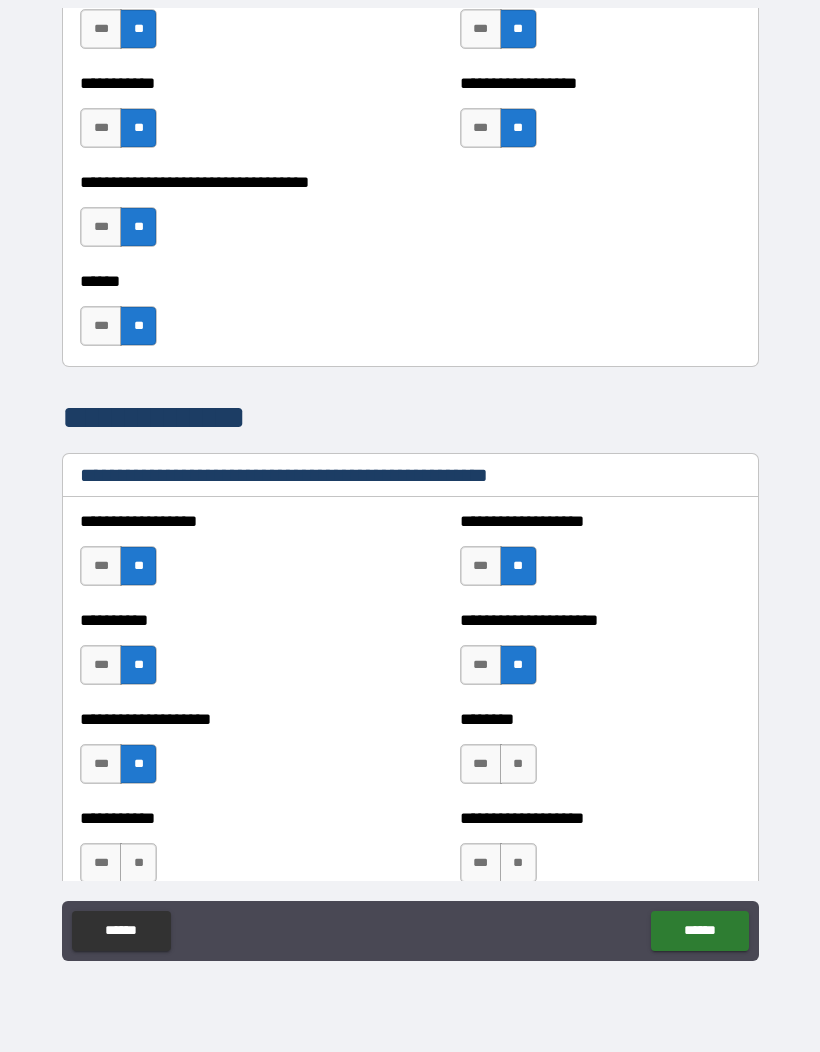 click on "**" at bounding box center [518, 764] 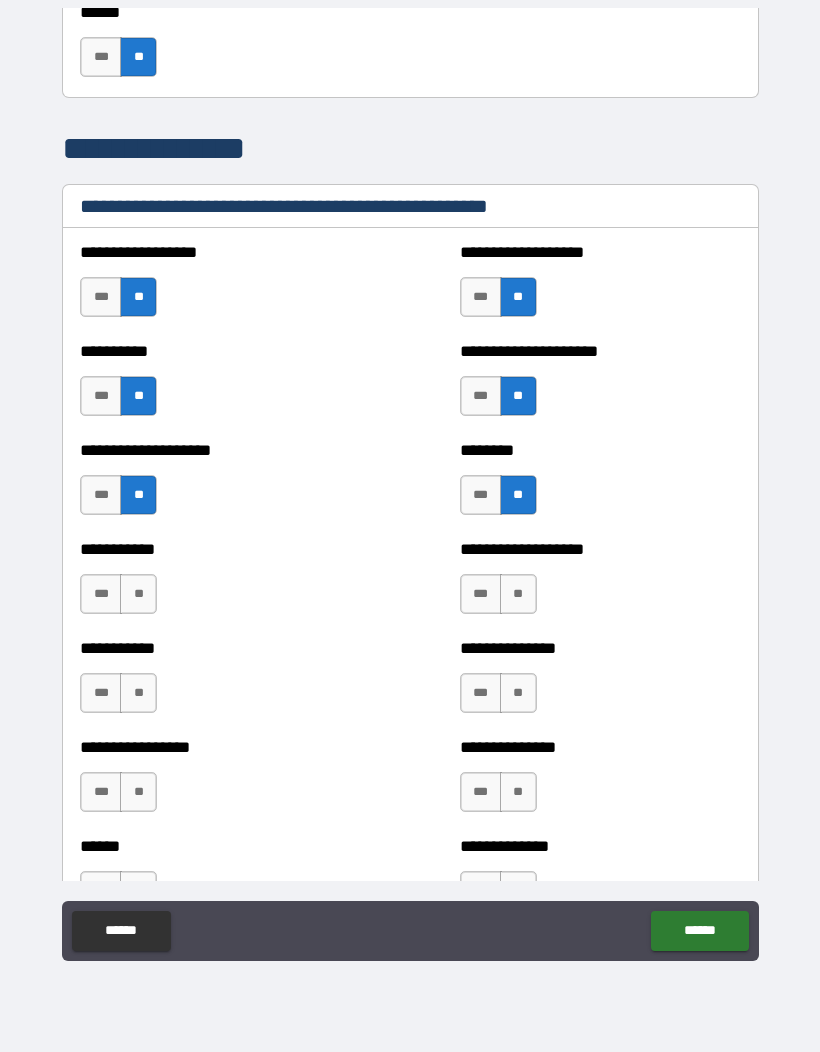 scroll, scrollTop: 2309, scrollLeft: 0, axis: vertical 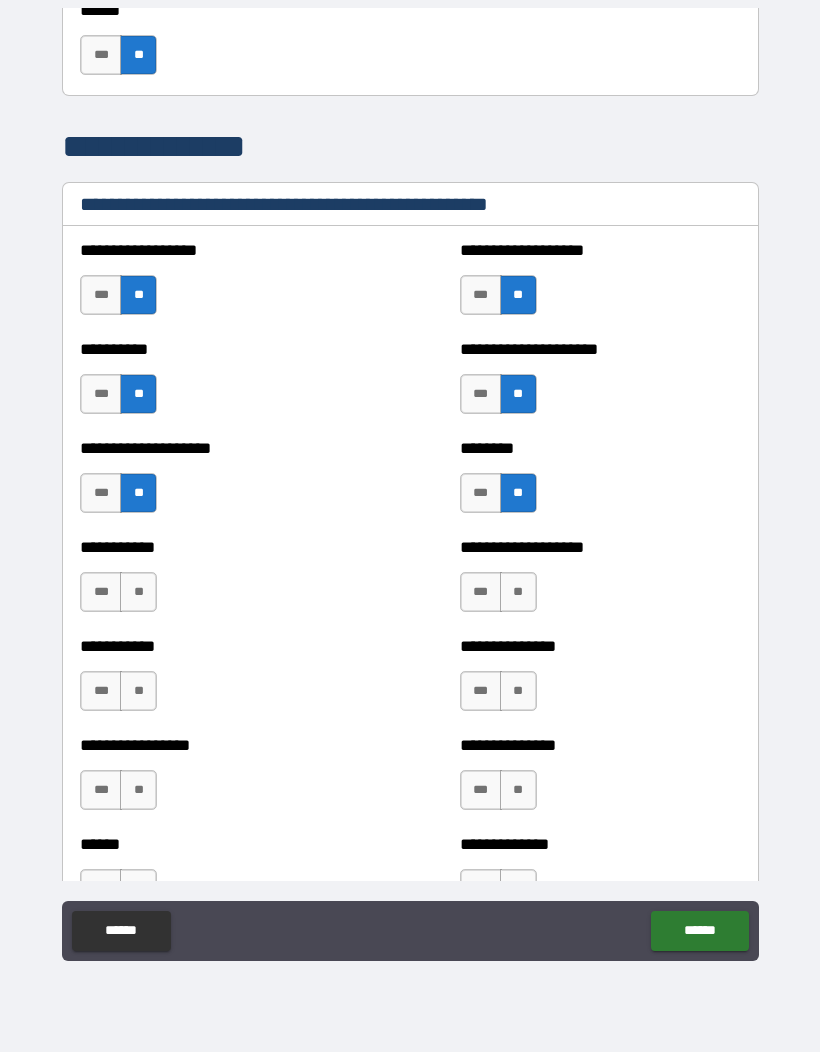 click on "**" at bounding box center [138, 592] 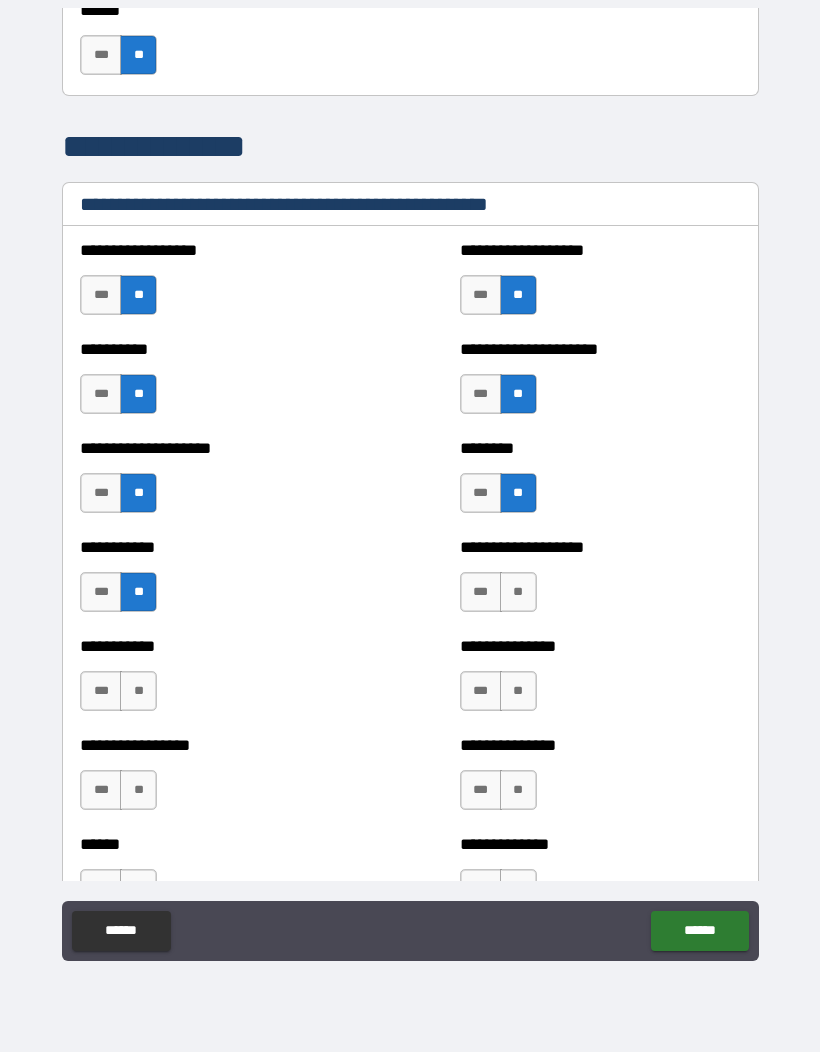 click on "**" at bounding box center [518, 592] 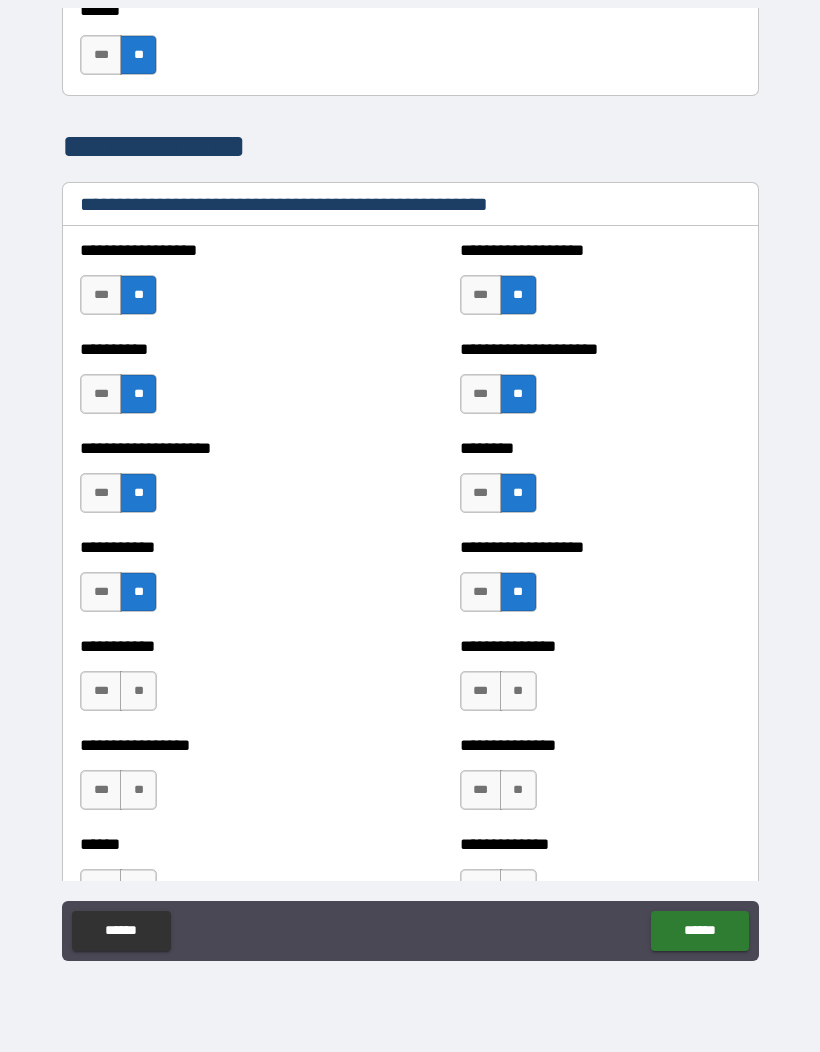 click on "**" at bounding box center [138, 691] 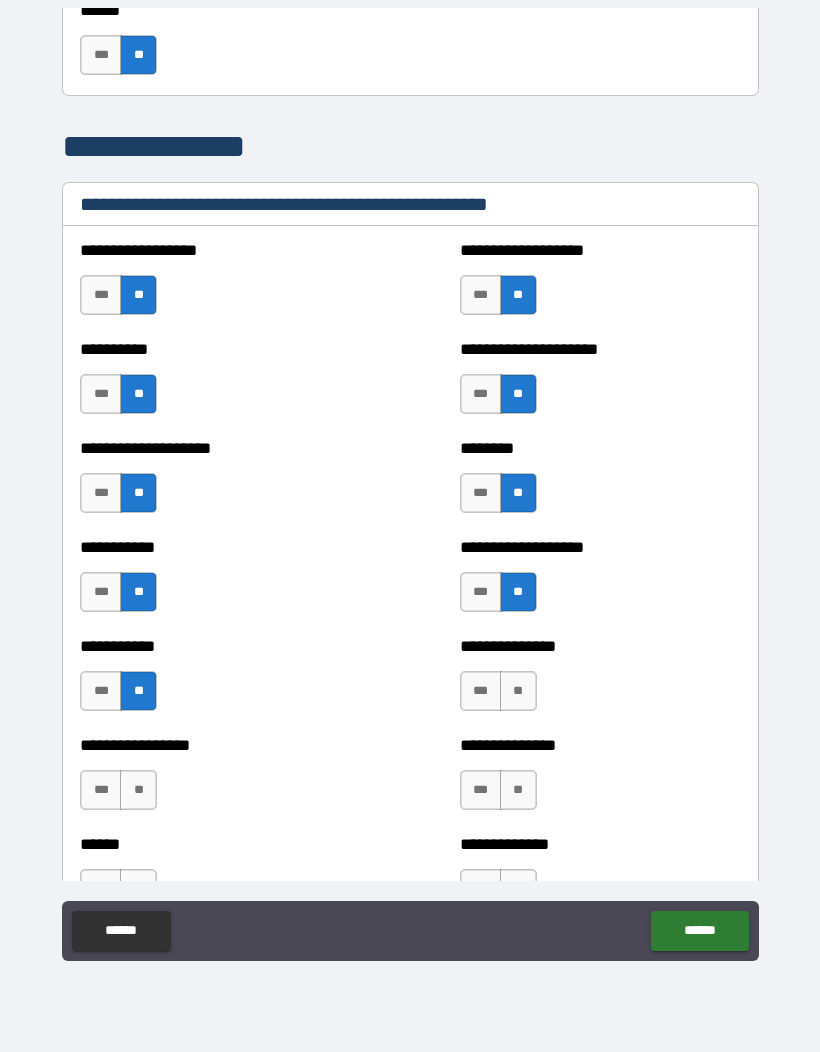 click on "**" at bounding box center [518, 691] 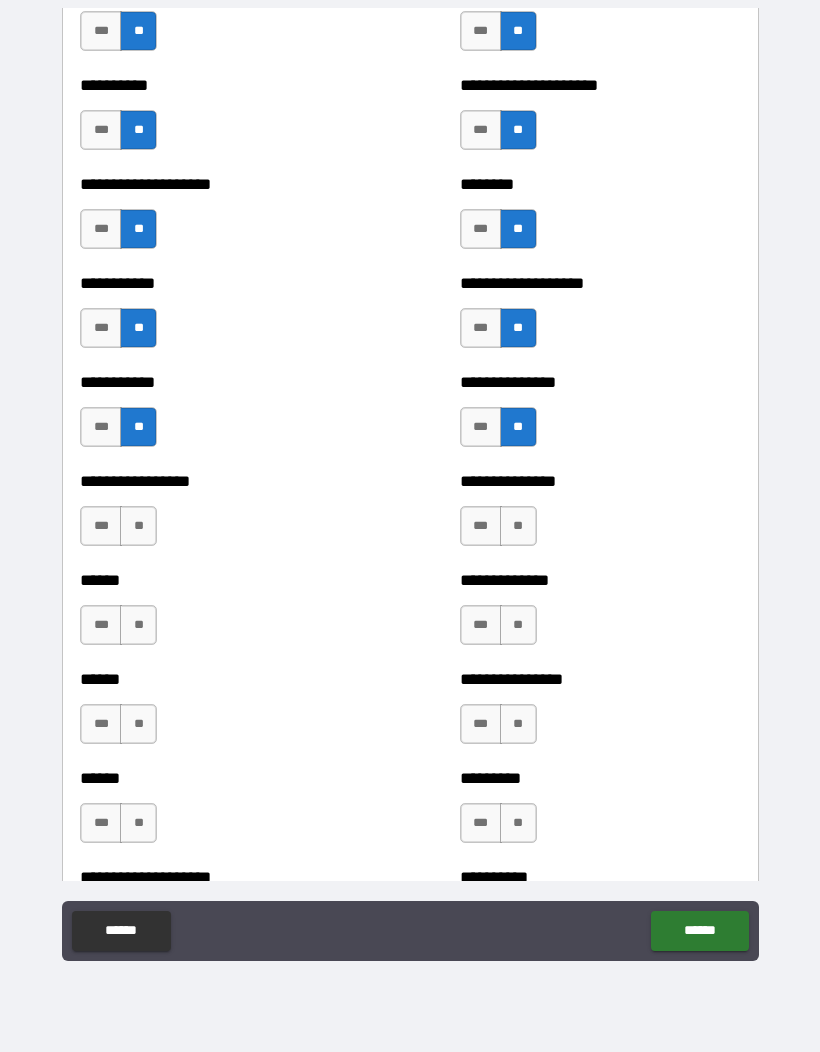 scroll, scrollTop: 2574, scrollLeft: 0, axis: vertical 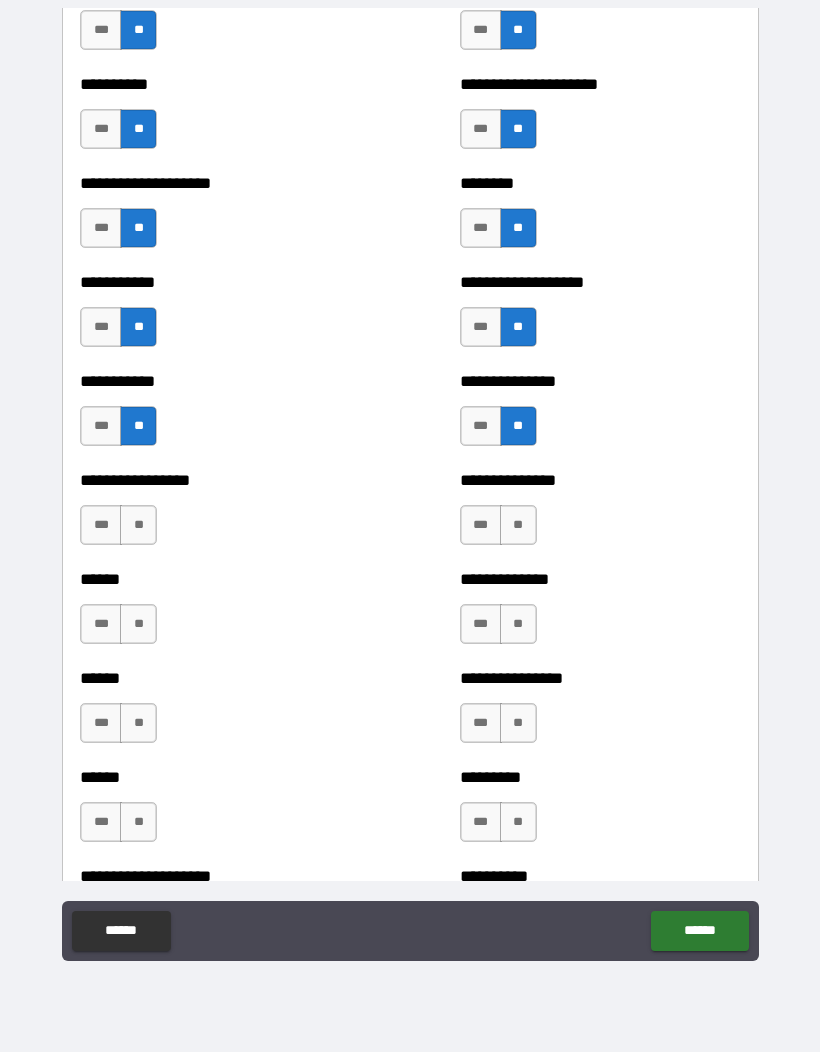 click on "**" at bounding box center [138, 525] 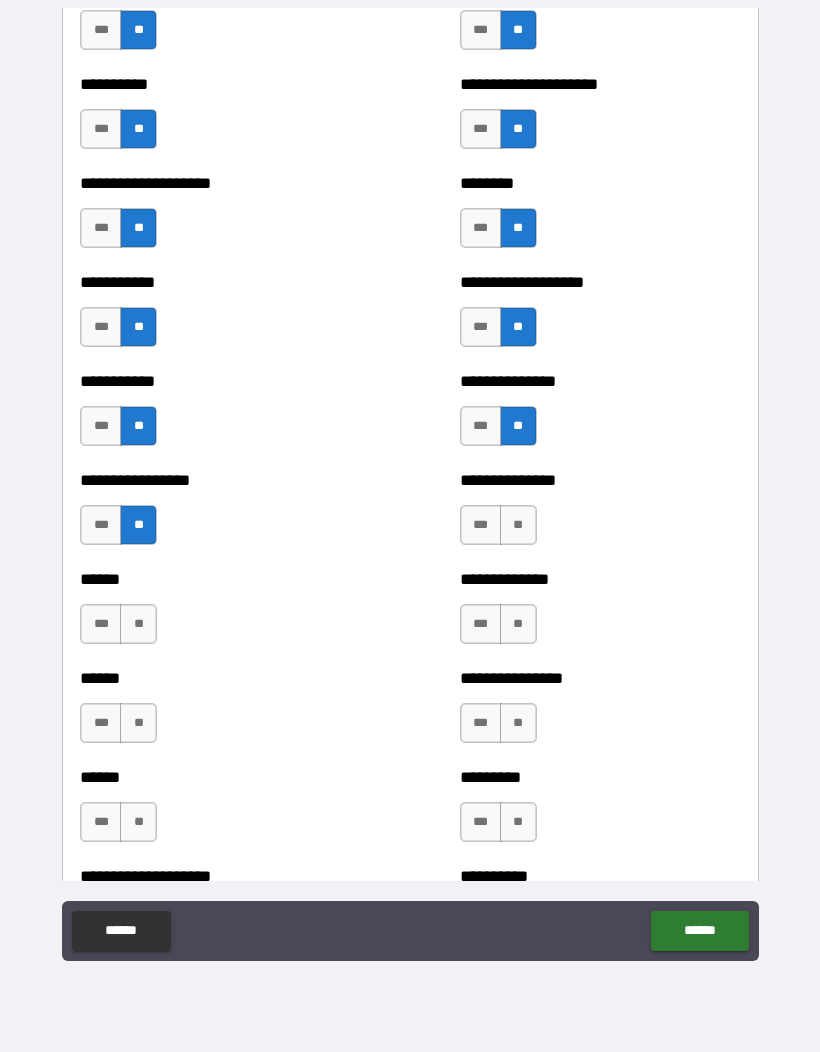click on "**" at bounding box center (138, 624) 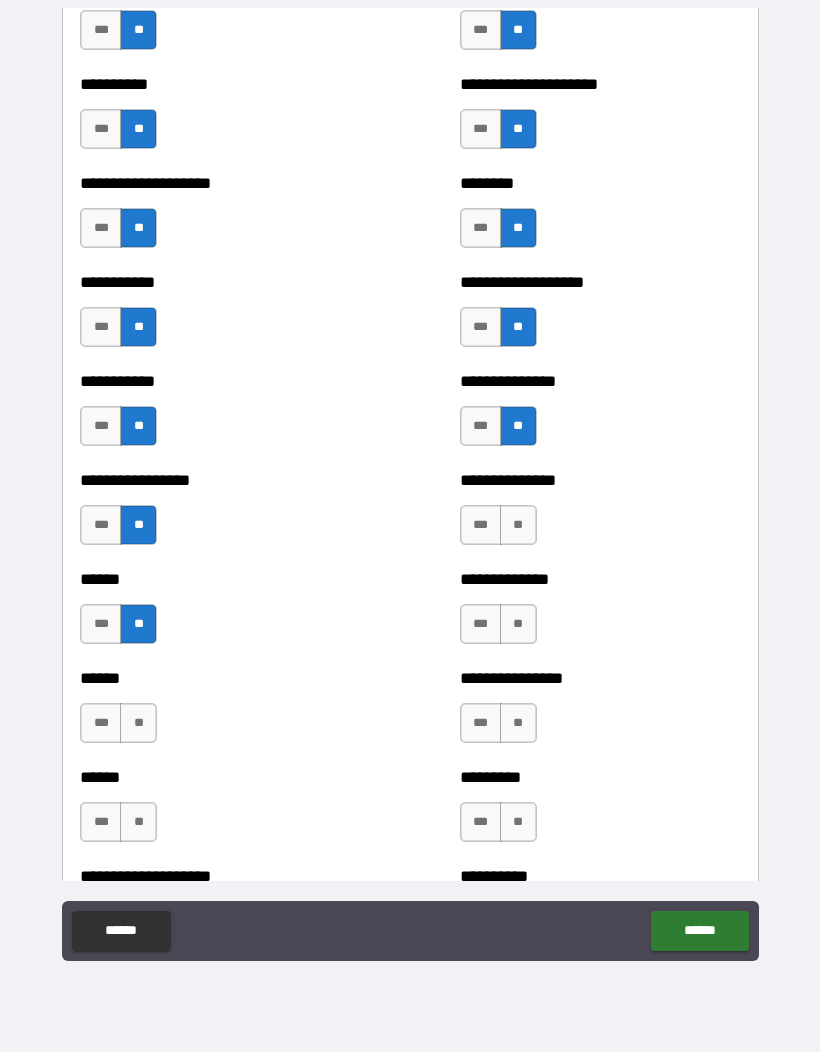 click on "**" at bounding box center [518, 525] 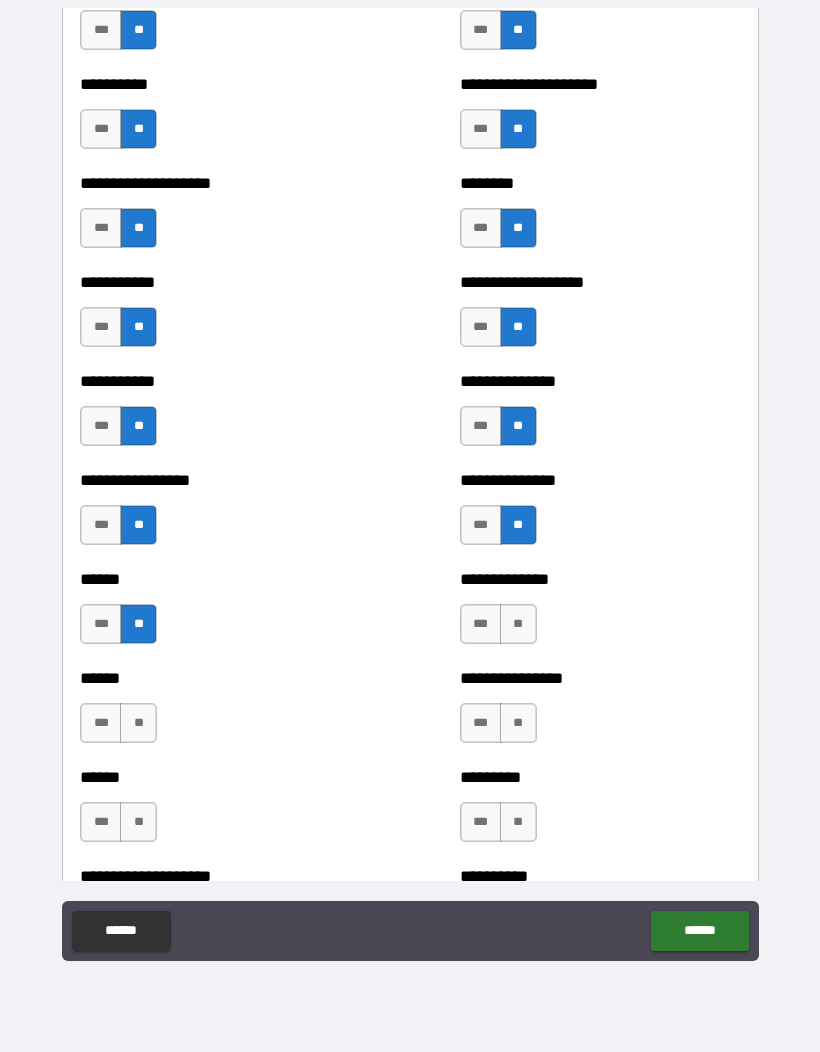 click on "**" at bounding box center [518, 624] 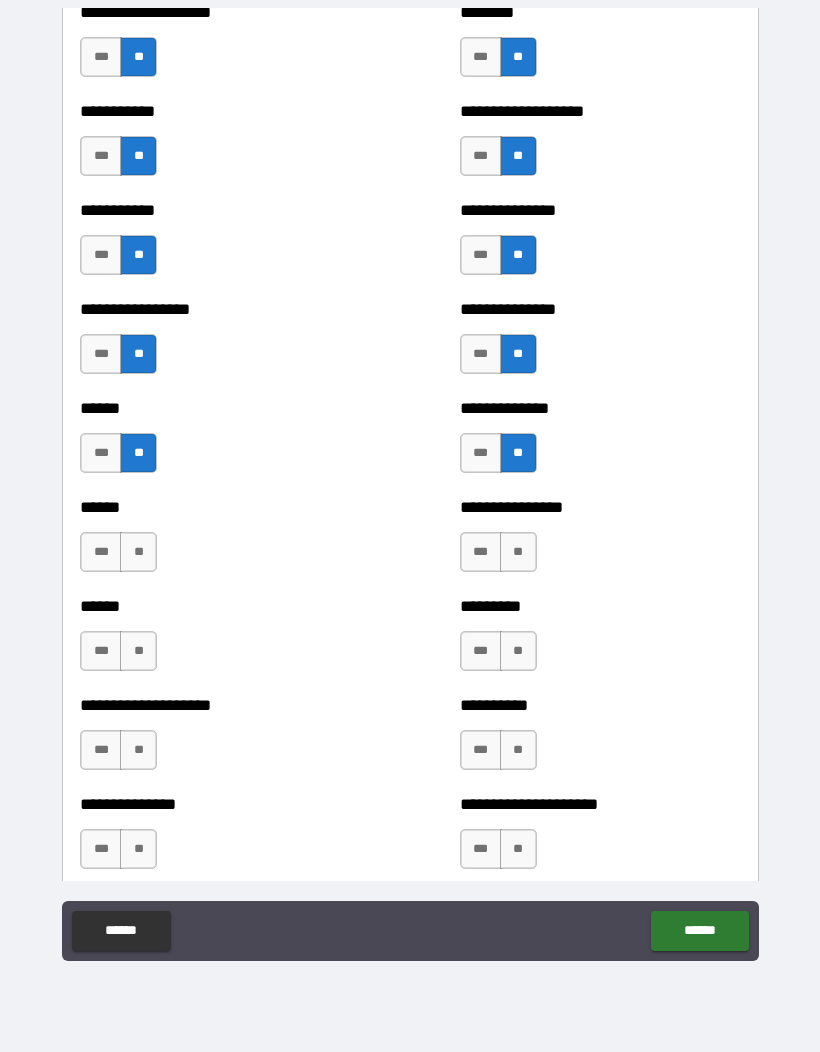 scroll, scrollTop: 2756, scrollLeft: 0, axis: vertical 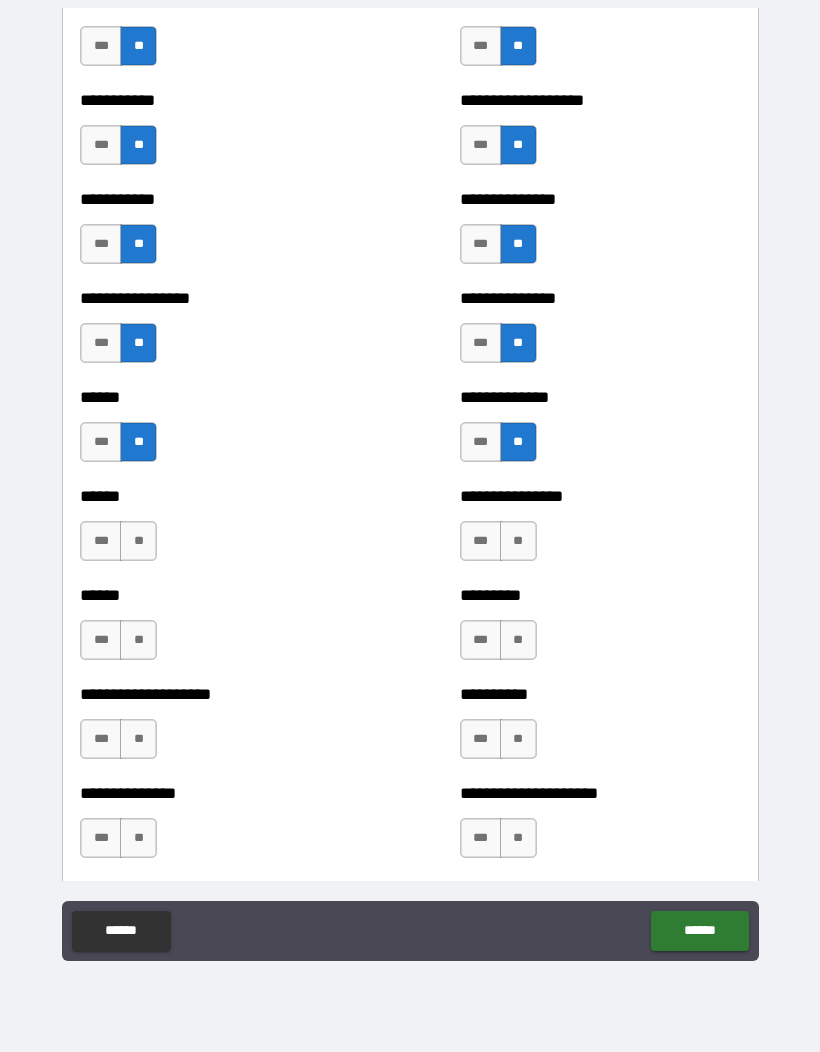 click on "**" at bounding box center [138, 541] 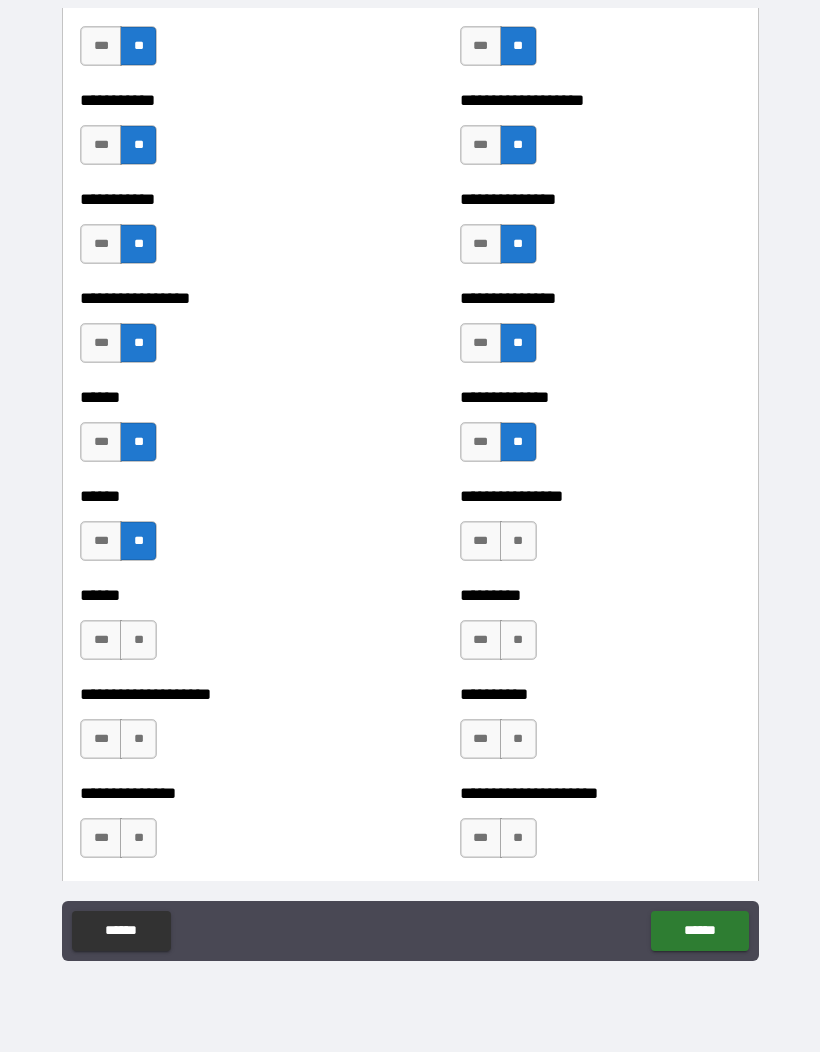 click on "**" at bounding box center (138, 640) 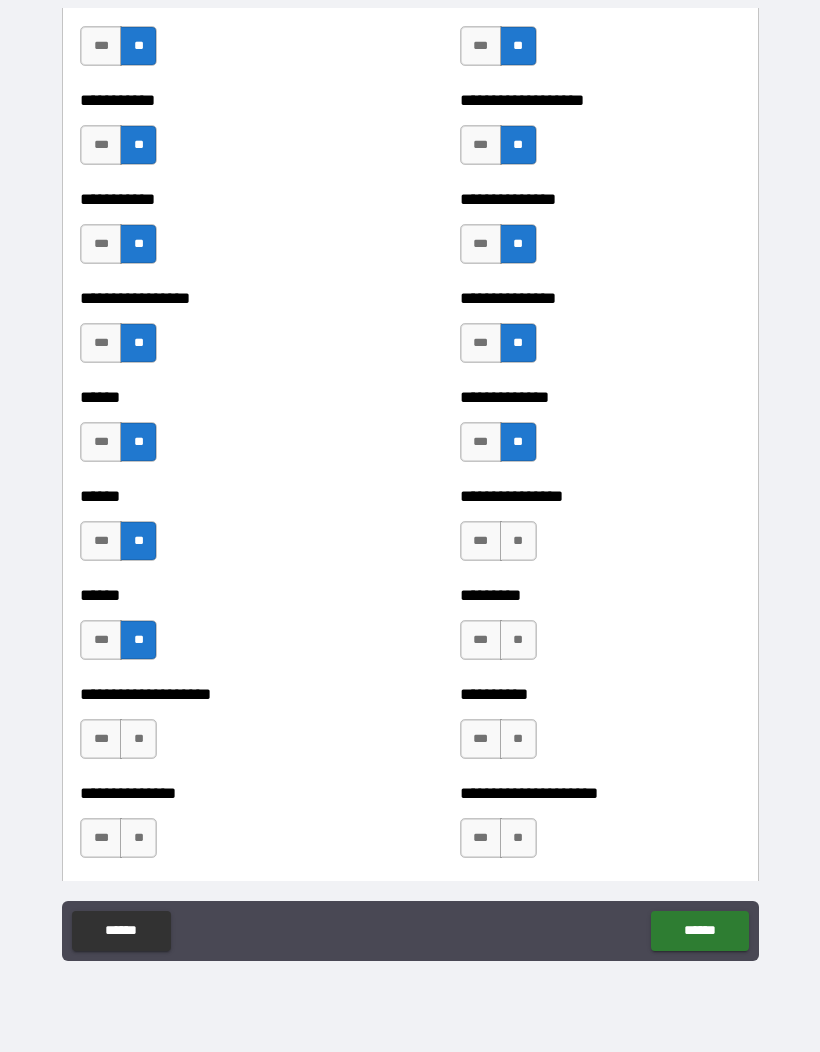 click on "**" at bounding box center (518, 541) 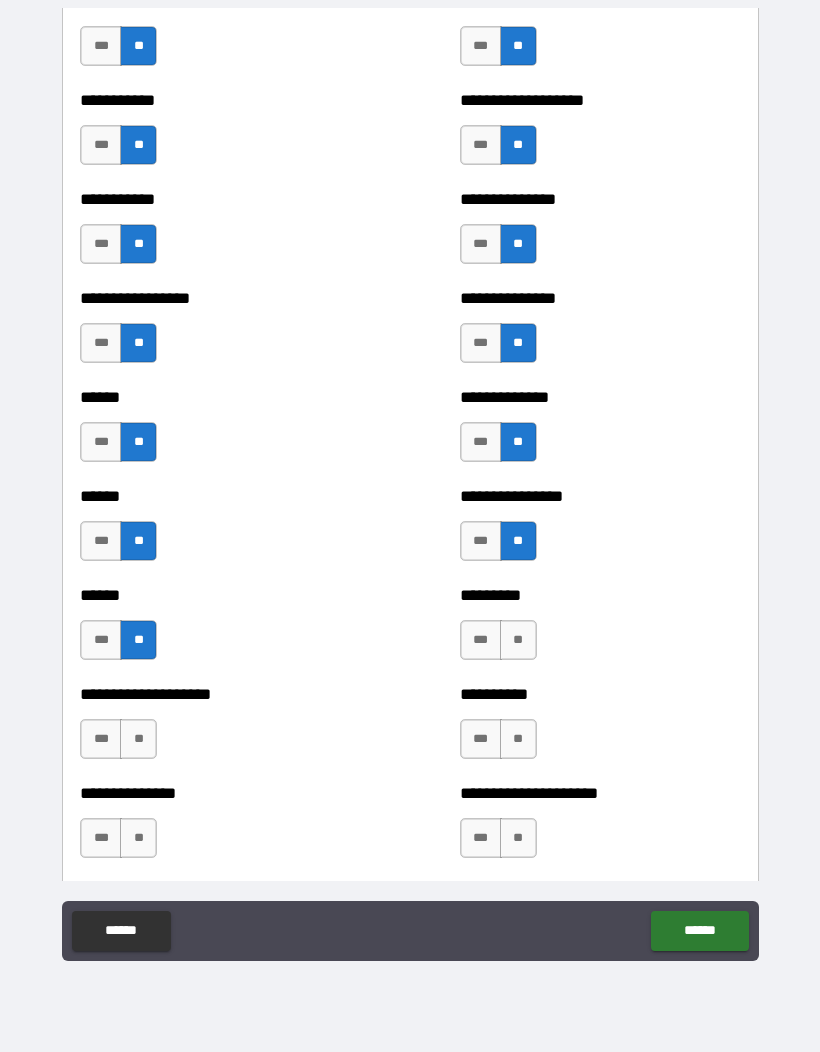 click on "**" at bounding box center [518, 640] 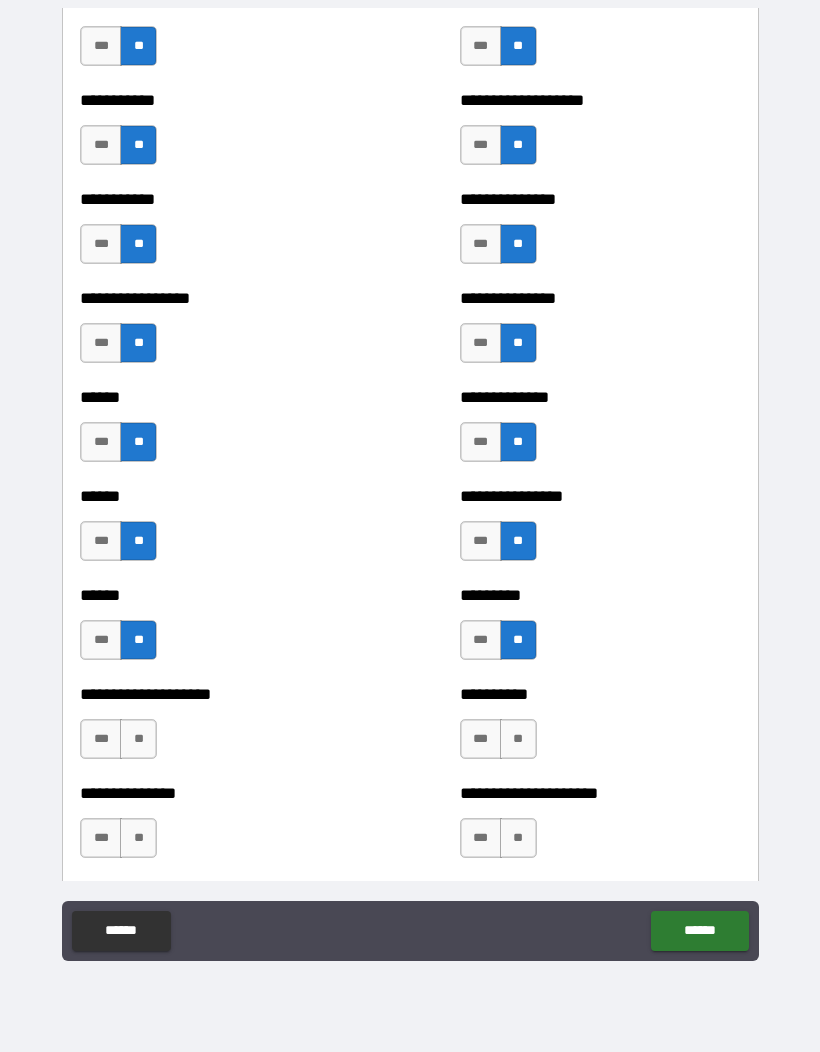 click on "**" at bounding box center [138, 739] 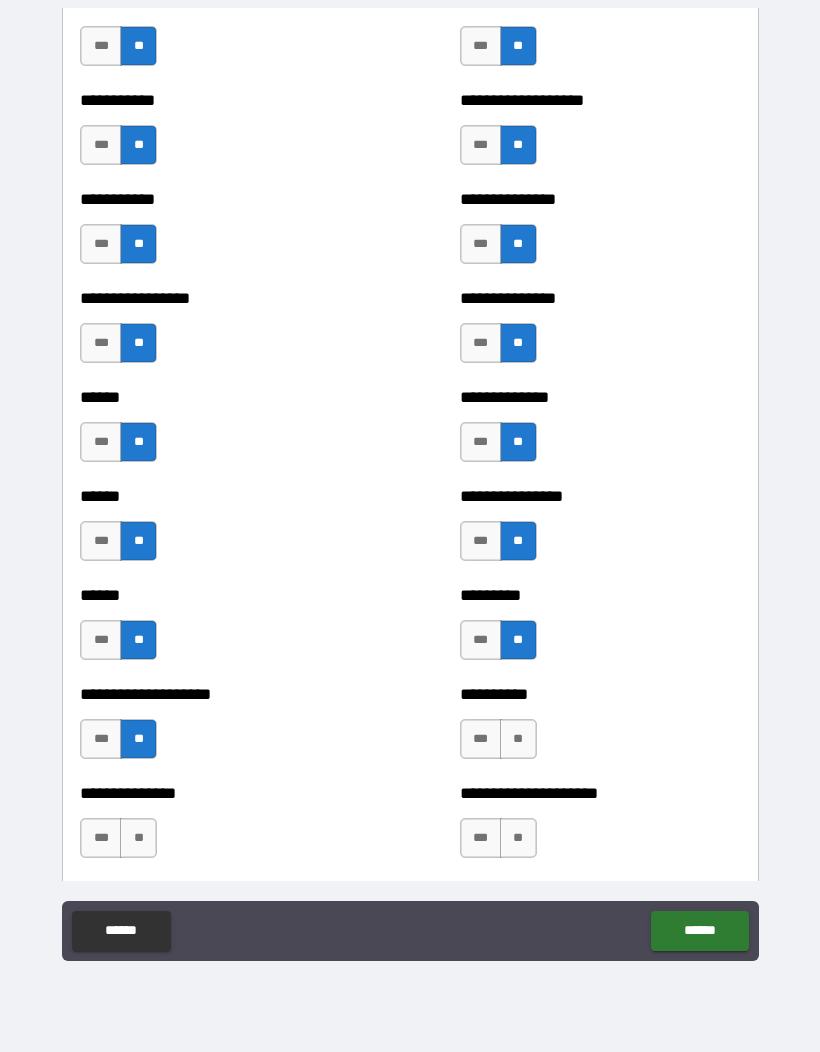 click on "**" at bounding box center [518, 739] 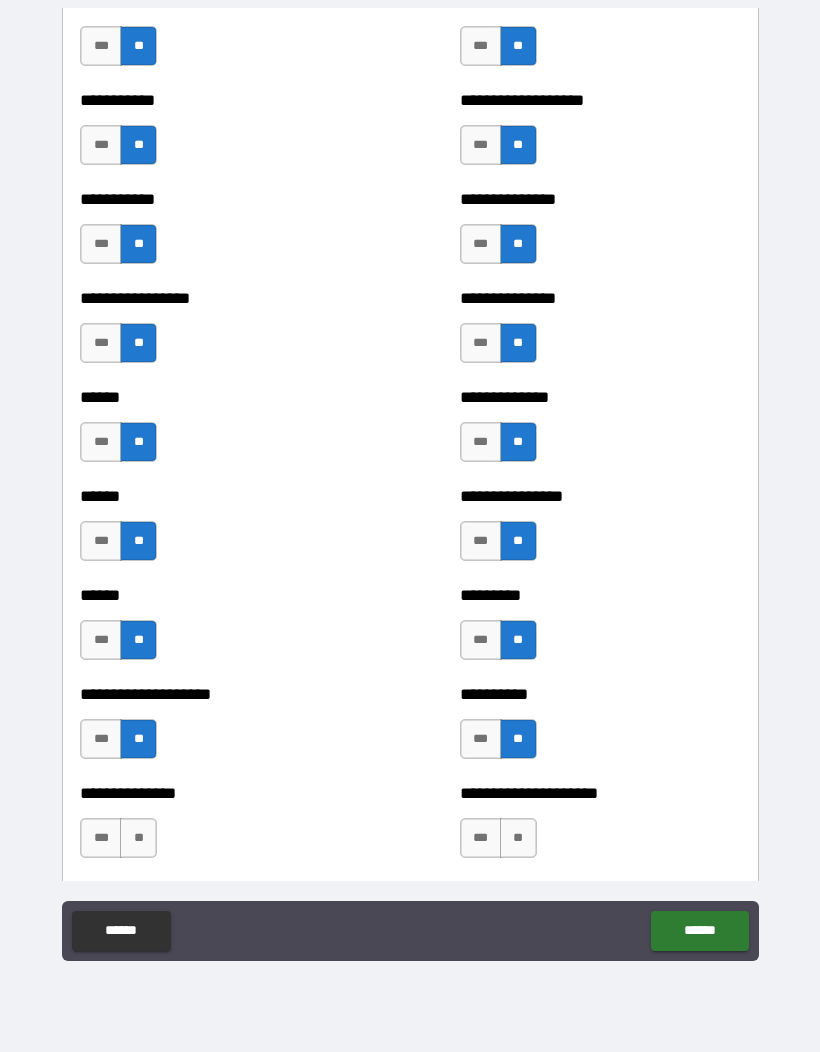 click on "**" at bounding box center [518, 838] 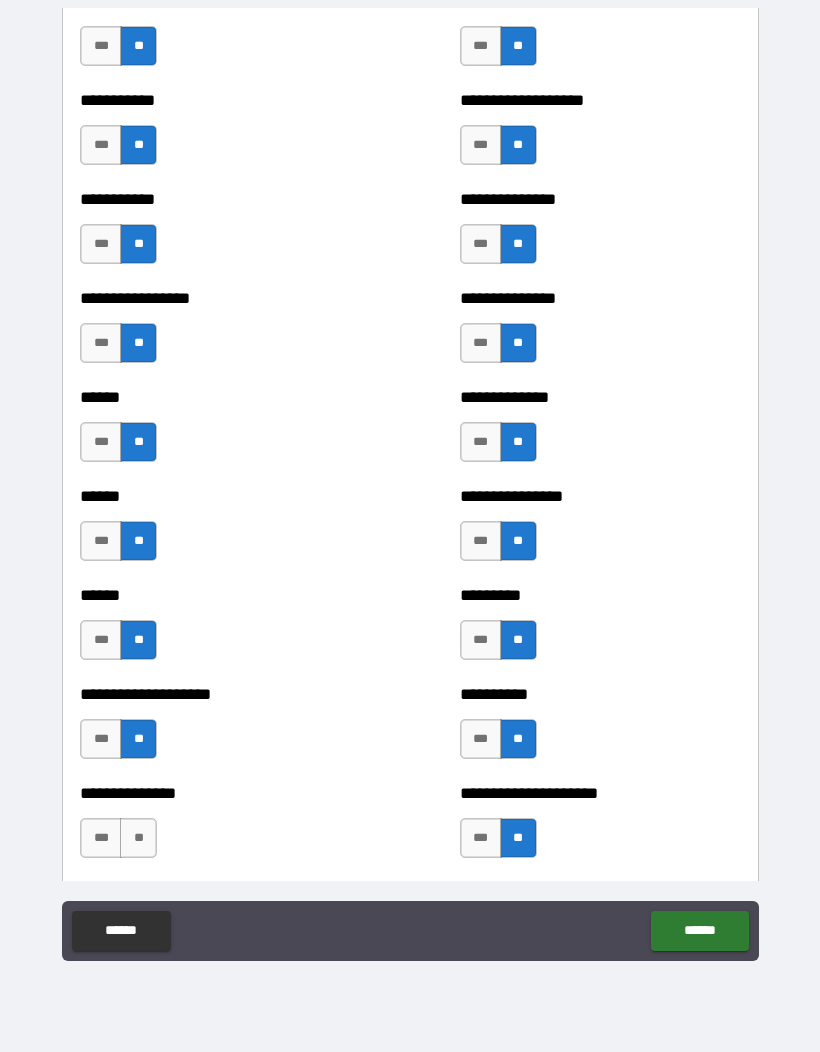 click on "**" at bounding box center (138, 838) 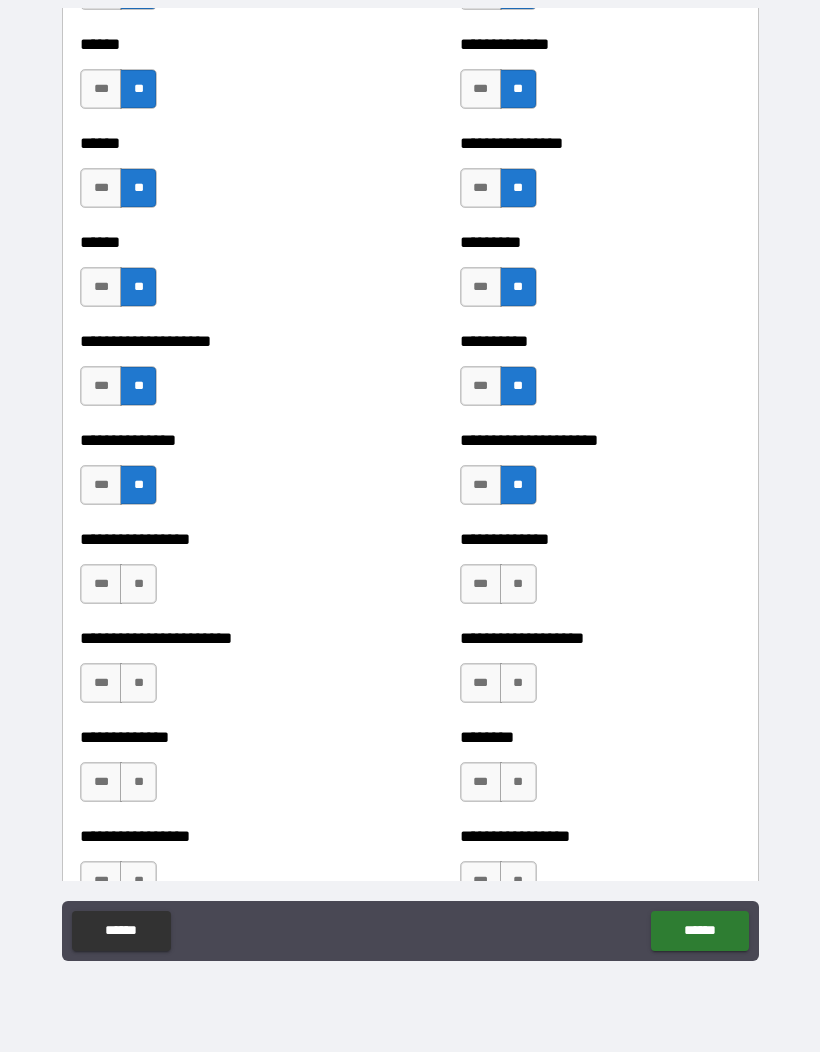 scroll, scrollTop: 3115, scrollLeft: 0, axis: vertical 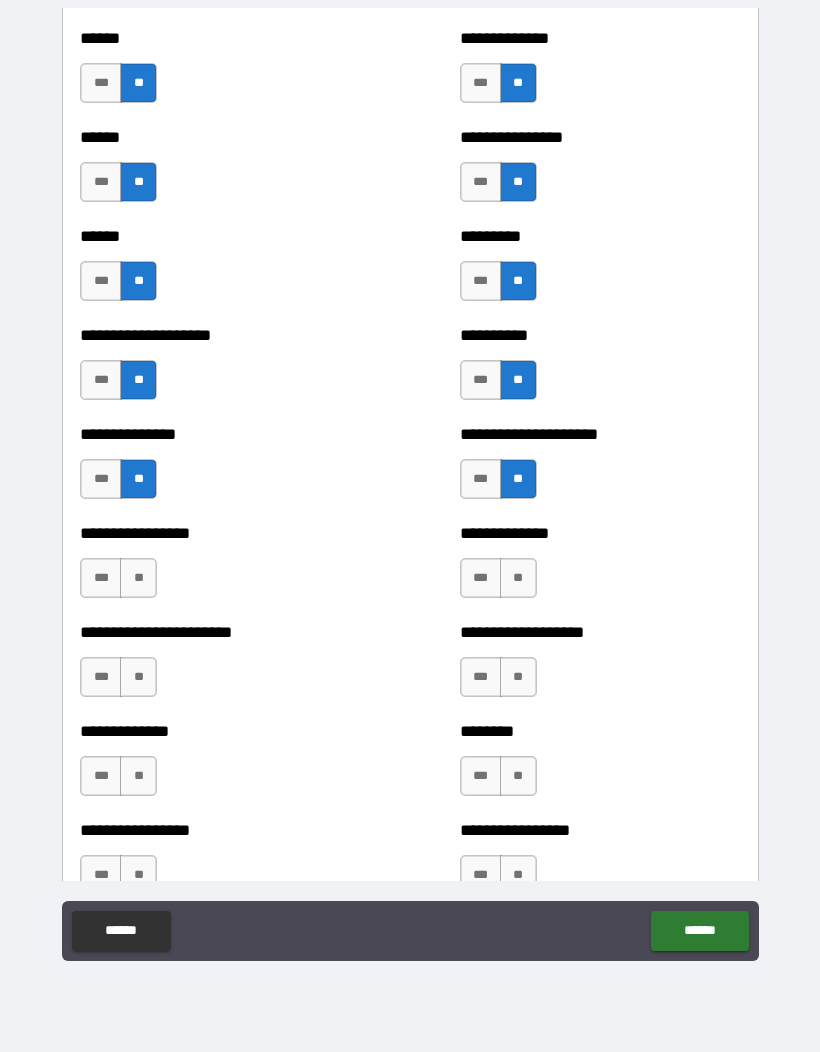 click on "**" at bounding box center [138, 578] 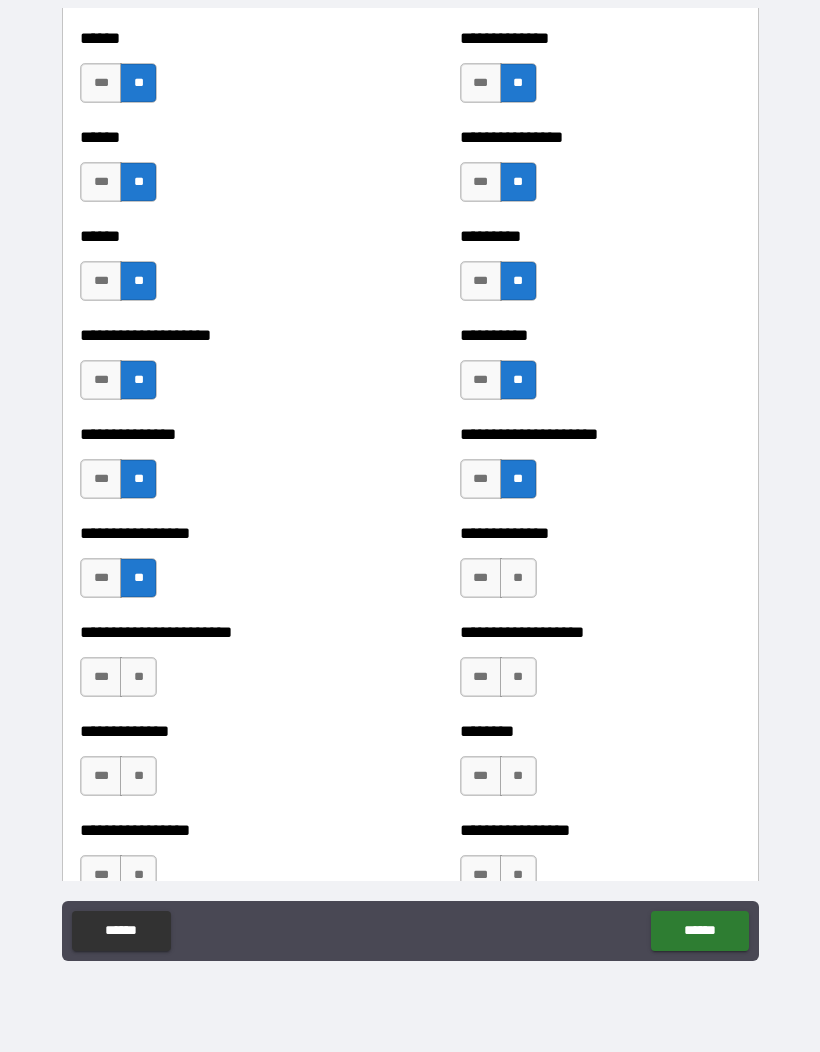 click on "**" at bounding box center [518, 578] 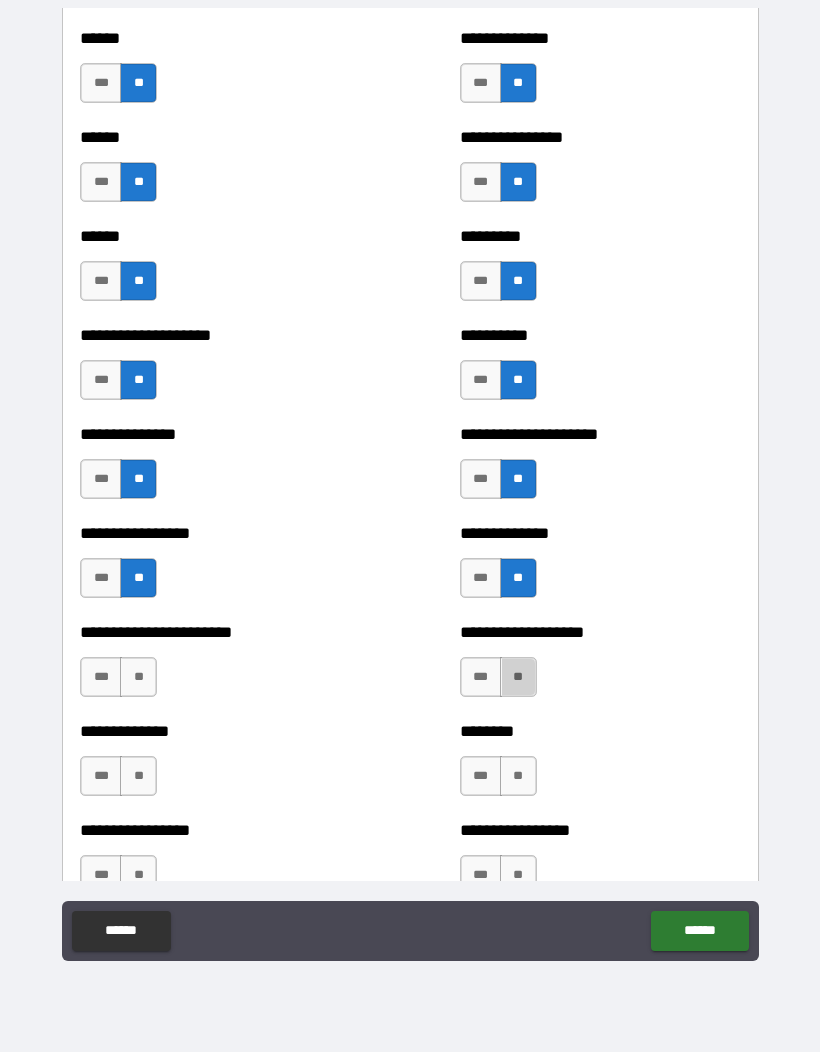 click on "**" at bounding box center [518, 677] 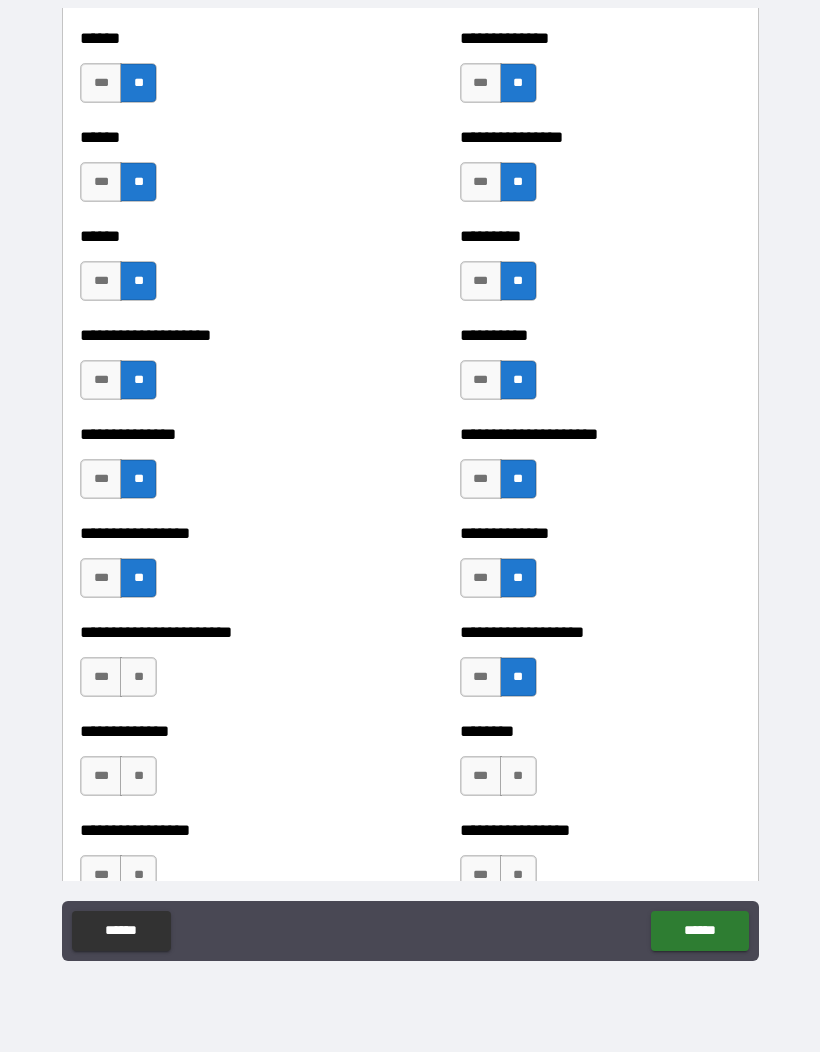 click on "**" at bounding box center [138, 677] 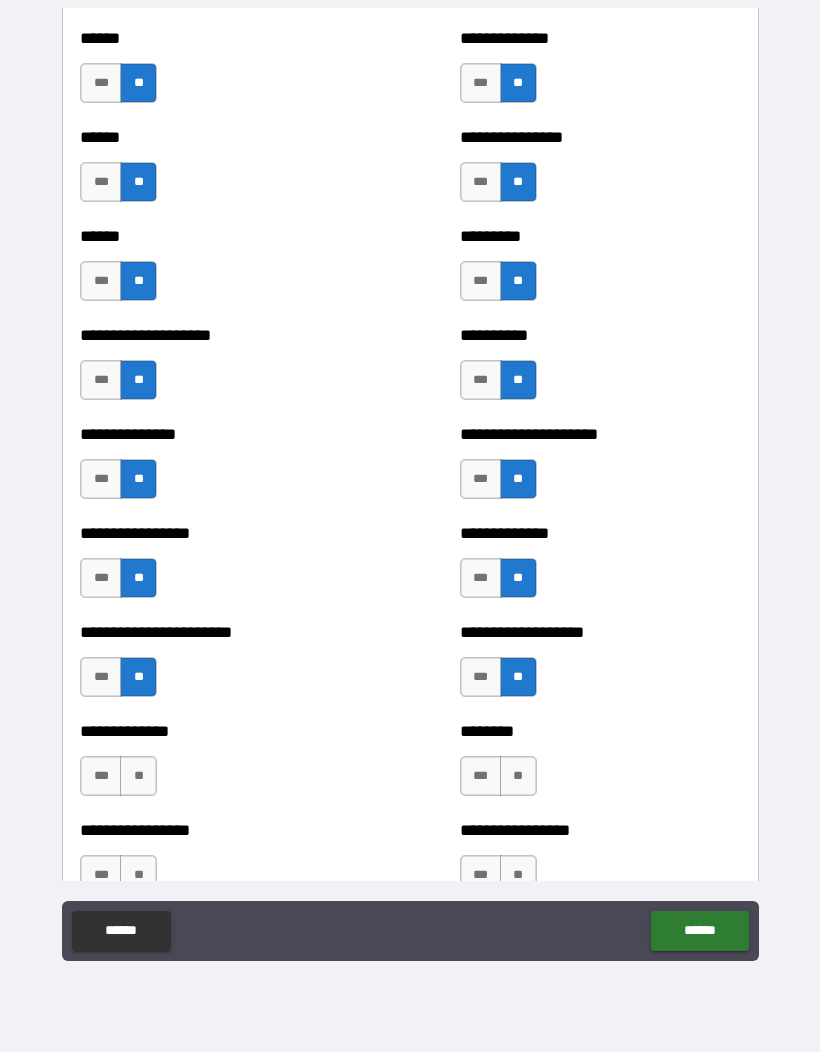 click on "**" at bounding box center (138, 776) 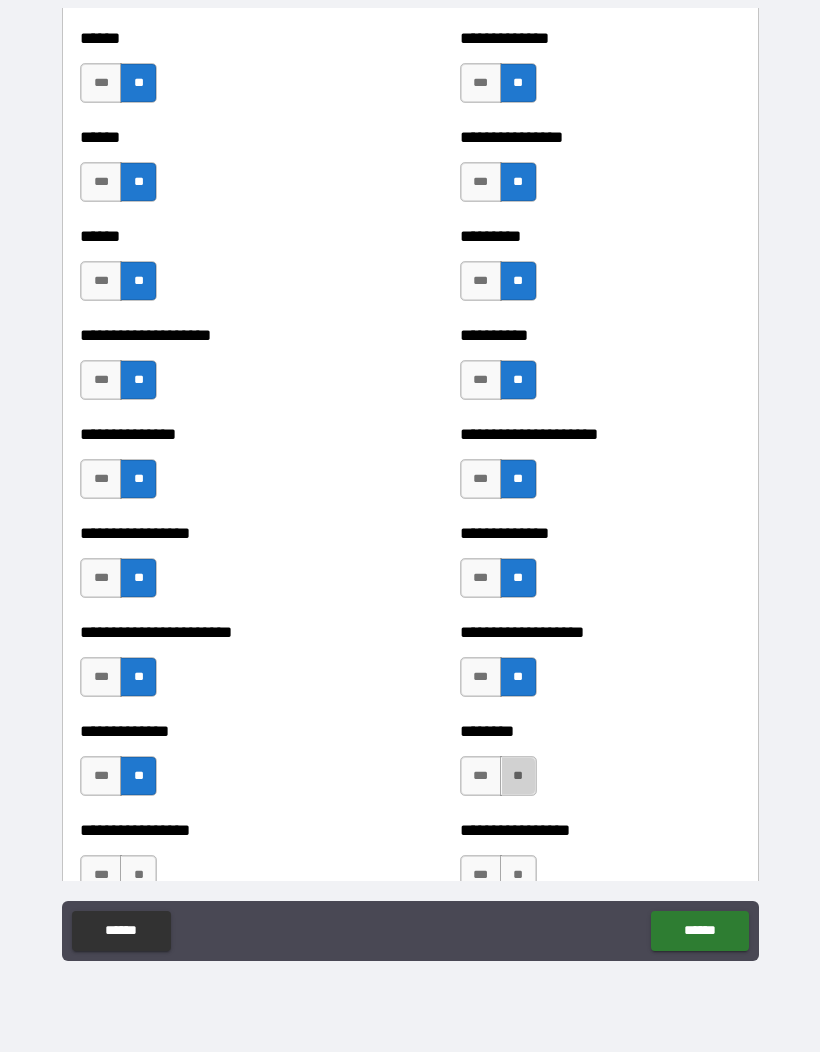 click on "**" at bounding box center [518, 776] 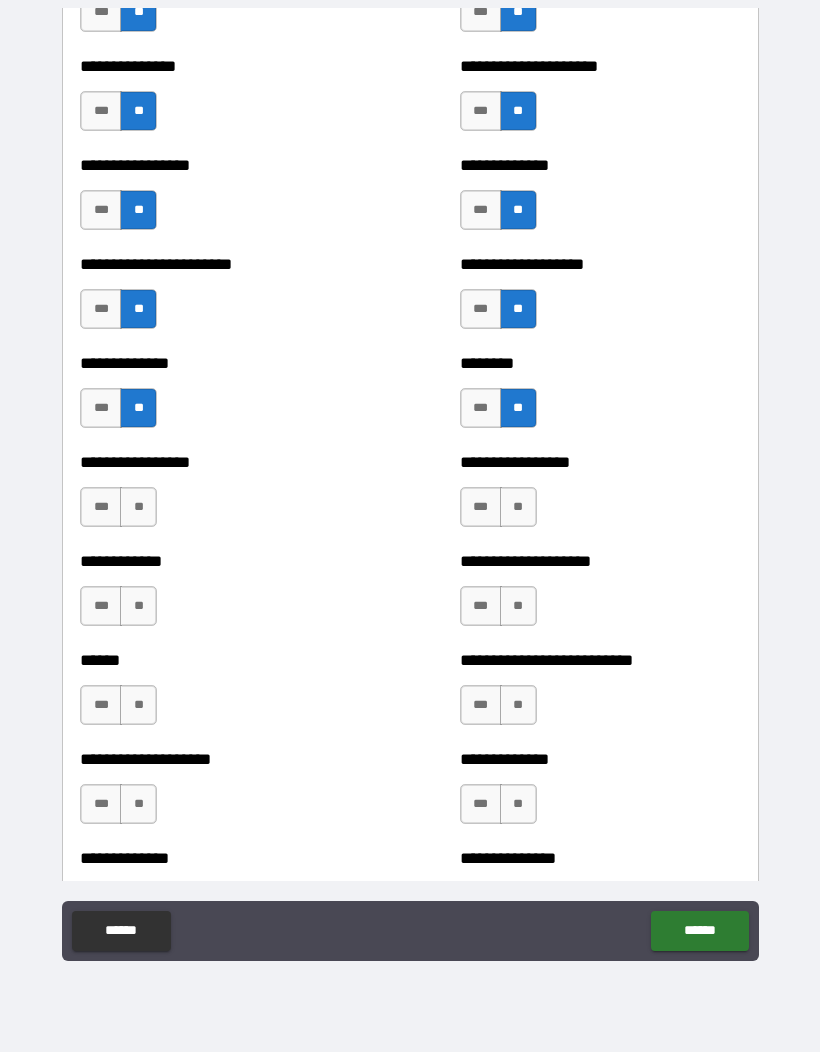 scroll, scrollTop: 3507, scrollLeft: 0, axis: vertical 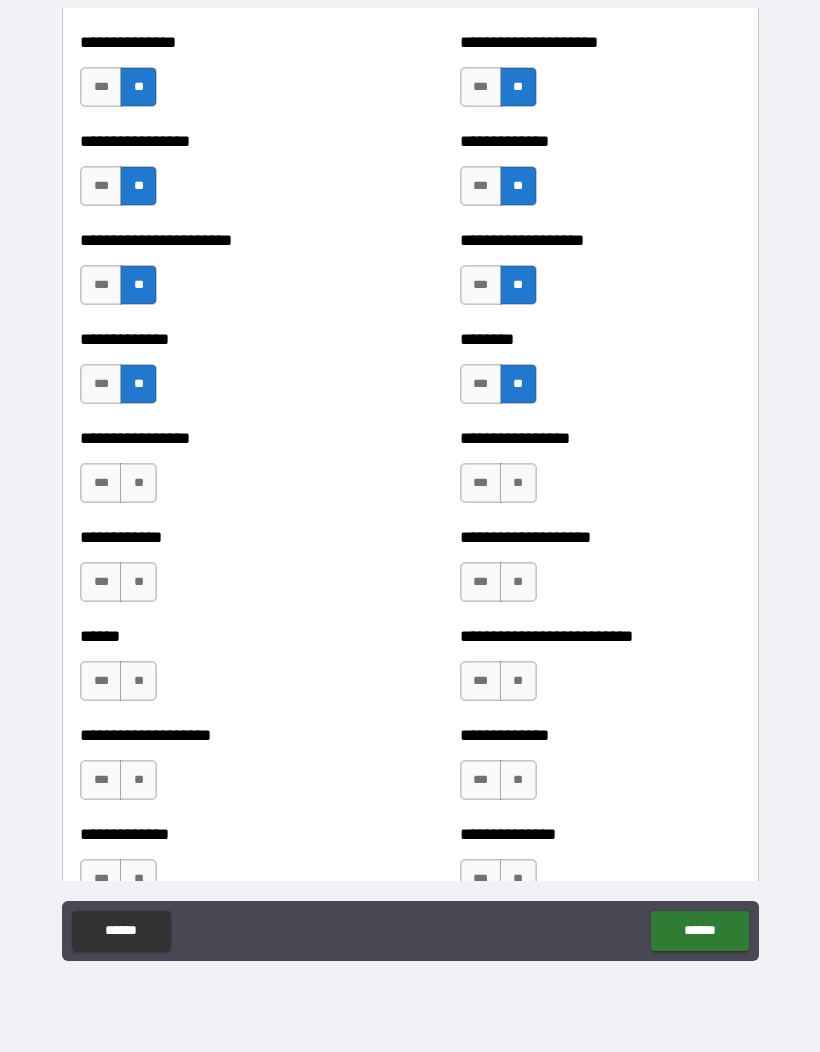 click on "**" at bounding box center [518, 483] 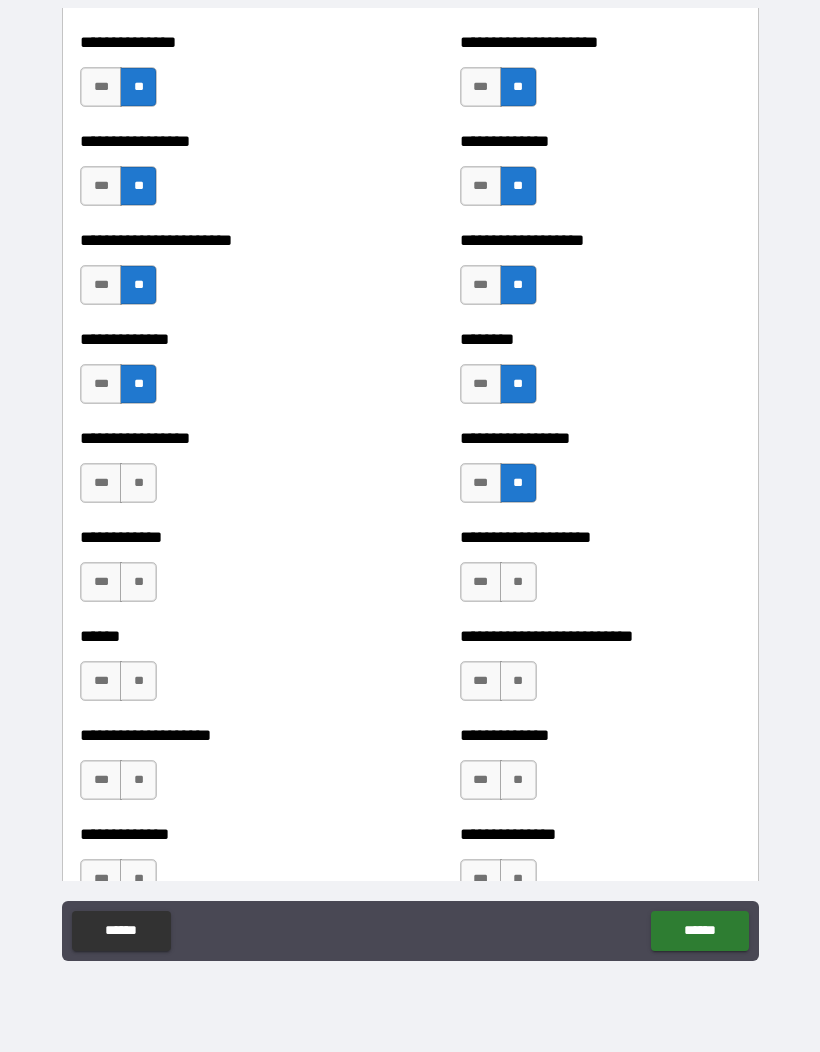 click on "**" at bounding box center (138, 483) 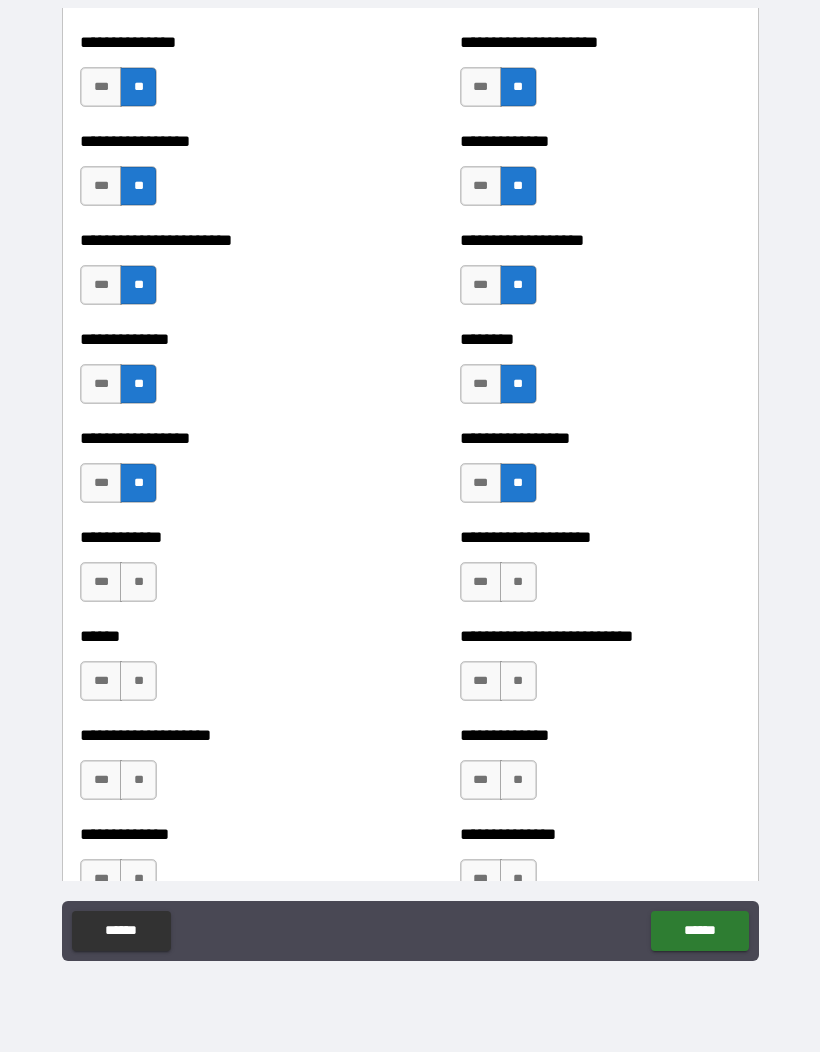 click on "**" at bounding box center [138, 582] 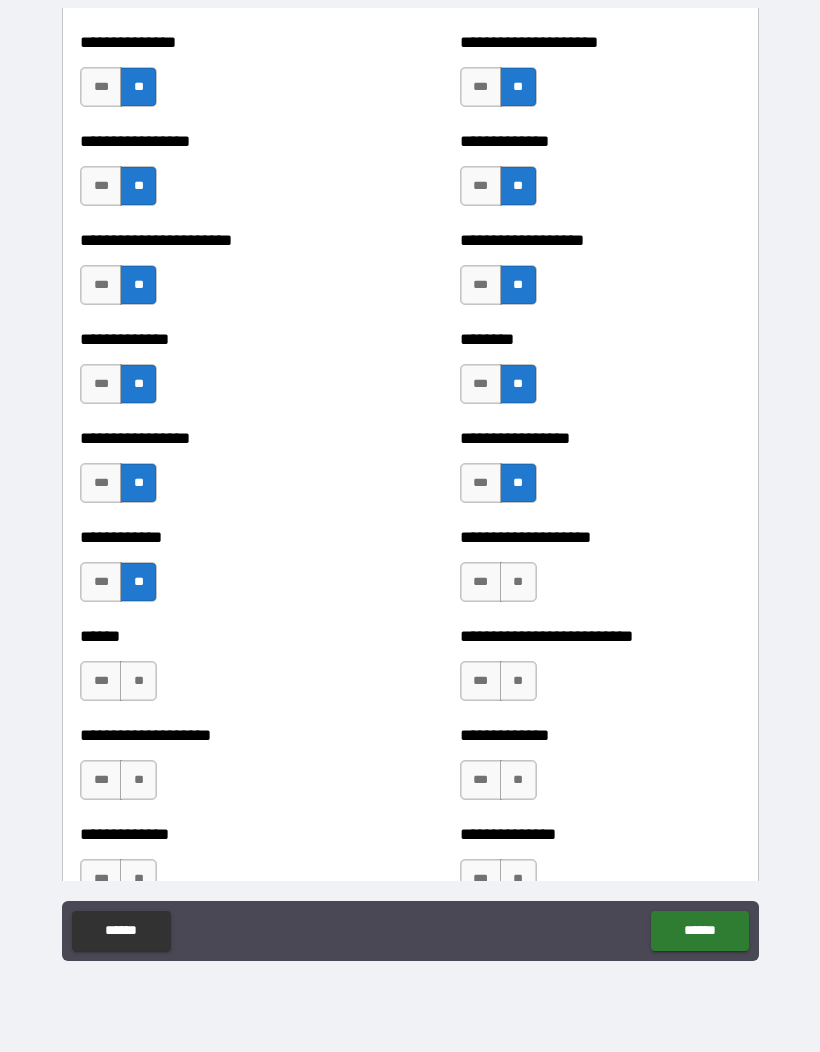 click on "**" at bounding box center [518, 582] 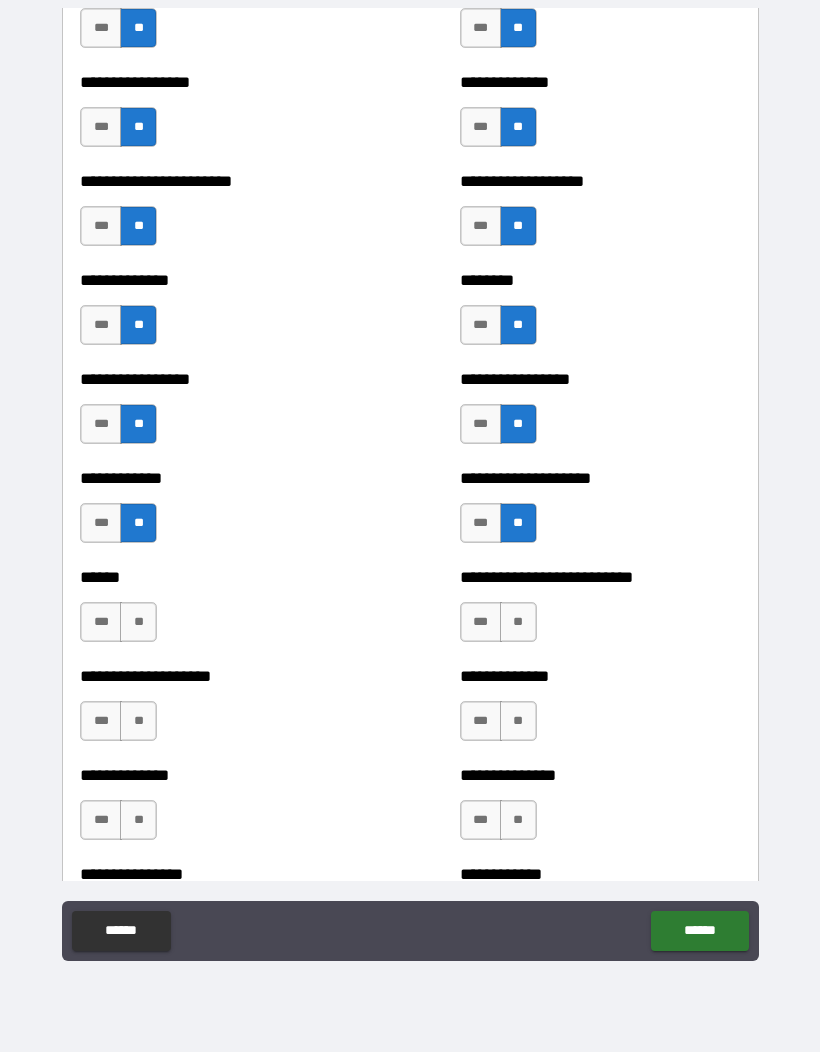 scroll, scrollTop: 3614, scrollLeft: 0, axis: vertical 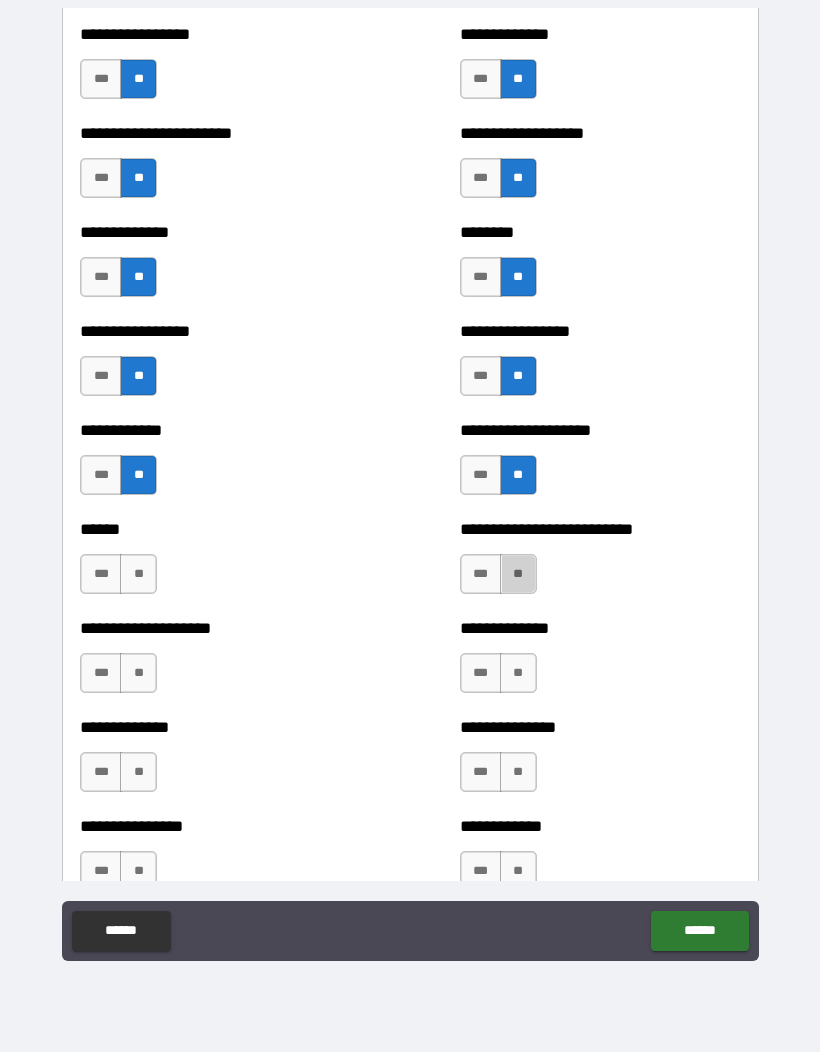click on "**" at bounding box center (518, 574) 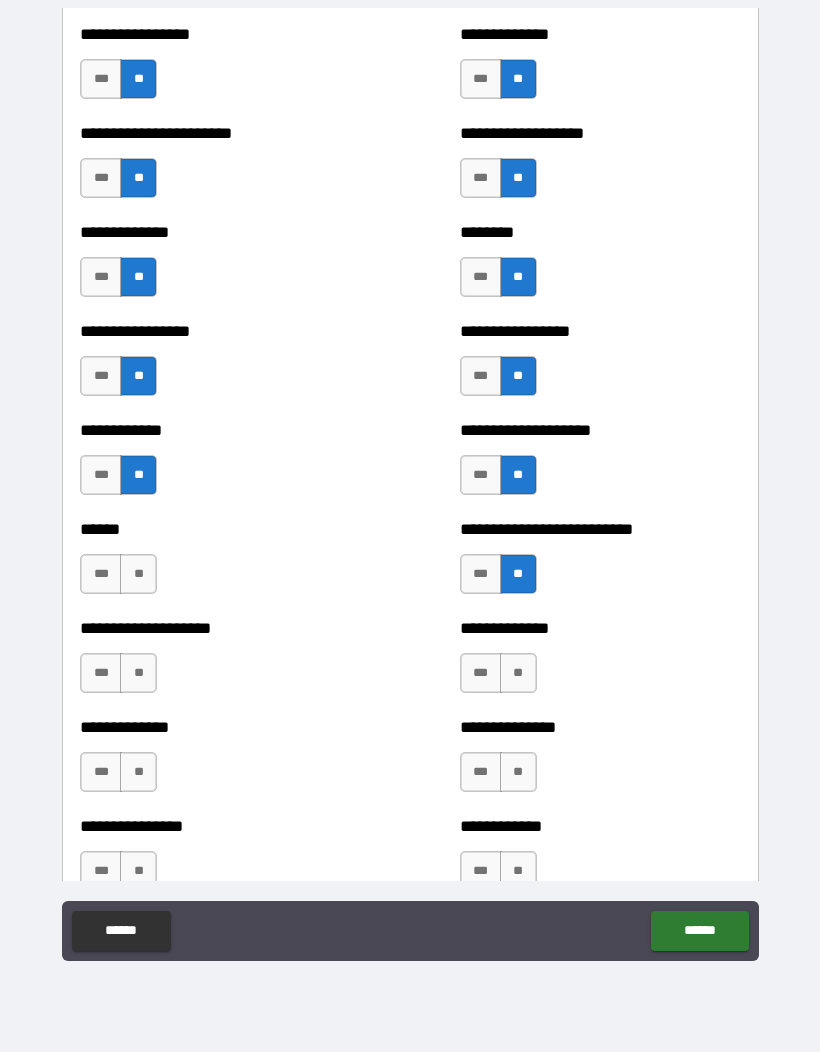 click on "**" at bounding box center [138, 574] 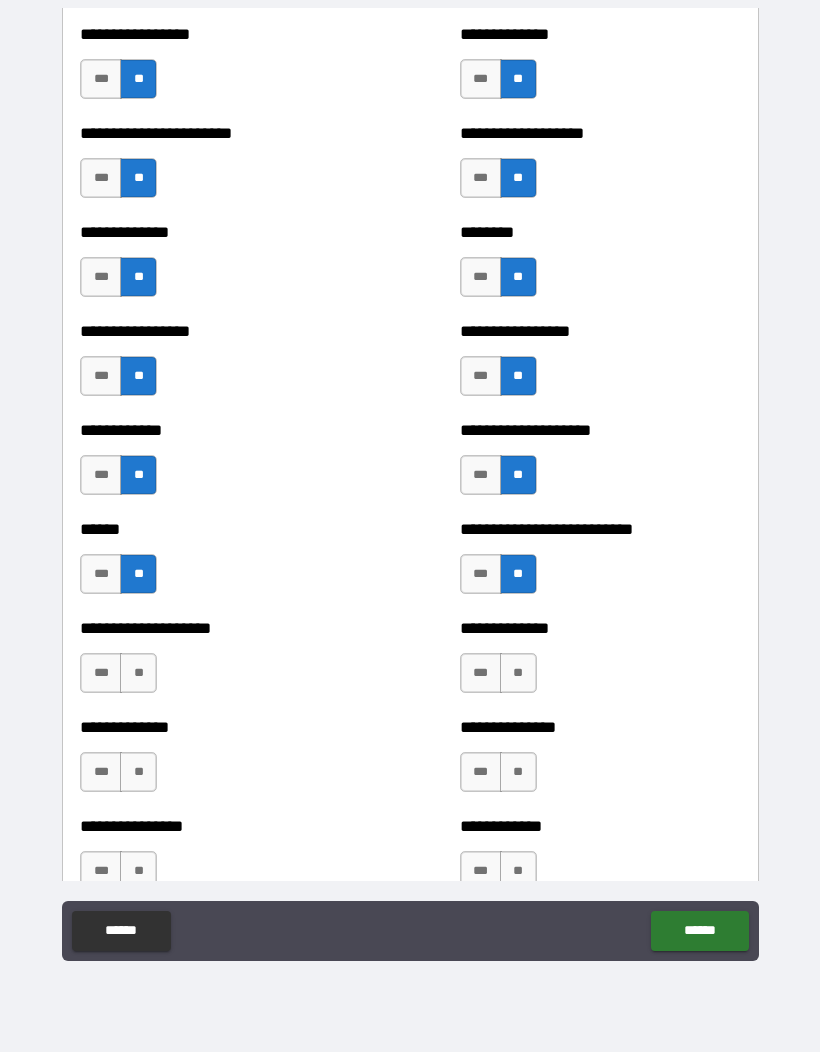 click on "**" at bounding box center (138, 673) 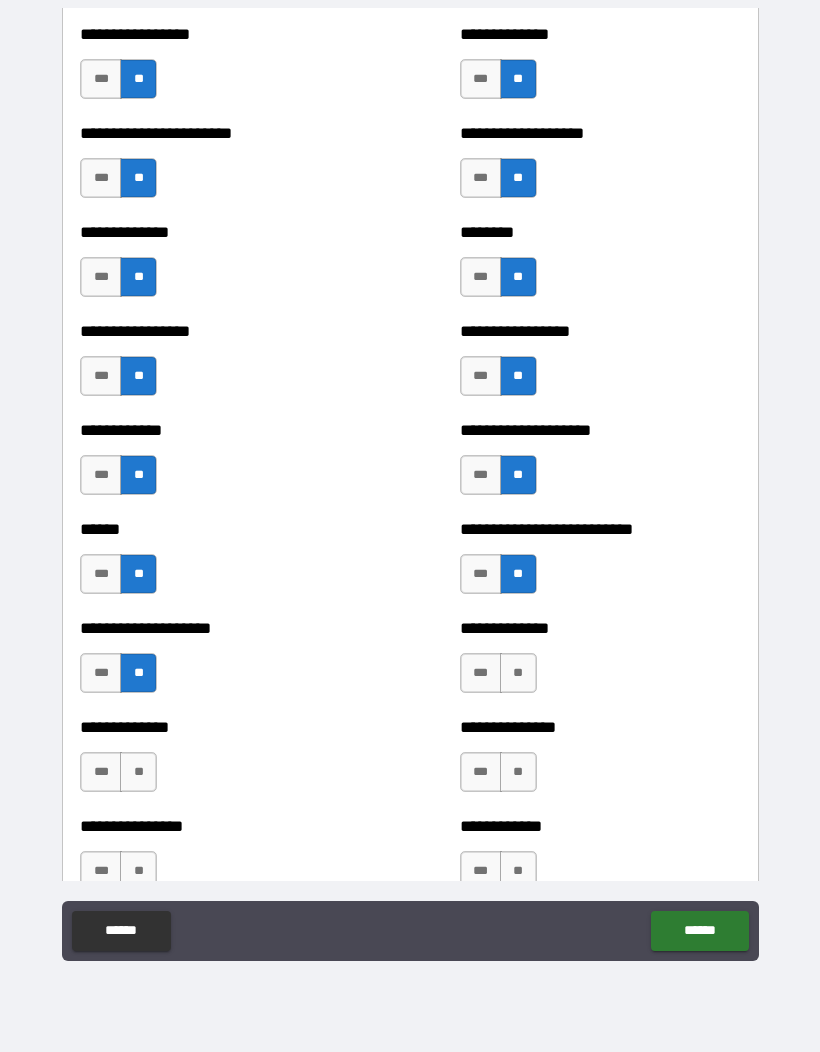 click on "**" at bounding box center (518, 673) 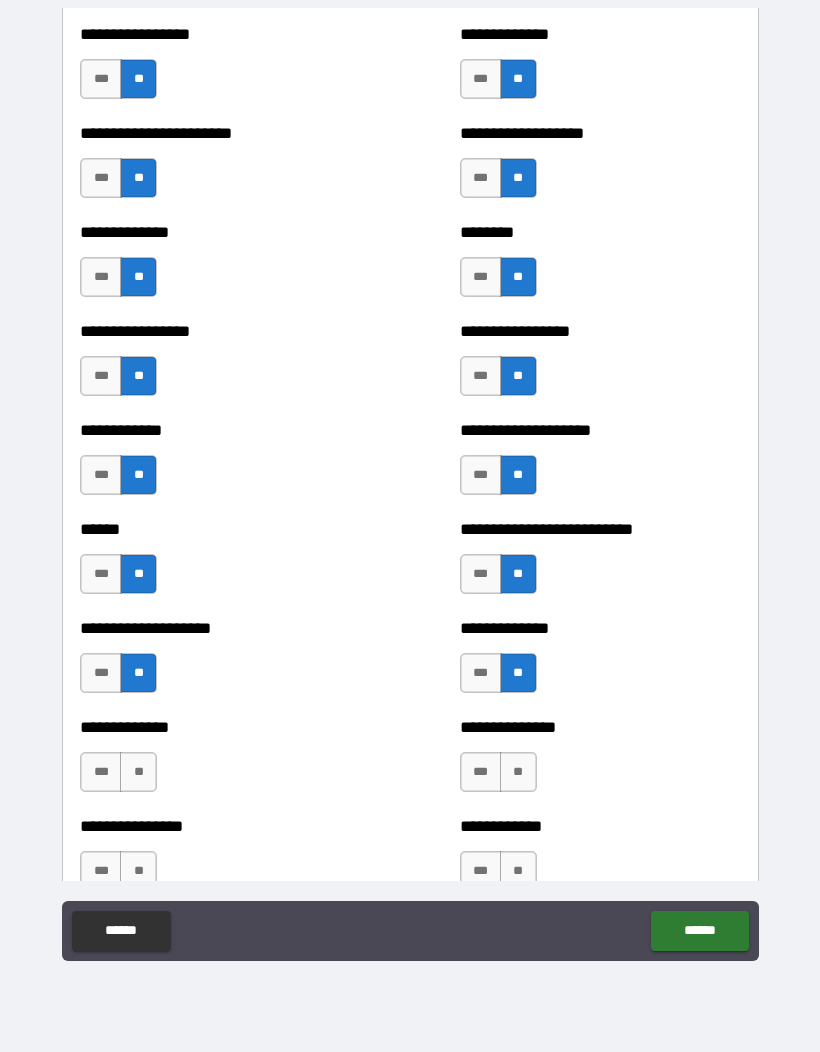 click on "**" at bounding box center (518, 772) 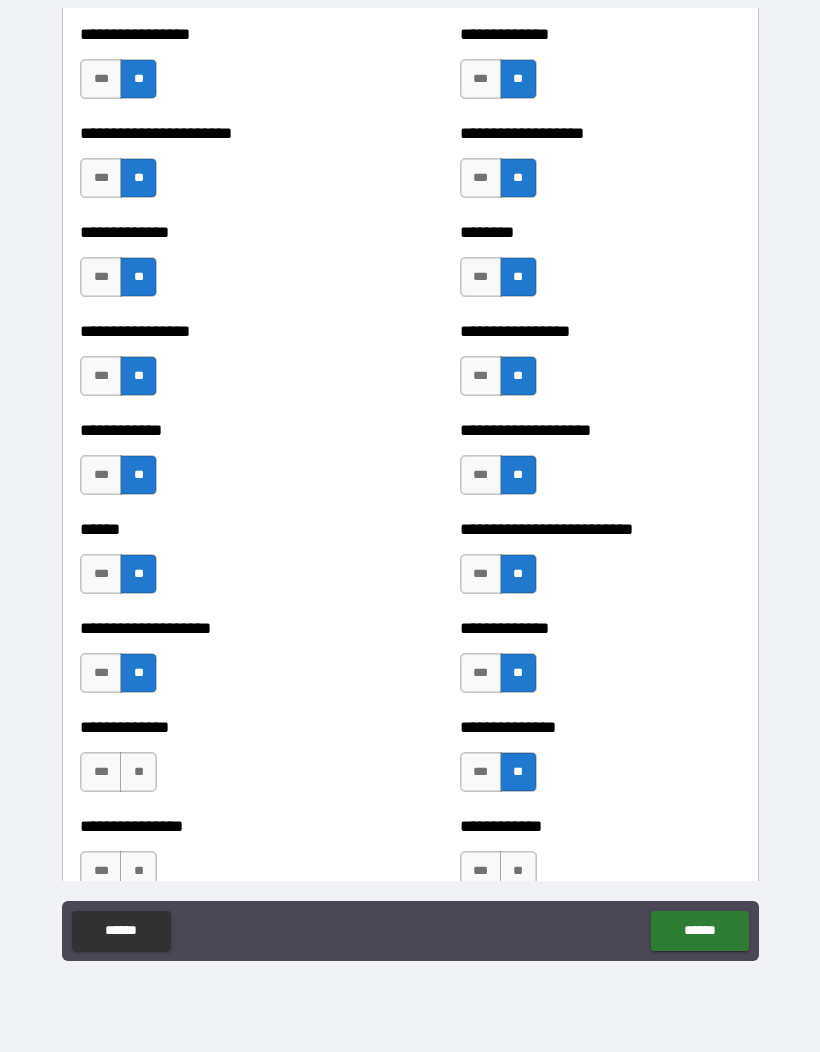 click on "**" at bounding box center [138, 772] 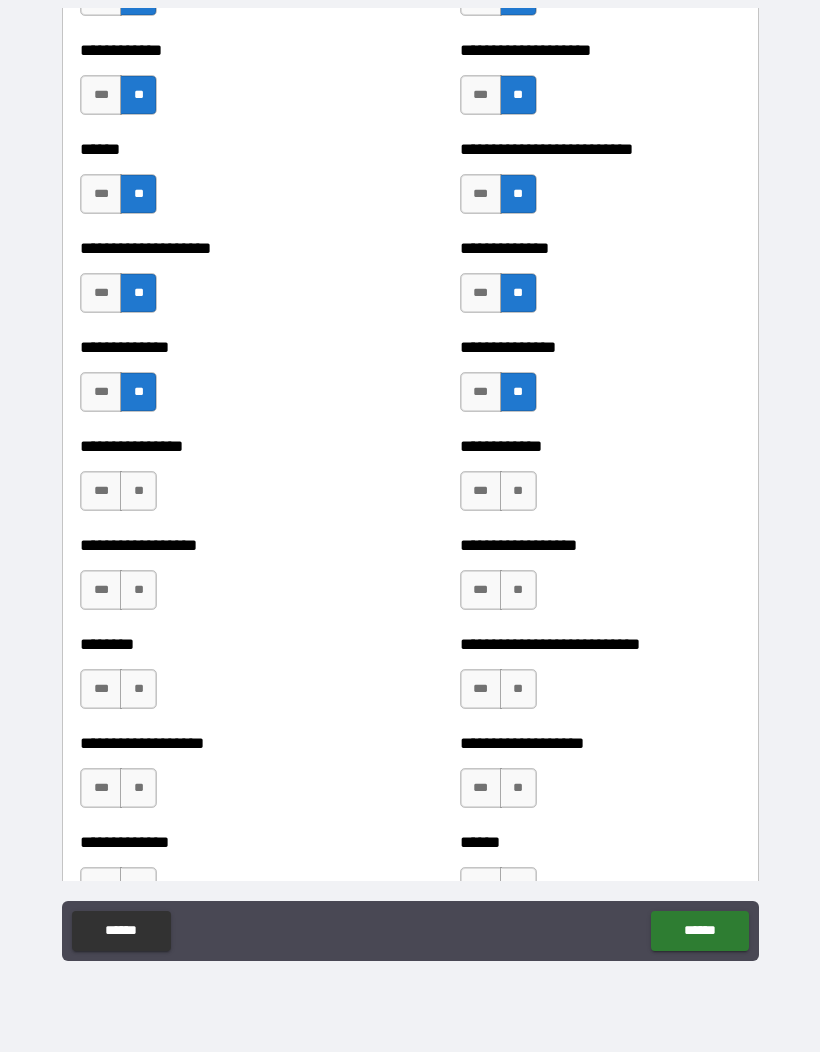 scroll, scrollTop: 3991, scrollLeft: 0, axis: vertical 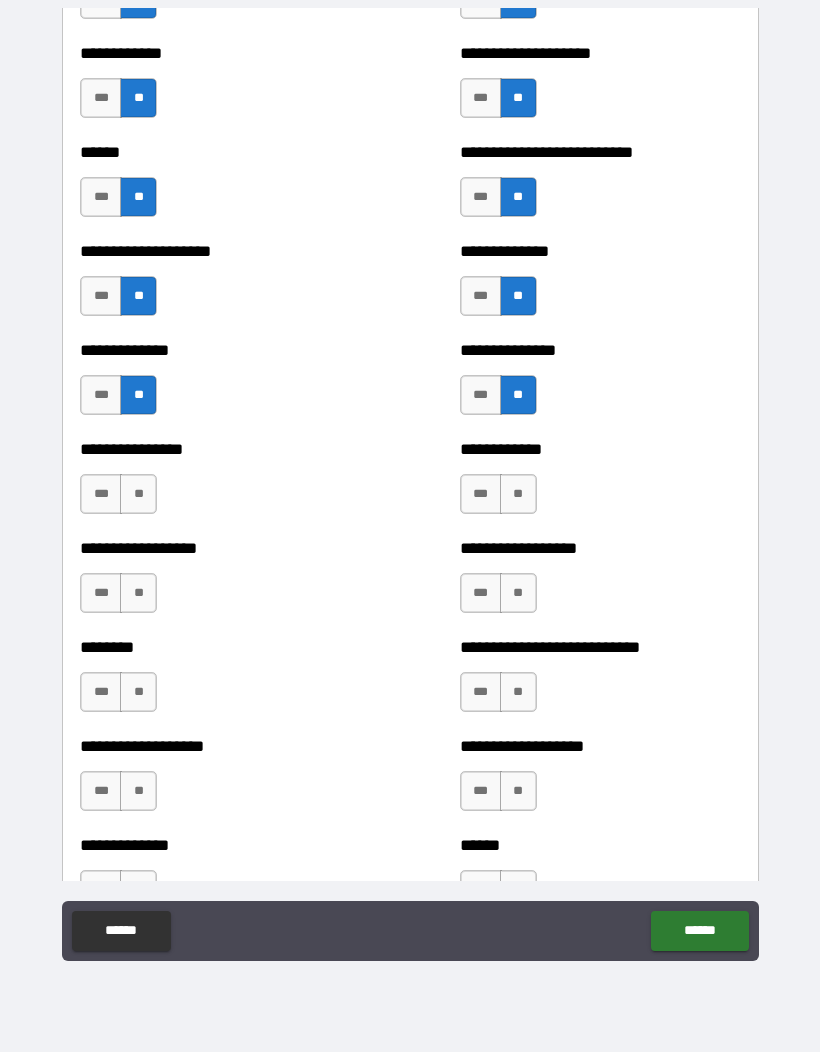 click on "**" at bounding box center (138, 494) 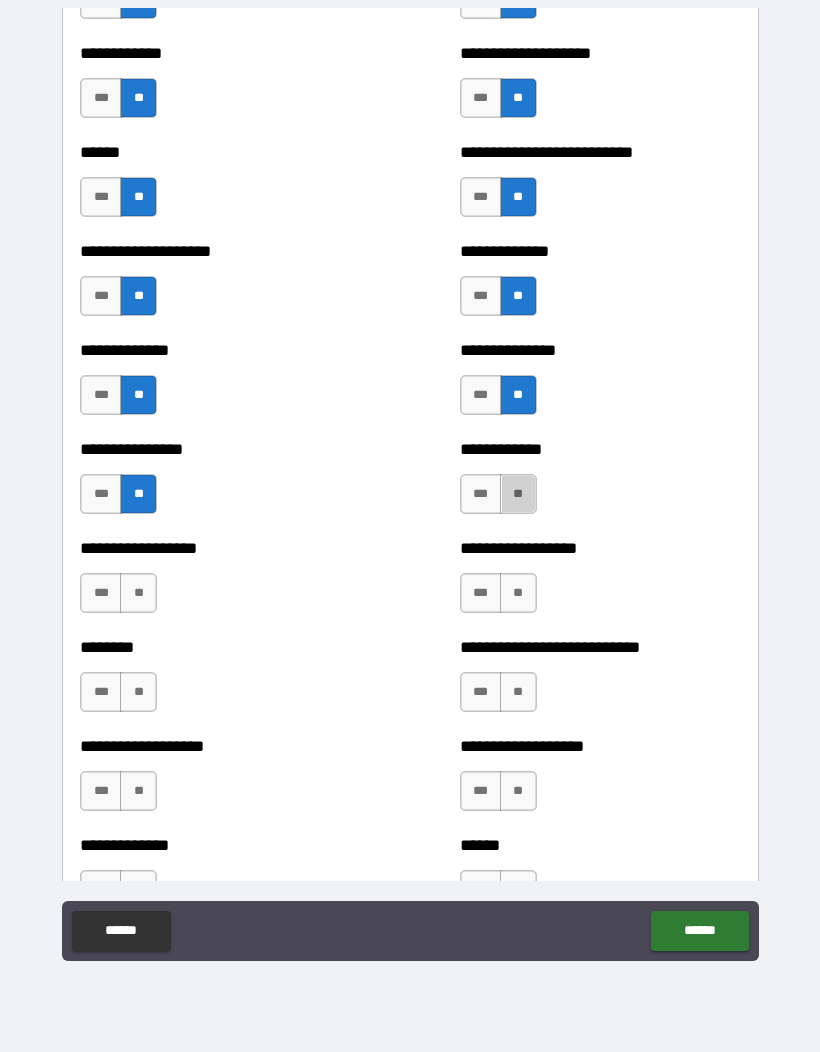 click on "**" at bounding box center (518, 494) 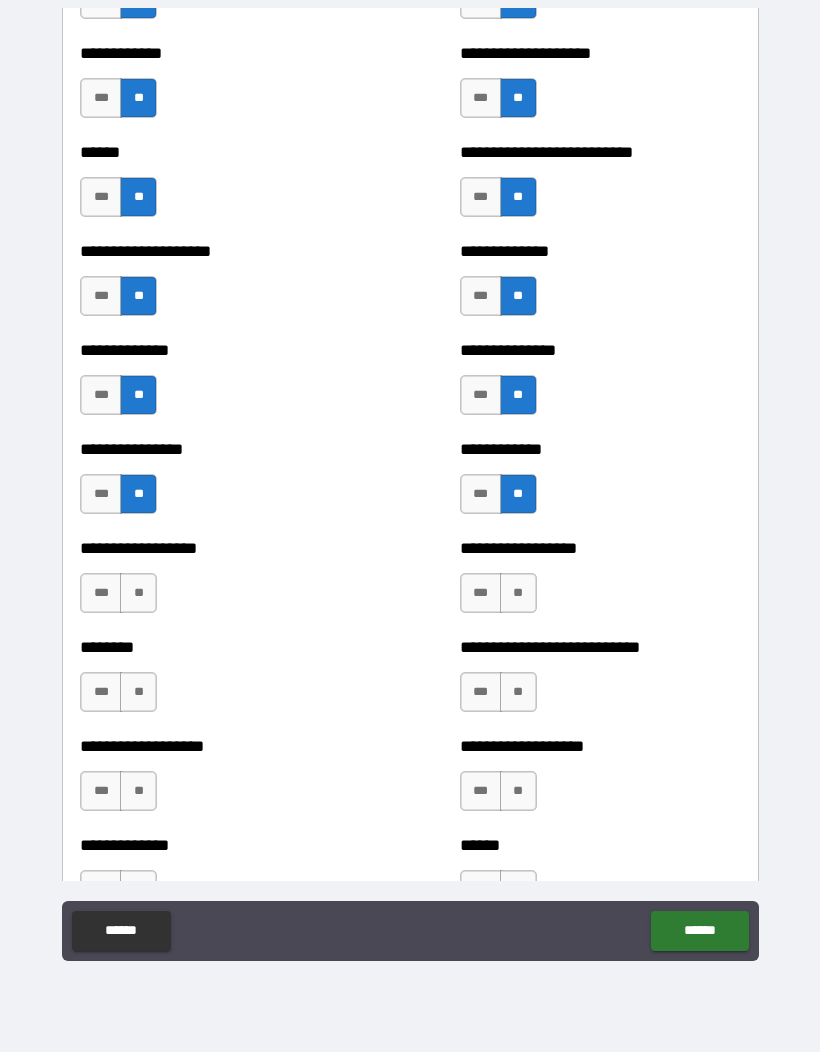 click on "**" at bounding box center (518, 593) 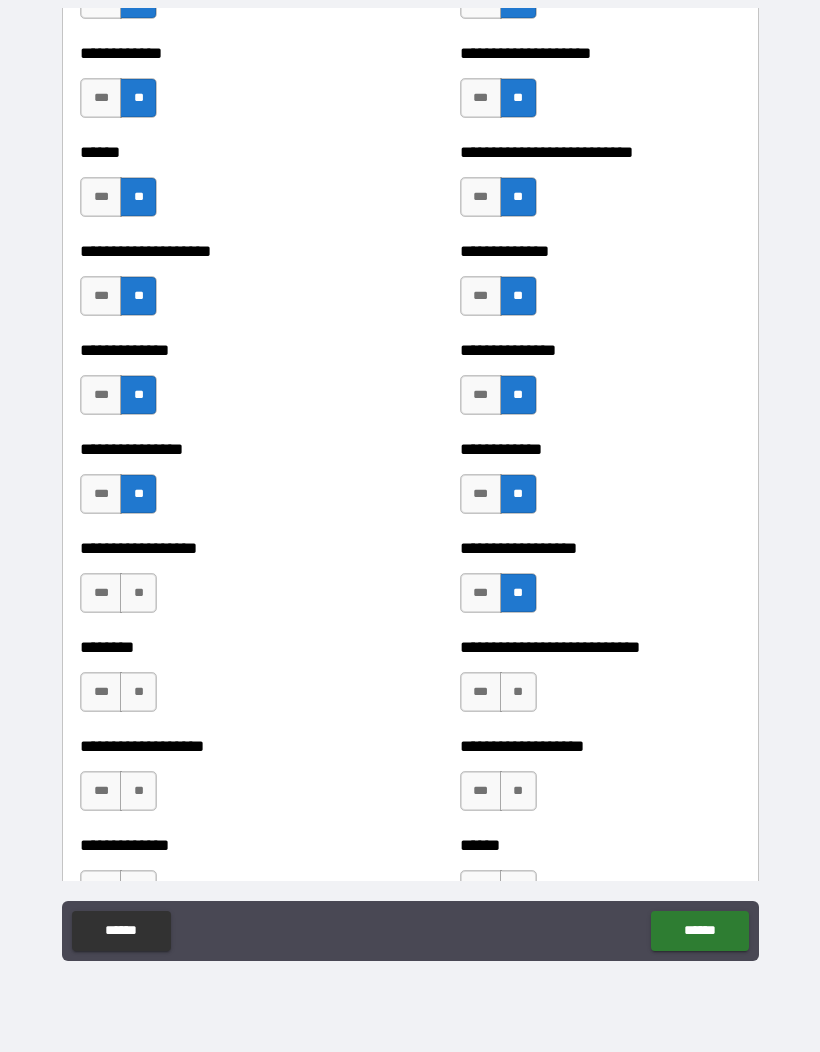 click on "**" at bounding box center [138, 593] 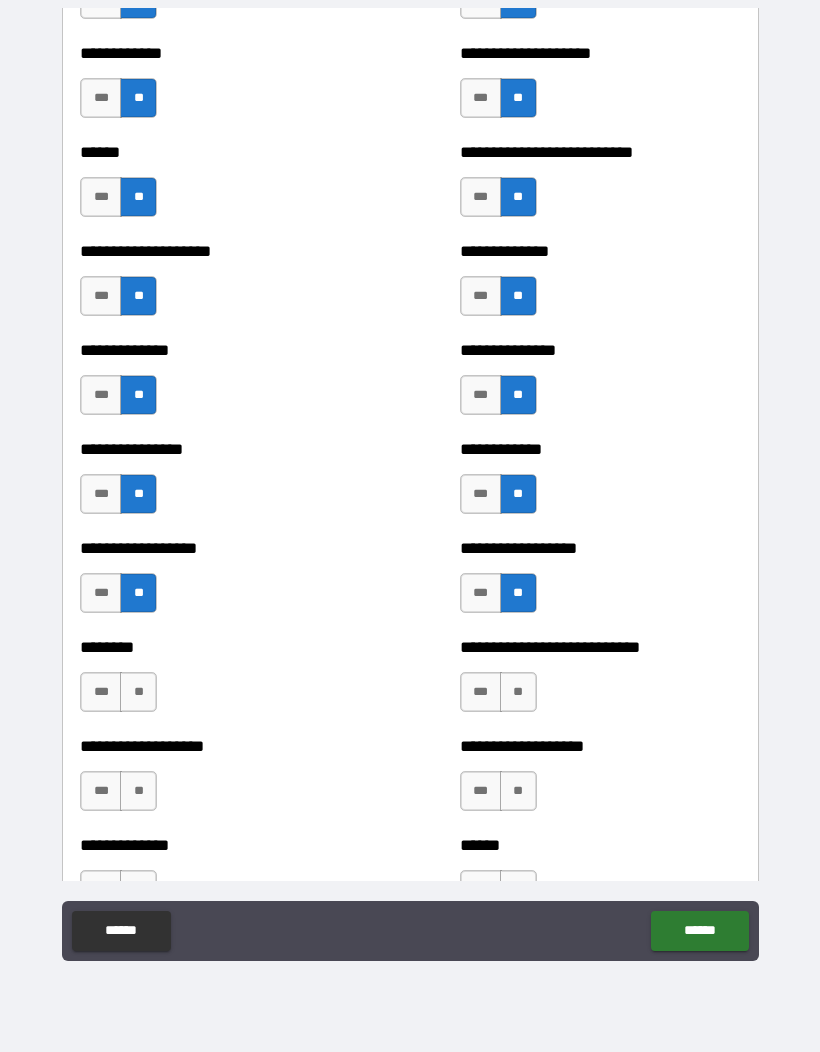 click on "**" at bounding box center [138, 692] 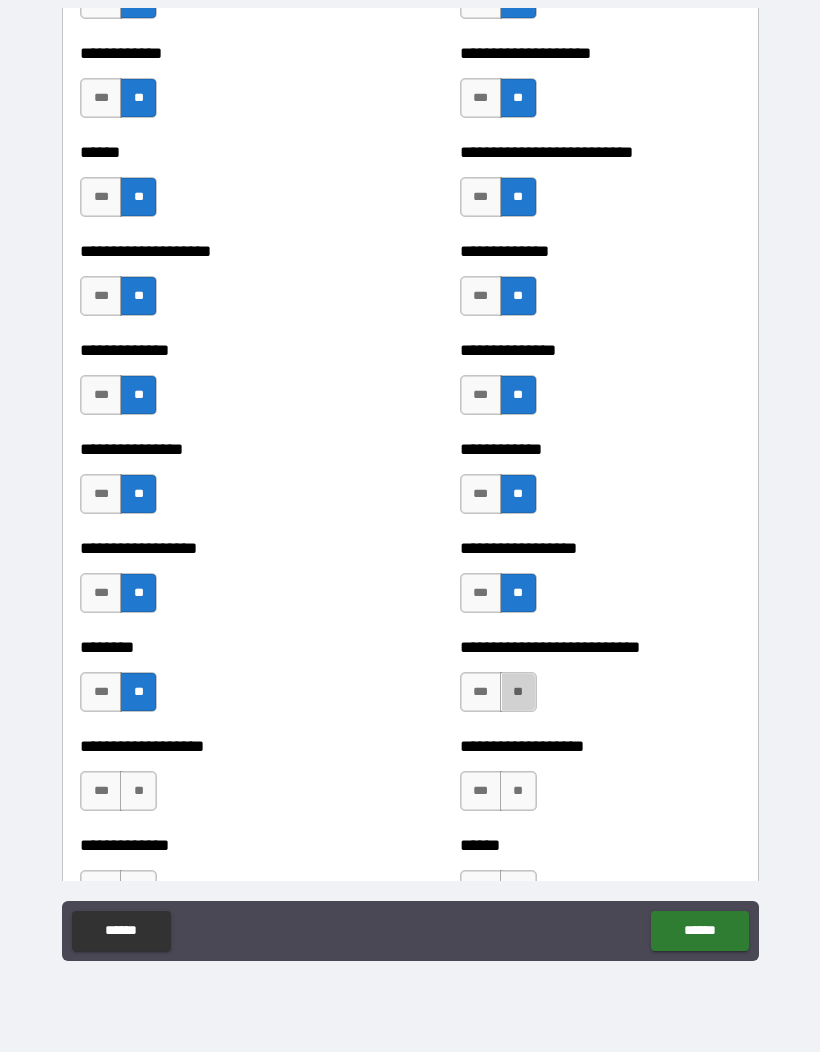 click on "**" at bounding box center (518, 692) 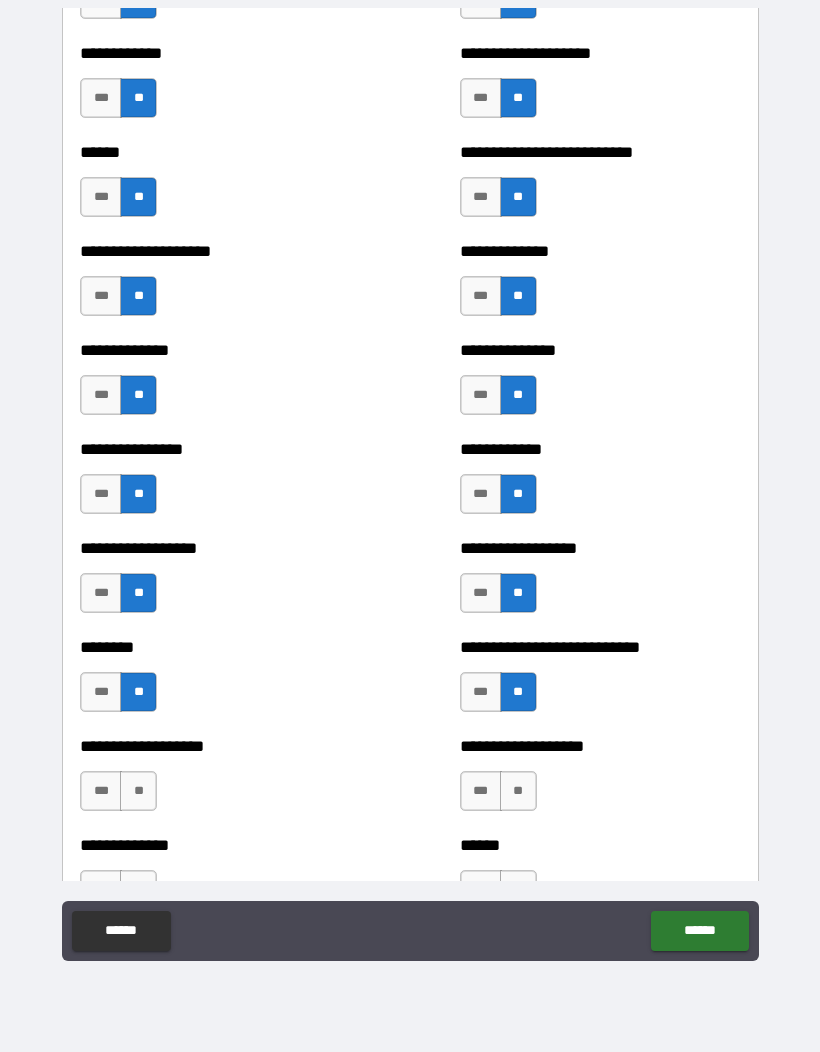 click on "**" at bounding box center (518, 791) 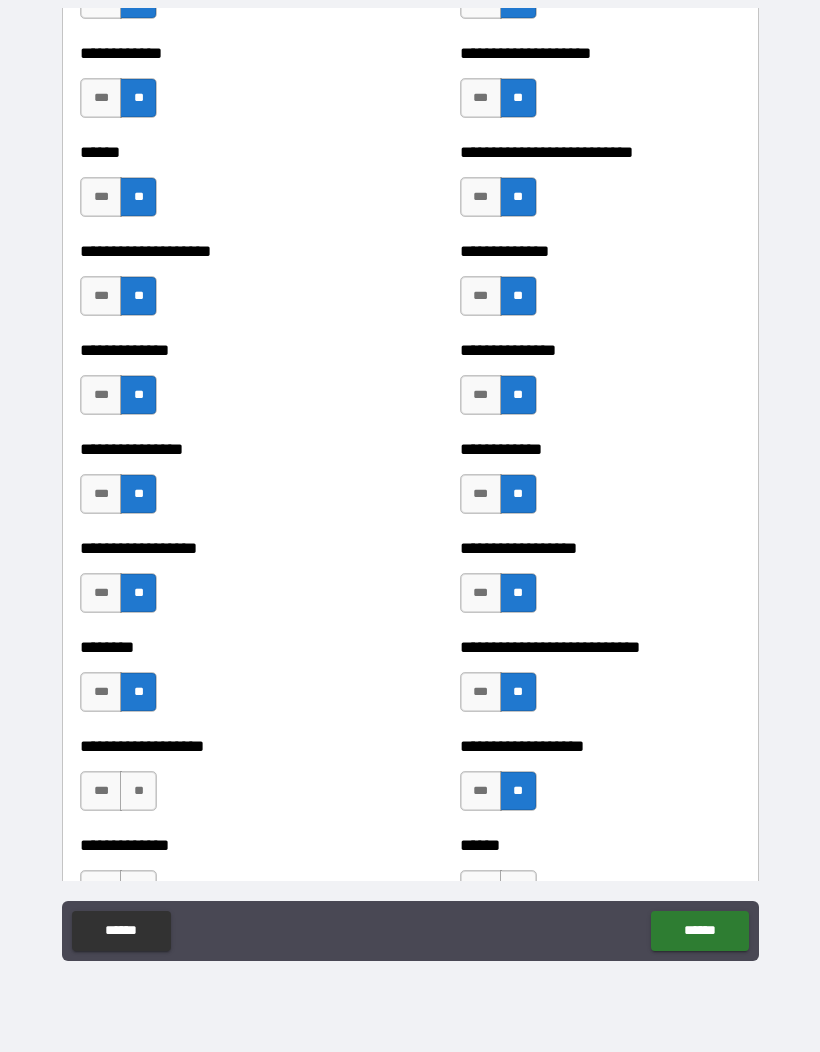 click on "**" at bounding box center (138, 791) 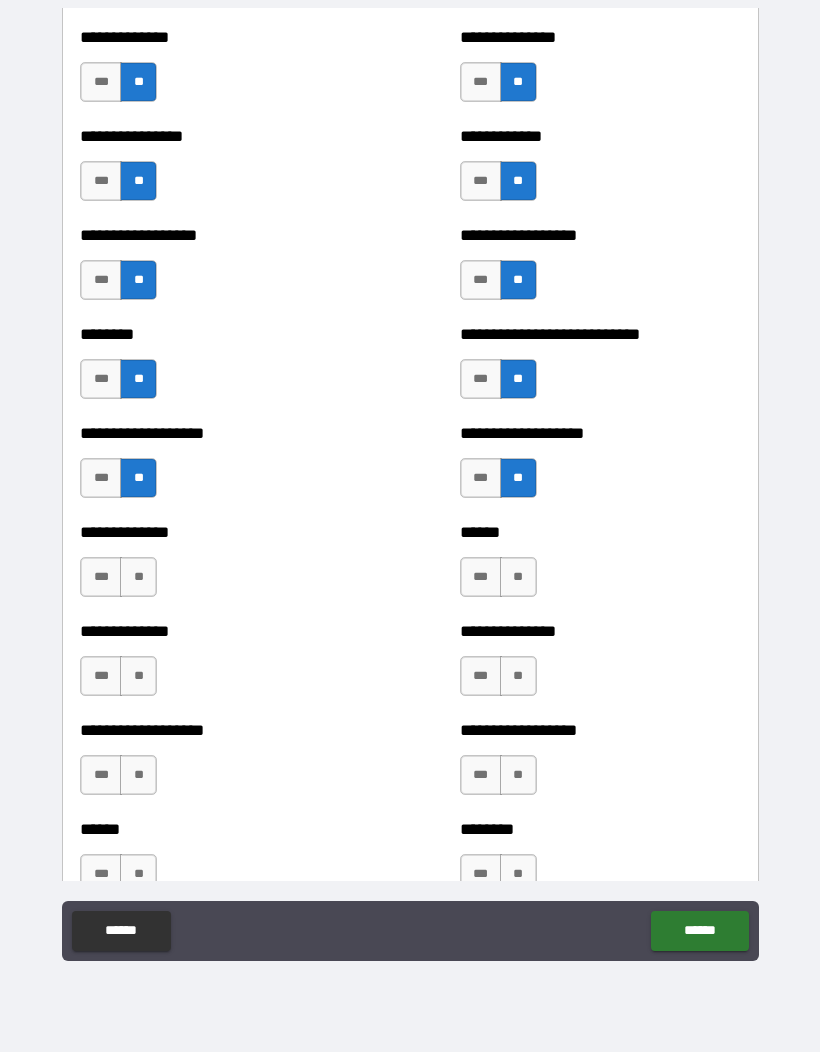 scroll, scrollTop: 4307, scrollLeft: 0, axis: vertical 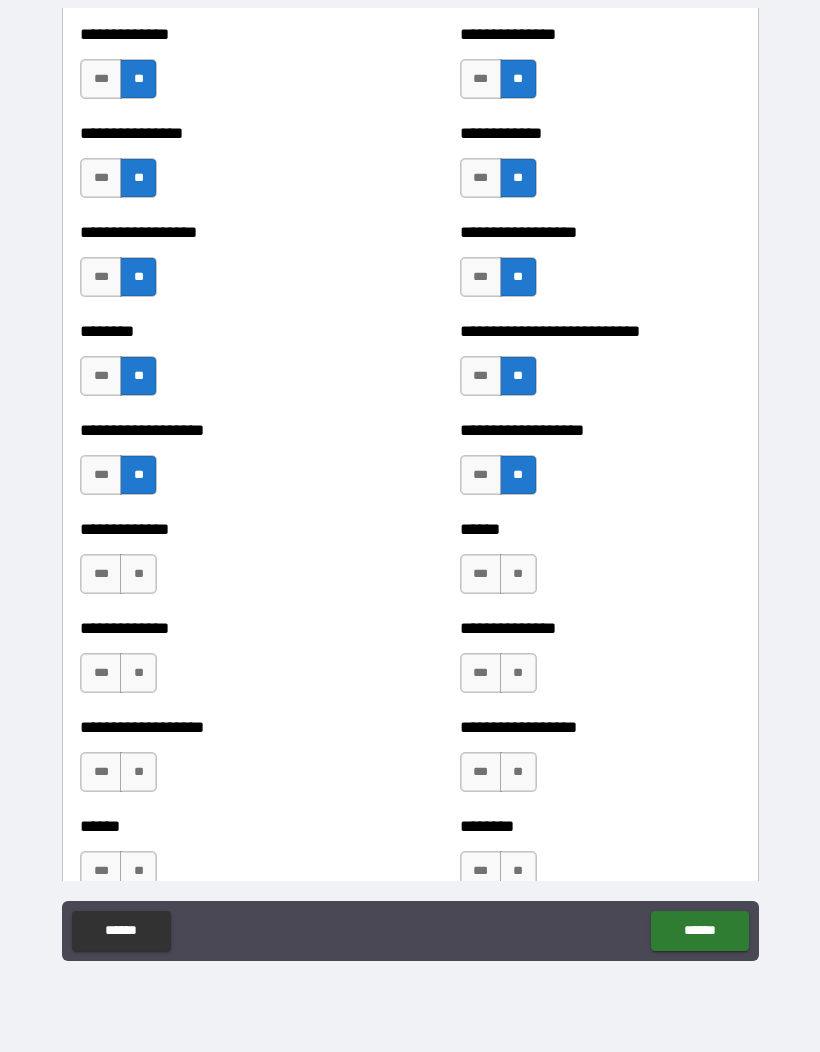 click on "**" at bounding box center [138, 574] 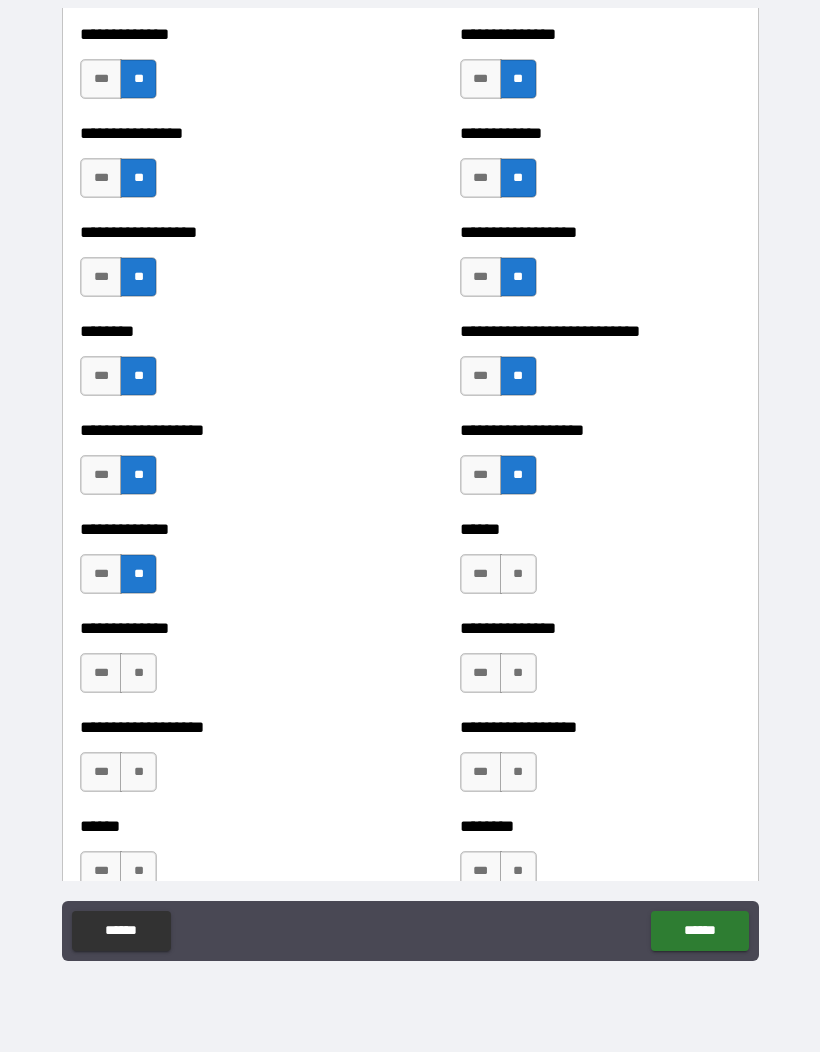 click on "**" at bounding box center (138, 673) 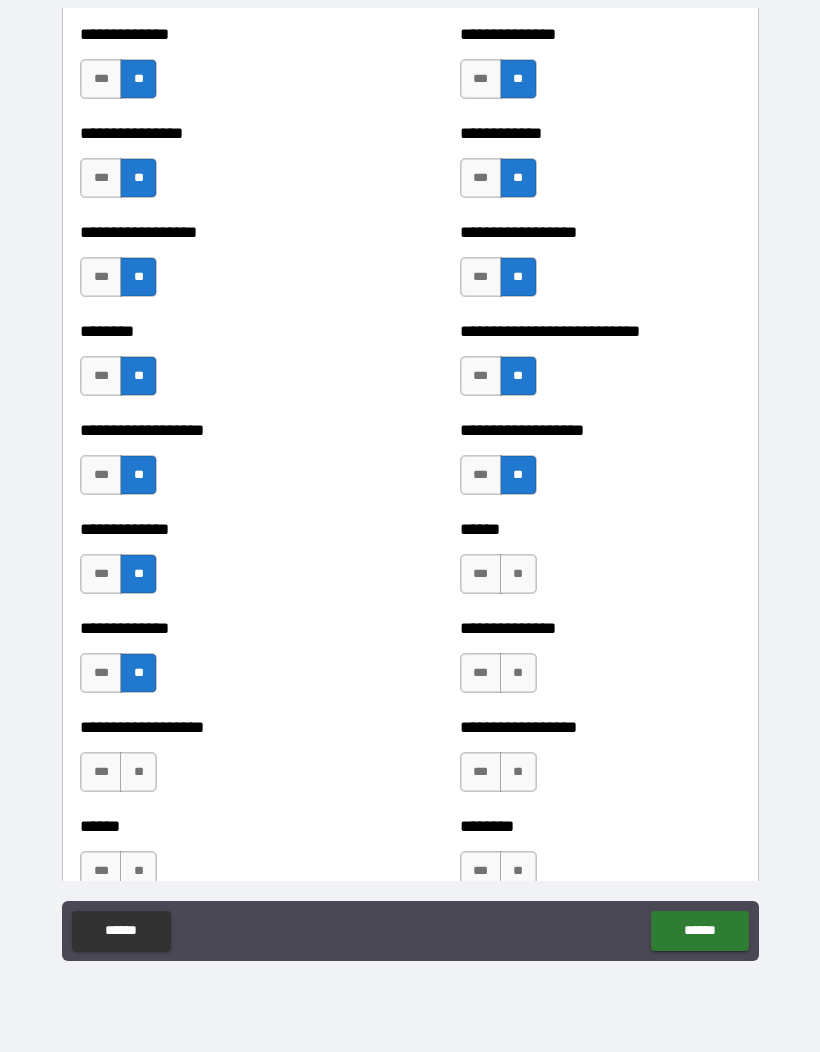 click on "**" at bounding box center [518, 574] 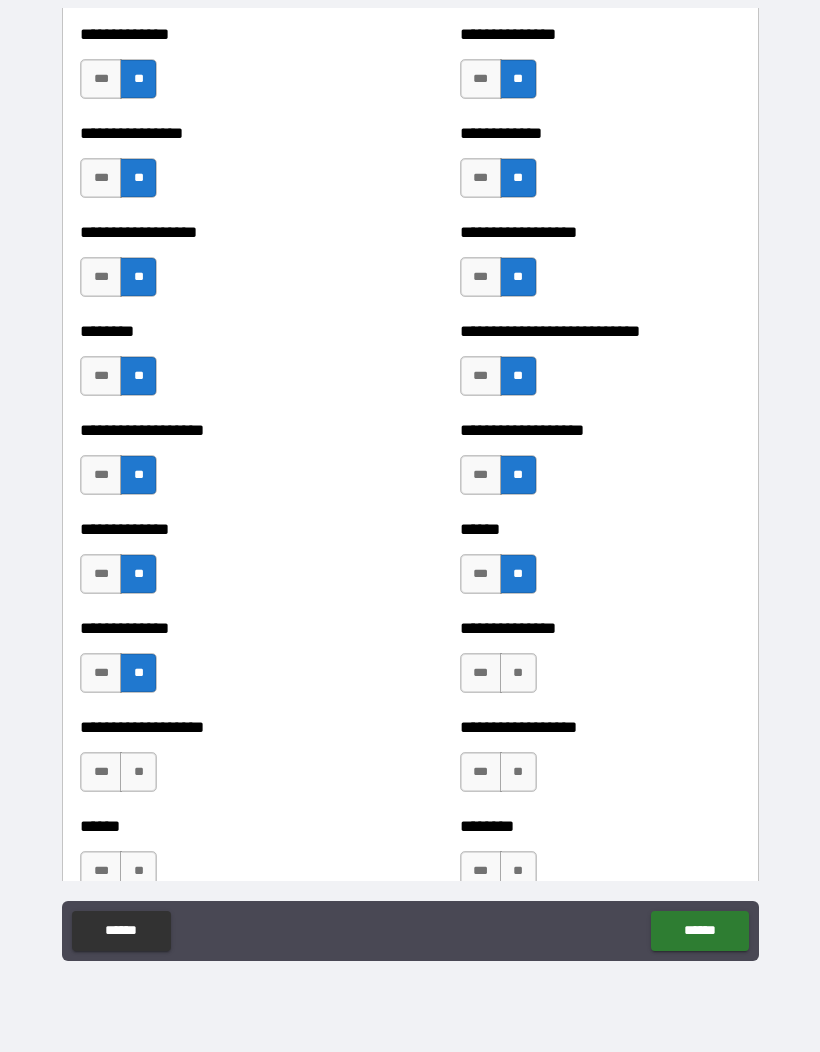 click on "**" at bounding box center (518, 673) 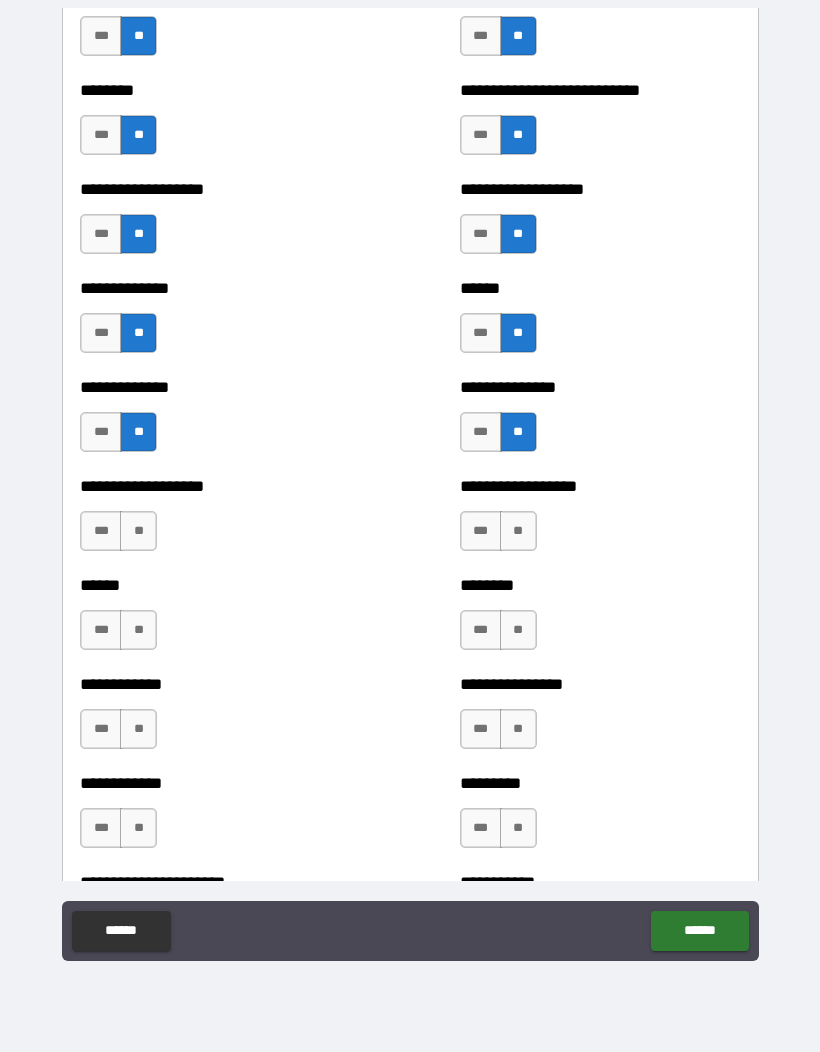scroll, scrollTop: 4577, scrollLeft: 0, axis: vertical 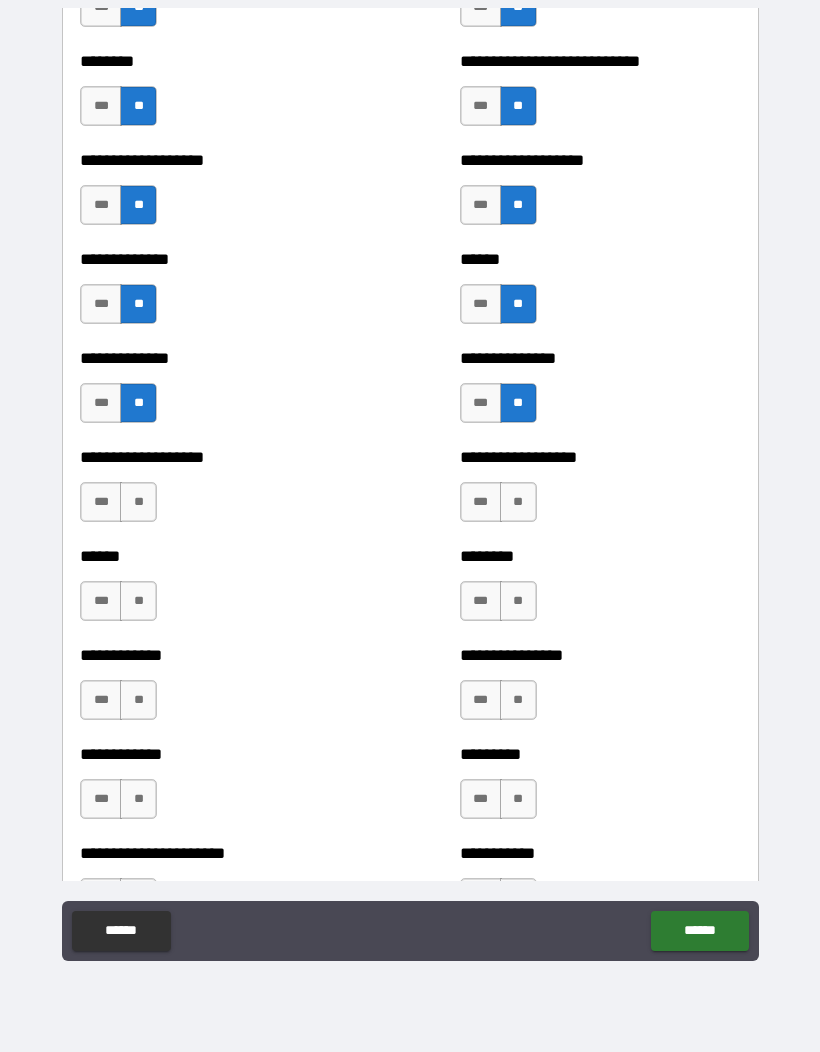 click on "**" at bounding box center [518, 502] 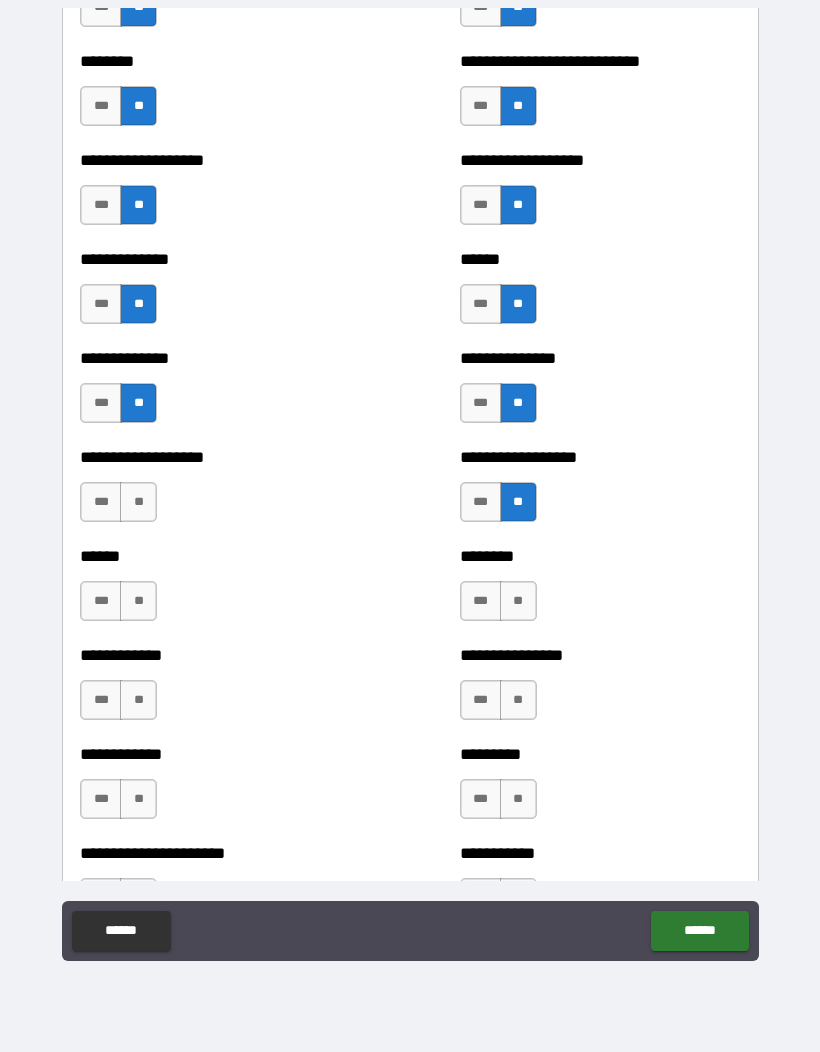 click on "**" at bounding box center (518, 601) 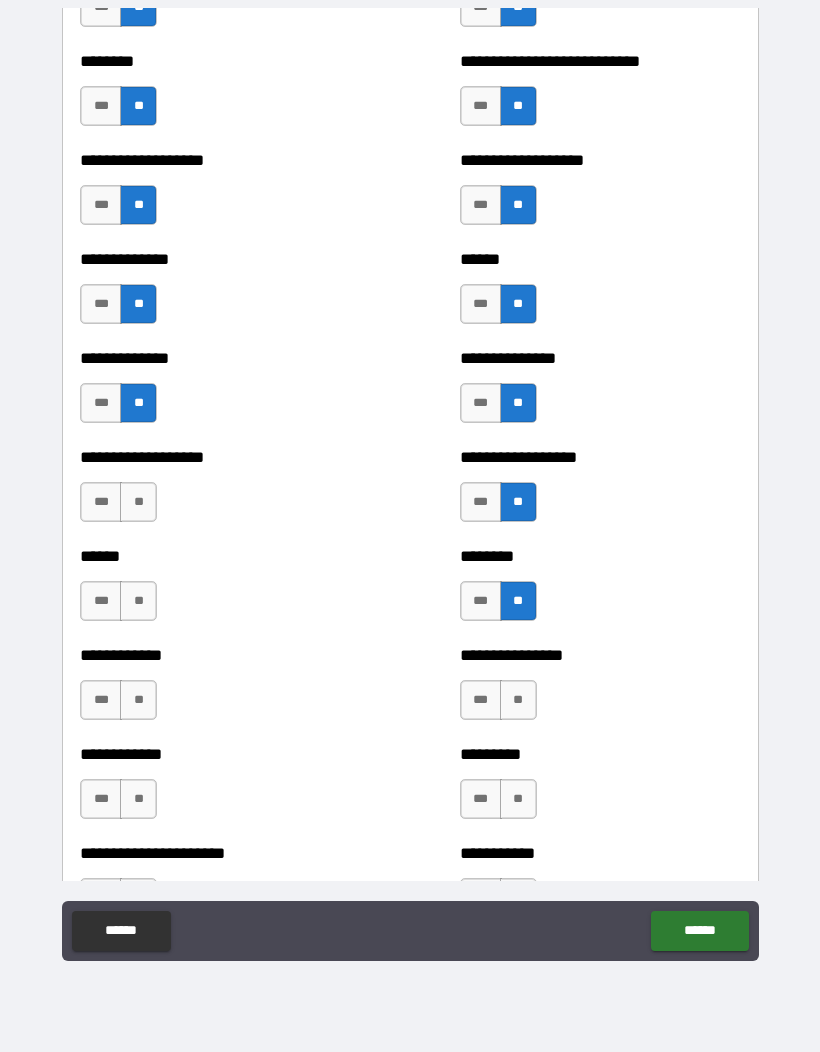 click on "**" at bounding box center [138, 601] 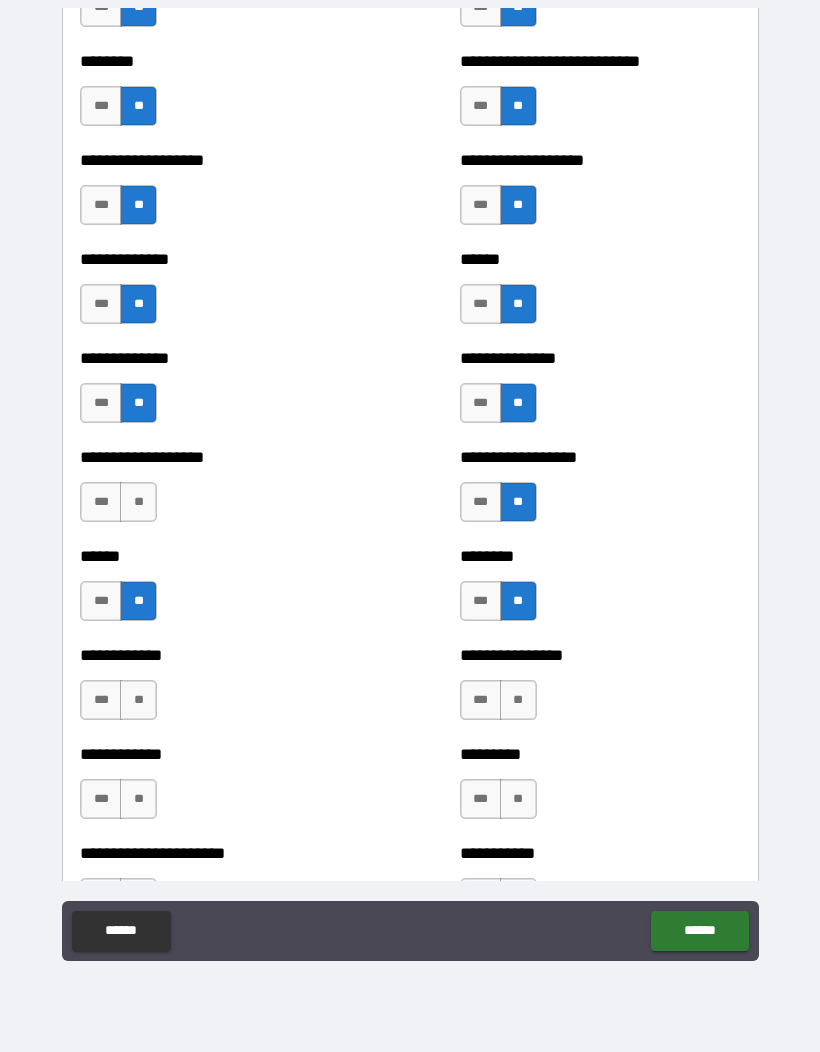 click on "**" at bounding box center [138, 502] 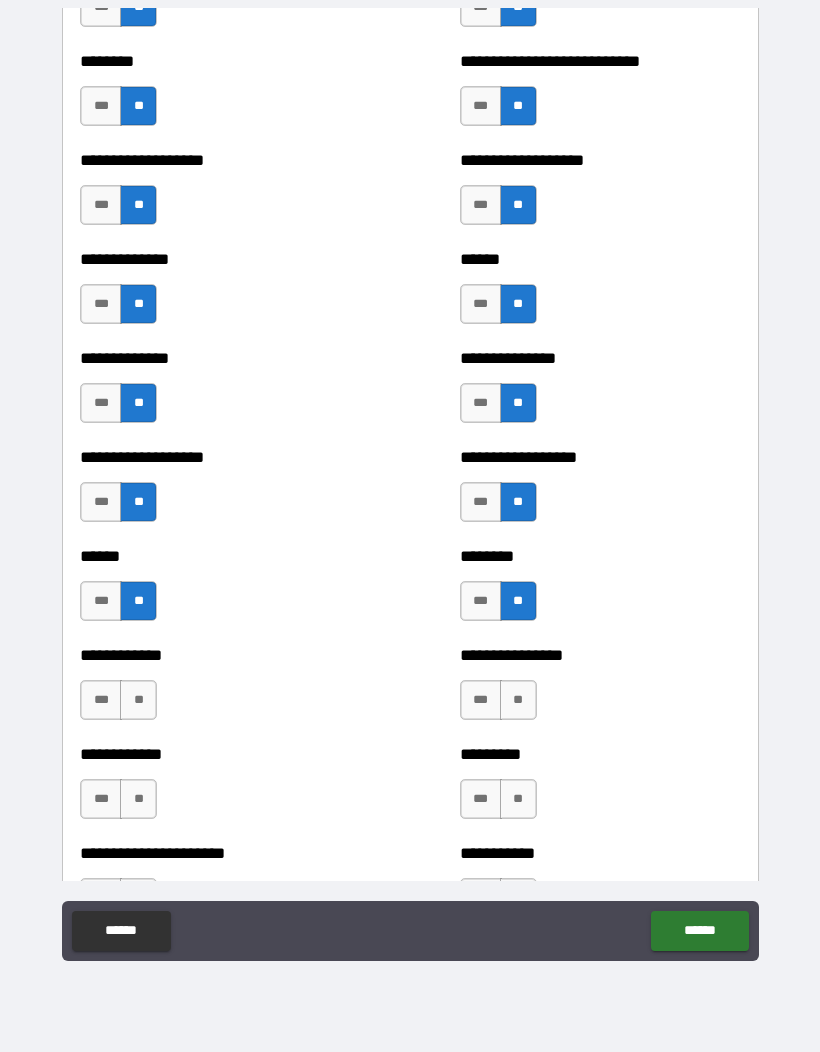 click on "**" at bounding box center [138, 700] 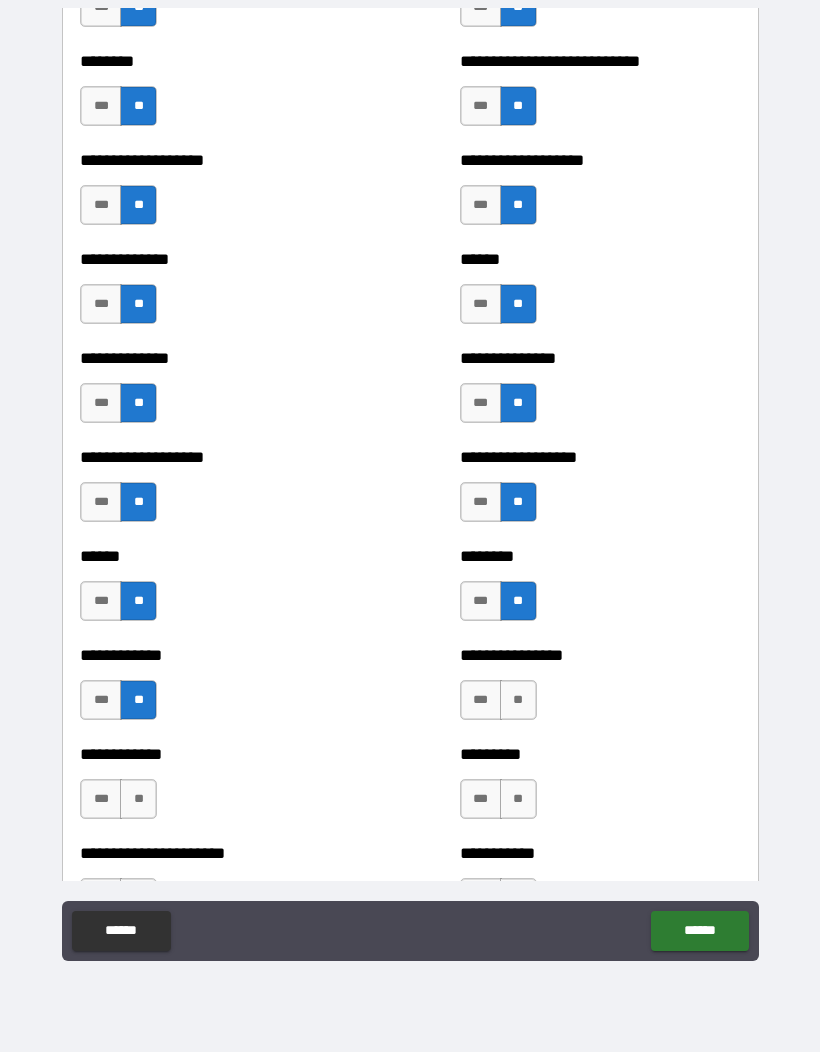 click on "**" at bounding box center (138, 799) 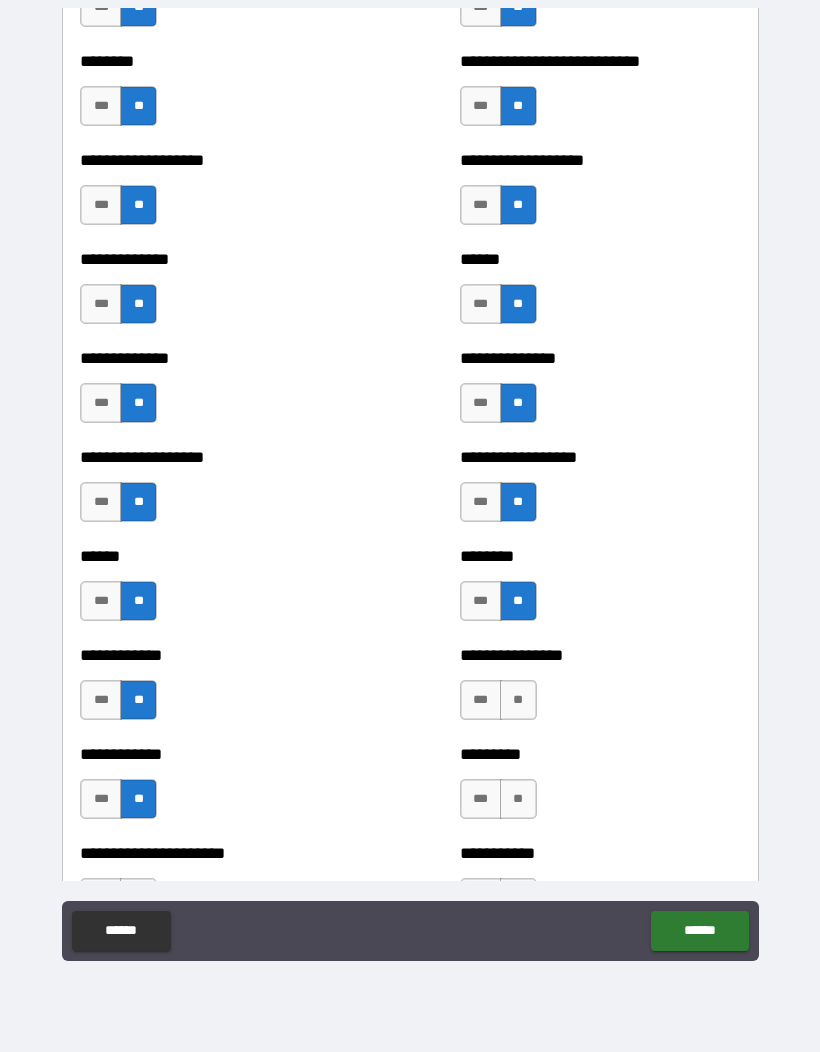 click on "**" at bounding box center [518, 700] 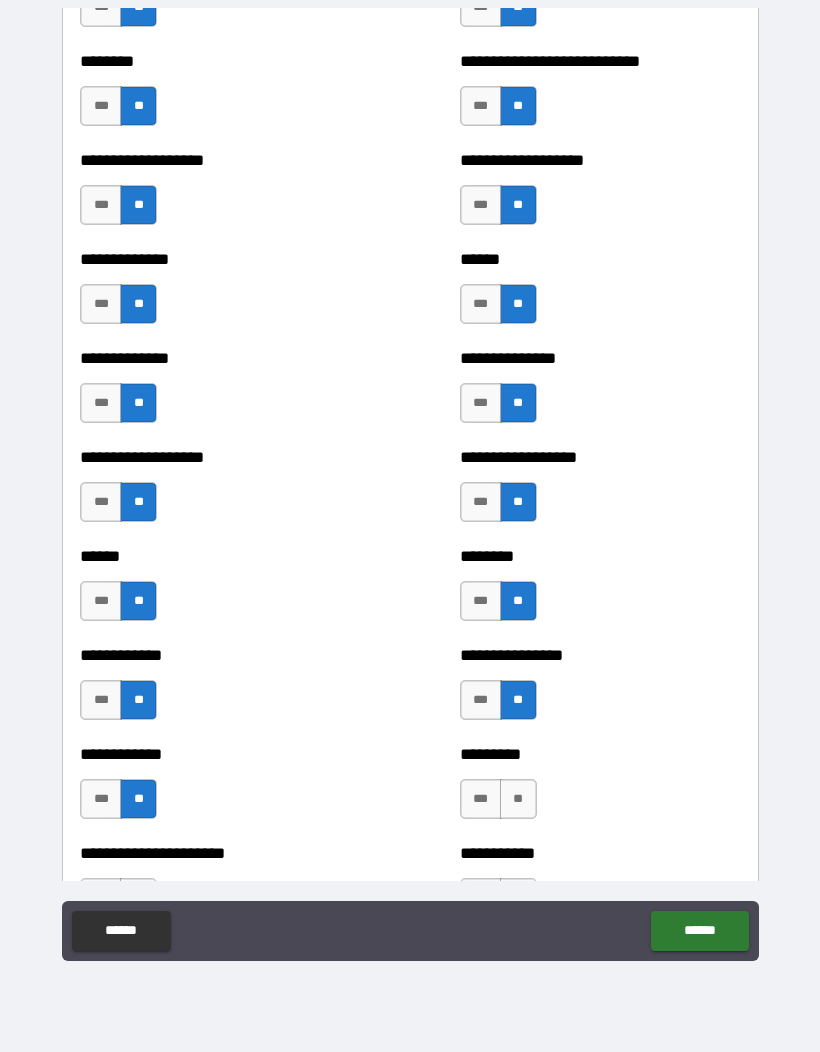 click on "**" at bounding box center (518, 799) 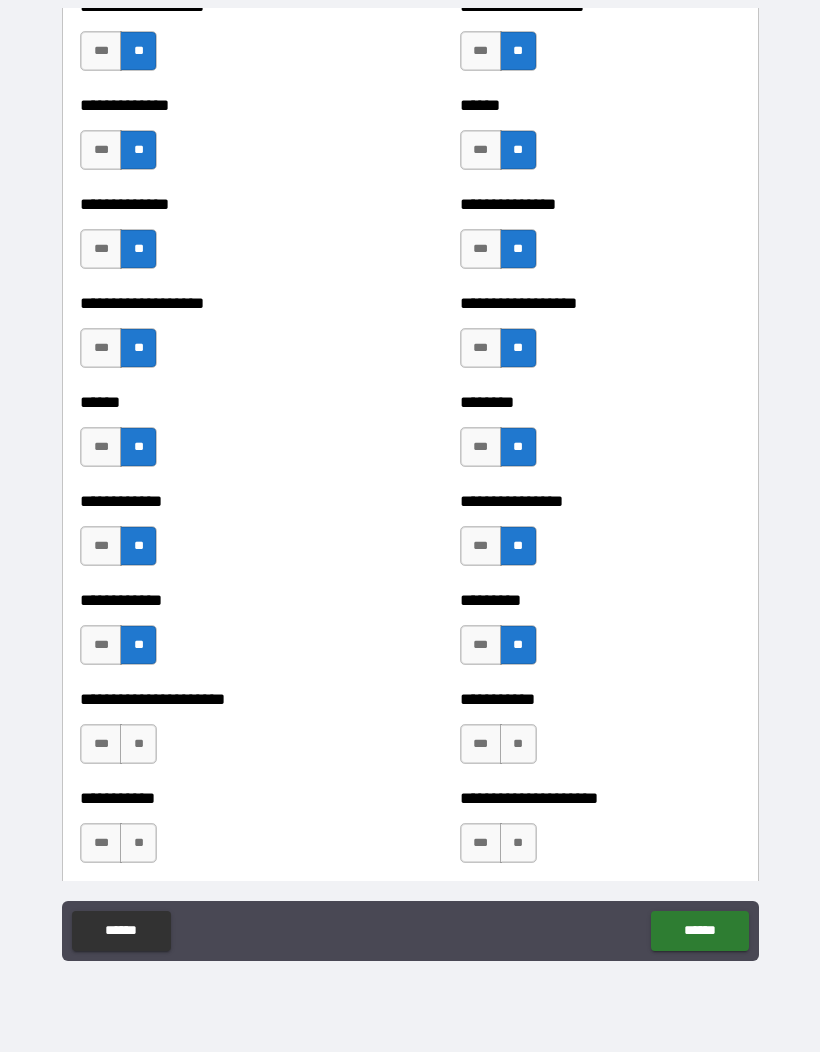 scroll, scrollTop: 4735, scrollLeft: 0, axis: vertical 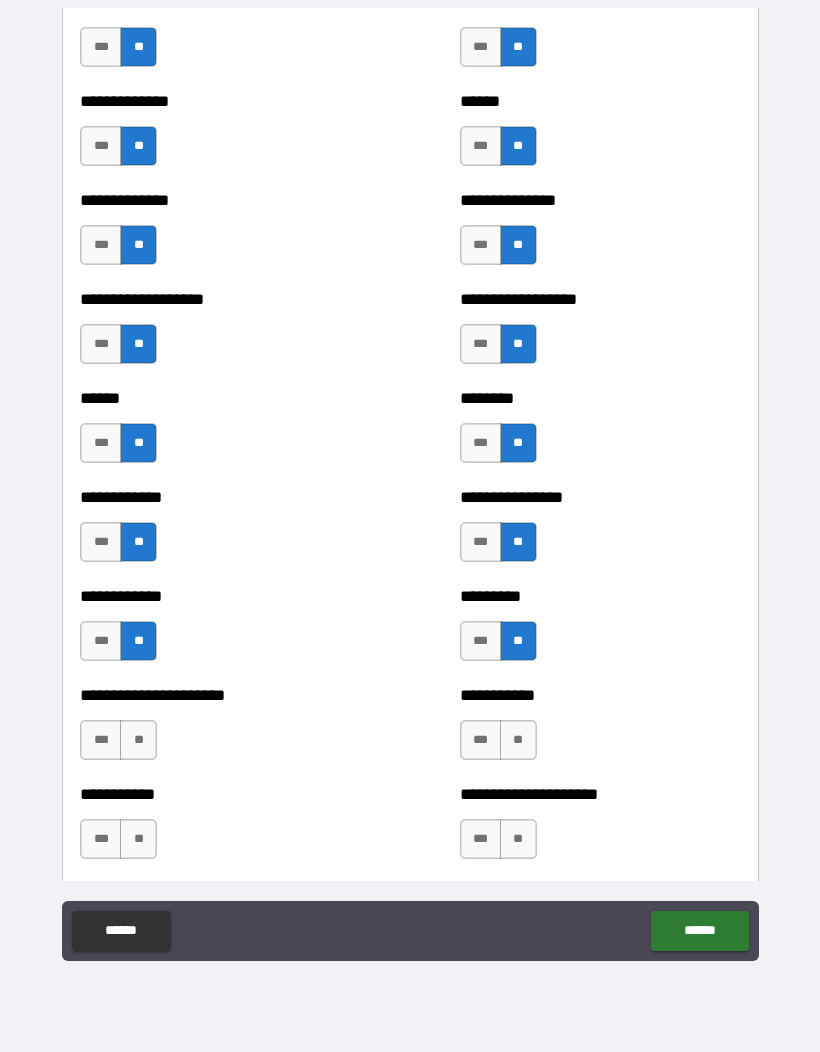 click on "**" at bounding box center (518, 740) 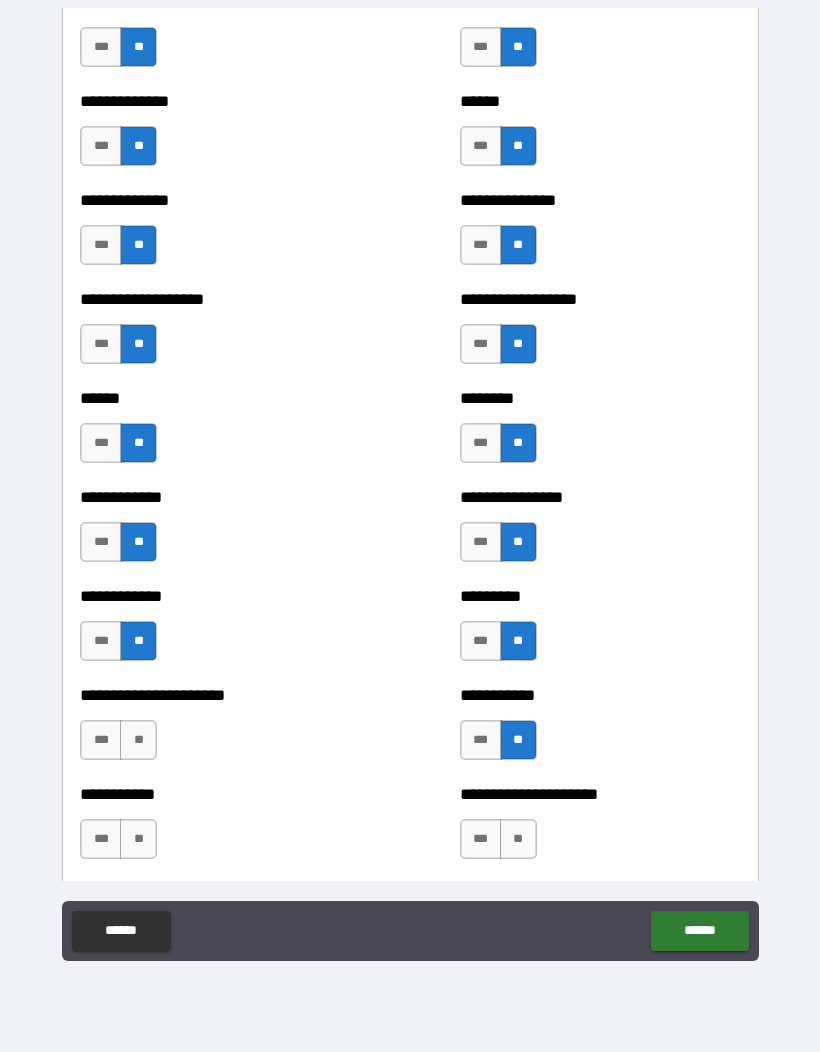 click on "**" at bounding box center [138, 740] 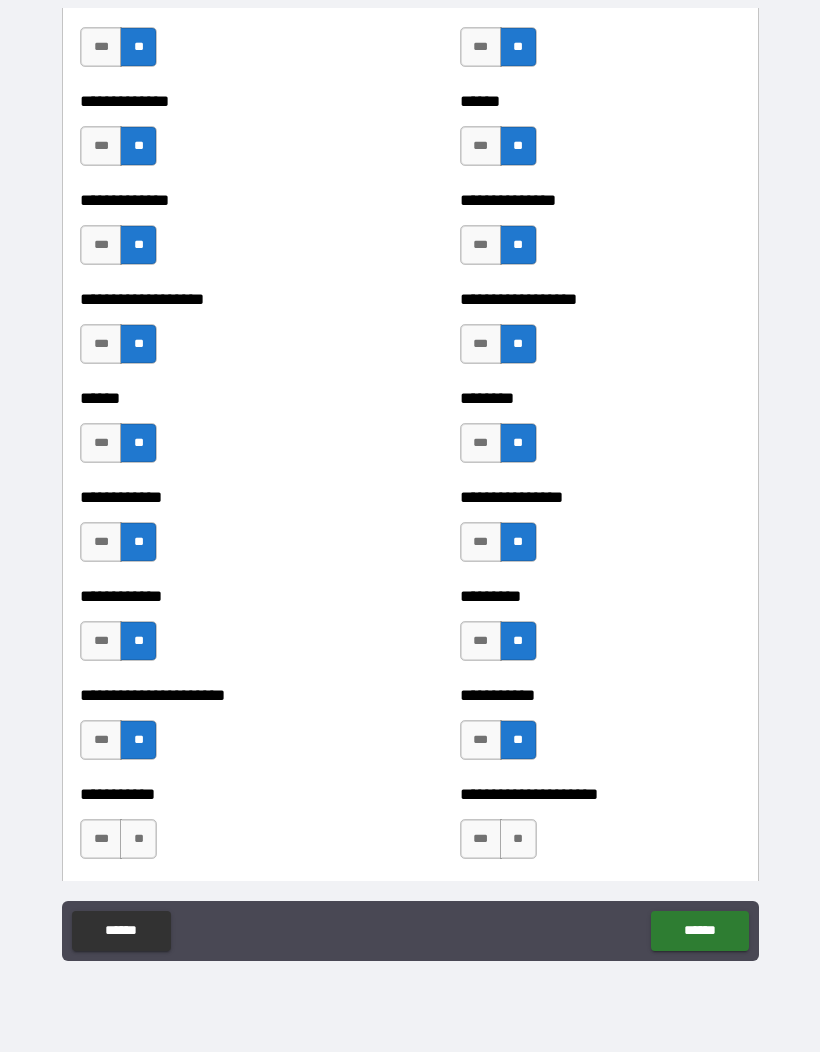 click on "**" at bounding box center [138, 839] 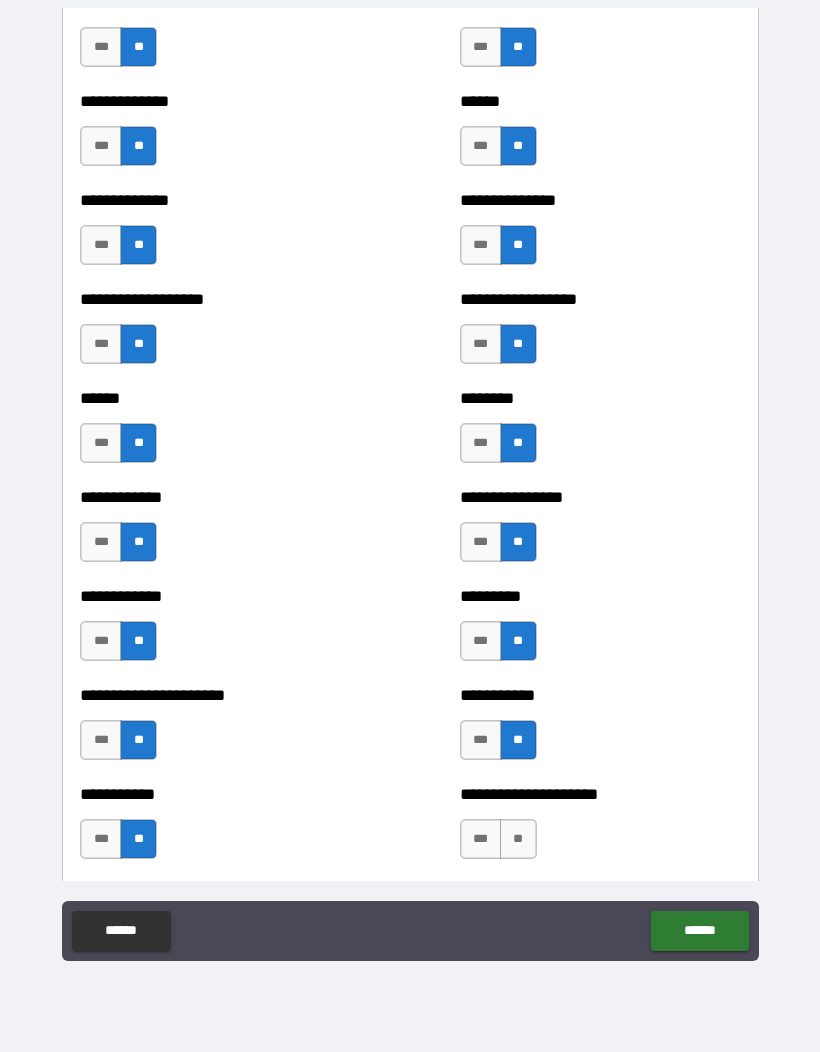click on "**" at bounding box center [518, 839] 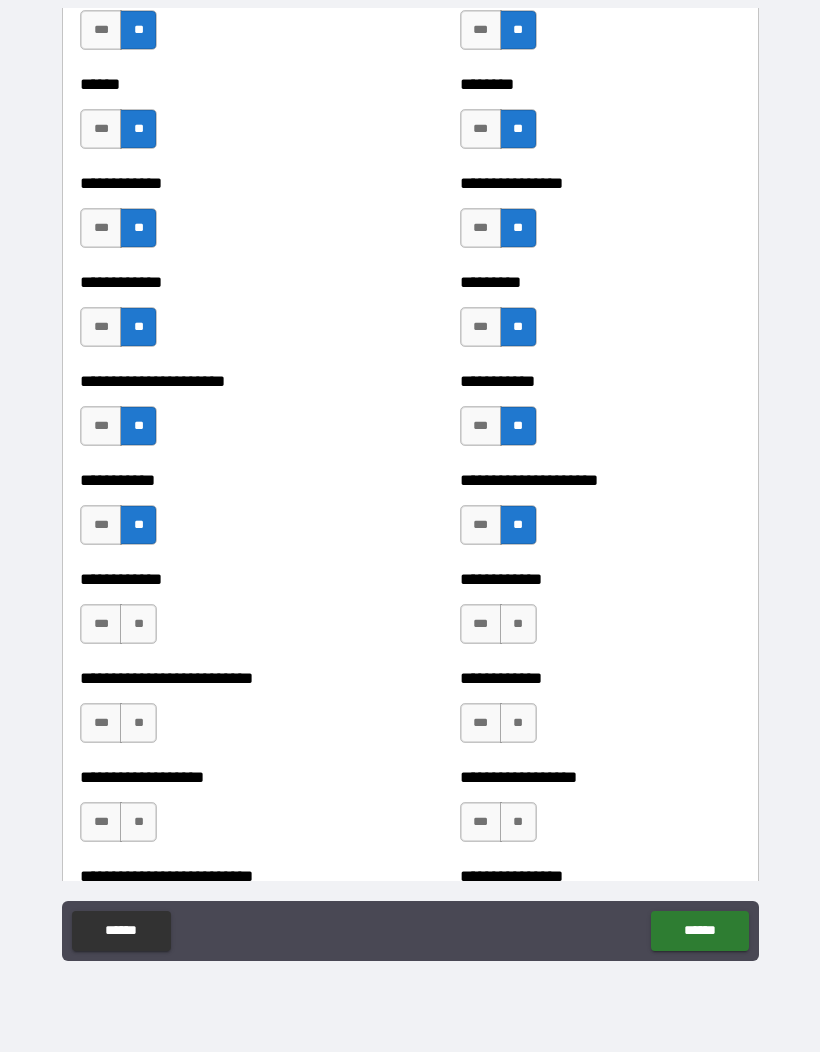 scroll, scrollTop: 5119, scrollLeft: 0, axis: vertical 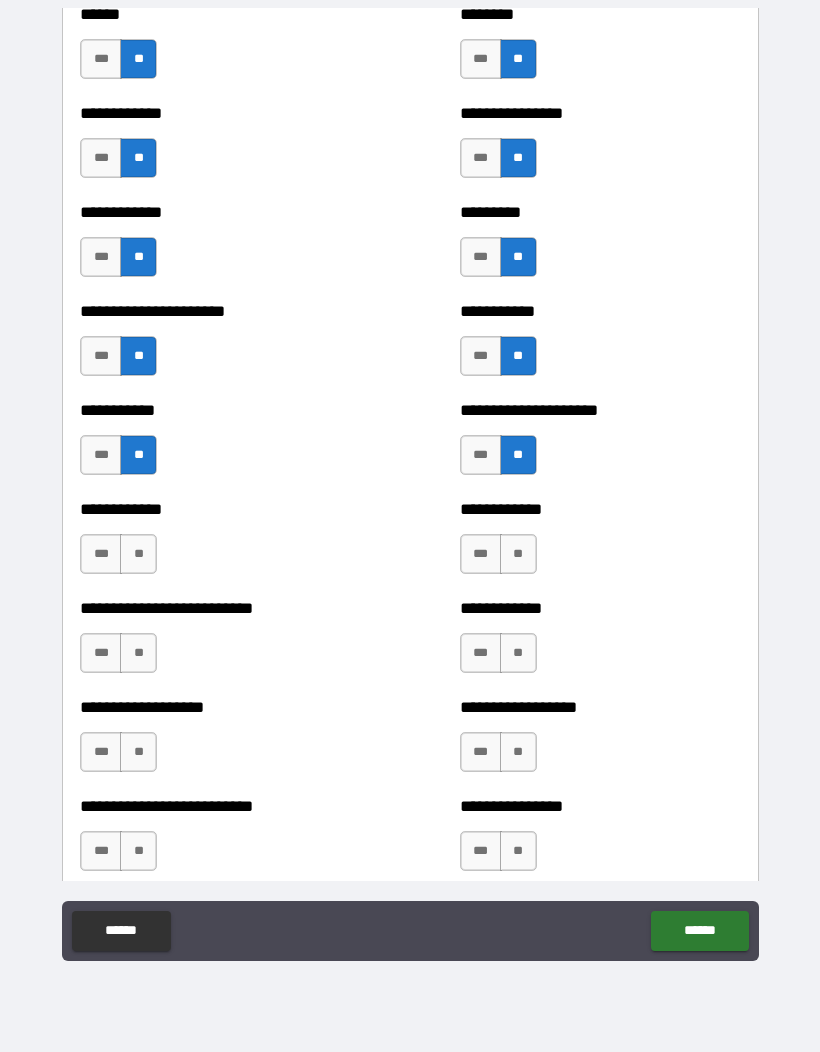 click on "**" at bounding box center (518, 554) 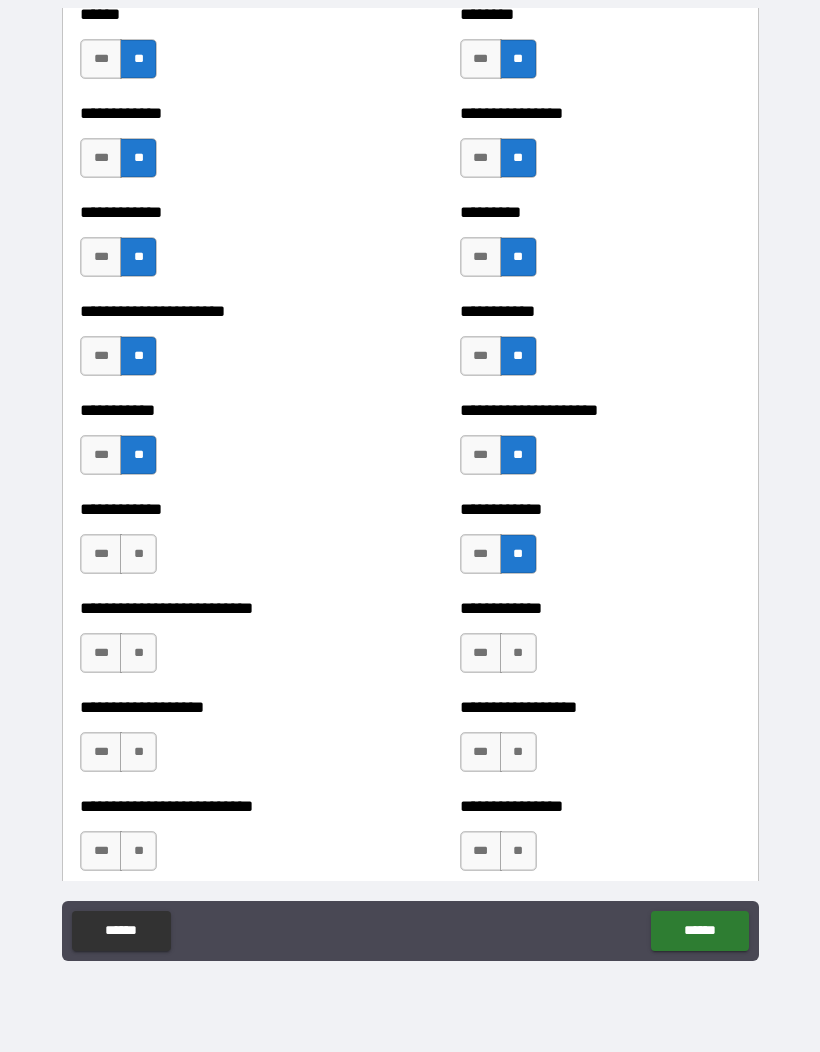 click on "**" at bounding box center (518, 653) 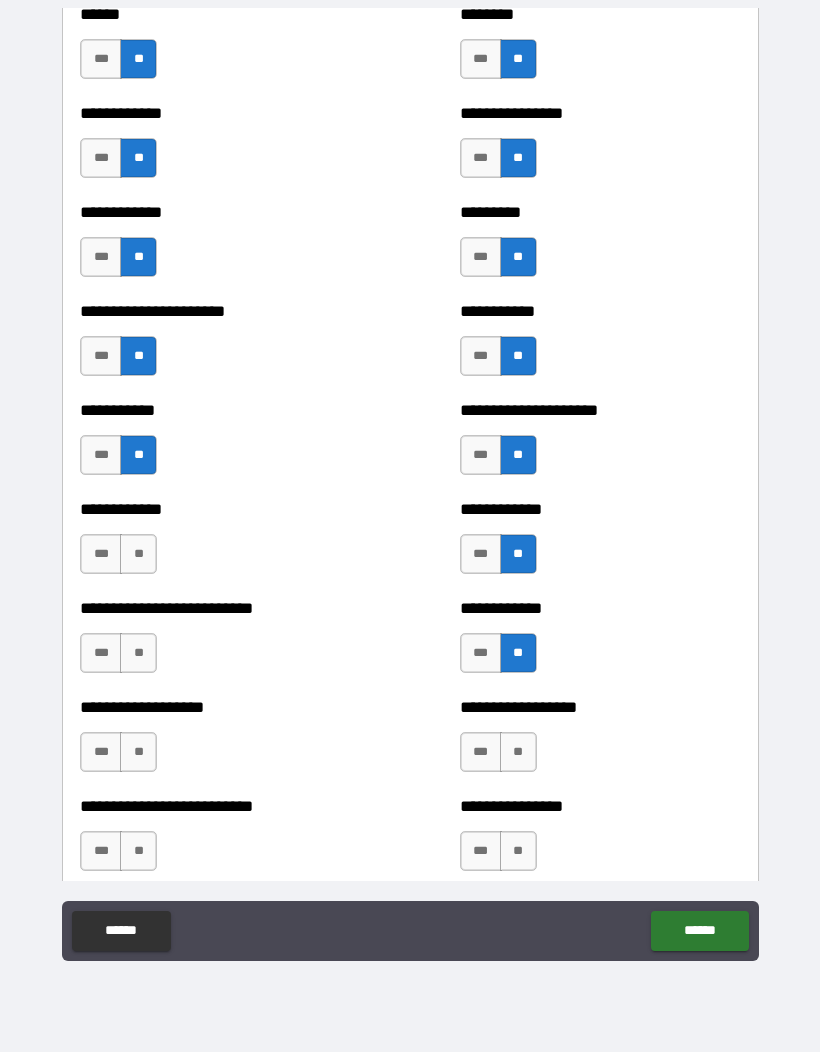 click on "**" at bounding box center [138, 653] 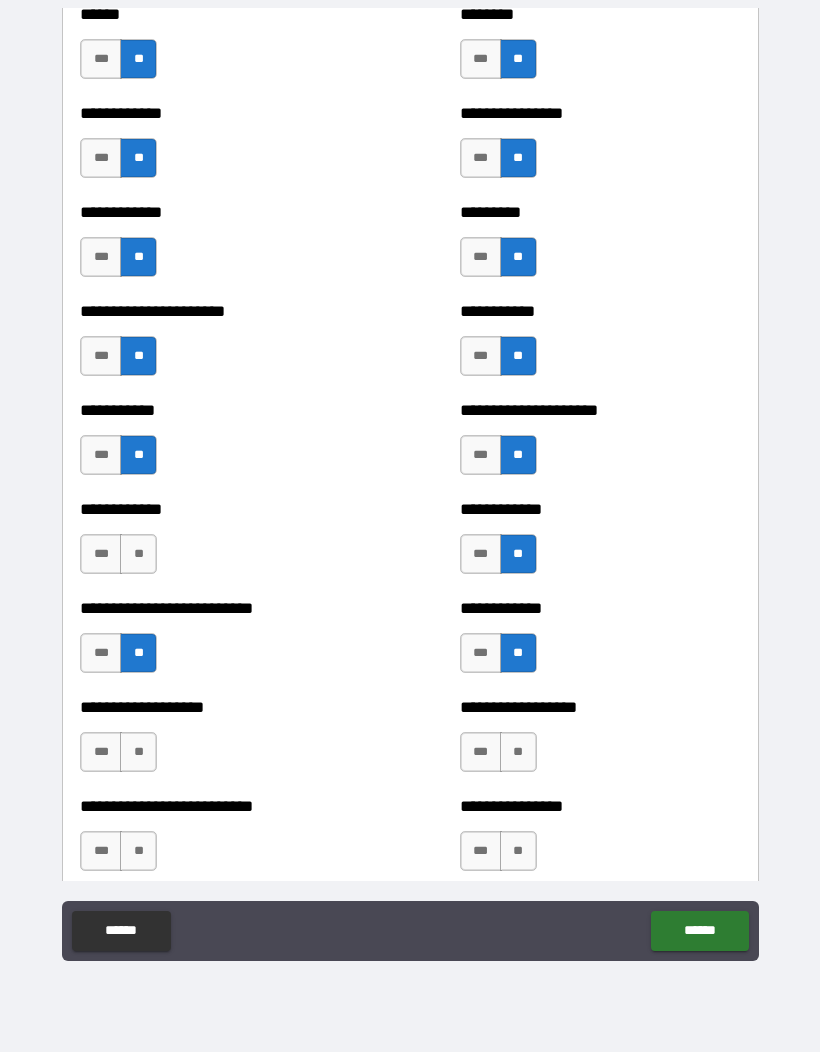 click on "**" at bounding box center [138, 554] 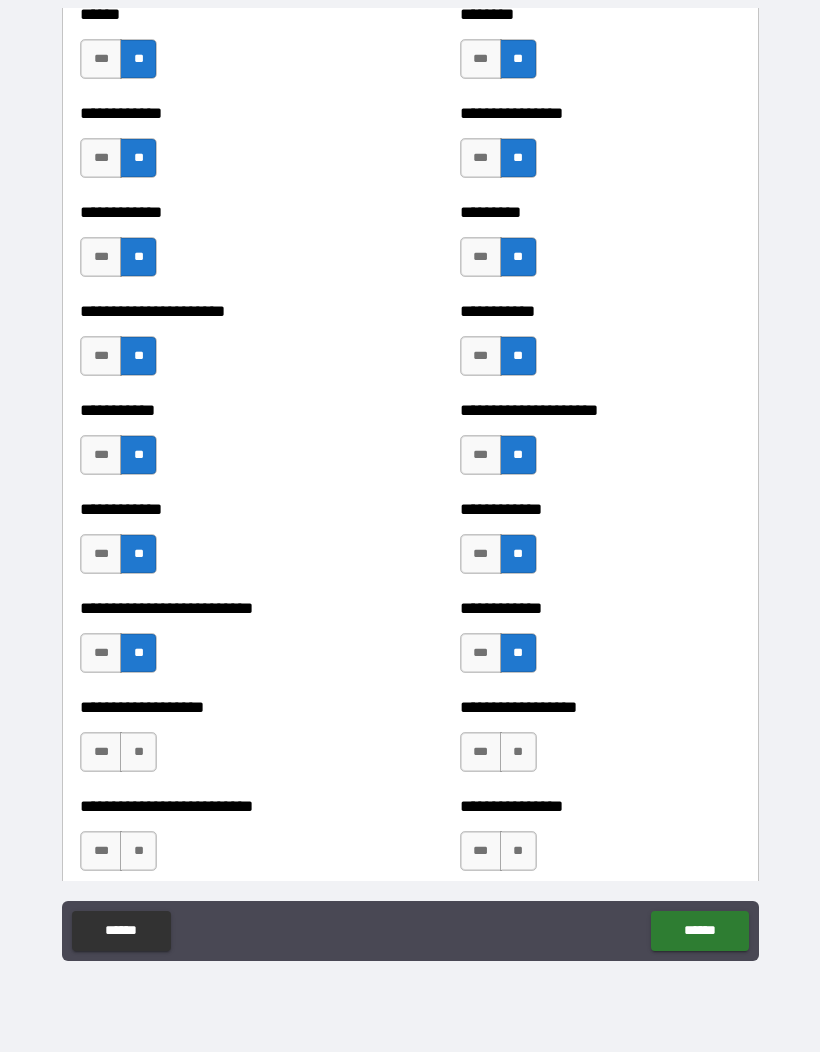 click on "**" at bounding box center (138, 752) 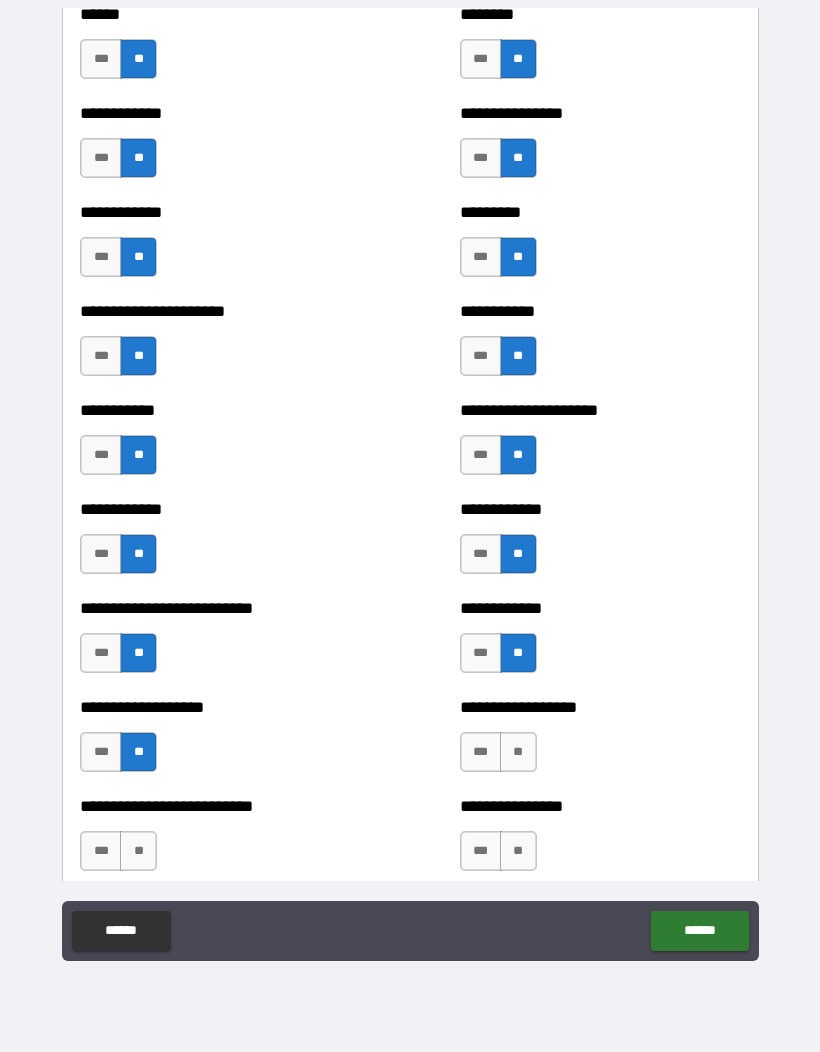 click on "**" at bounding box center [138, 851] 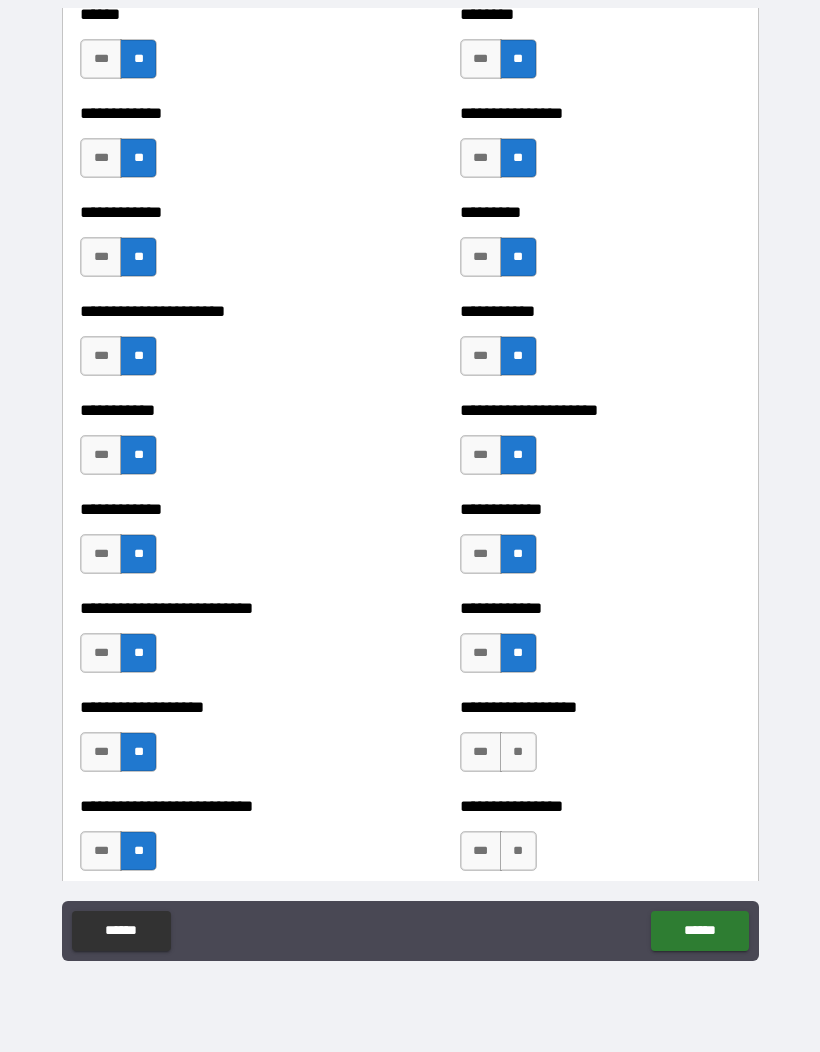 click on "**" at bounding box center [518, 752] 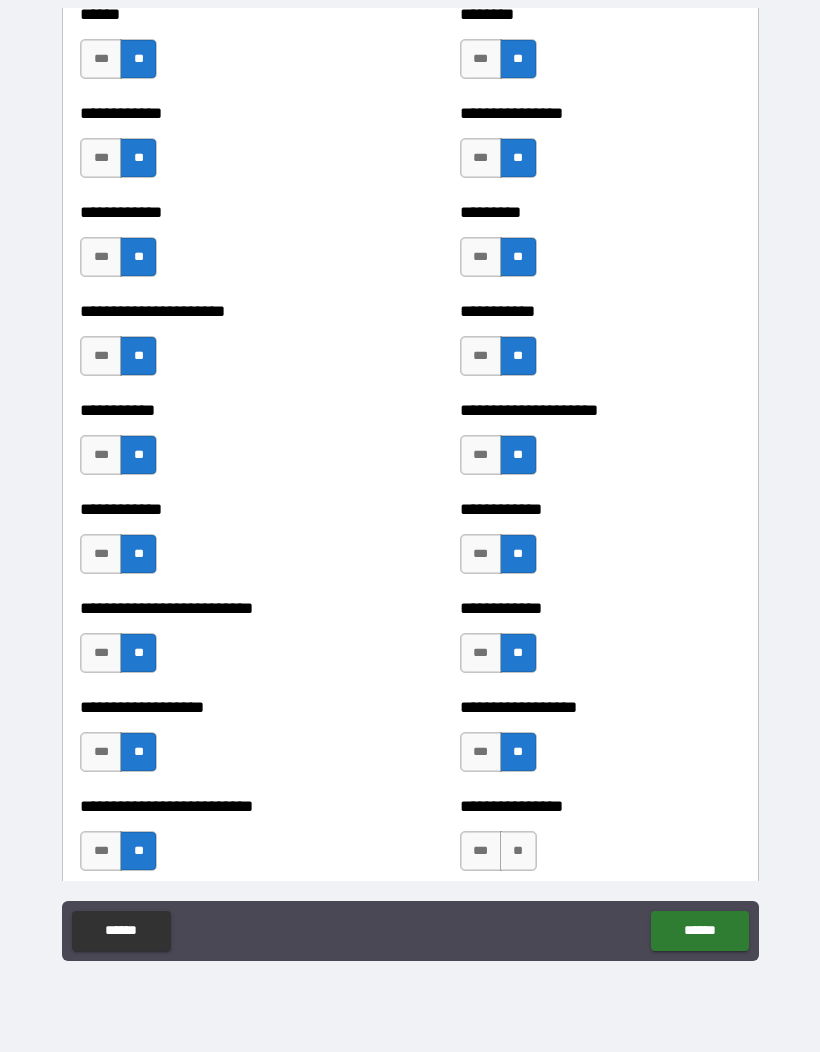 click on "**" at bounding box center [518, 851] 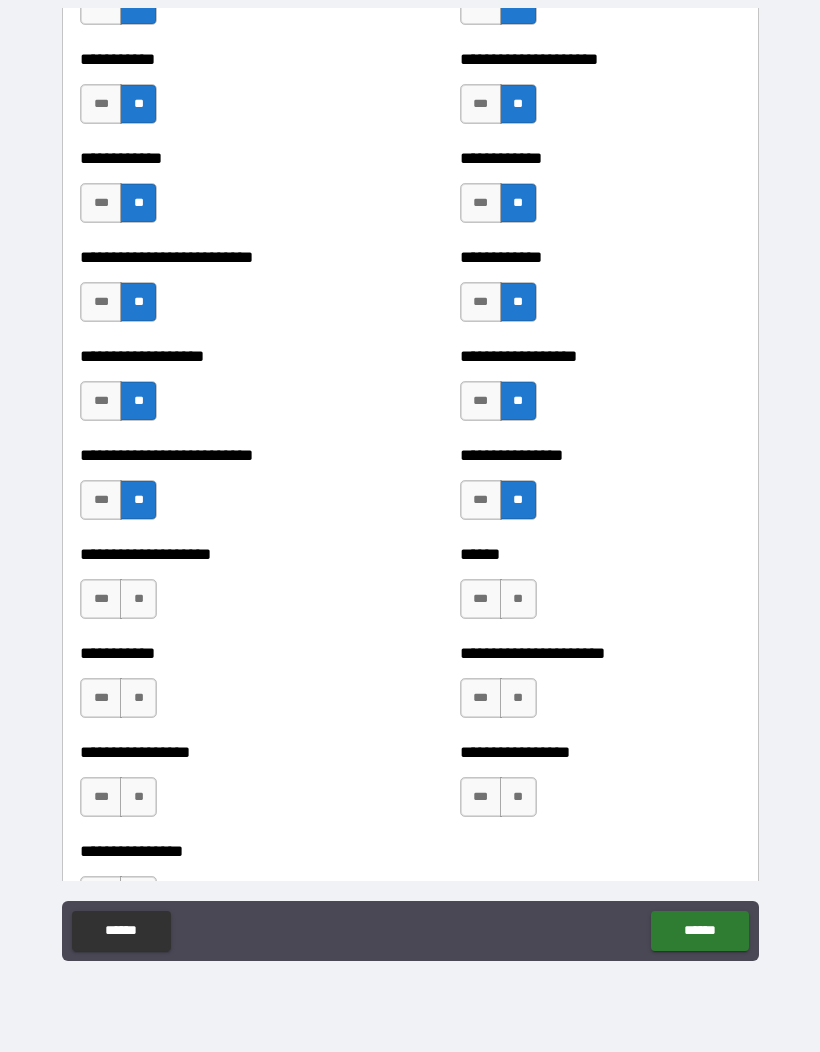 scroll, scrollTop: 5477, scrollLeft: 0, axis: vertical 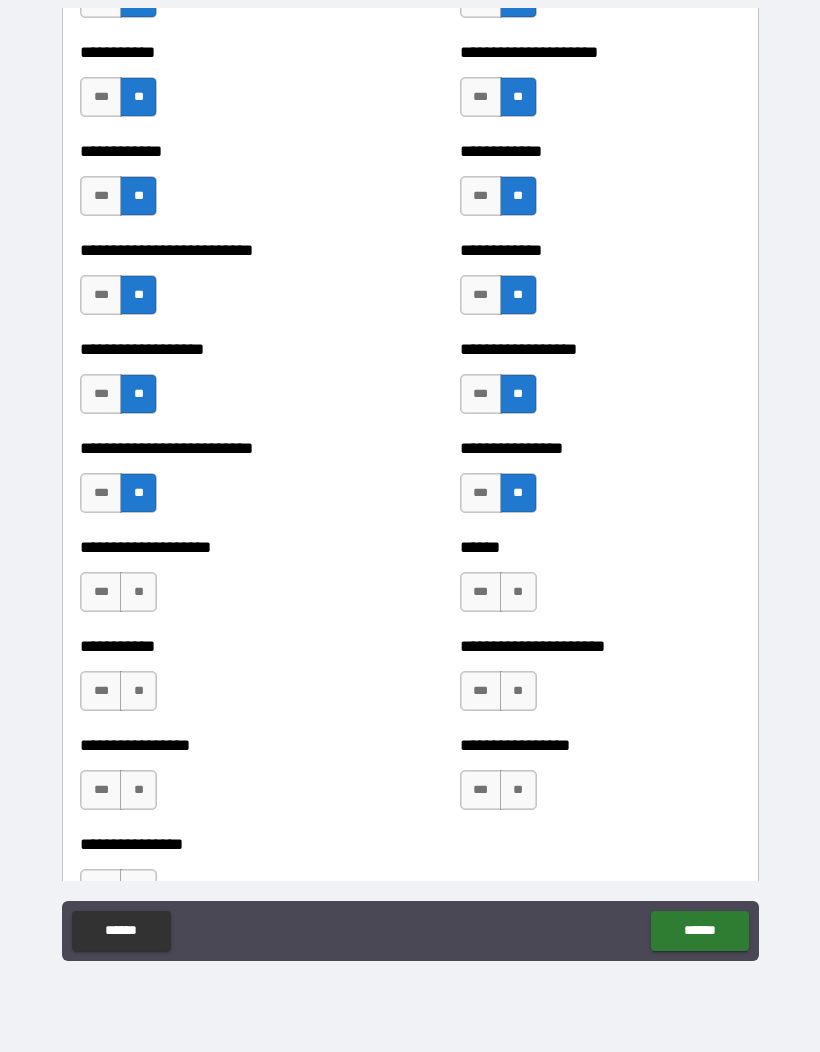 click on "**" at bounding box center [518, 691] 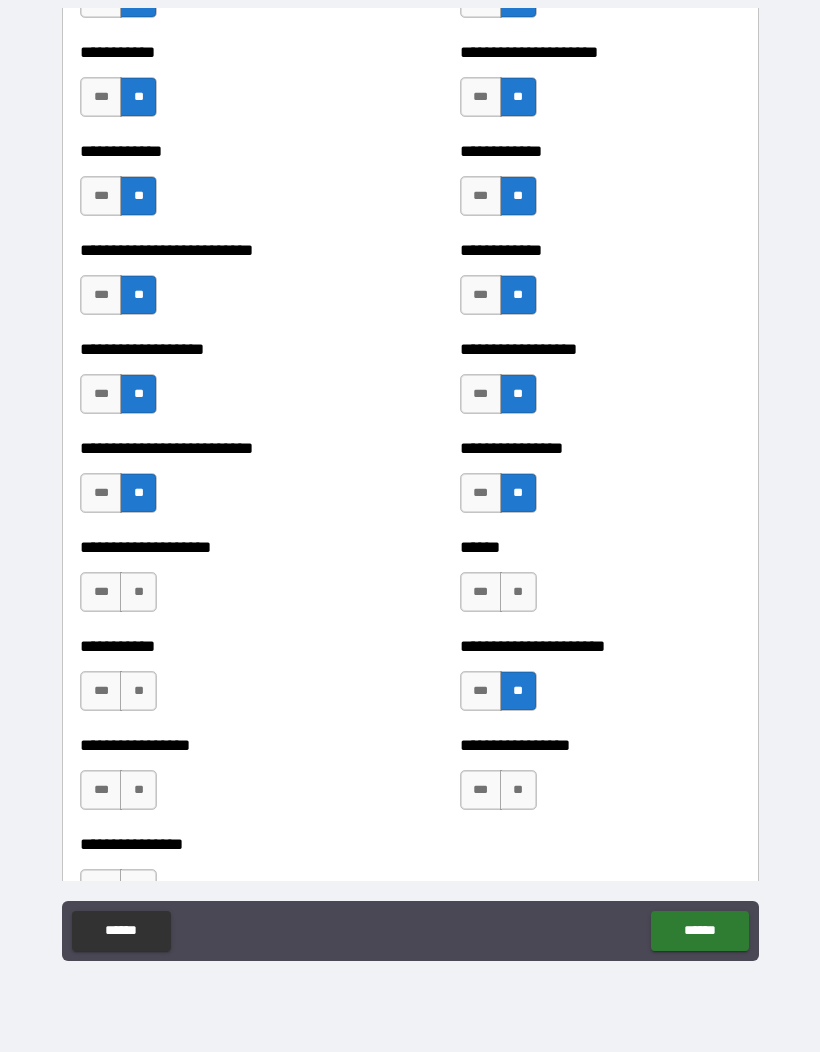 click on "**" at bounding box center [138, 691] 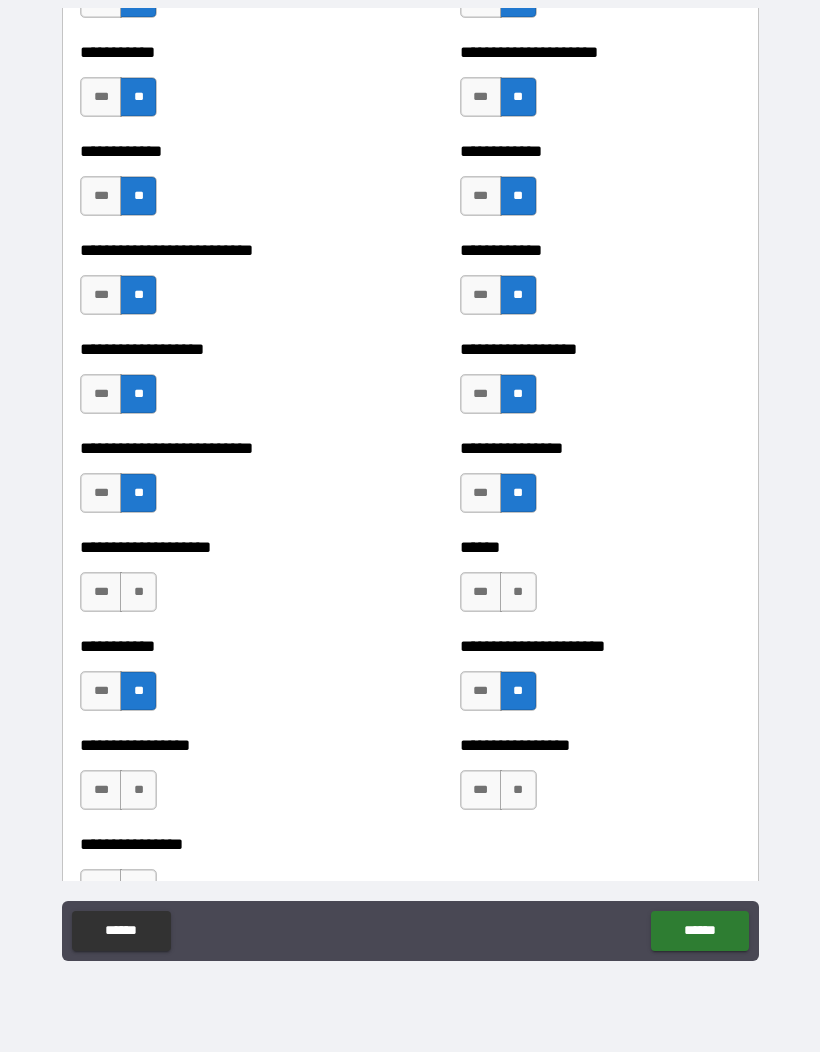 click on "**" at bounding box center (138, 592) 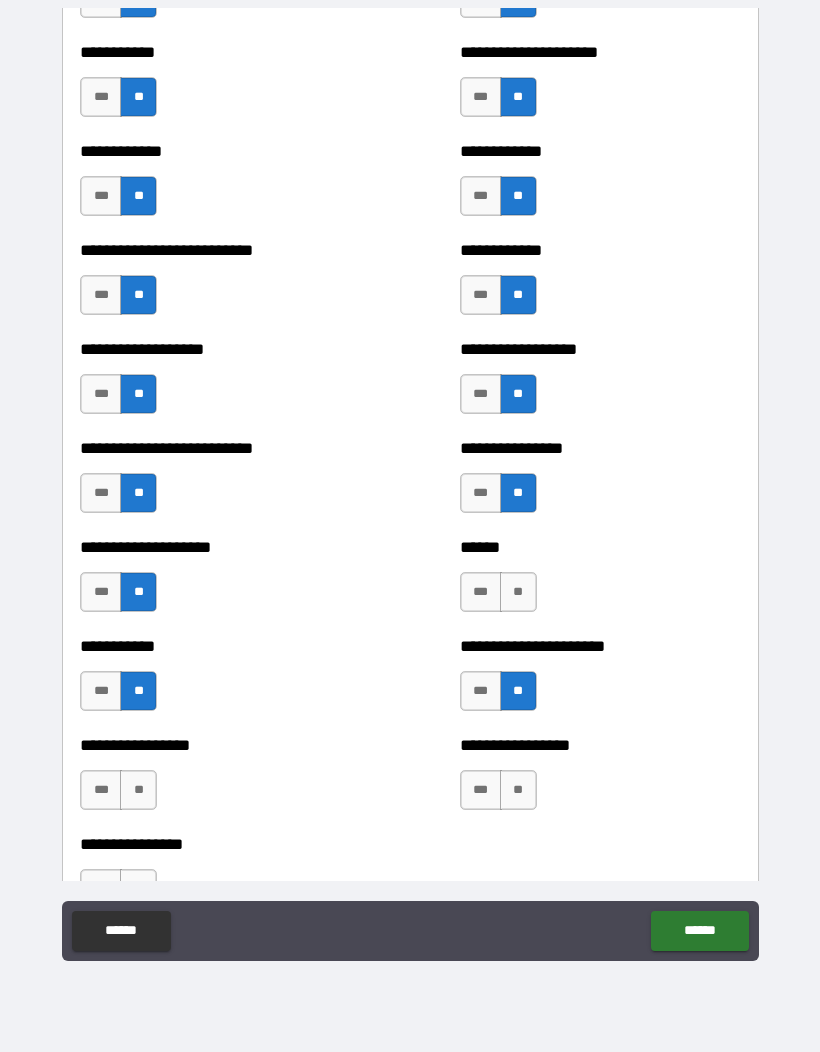 click on "**" at bounding box center (518, 592) 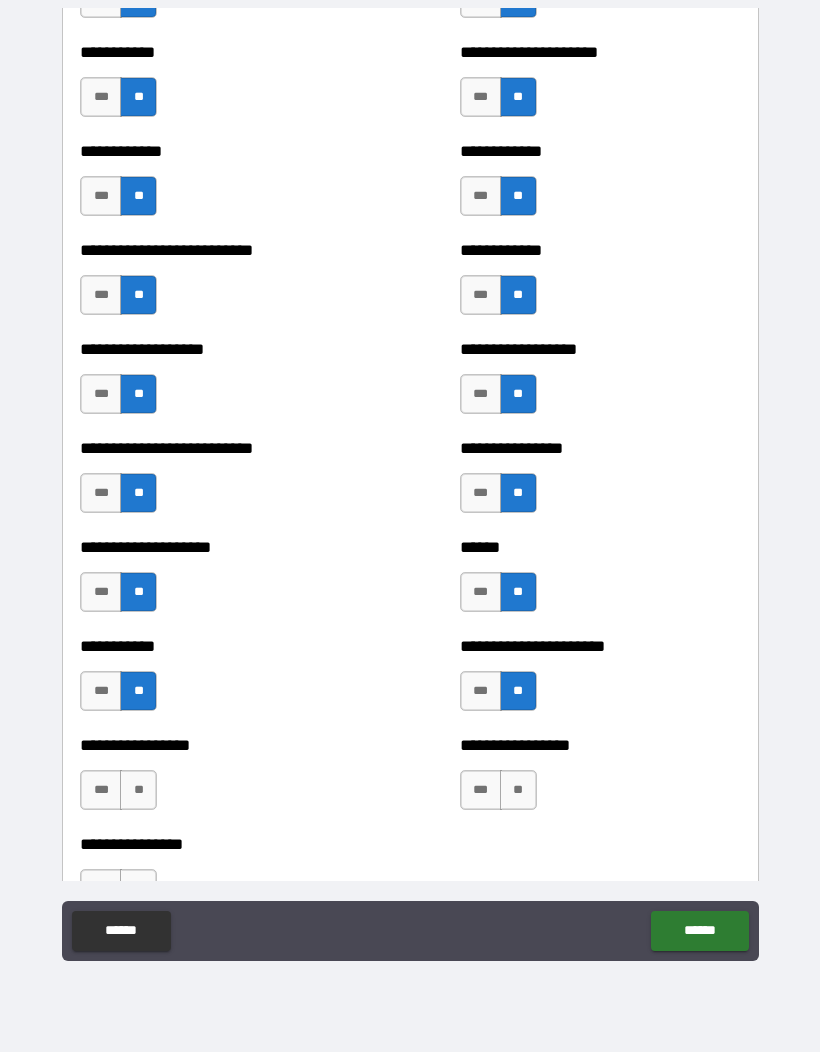 click on "**" at bounding box center (138, 790) 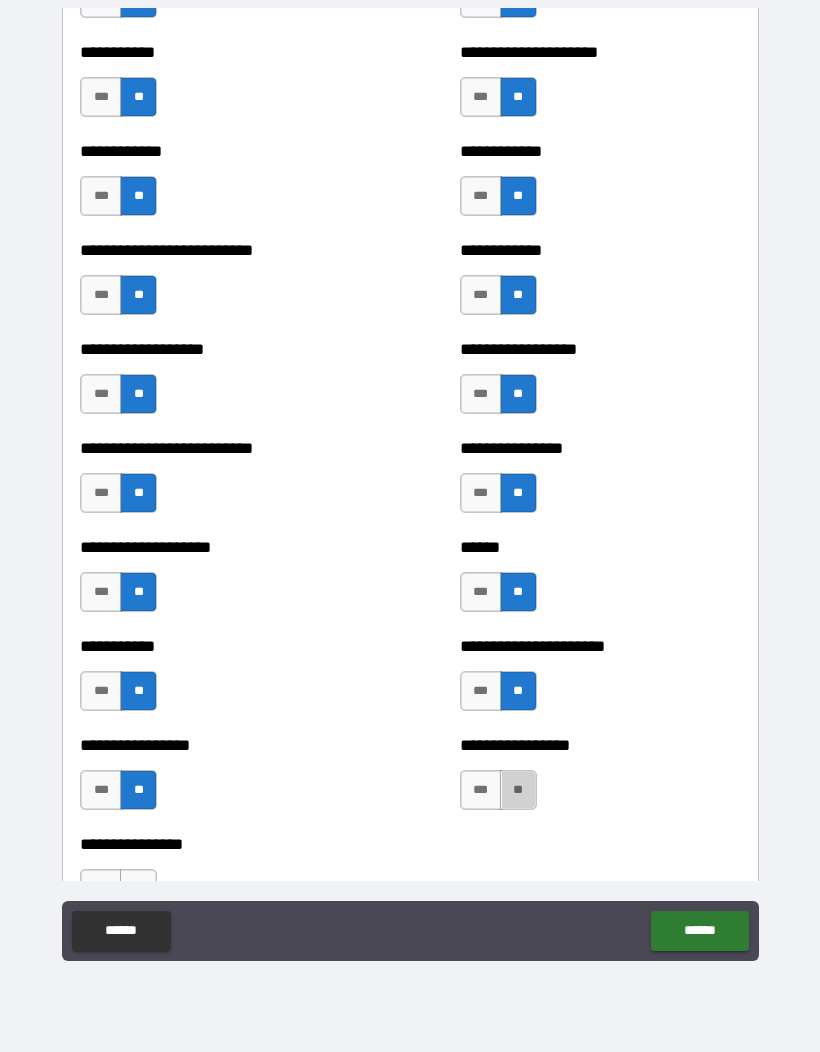 click on "**" at bounding box center (518, 790) 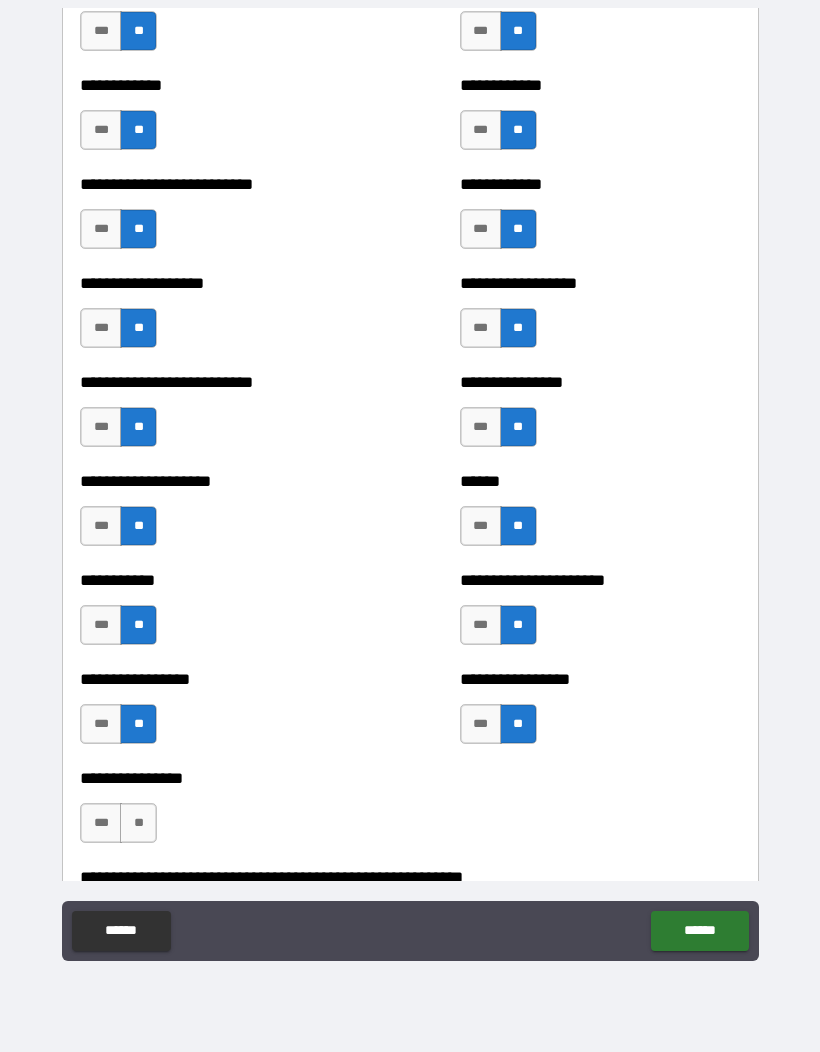 scroll, scrollTop: 5623, scrollLeft: 0, axis: vertical 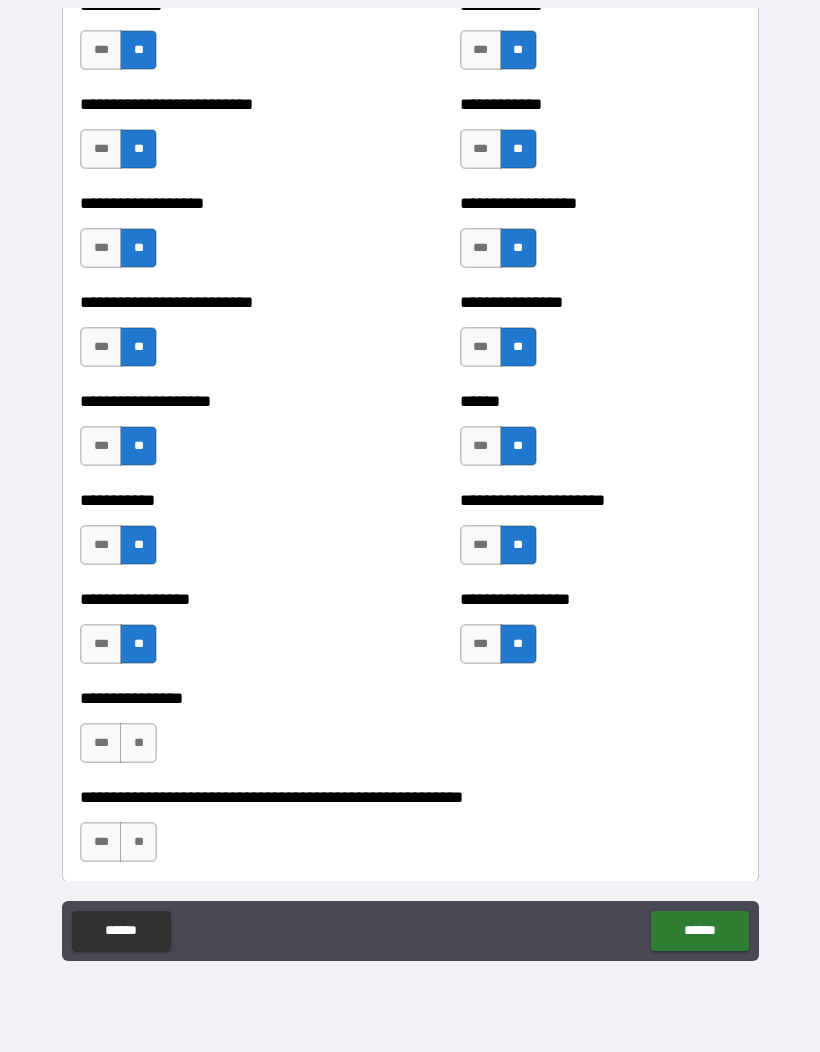 click on "**" at bounding box center [138, 743] 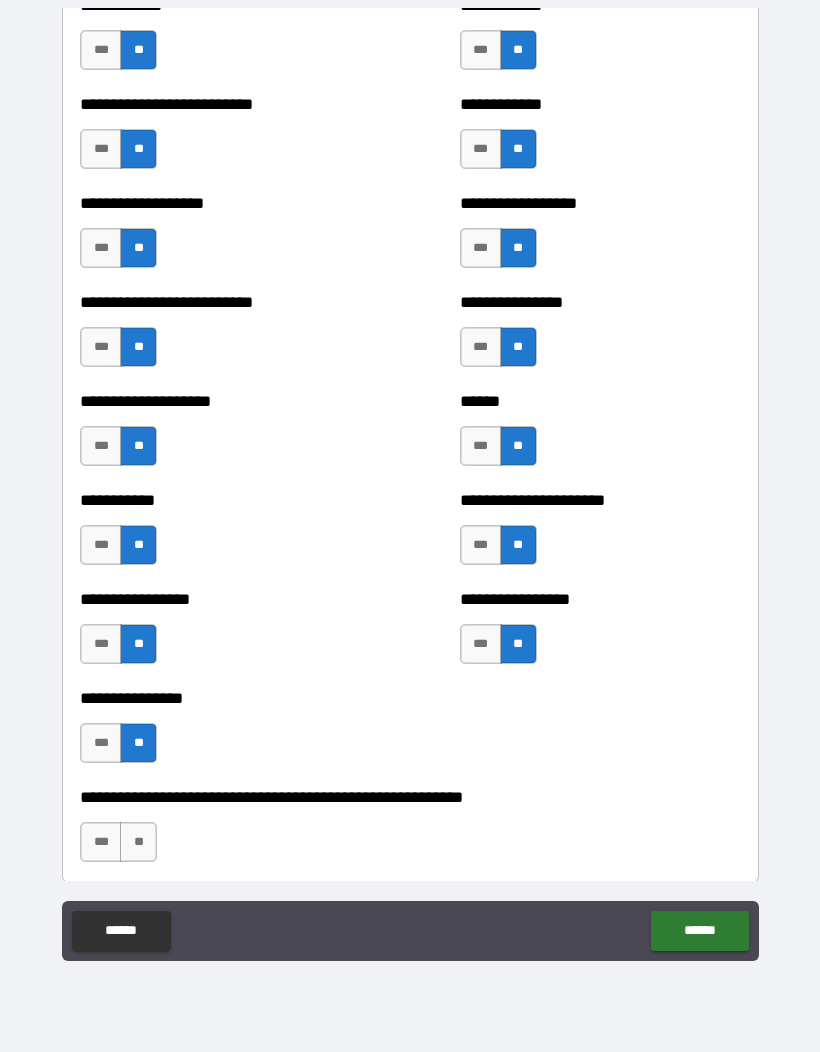 click on "**" at bounding box center (138, 842) 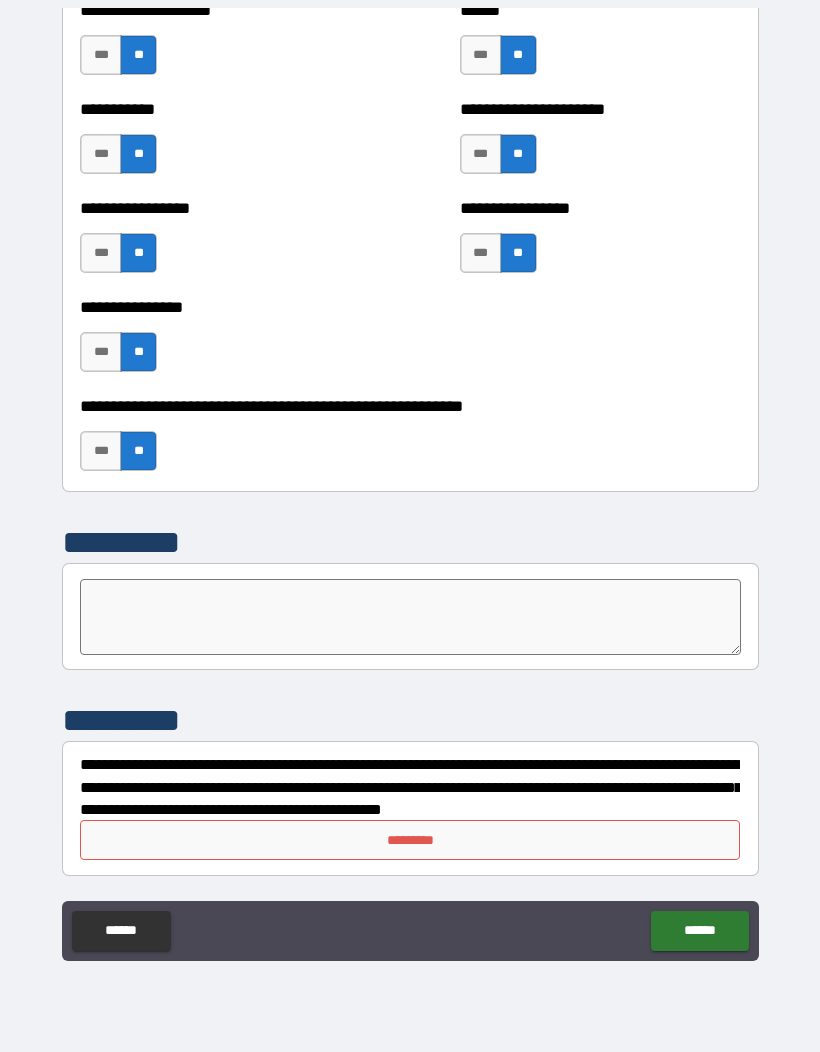 scroll, scrollTop: 6014, scrollLeft: 0, axis: vertical 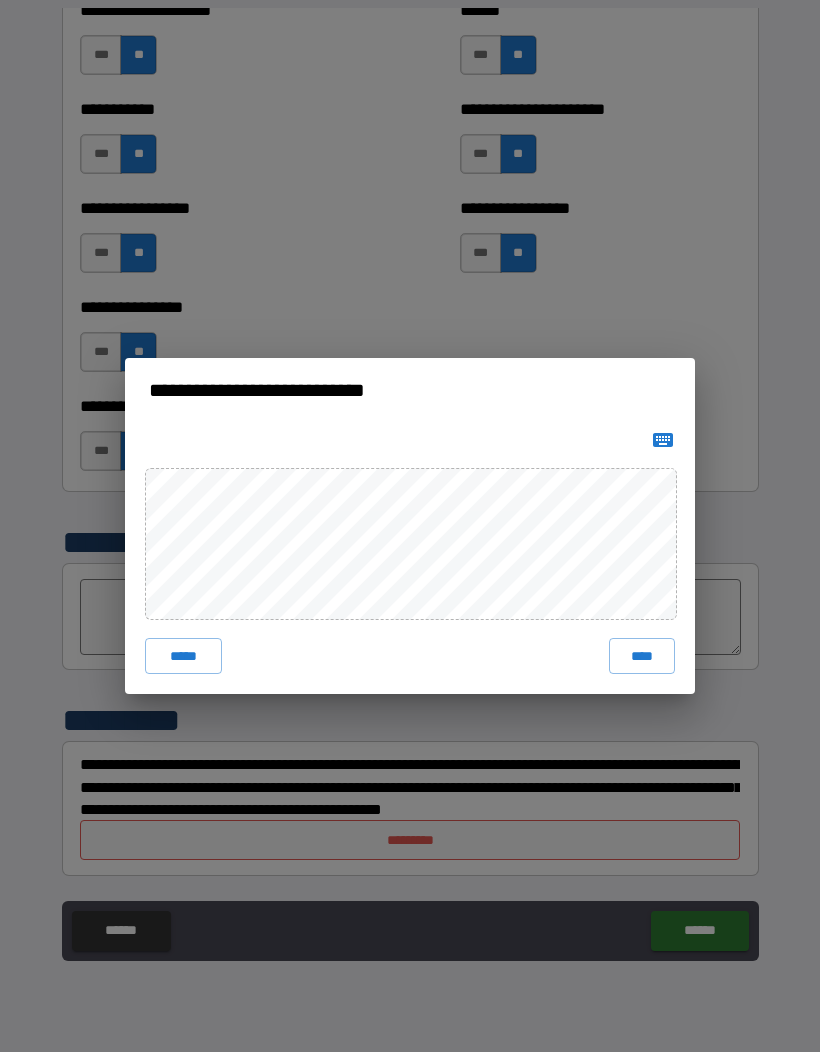 click on "****" at bounding box center [642, 656] 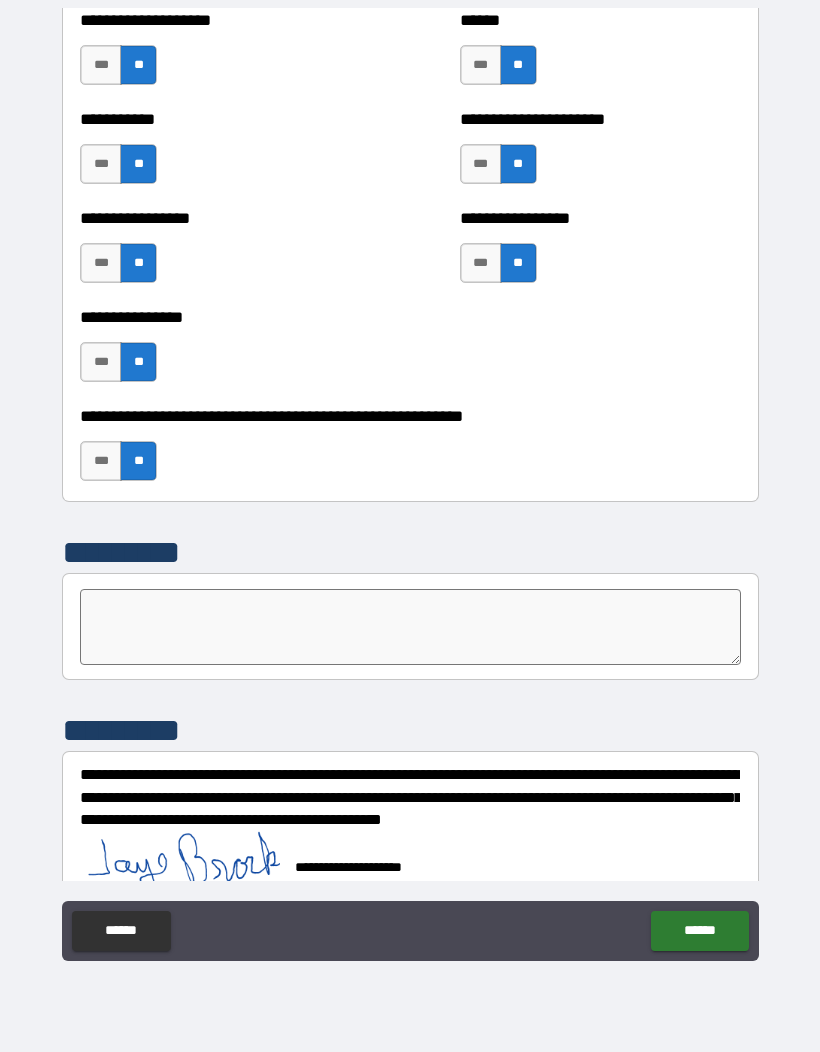 click on "******" at bounding box center [699, 931] 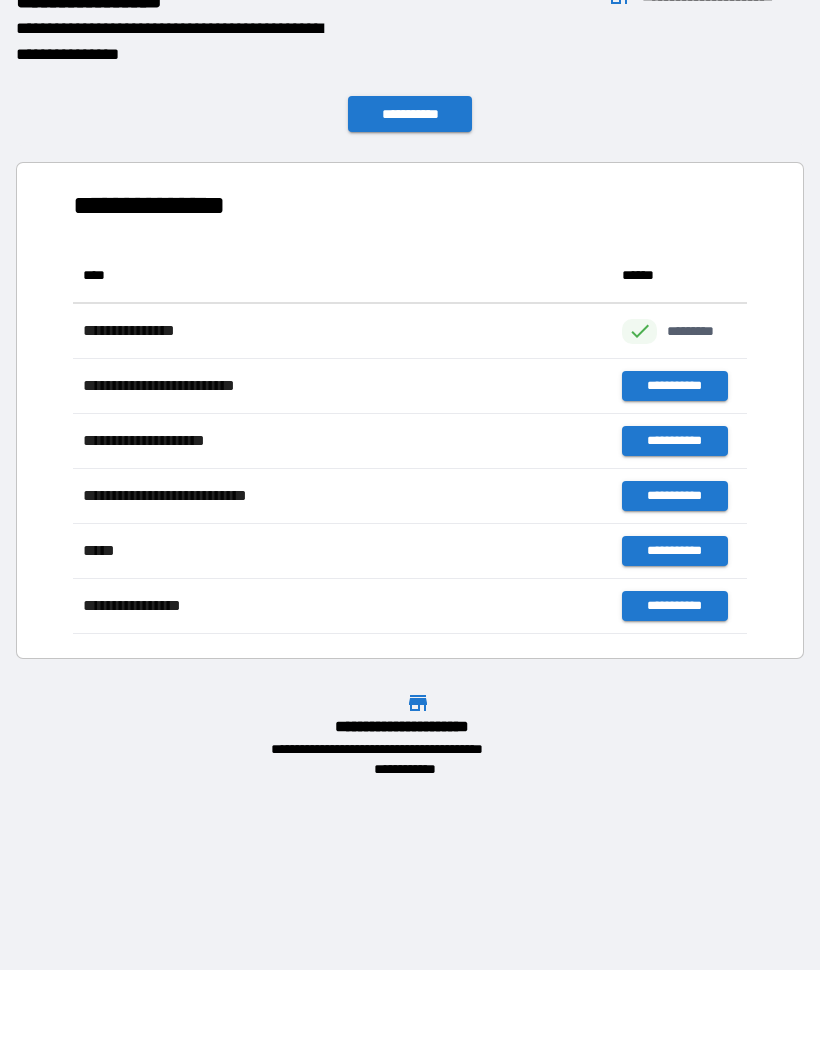 scroll, scrollTop: 1, scrollLeft: 1, axis: both 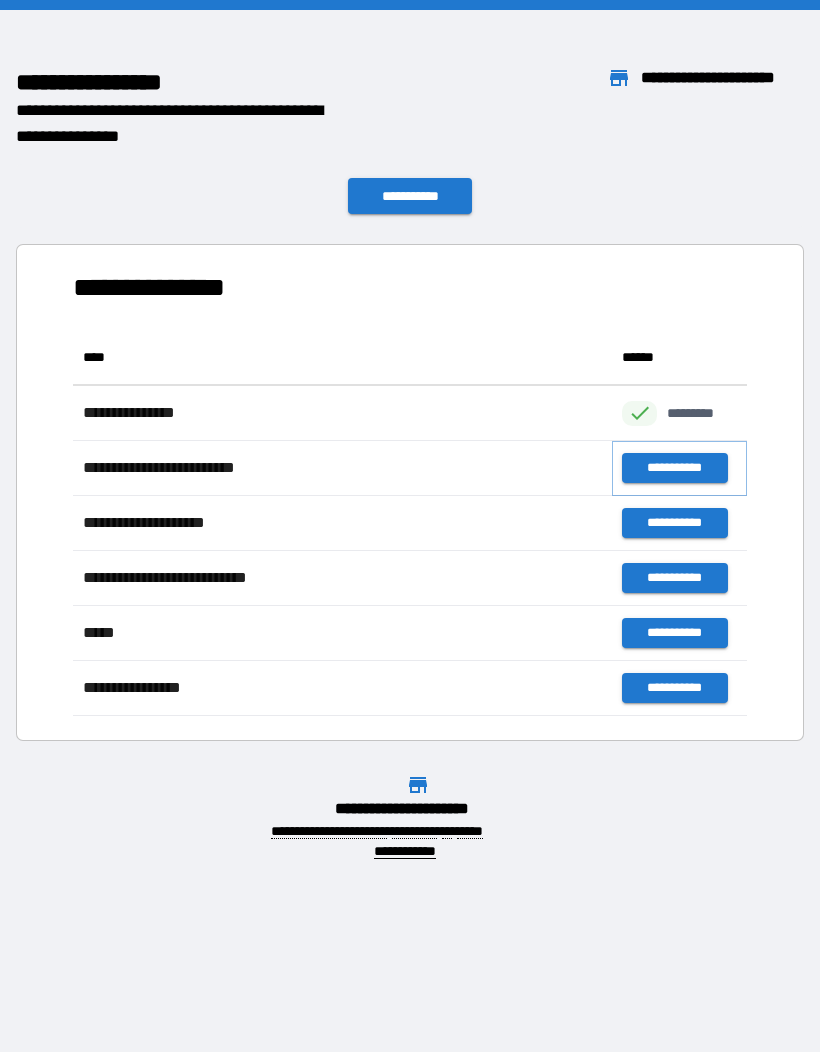 click on "**********" at bounding box center [674, 468] 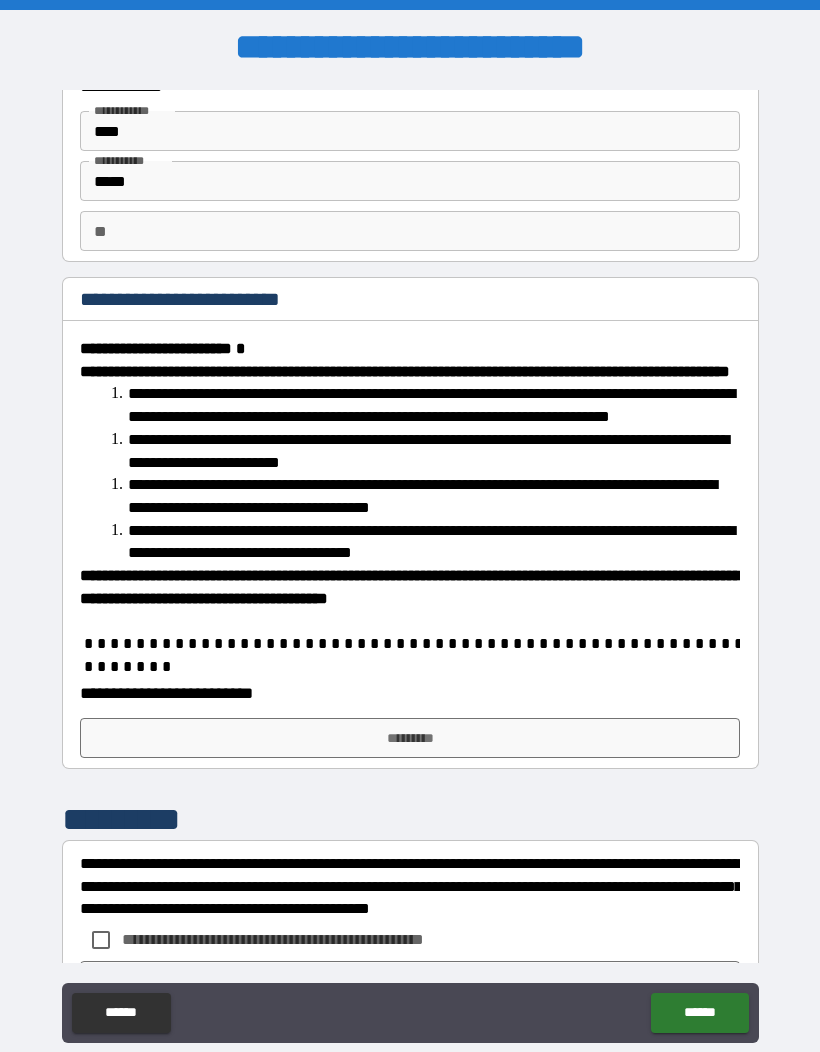 scroll, scrollTop: 109, scrollLeft: 0, axis: vertical 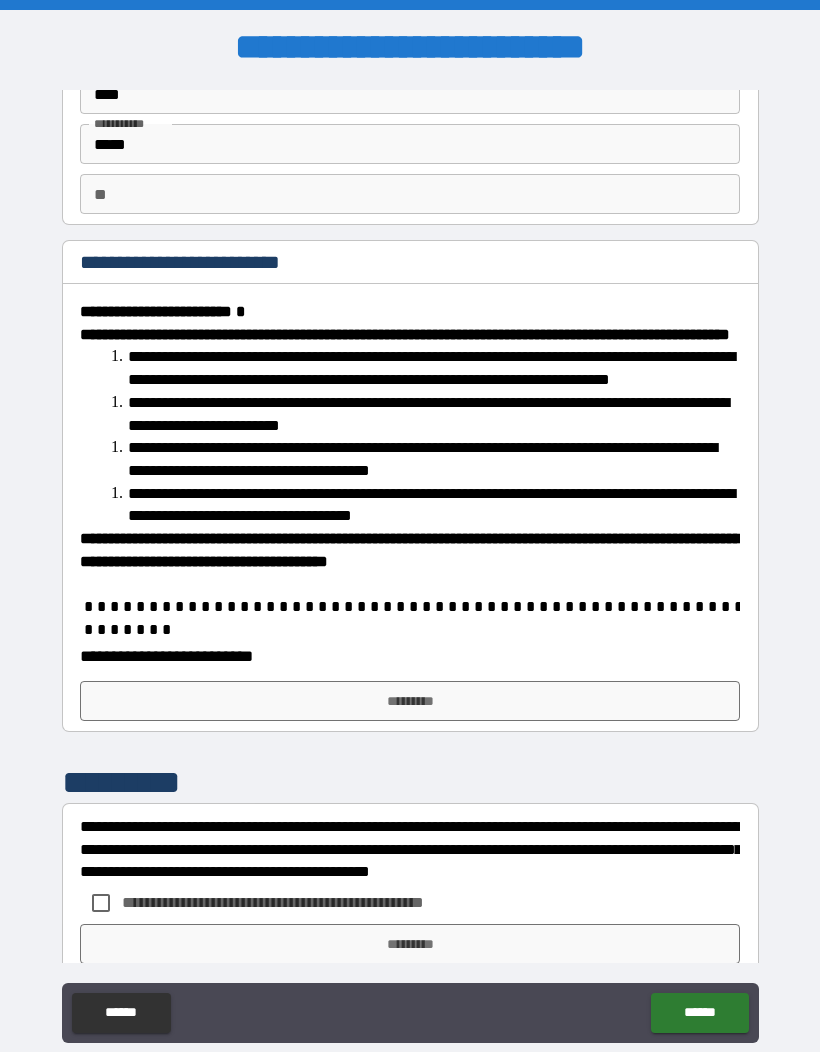 click on "**" at bounding box center (410, 194) 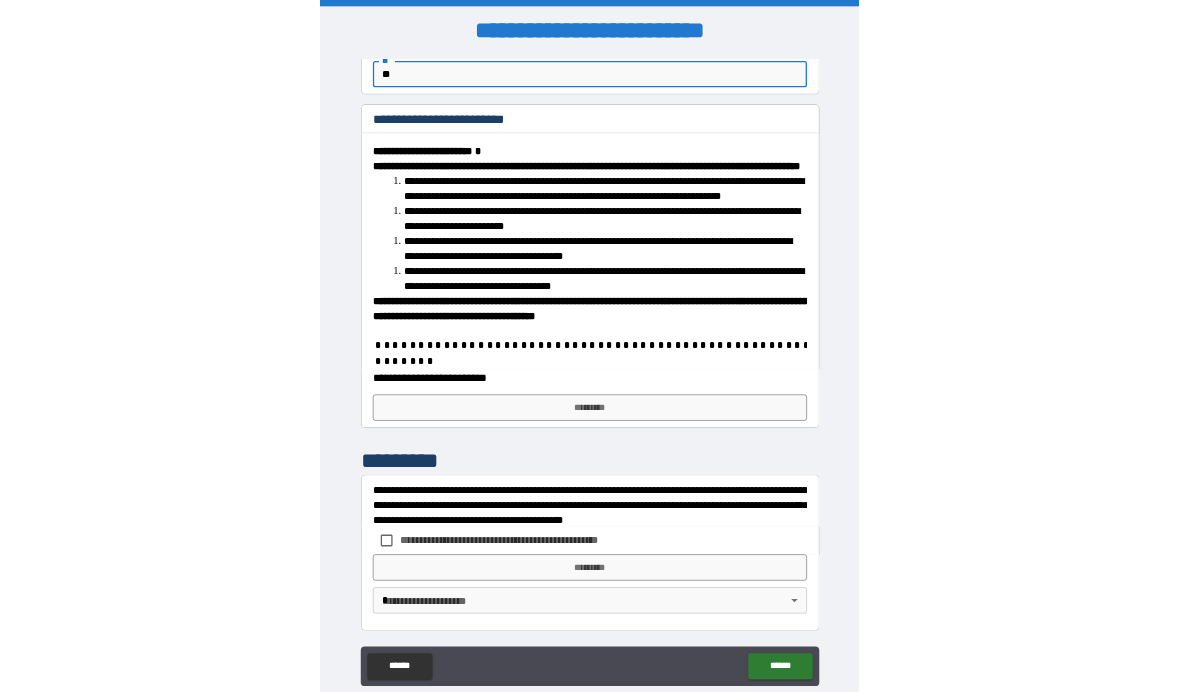scroll, scrollTop: 202, scrollLeft: 0, axis: vertical 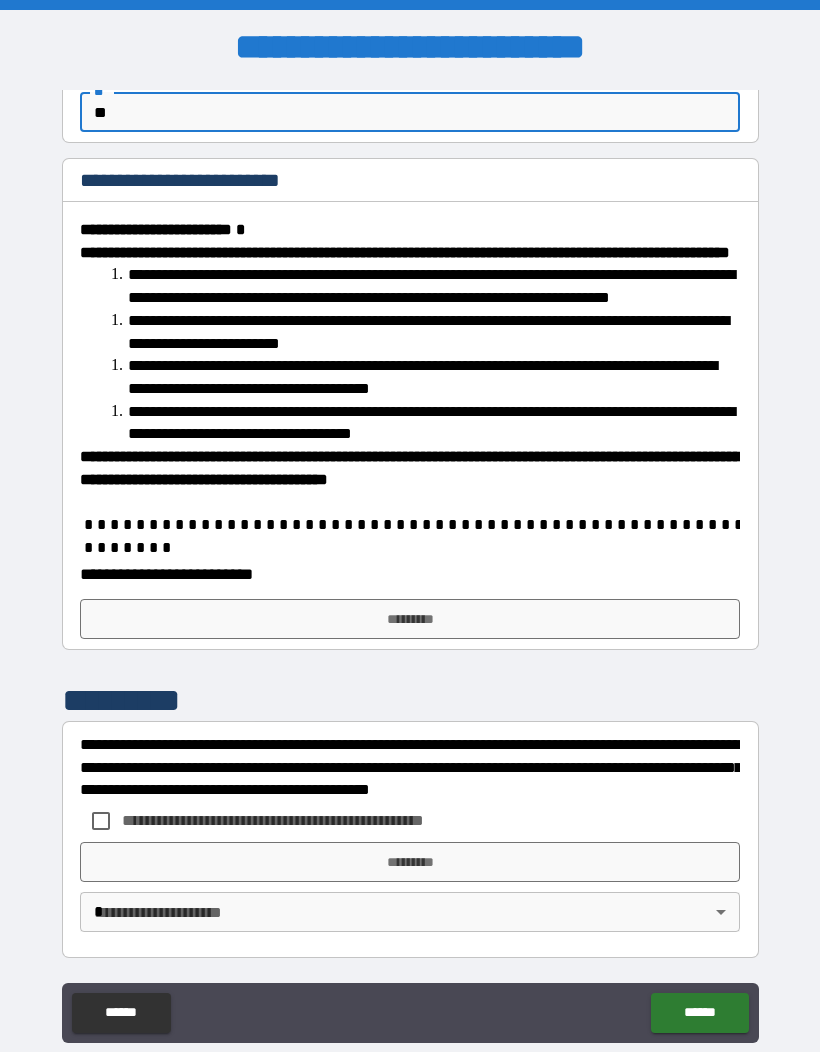 type on "**" 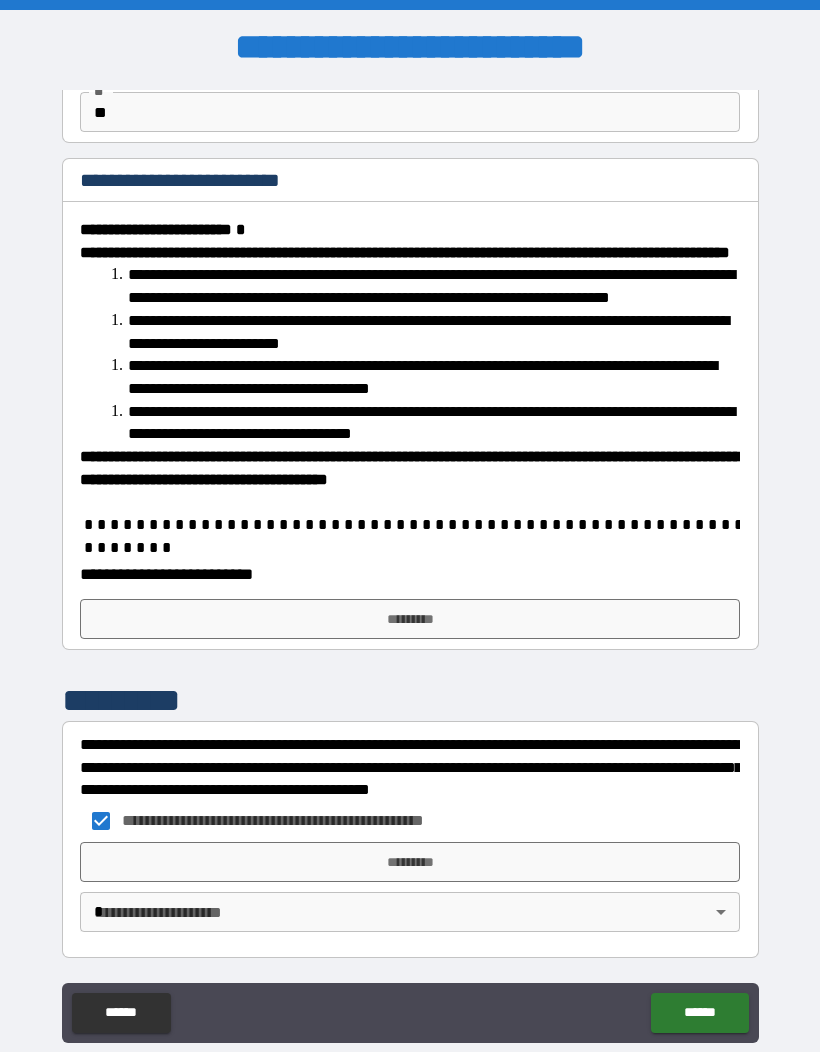 click on "**********" at bounding box center (410, 567) 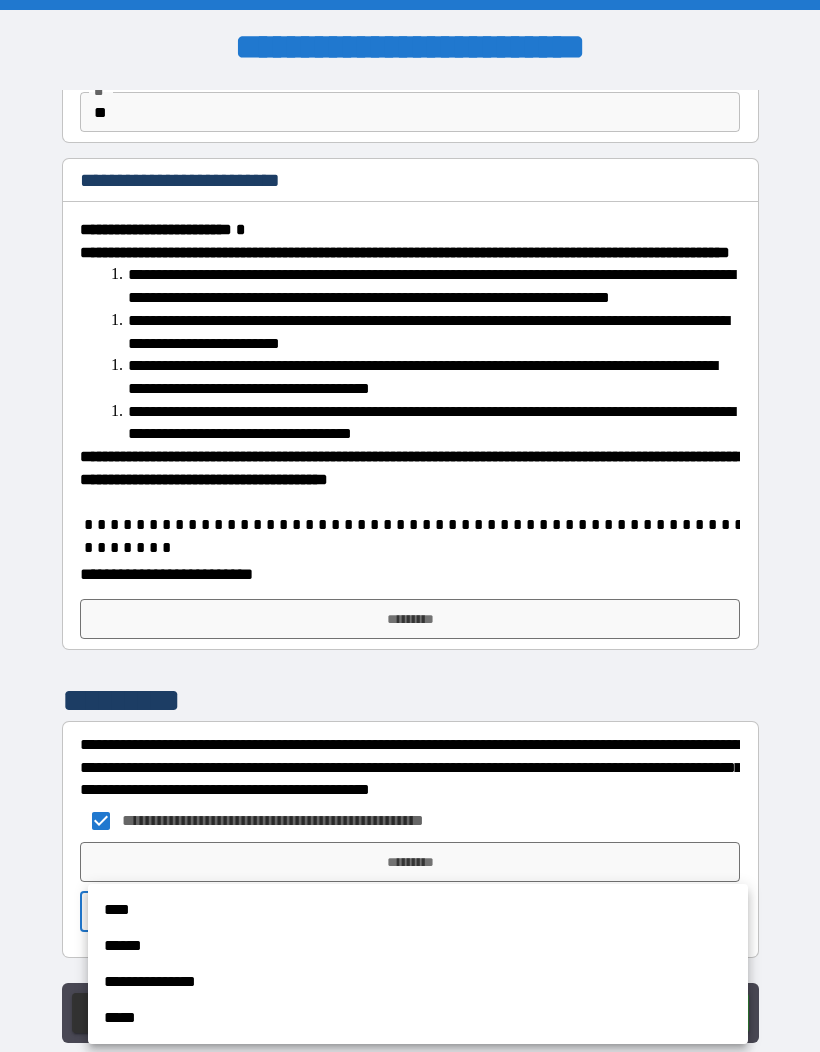 click on "****" at bounding box center [418, 910] 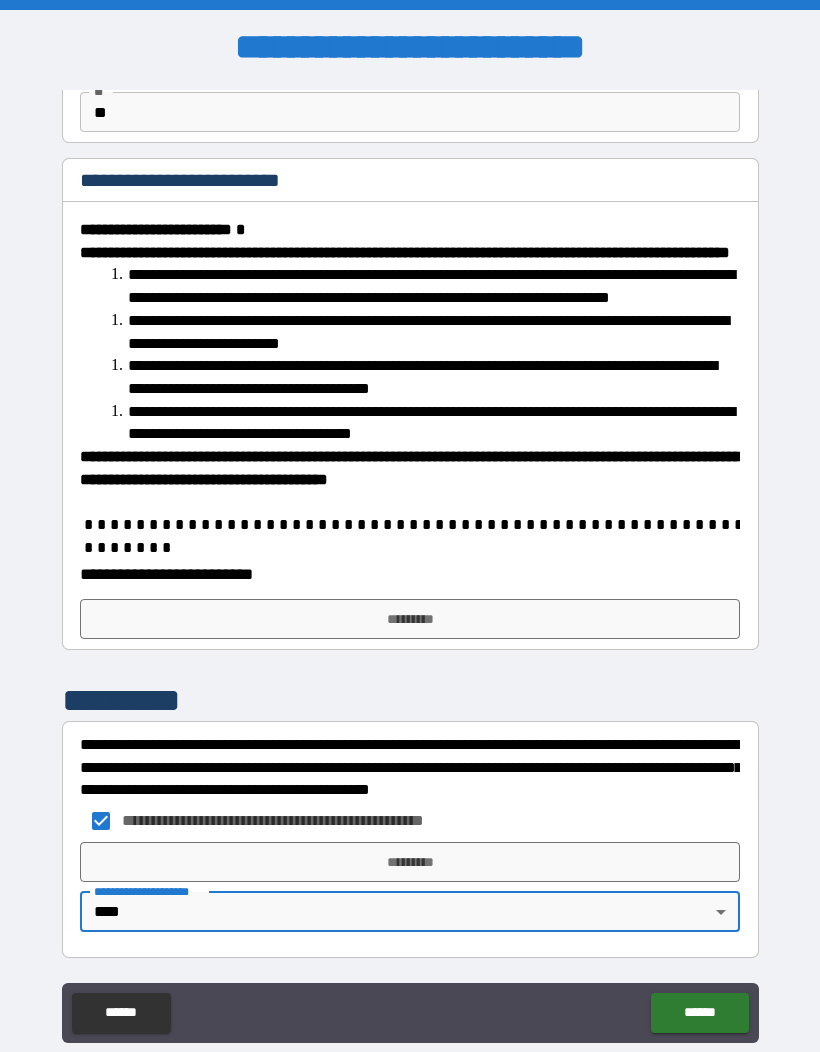 click on "**********" at bounding box center (410, 567) 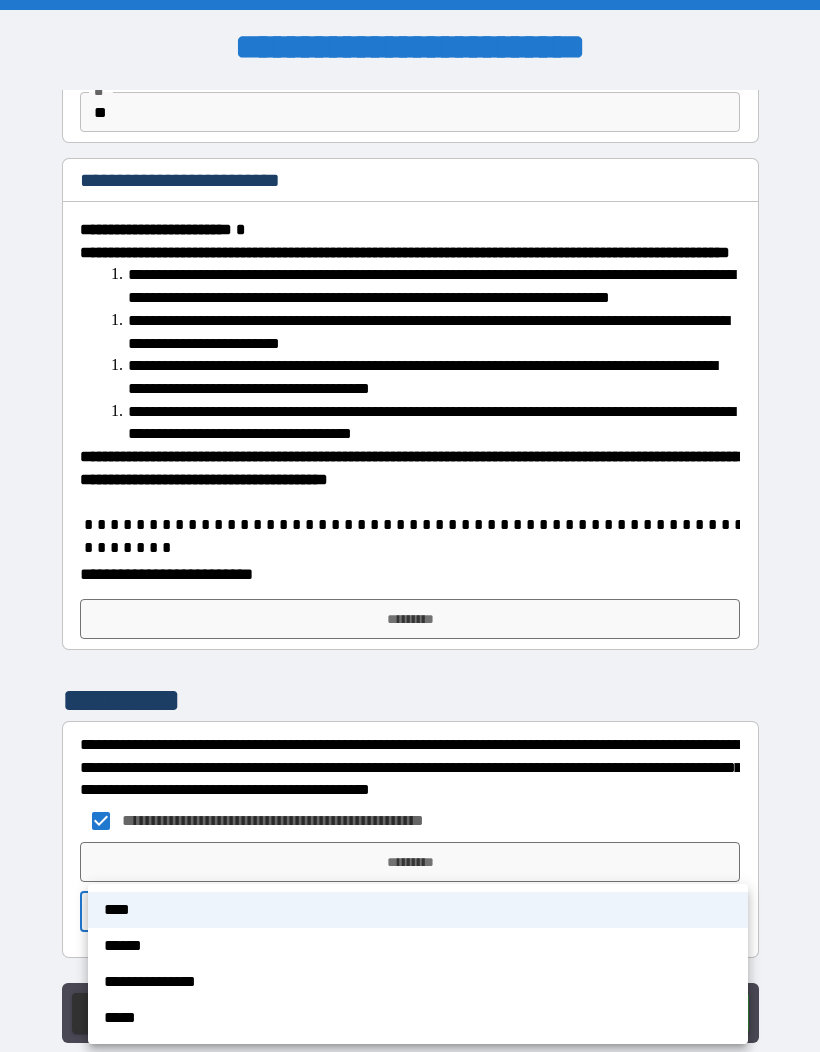 click on "****" at bounding box center [418, 910] 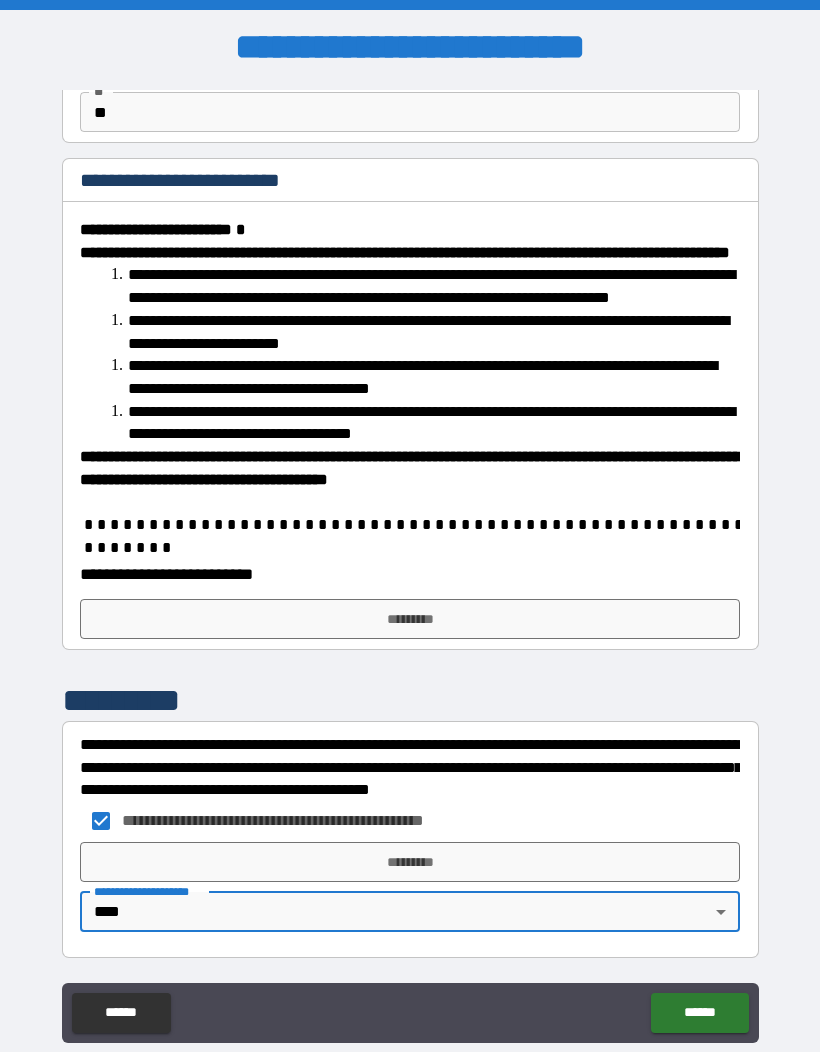 click on "*********" at bounding box center (410, 862) 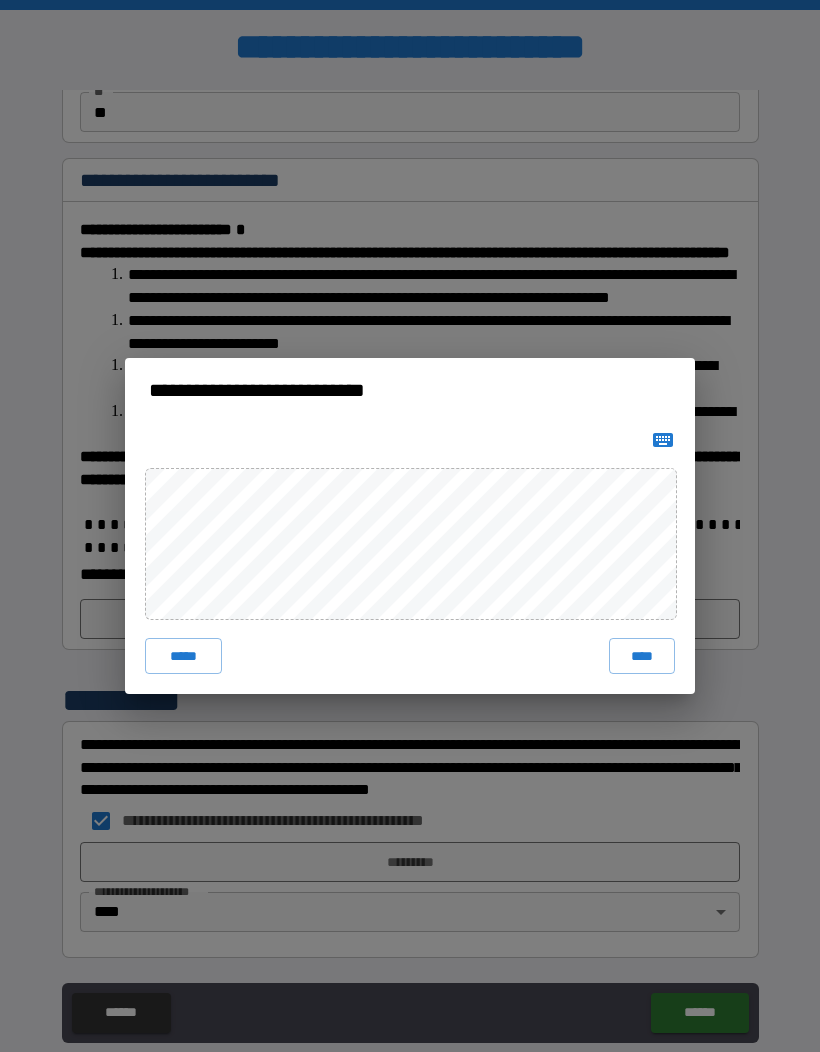 click on "****" at bounding box center [642, 656] 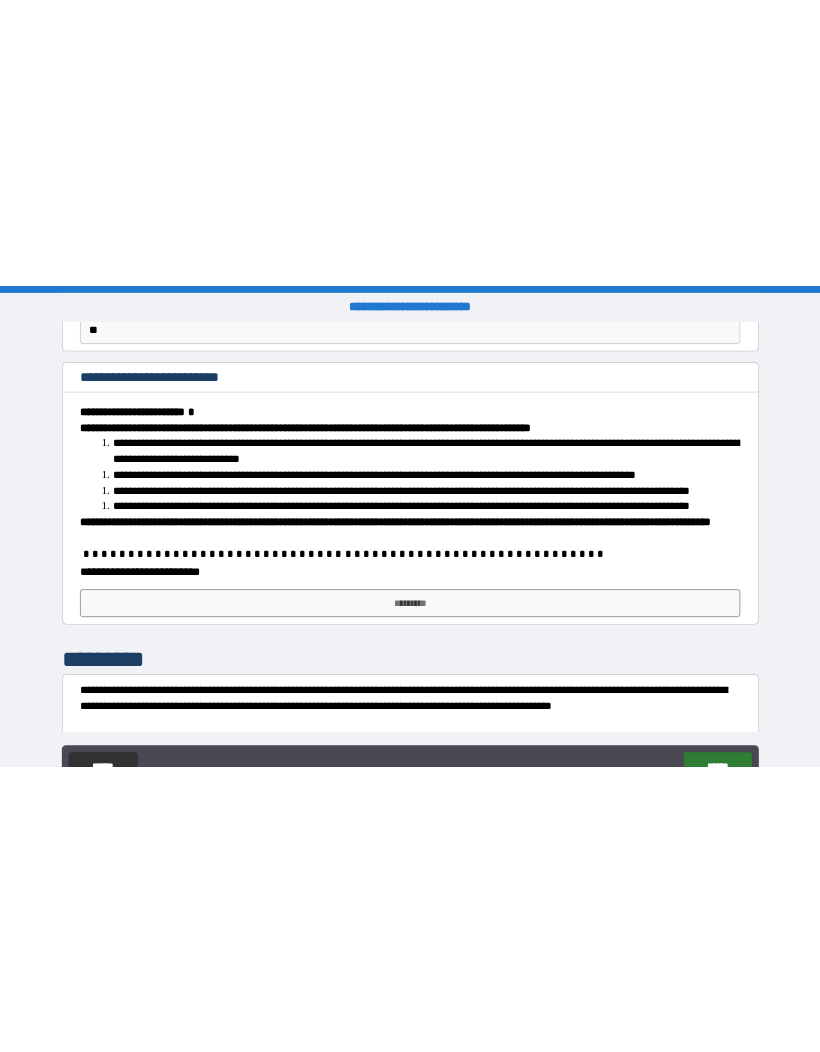 scroll, scrollTop: 0, scrollLeft: 0, axis: both 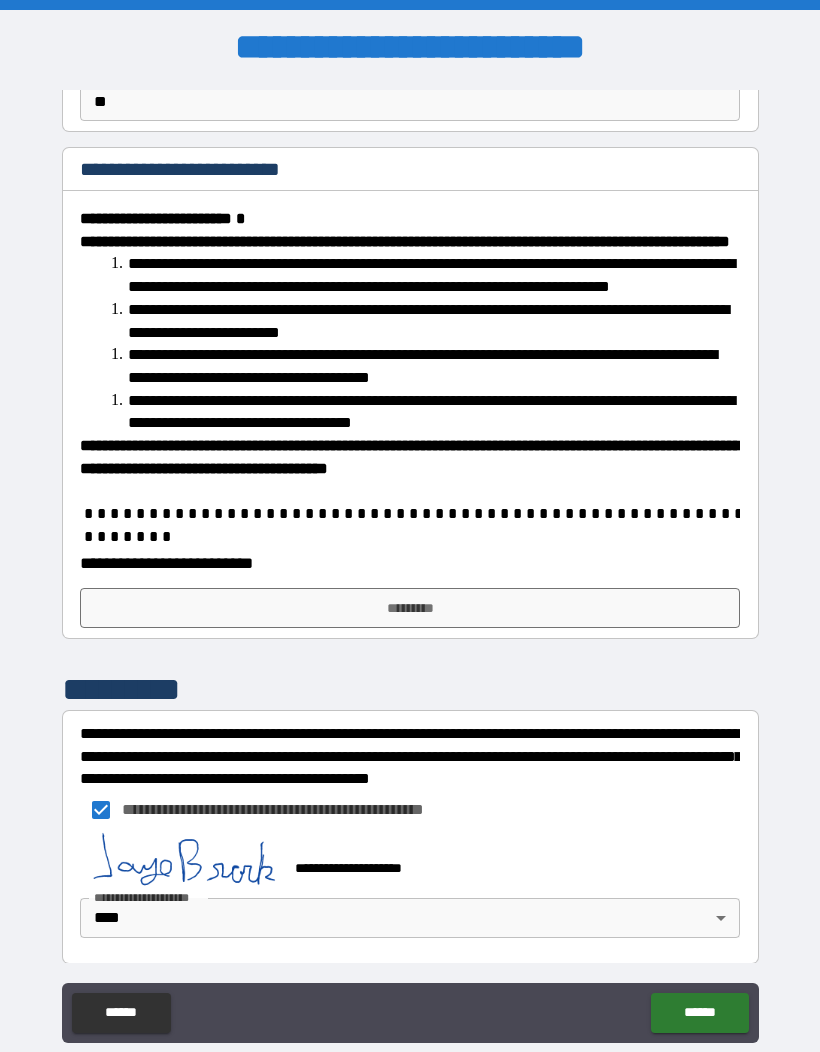click on "******" at bounding box center [699, 1013] 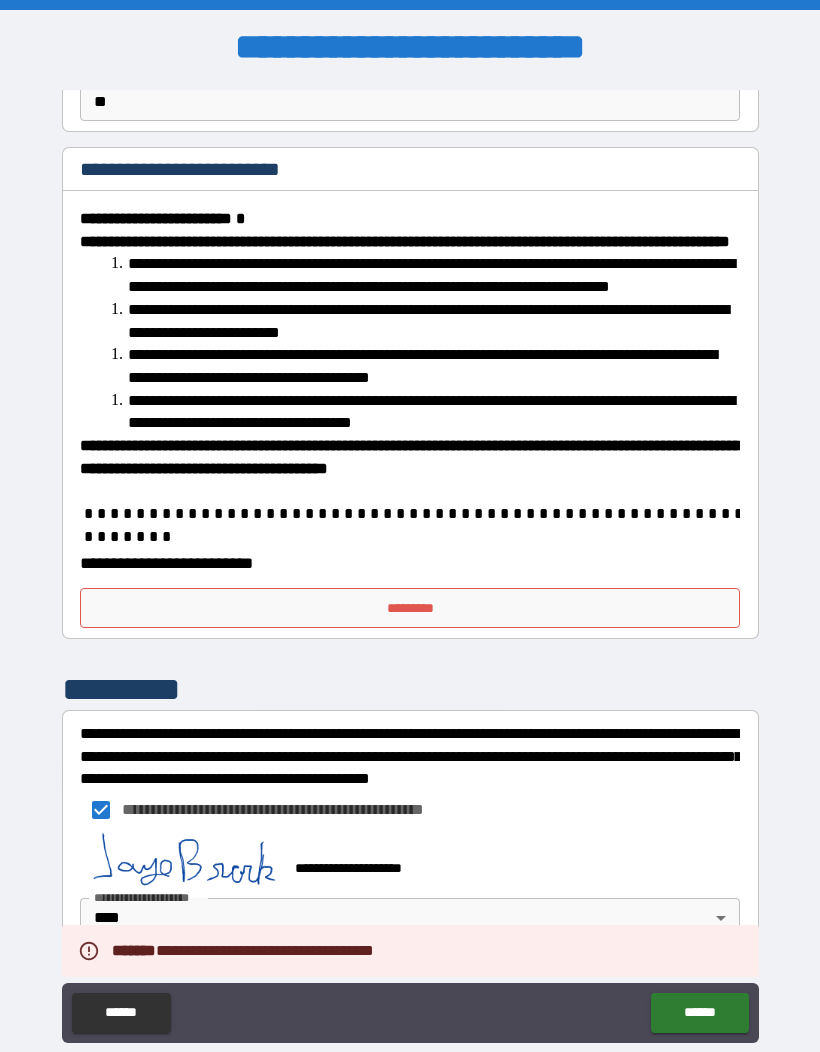 scroll, scrollTop: 206, scrollLeft: 0, axis: vertical 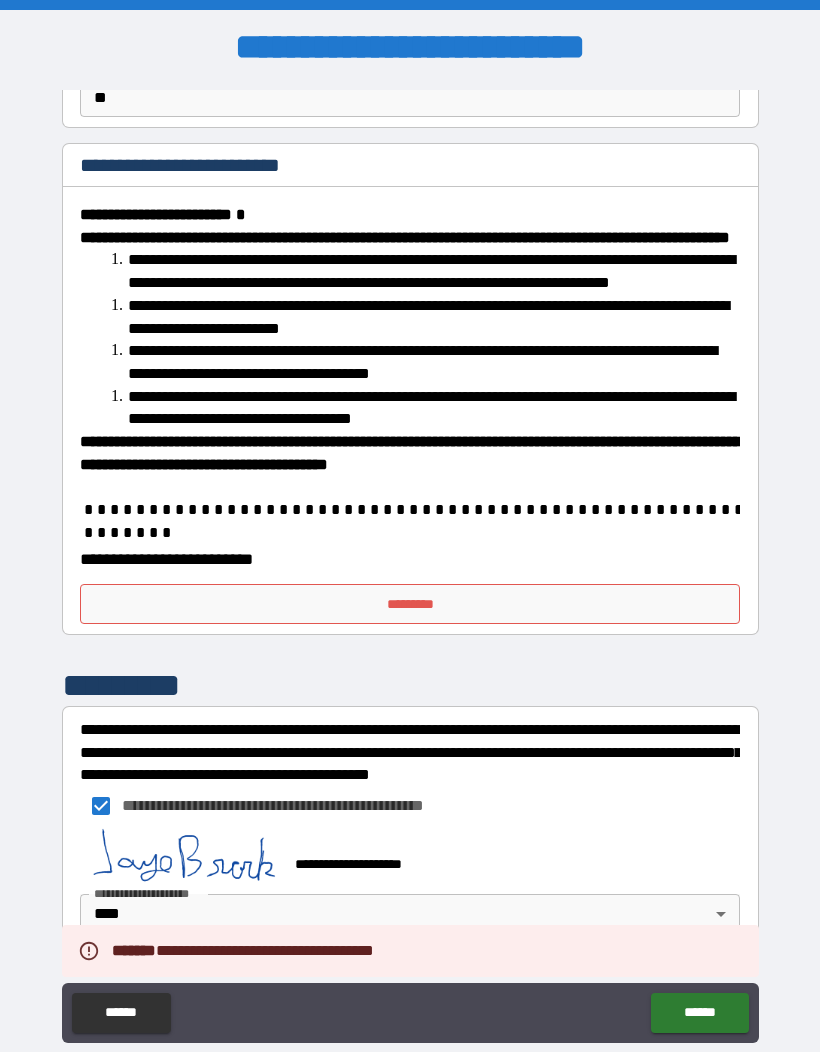 click on "*********" at bounding box center [410, 604] 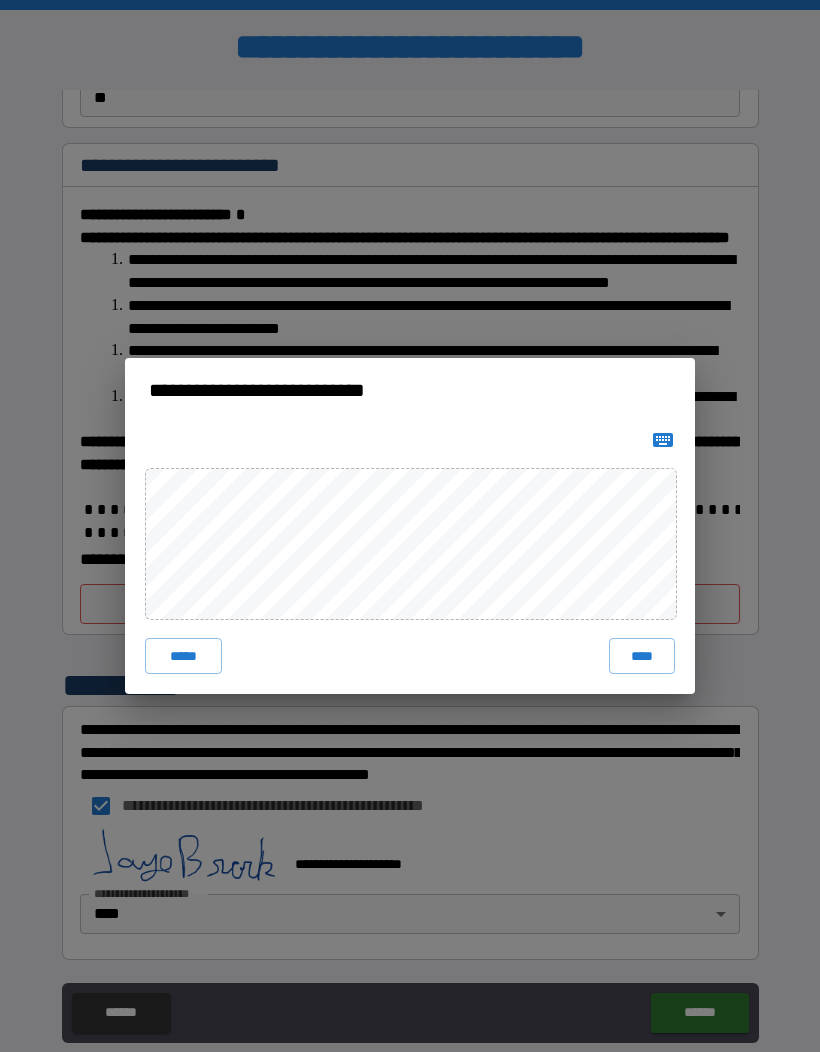 click on "****" at bounding box center [642, 656] 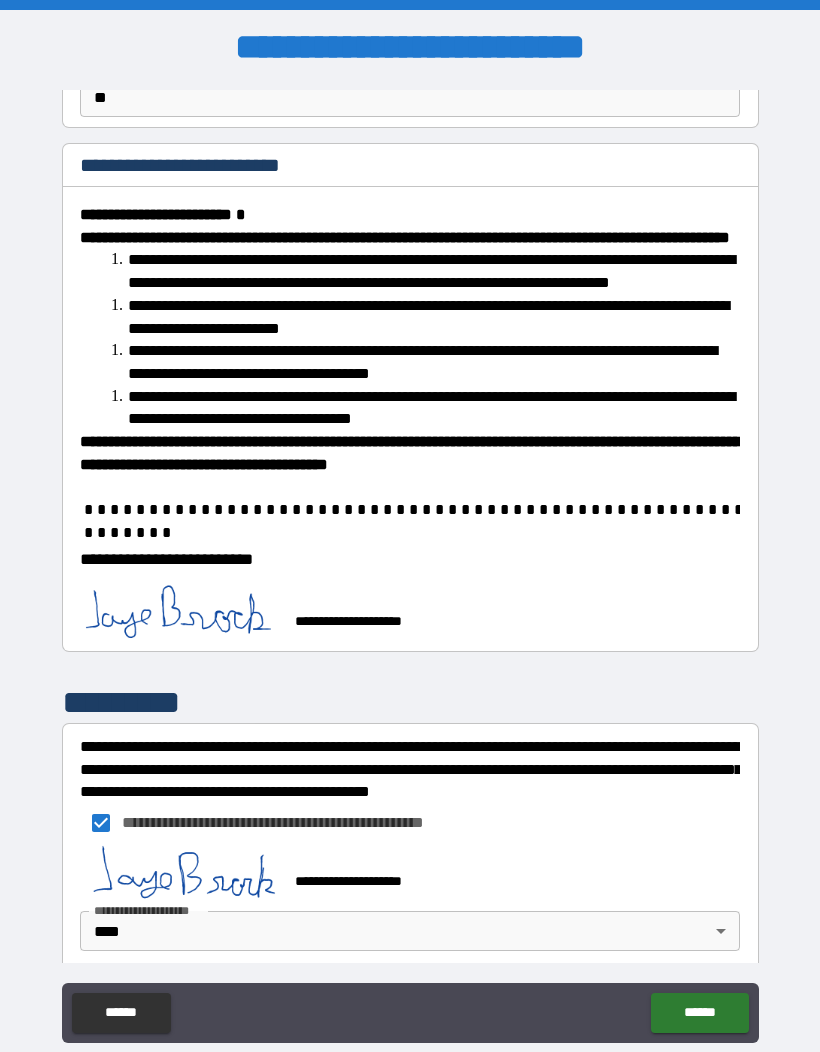 click on "******" at bounding box center [699, 1013] 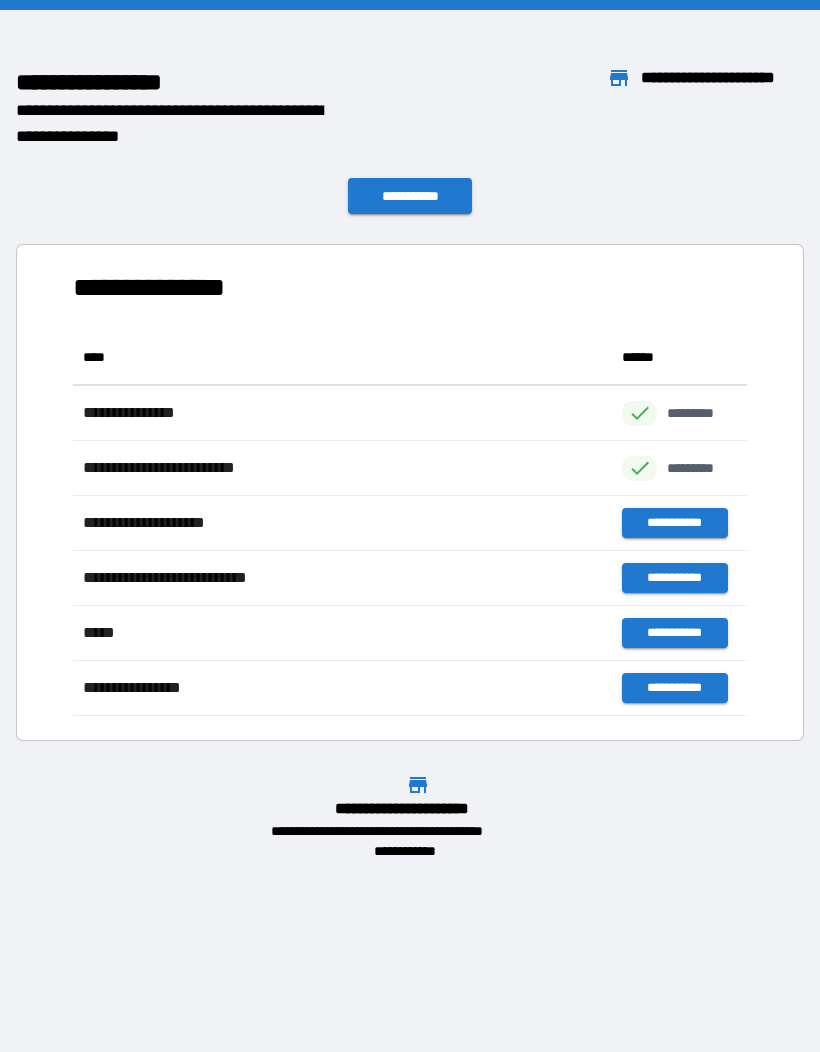 scroll, scrollTop: 1, scrollLeft: 1, axis: both 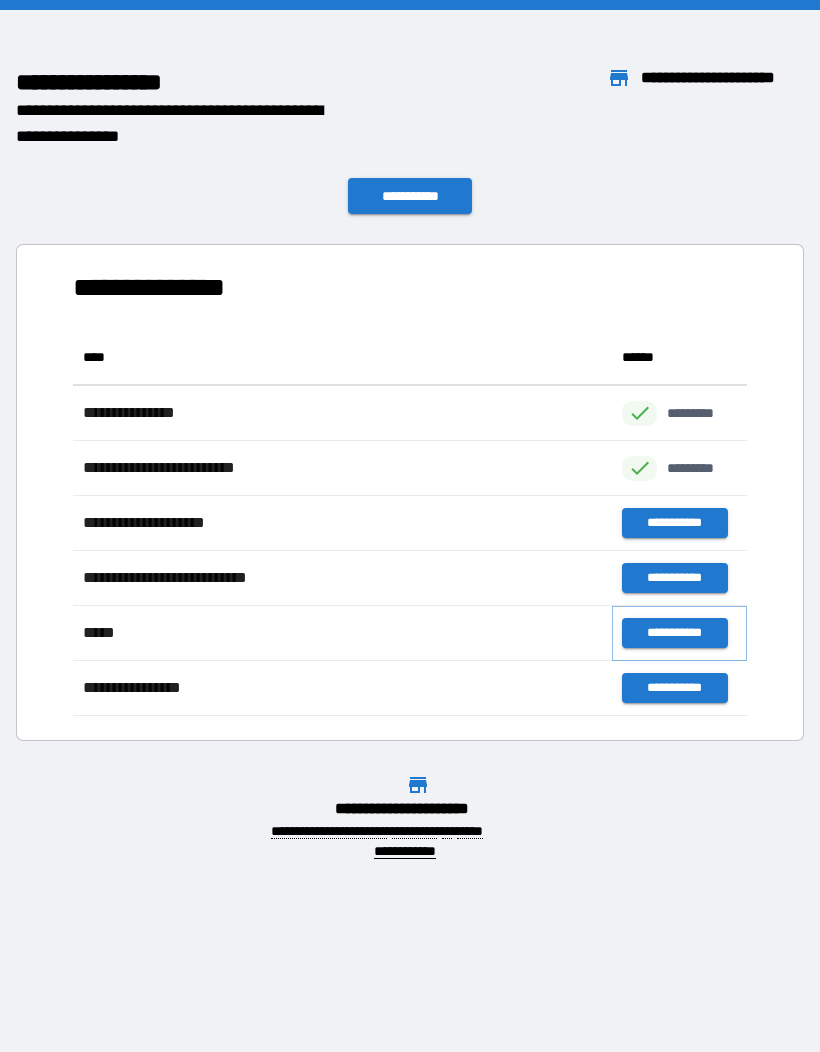 click on "**********" at bounding box center (674, 633) 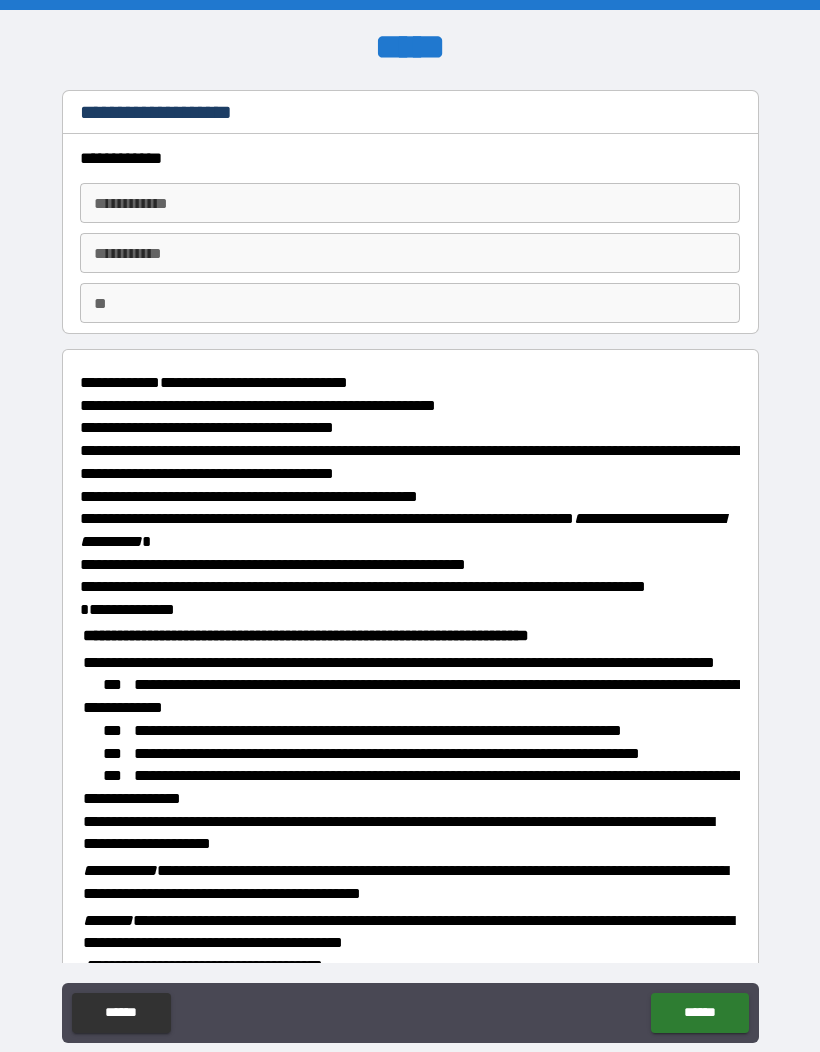 type on "*" 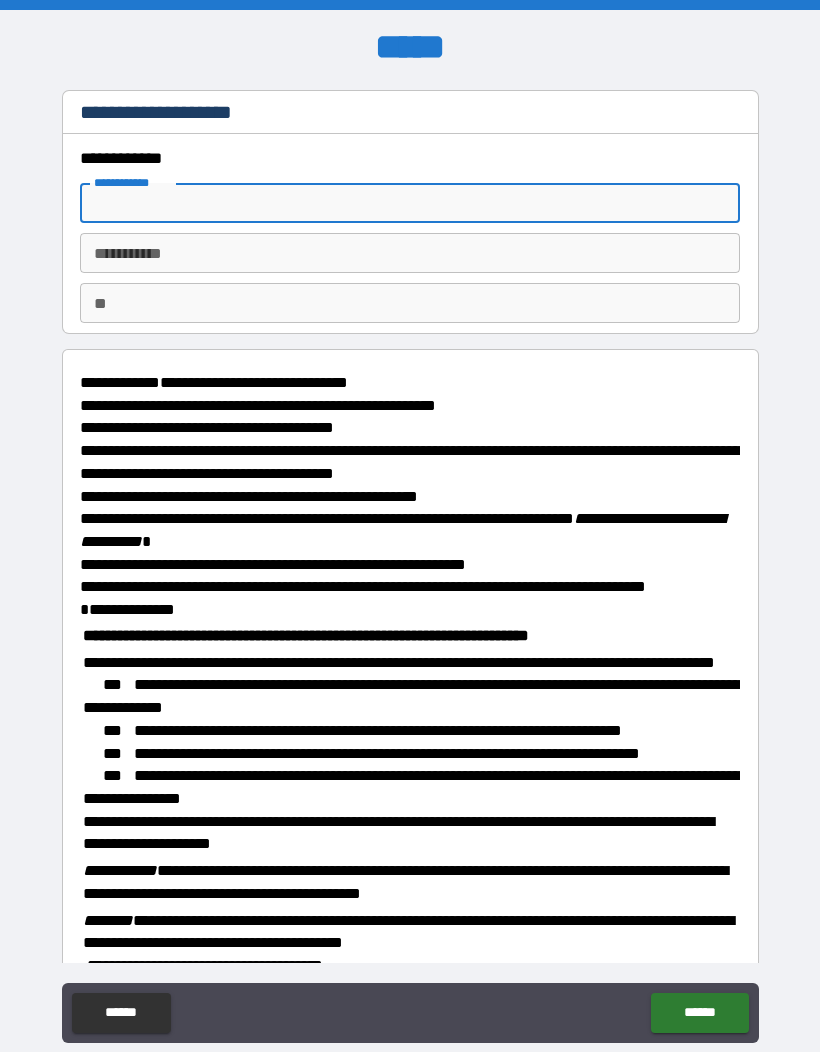 type on "*" 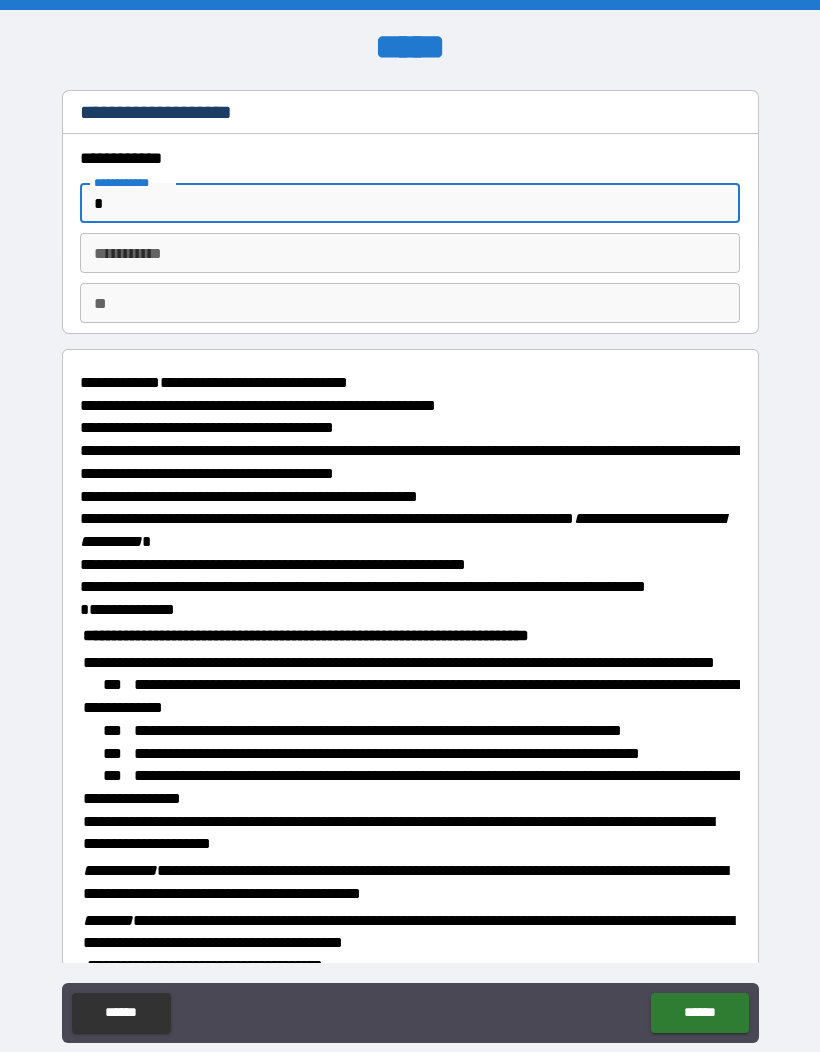 type on "*" 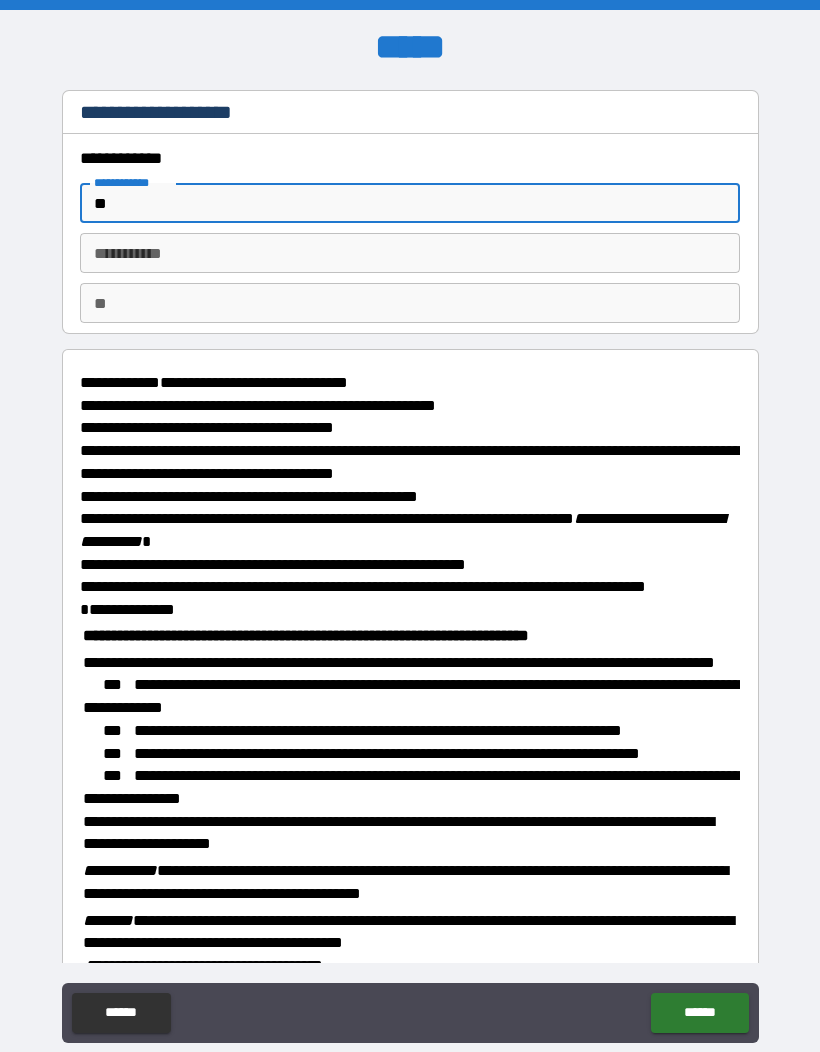 type on "*" 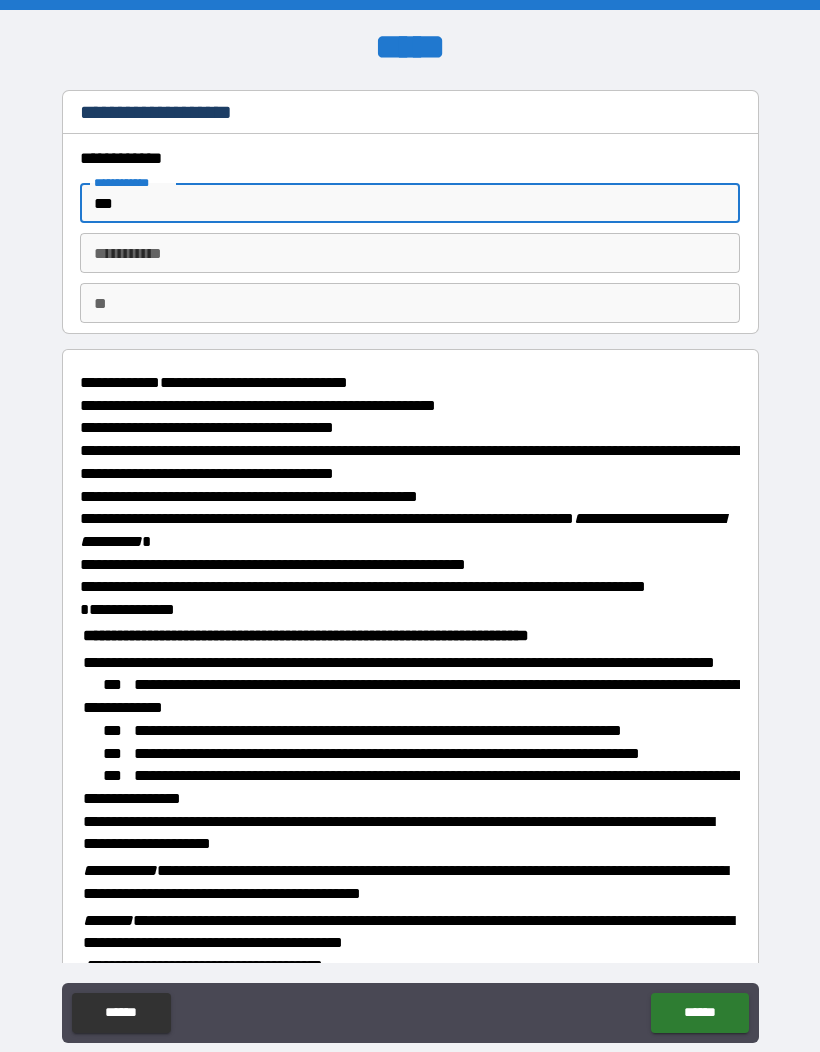 type on "*" 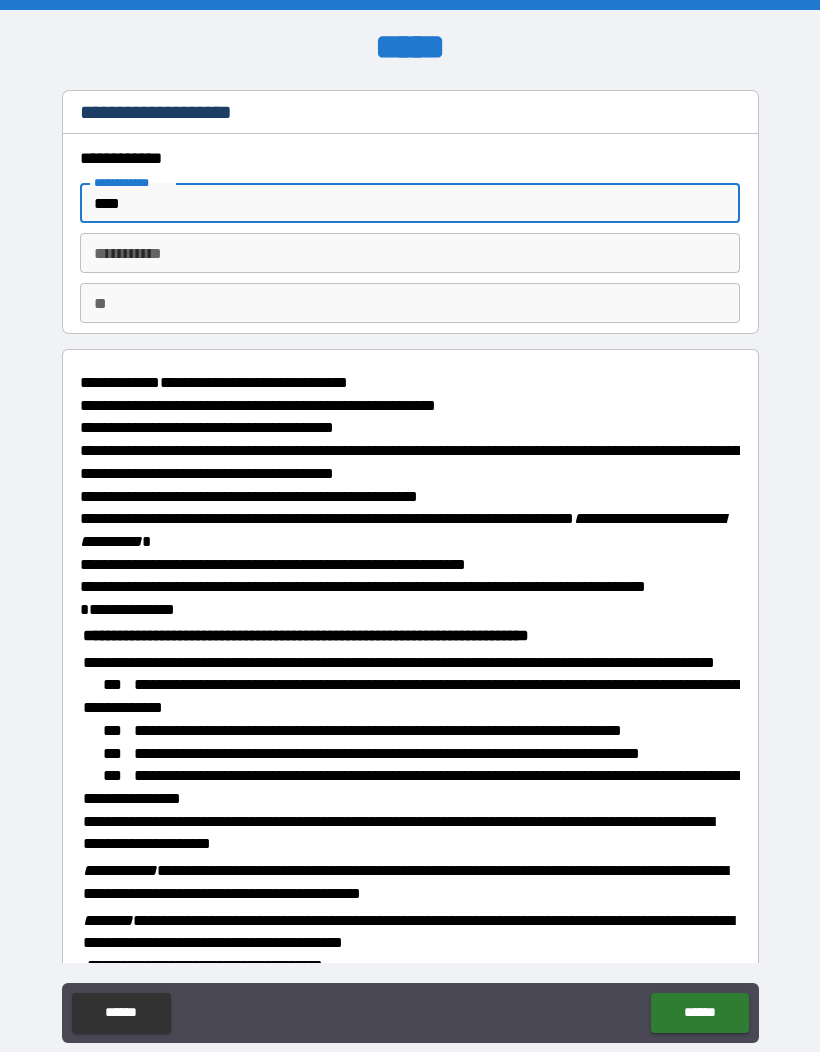 type on "*" 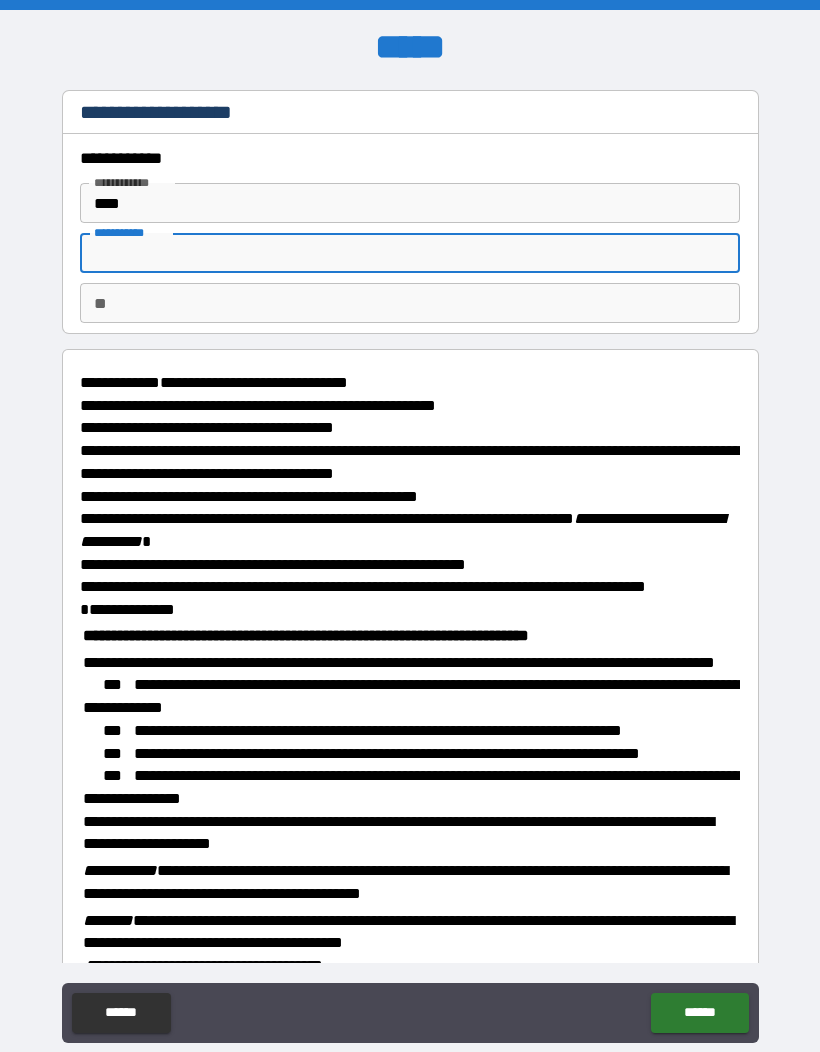 type on "*" 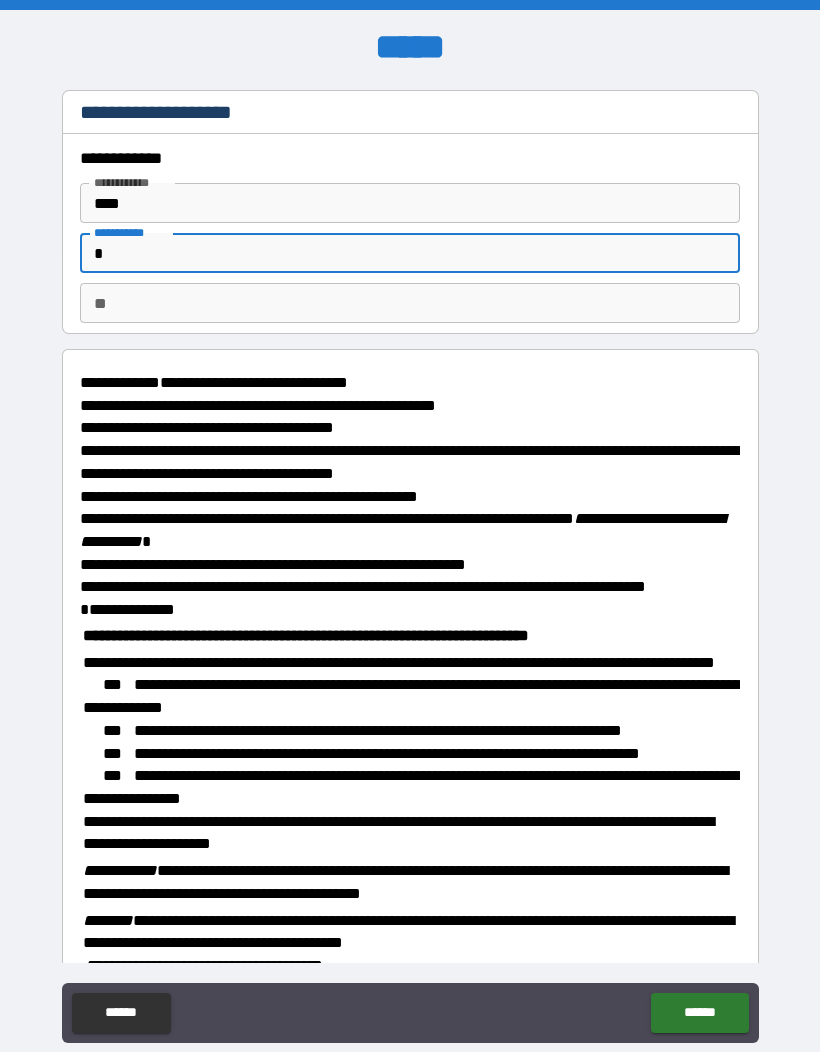 type on "*" 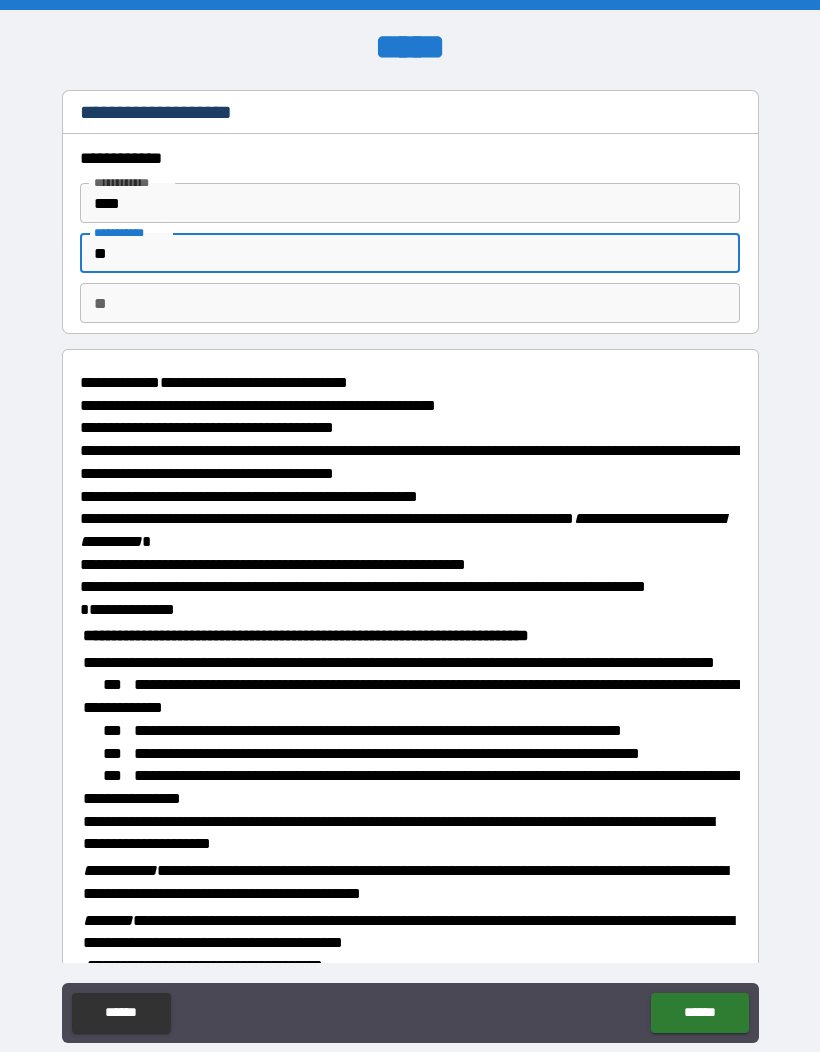 type on "*" 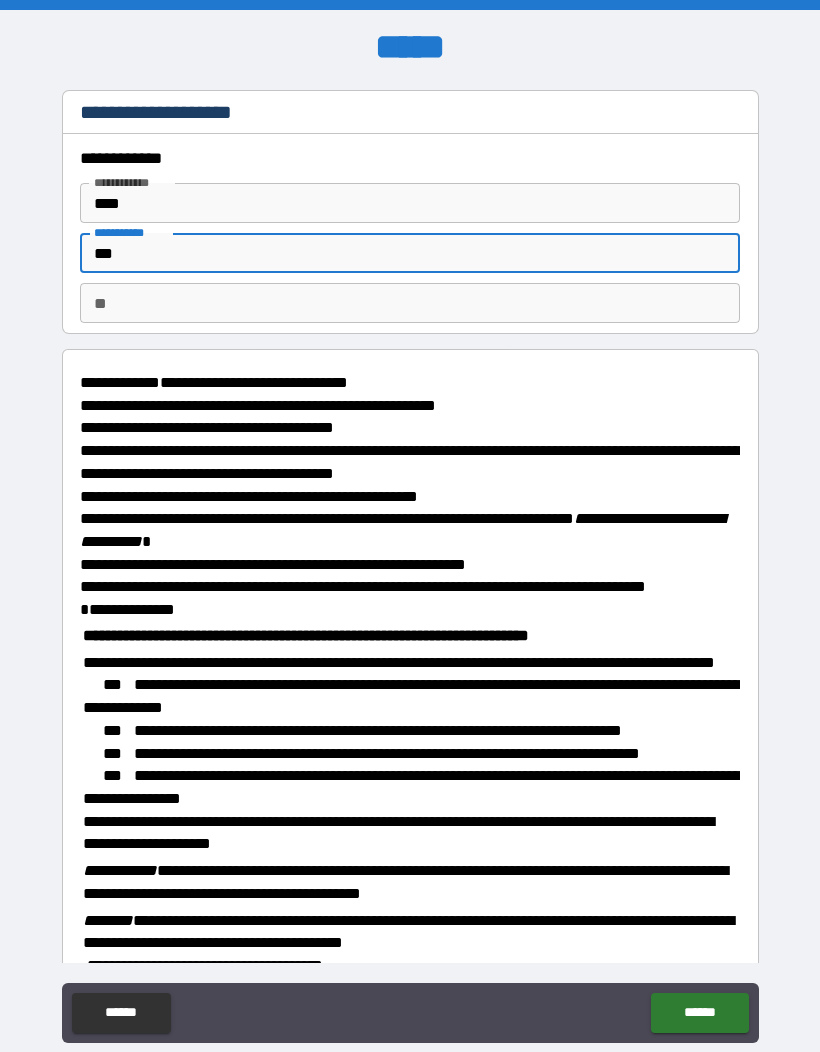 type on "*" 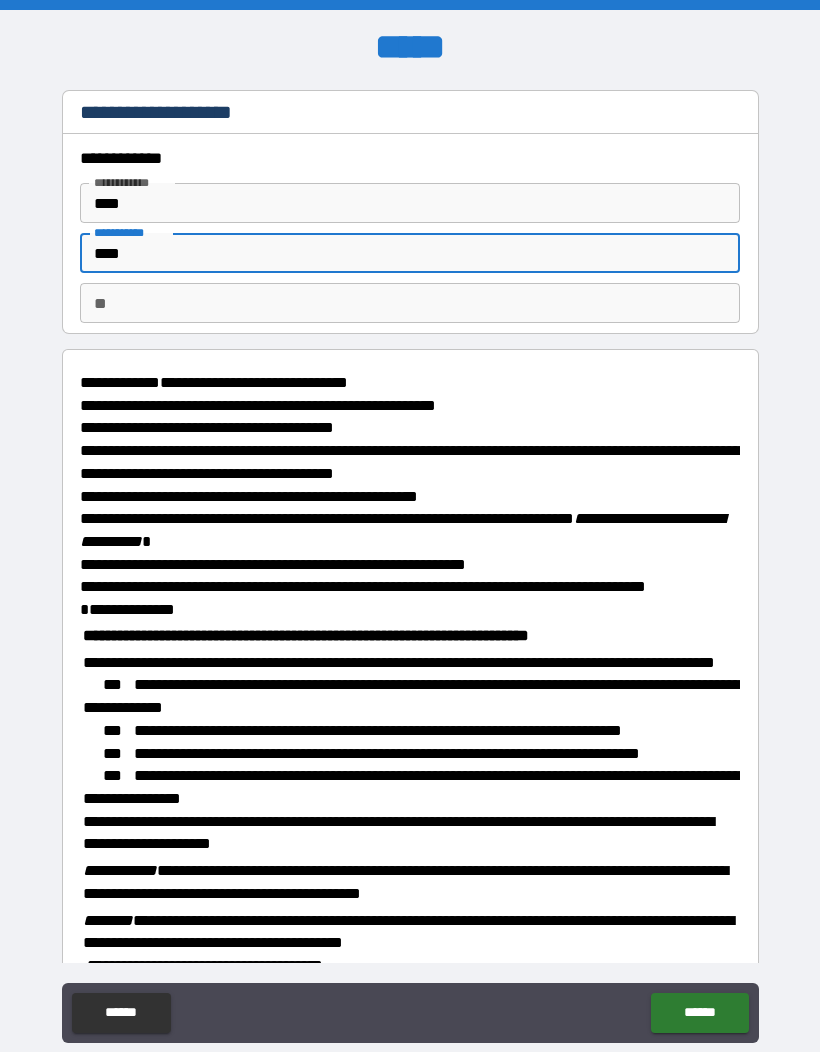 type on "*" 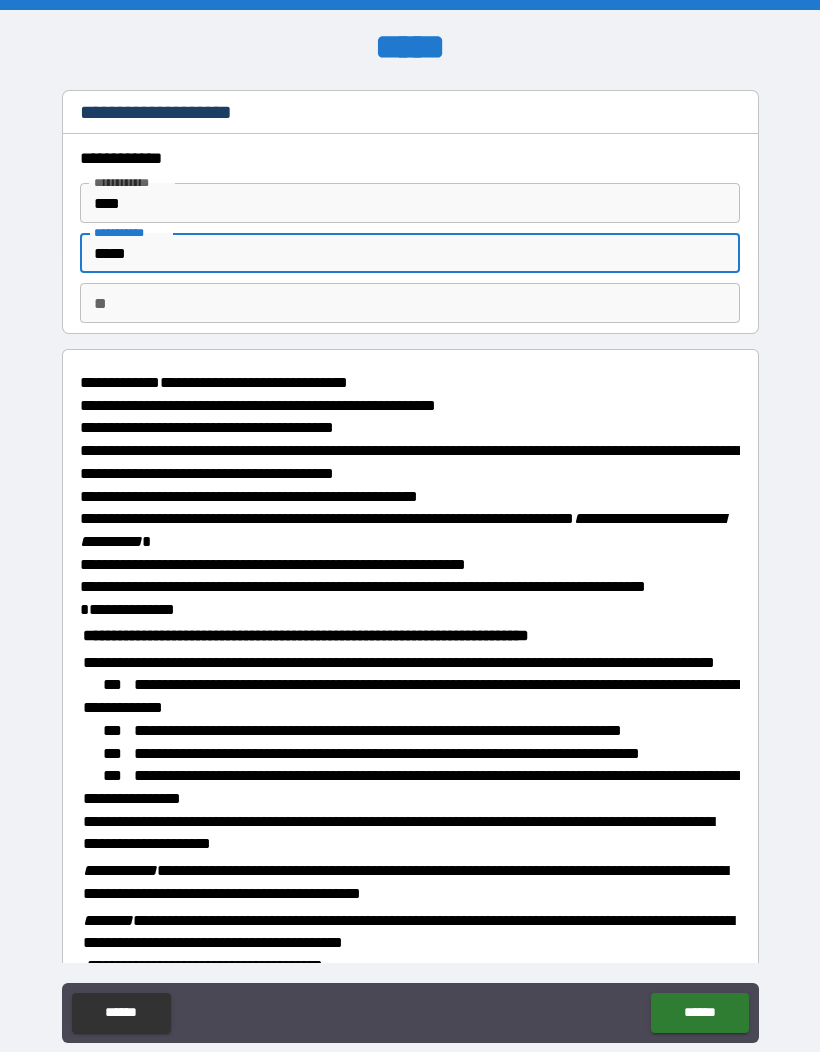 type on "*" 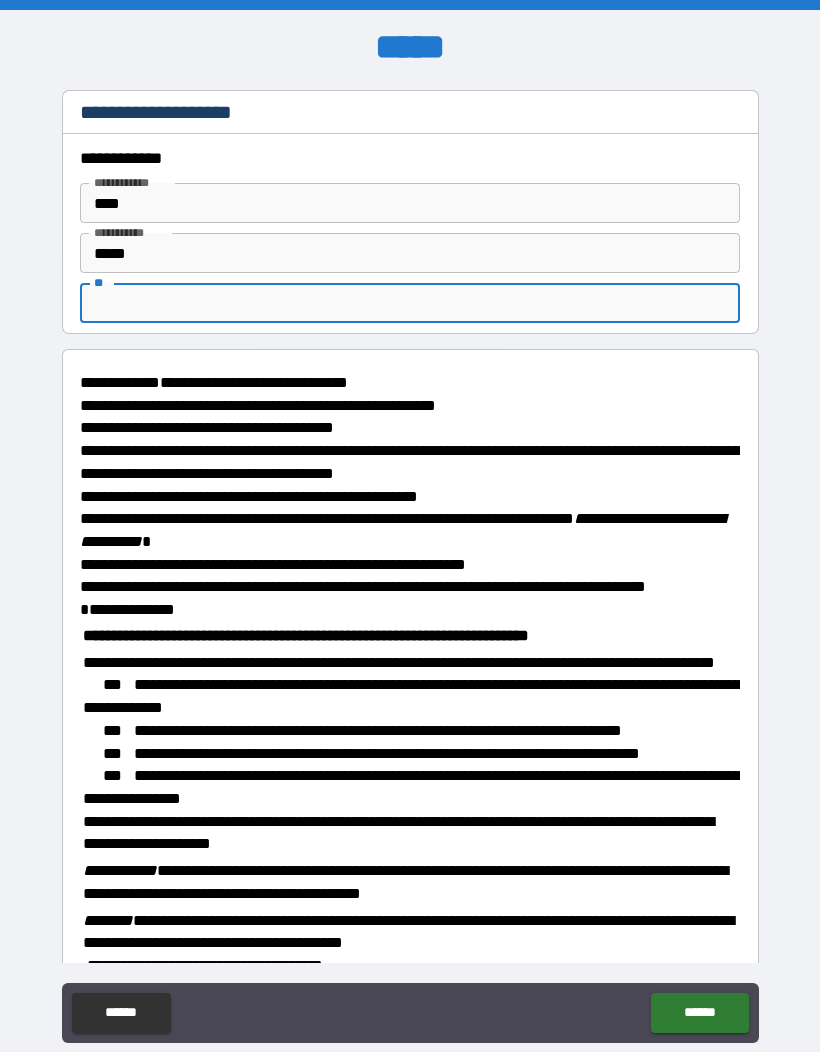 type on "*" 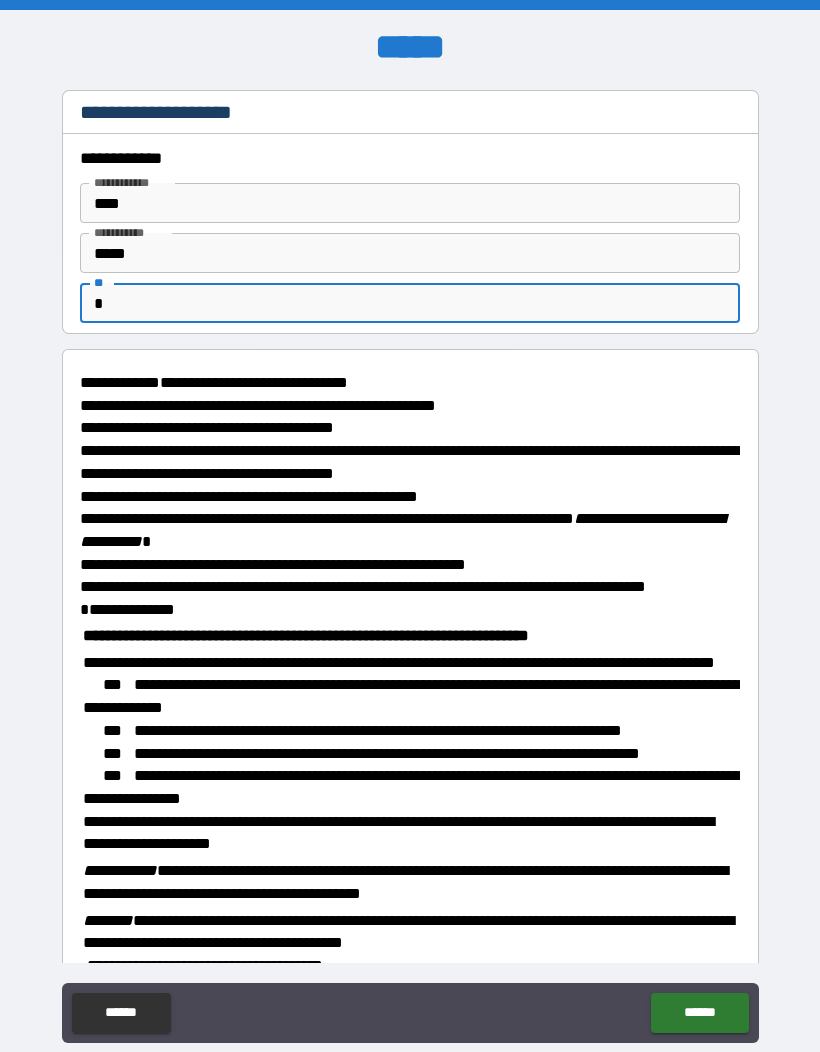 type on "*" 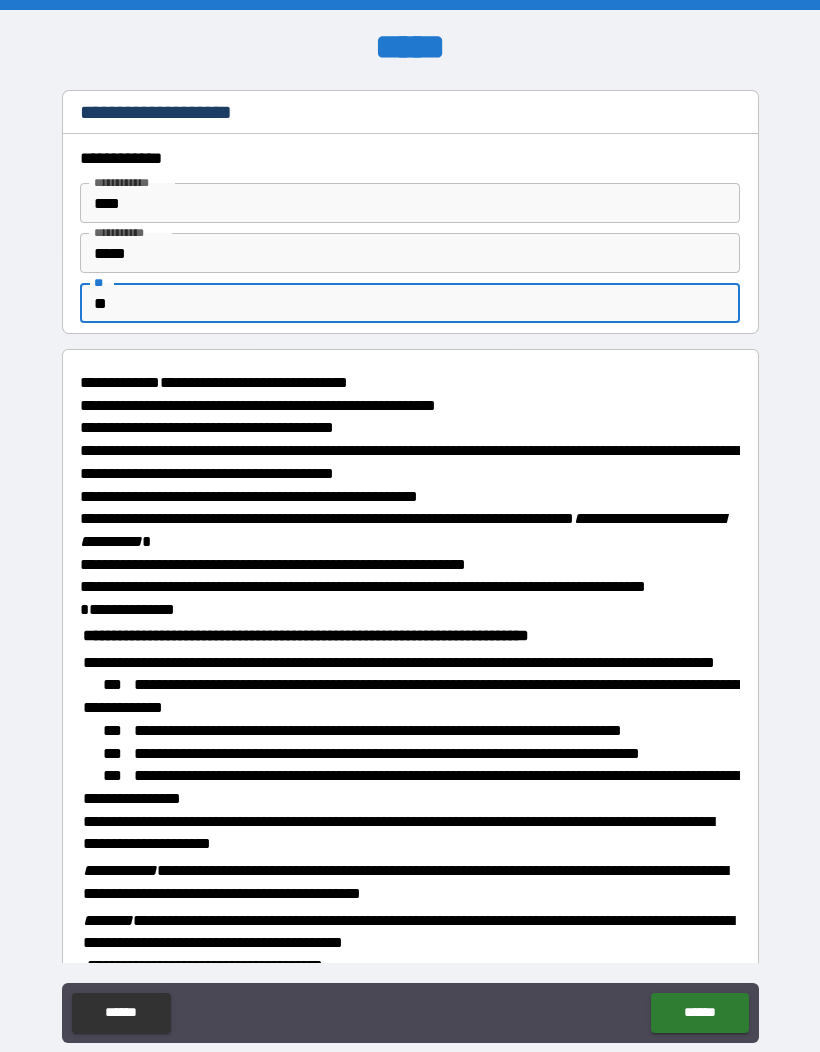 type on "*" 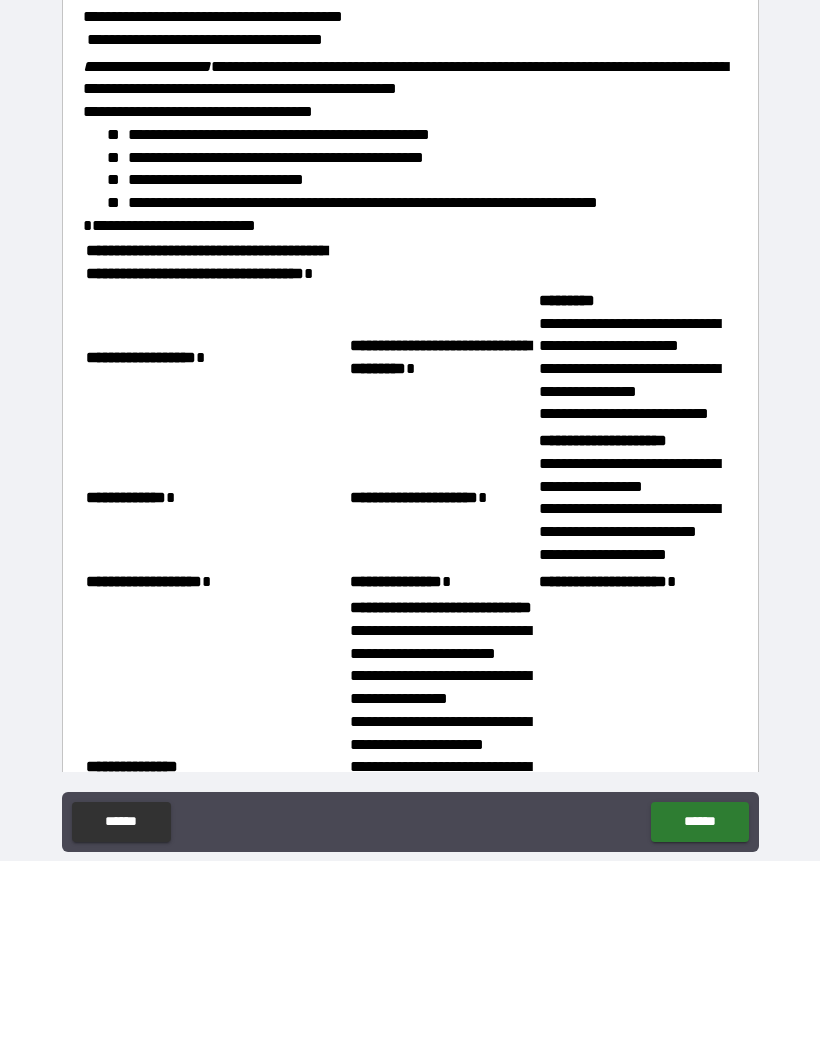 scroll, scrollTop: 757, scrollLeft: 0, axis: vertical 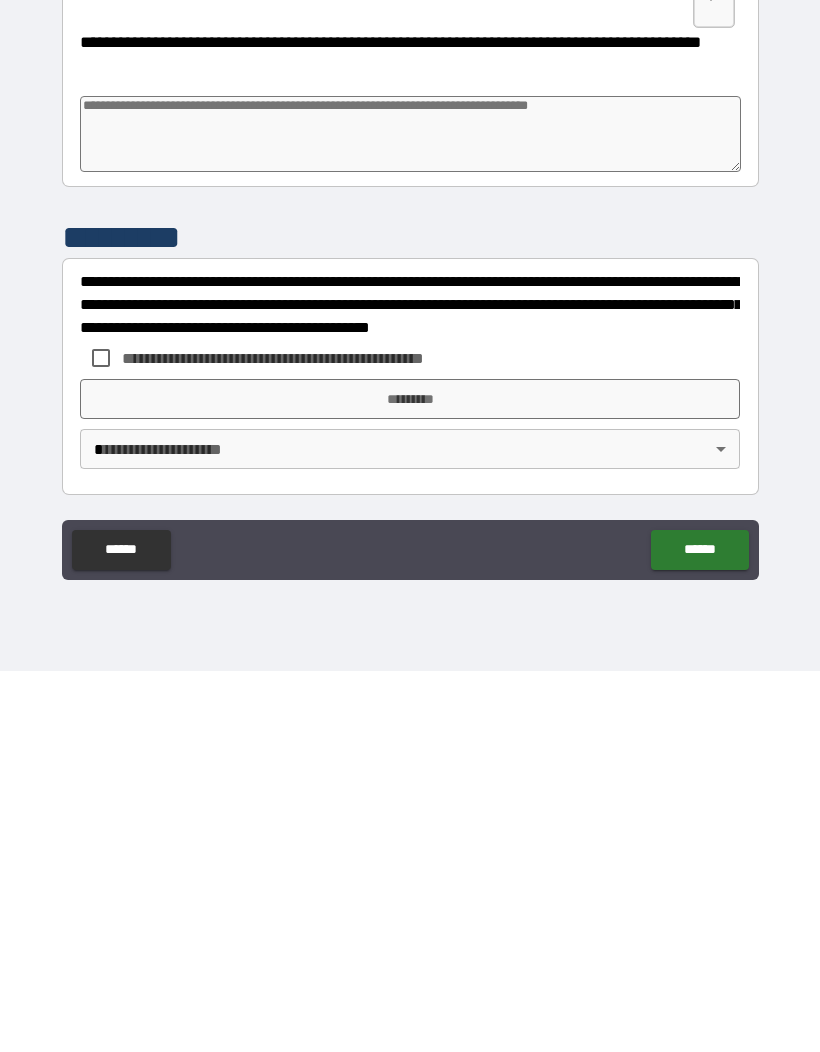 type on "**" 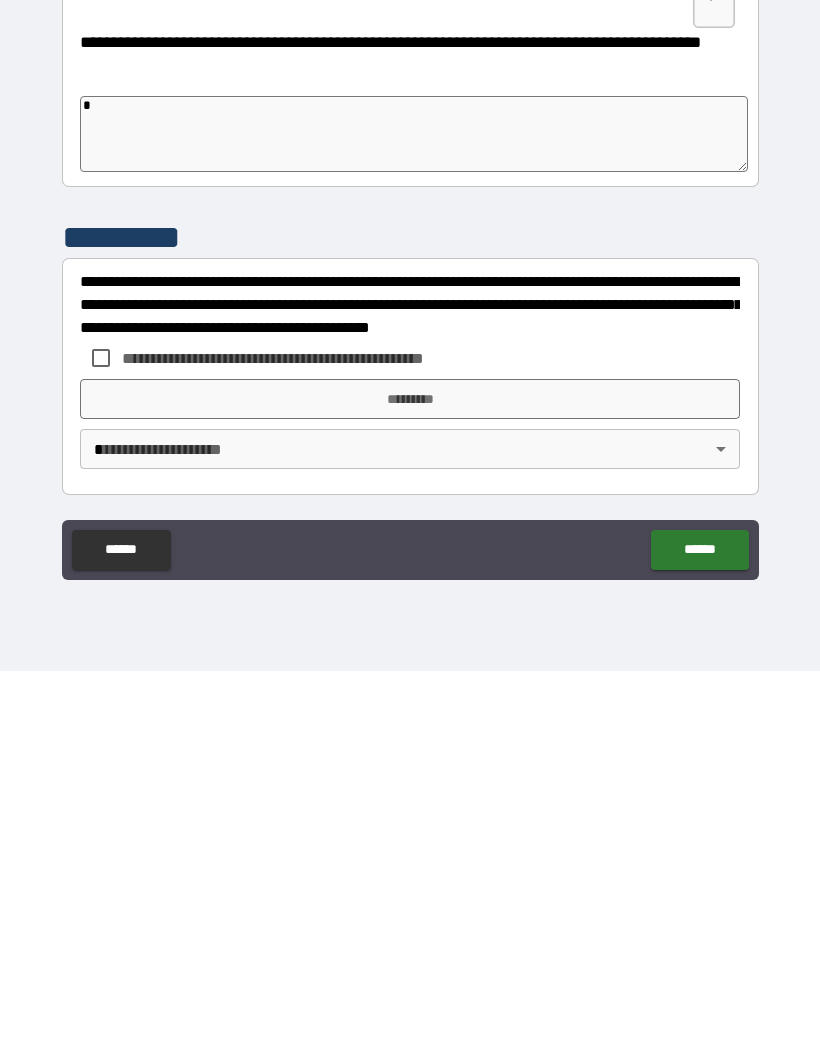 type on "*" 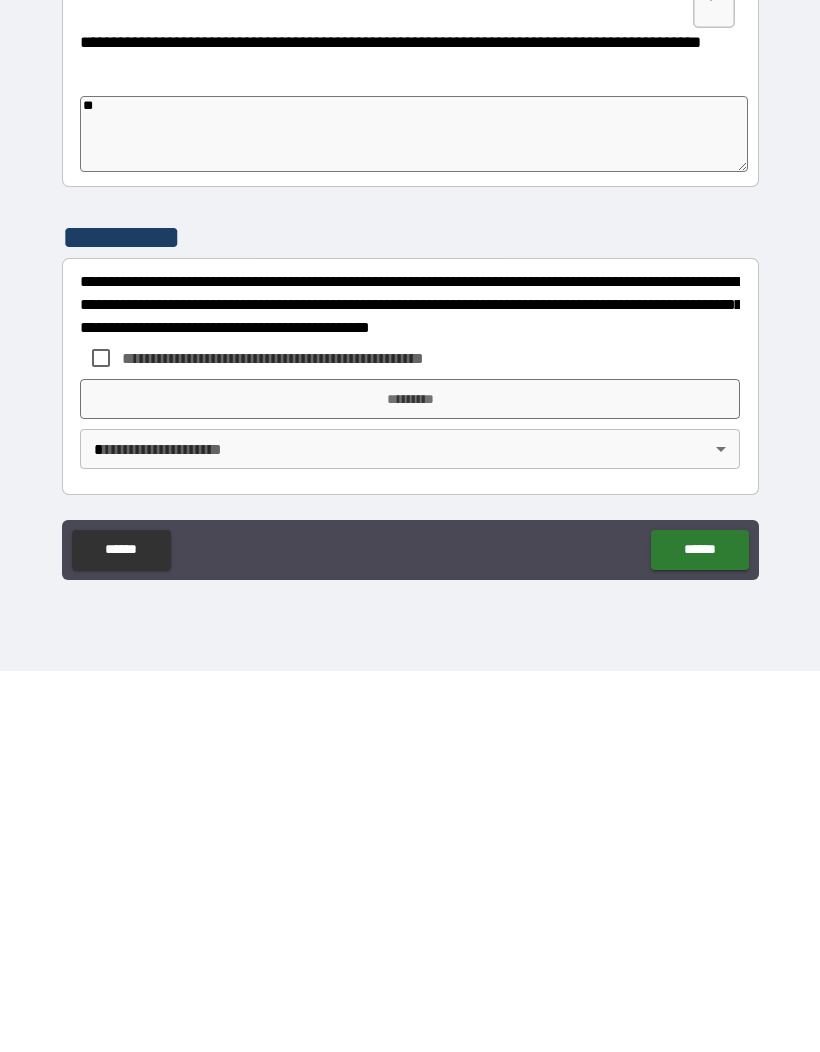 type on "*" 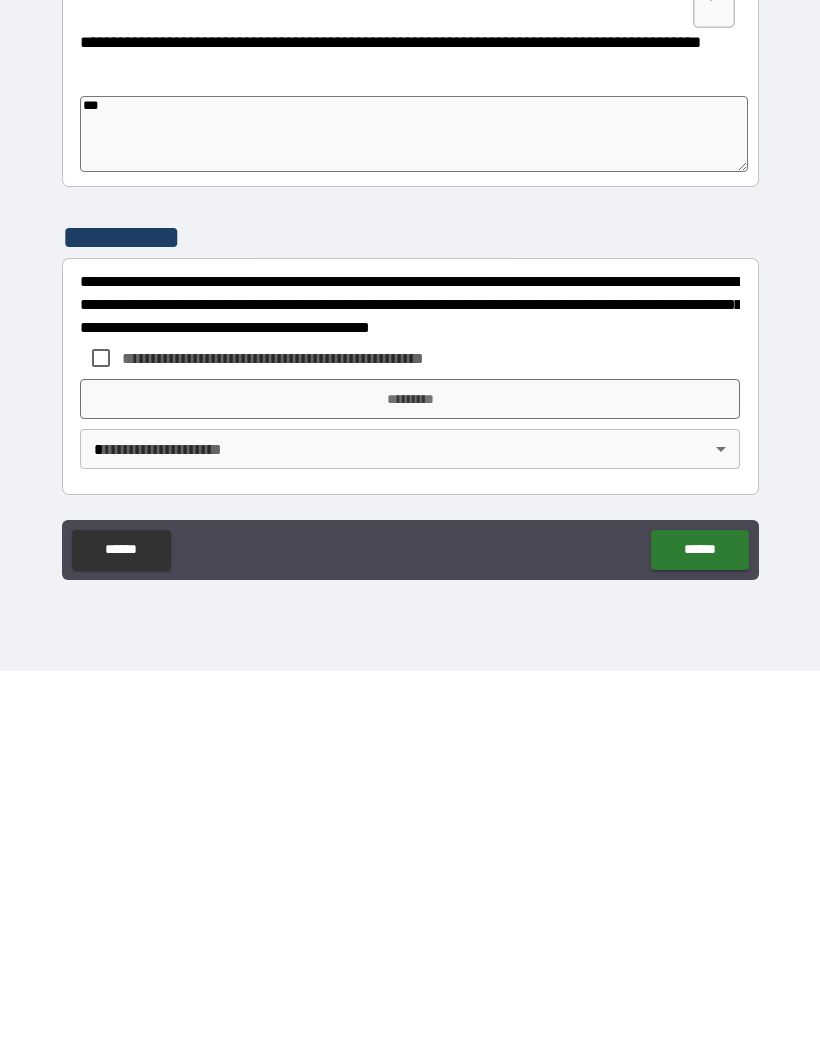 type on "*" 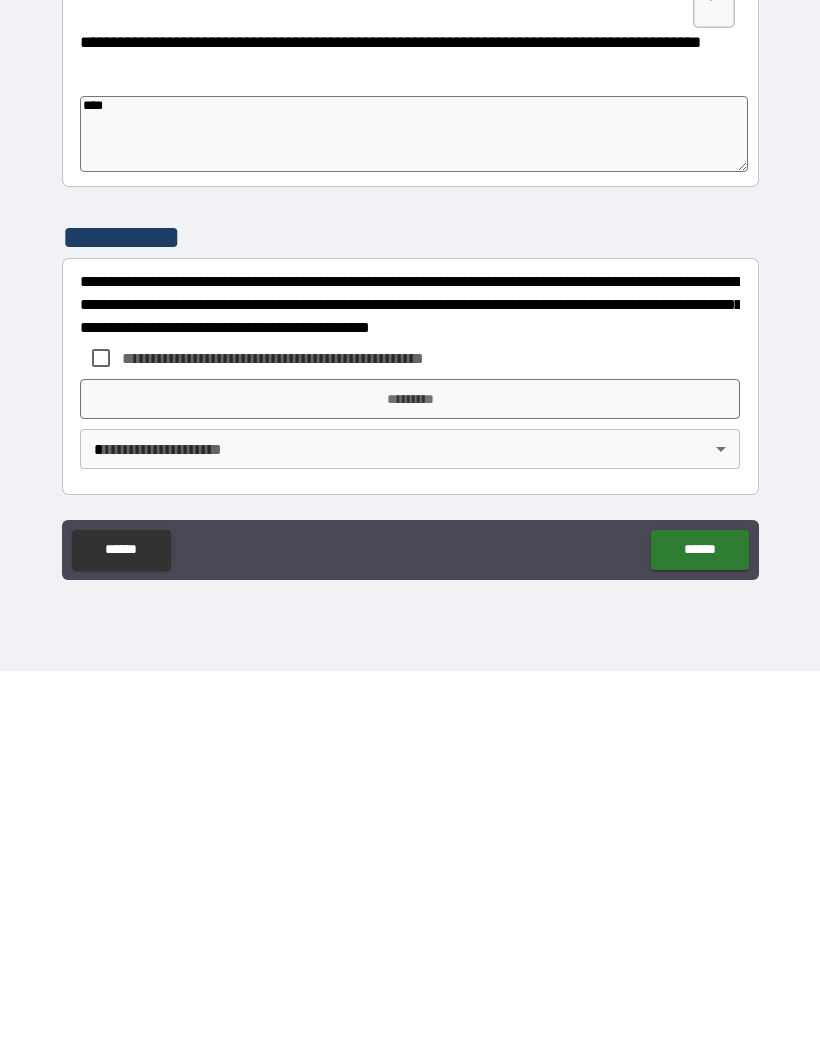 type on "*" 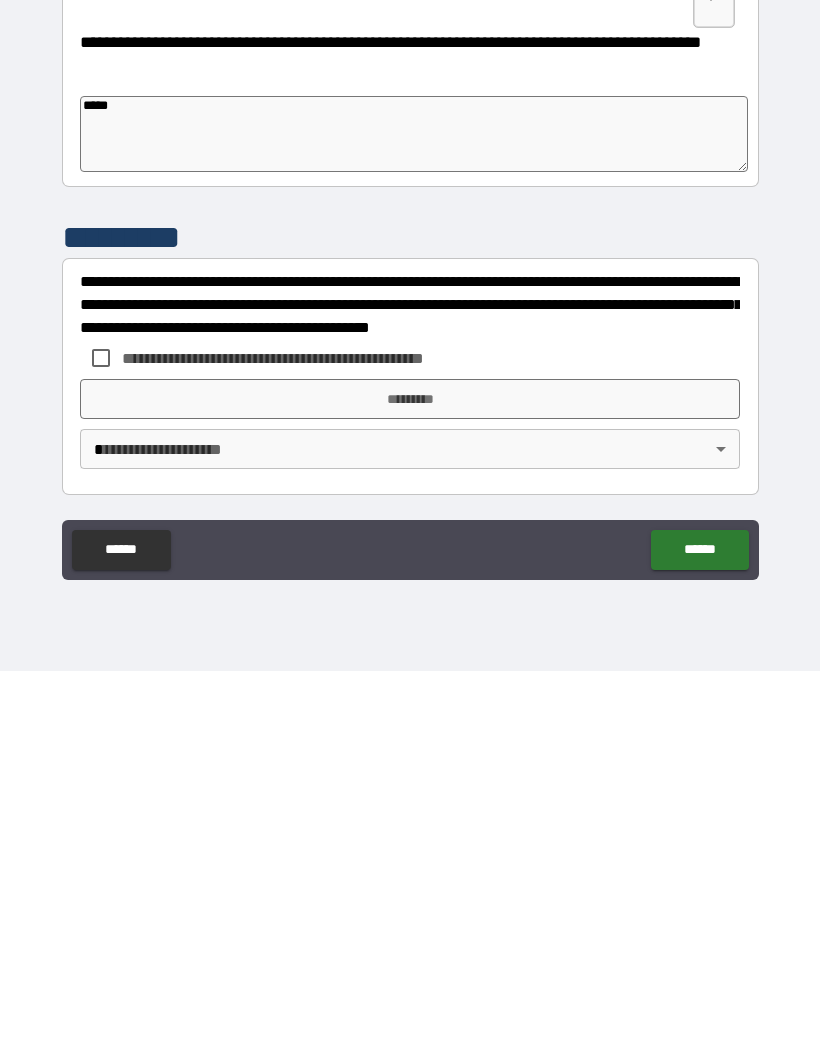 type on "*" 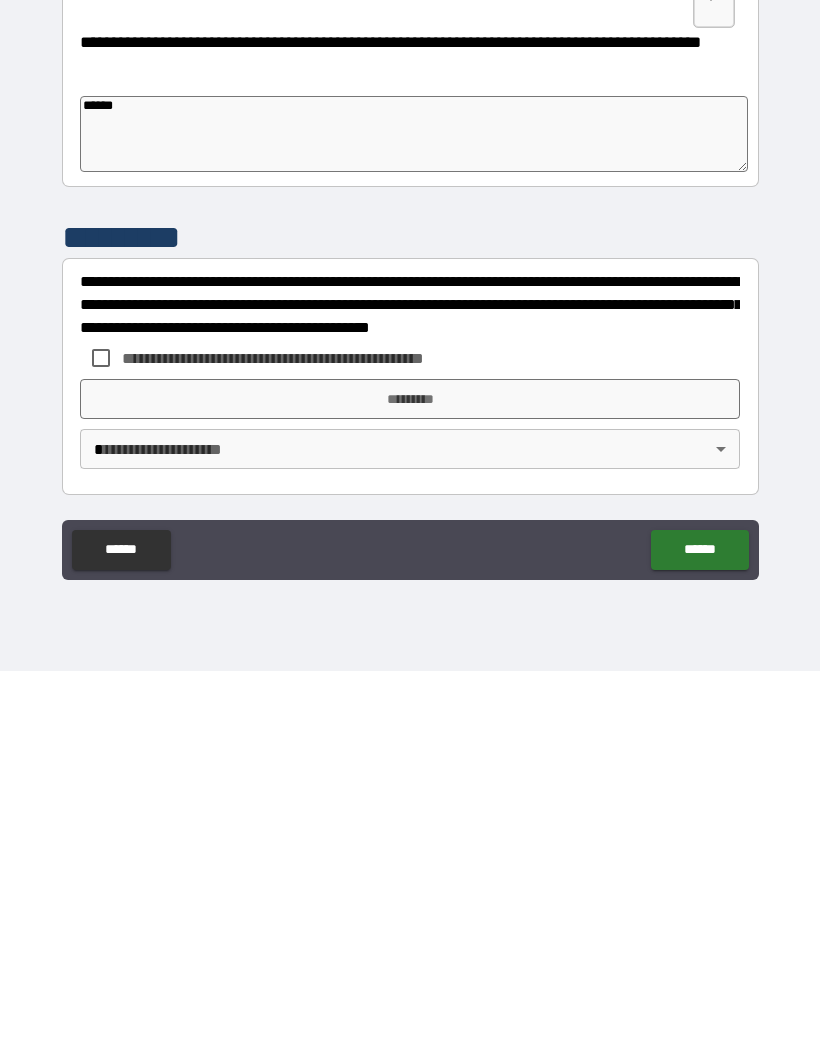type on "*" 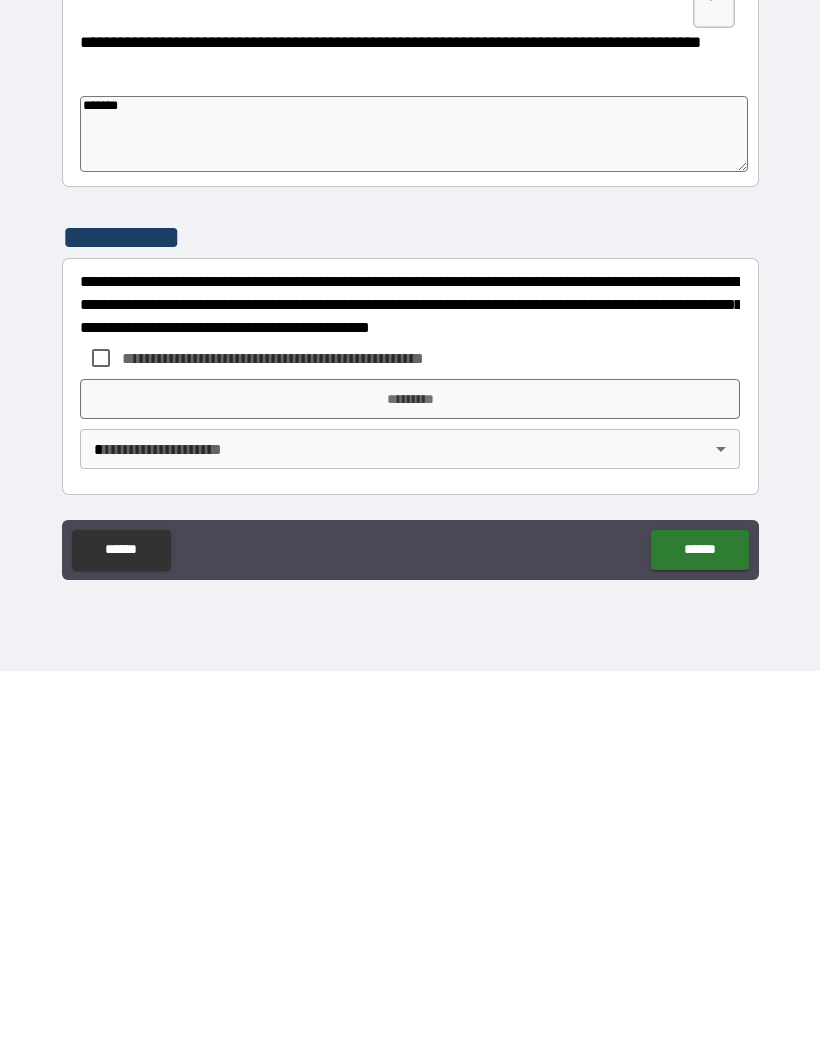 type on "*" 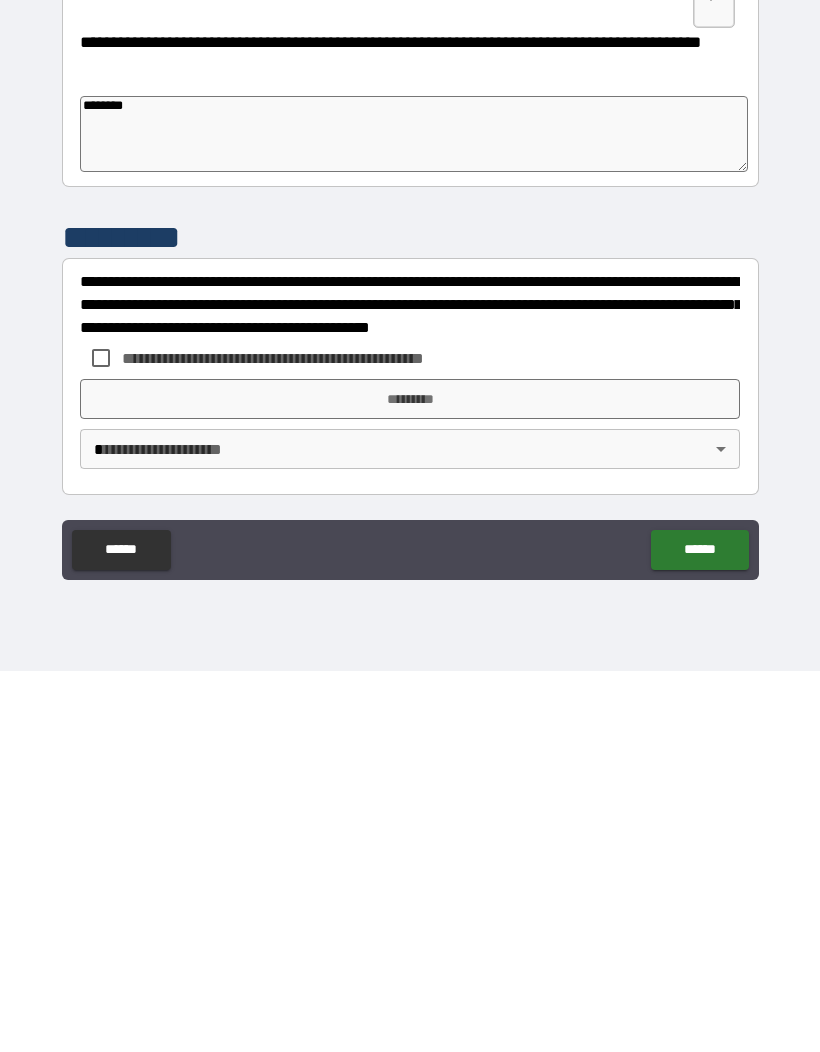 type on "*" 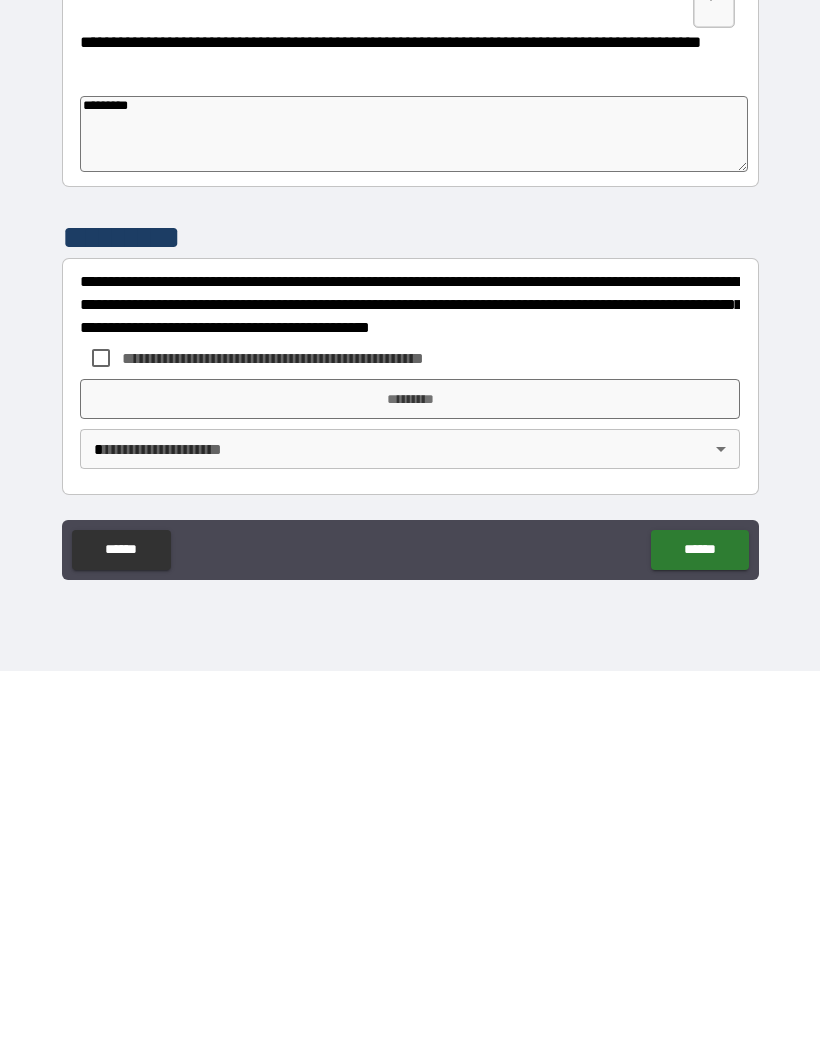 type on "*" 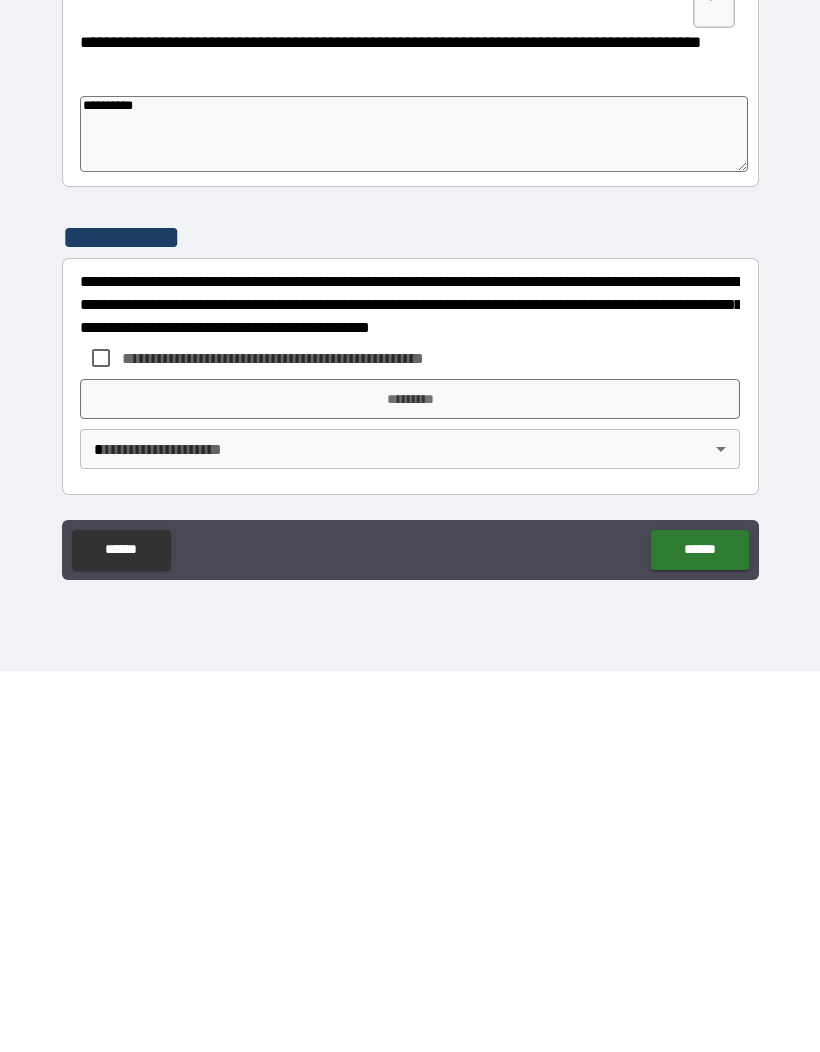 type on "*" 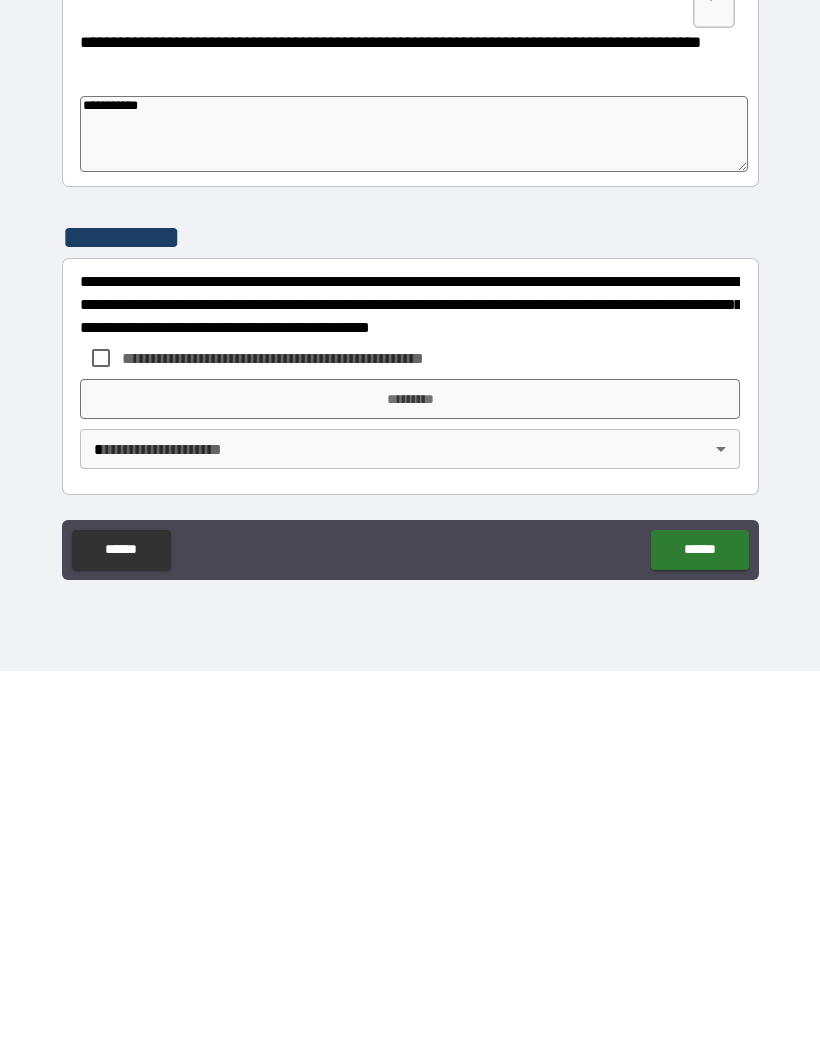 type on "*" 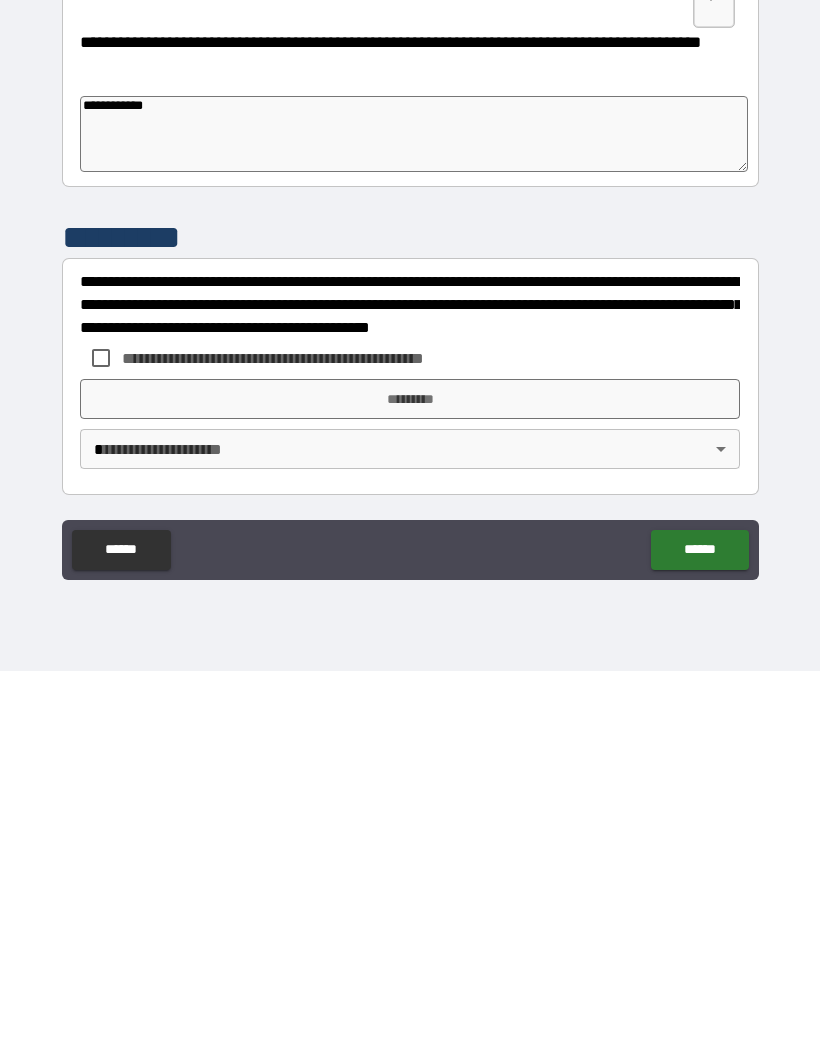 type on "*" 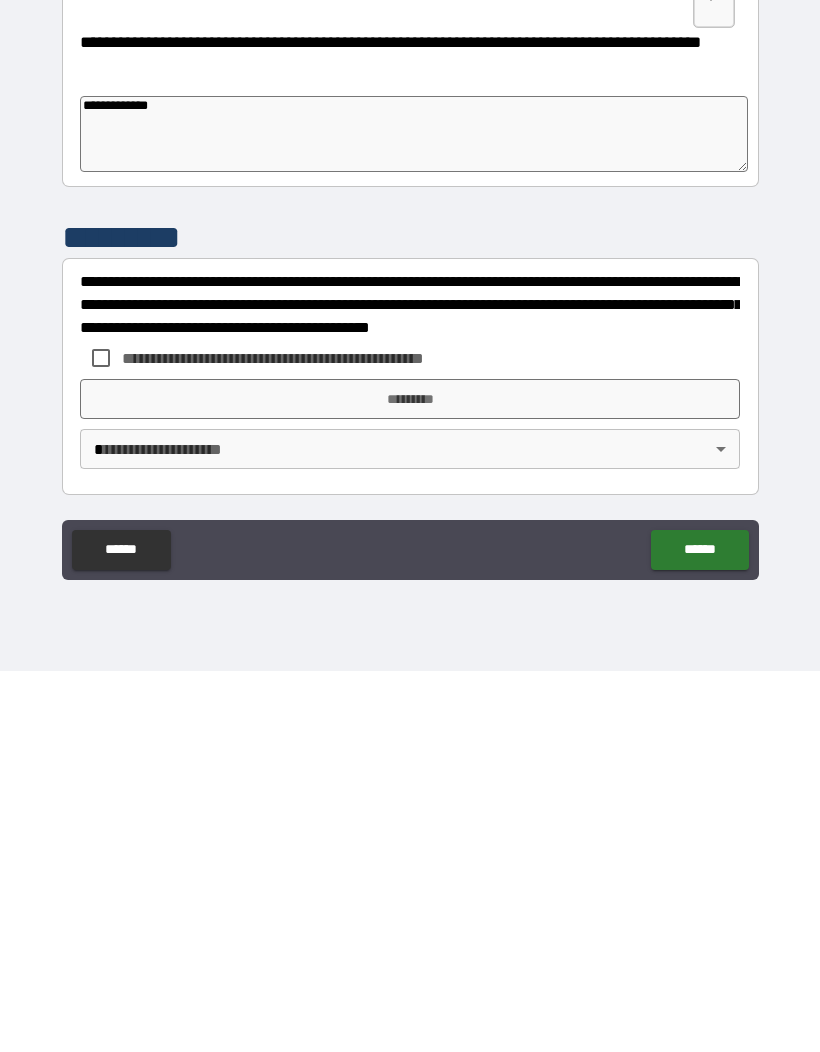 type on "*" 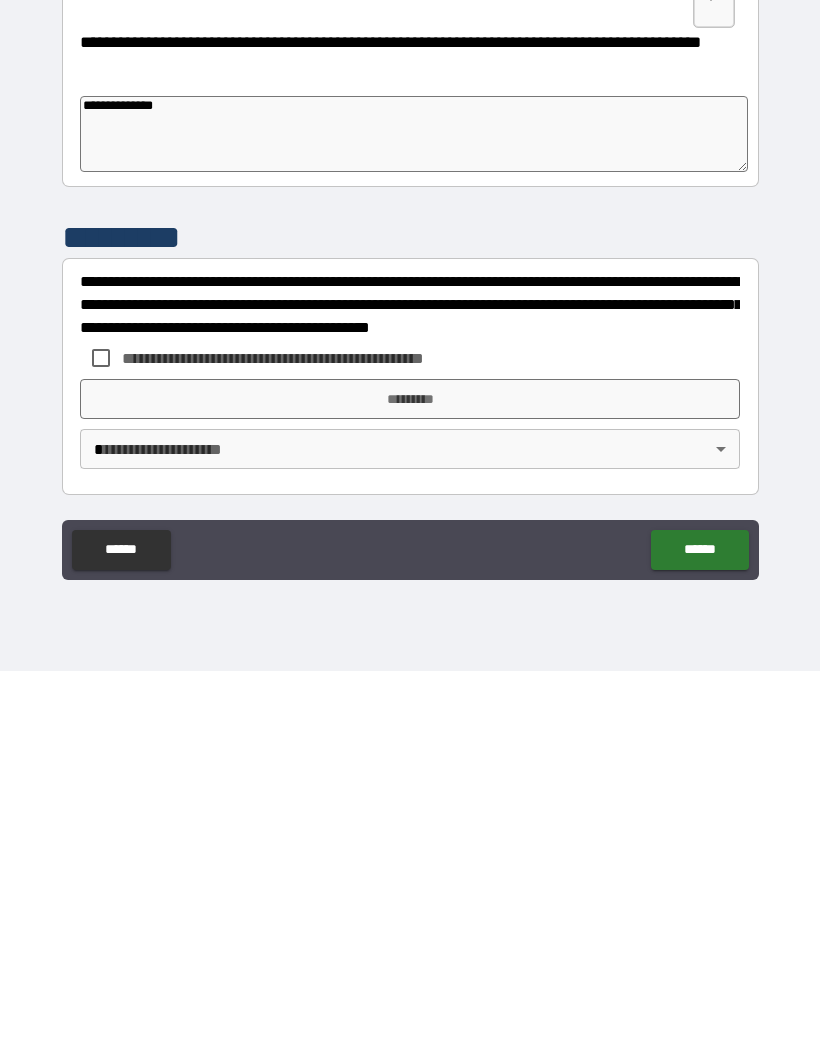 type on "*" 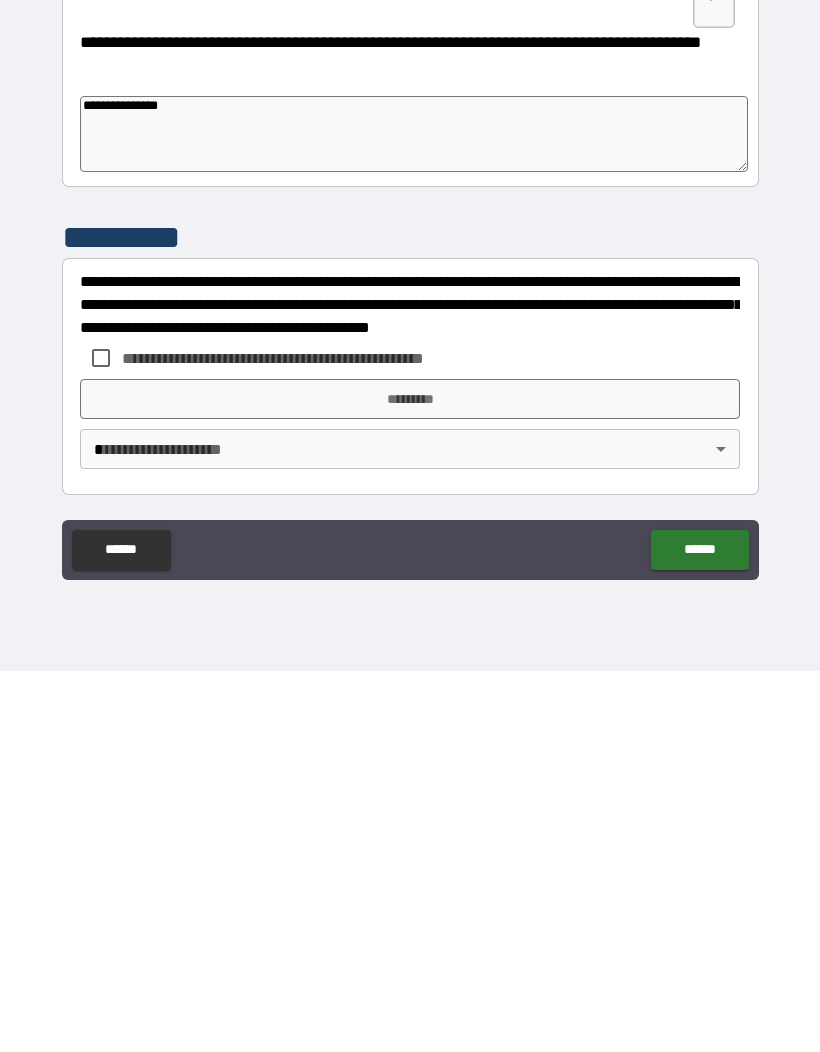 type on "*" 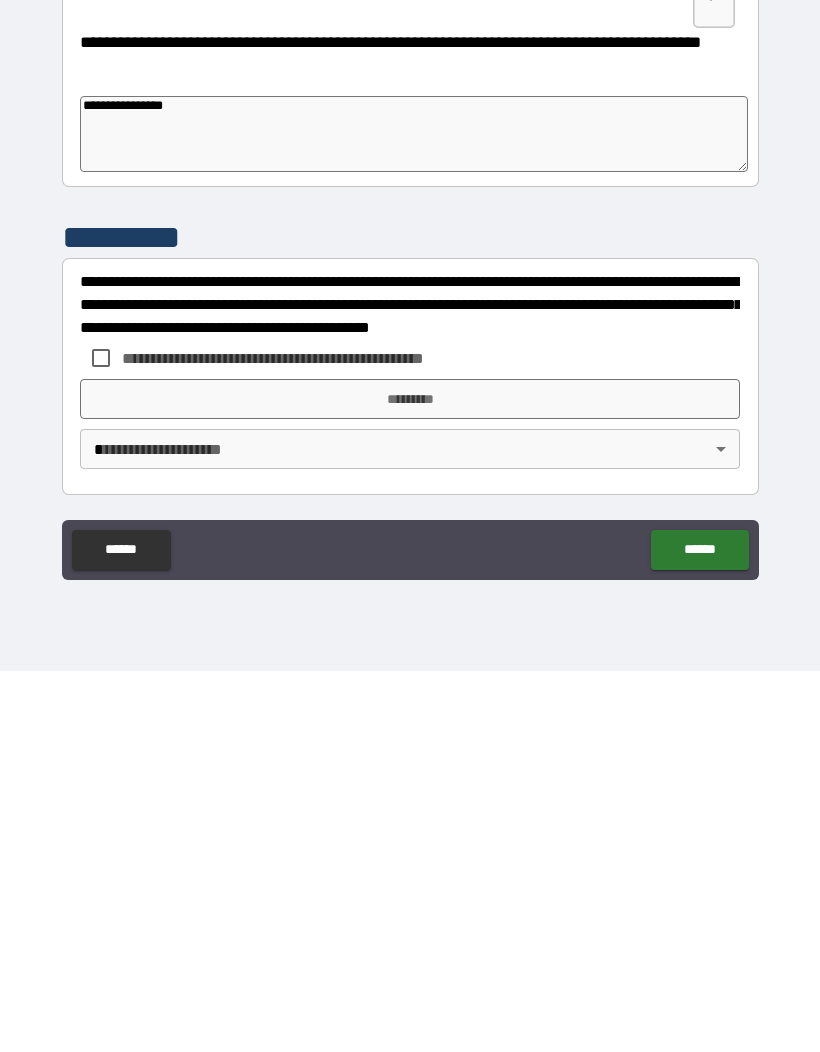 type on "*" 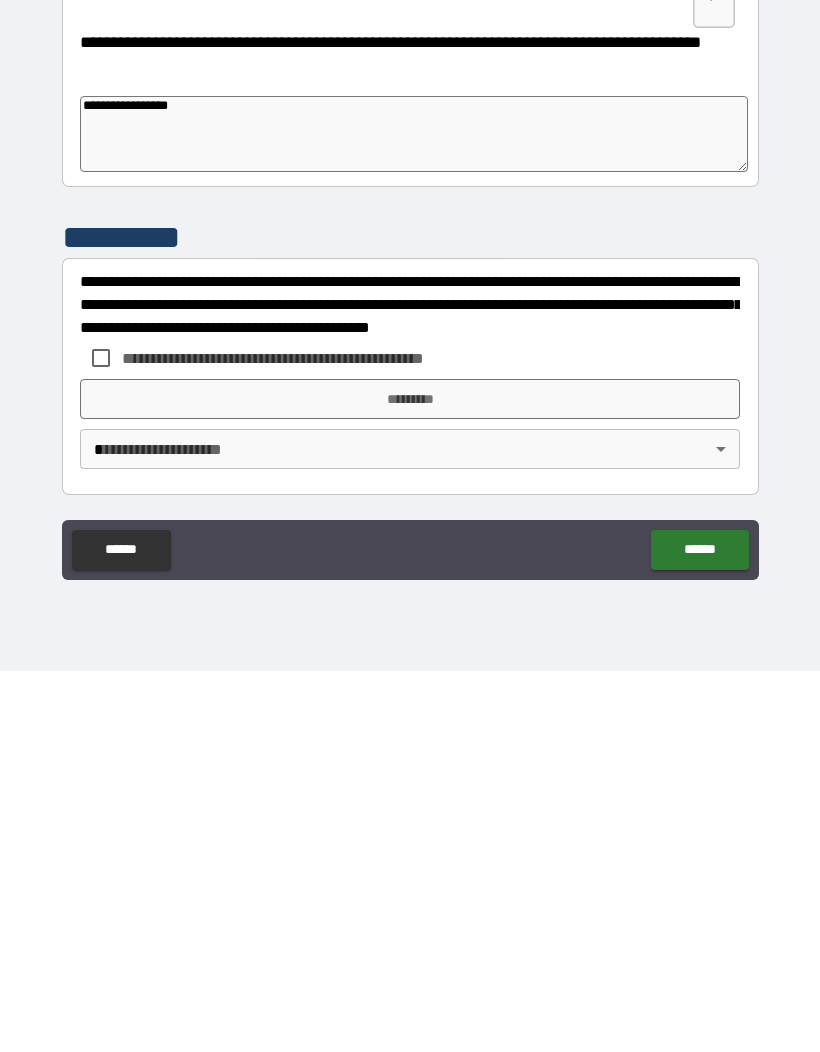type on "*" 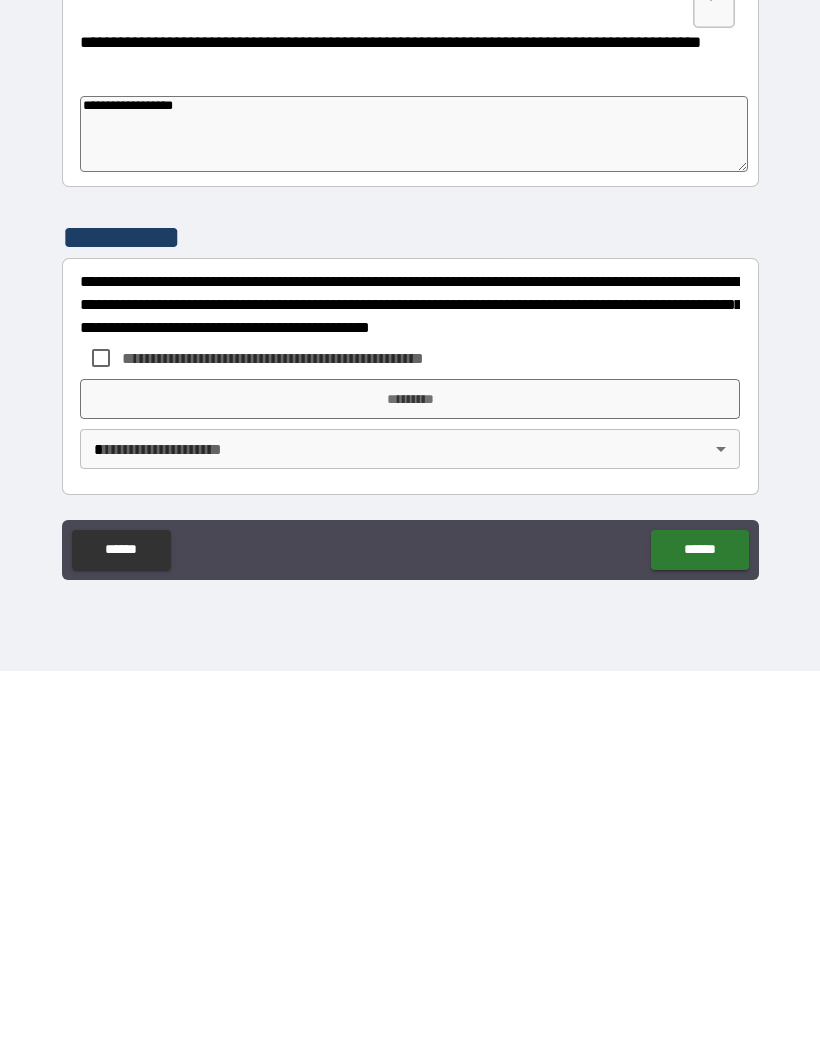 type on "*" 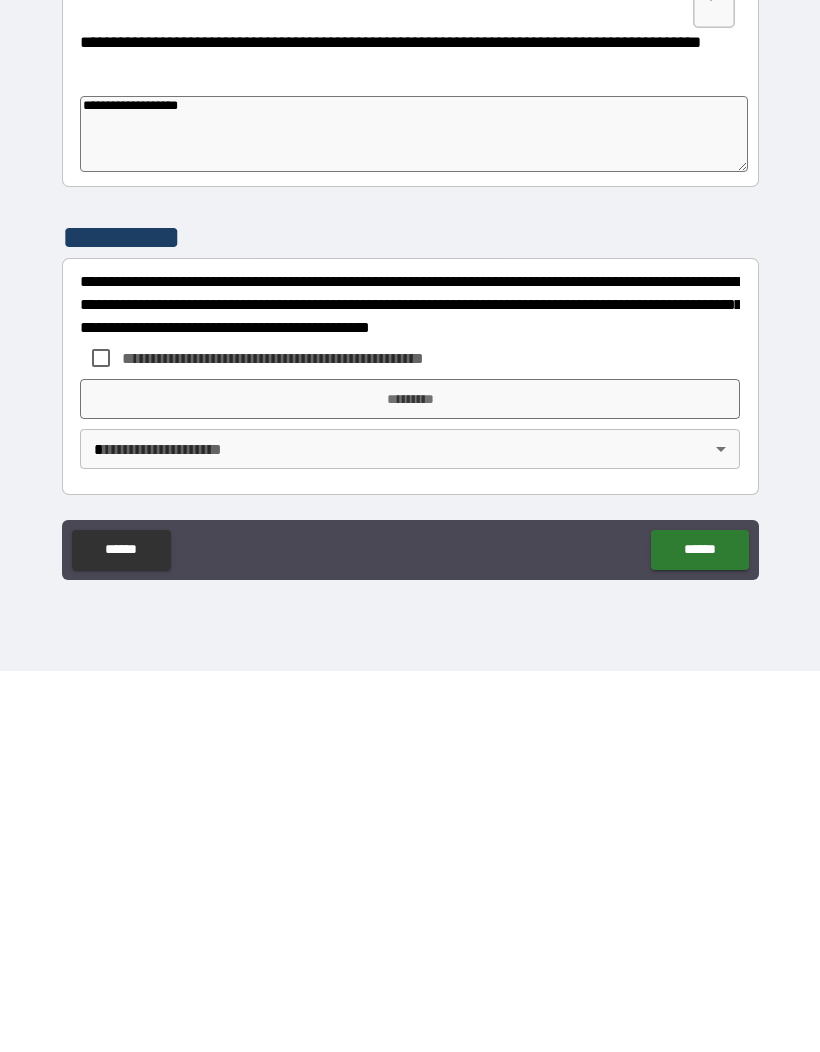 type on "*" 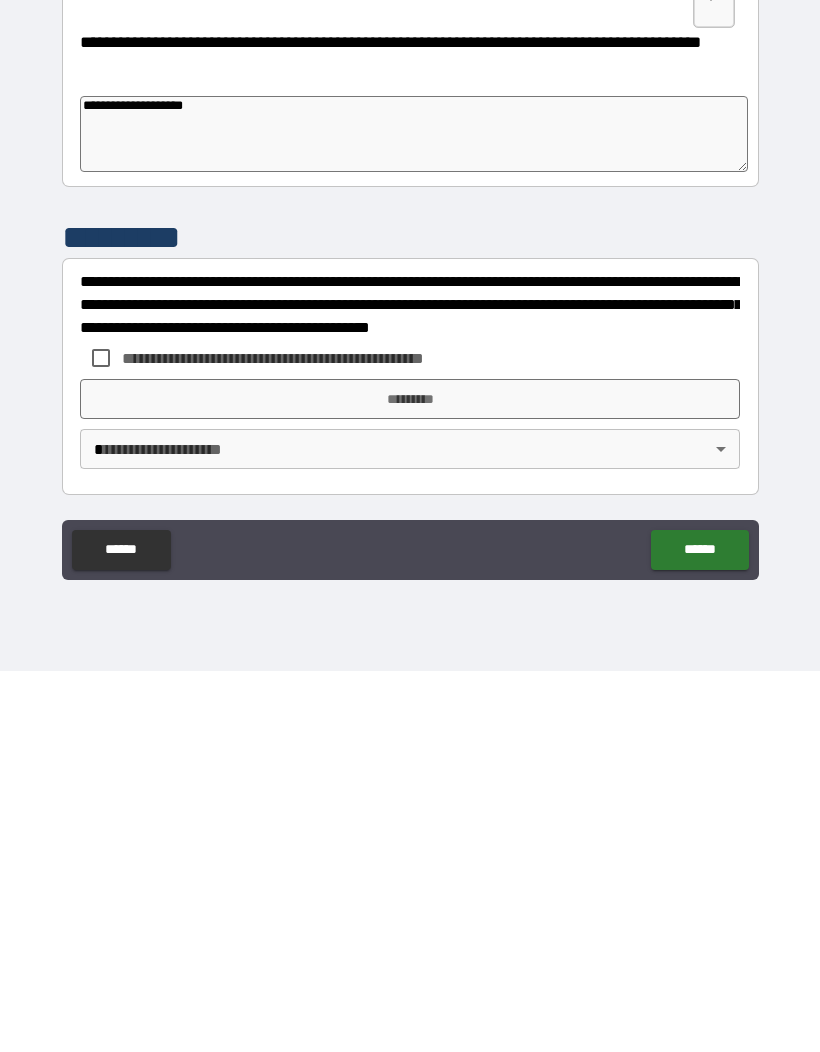type on "*" 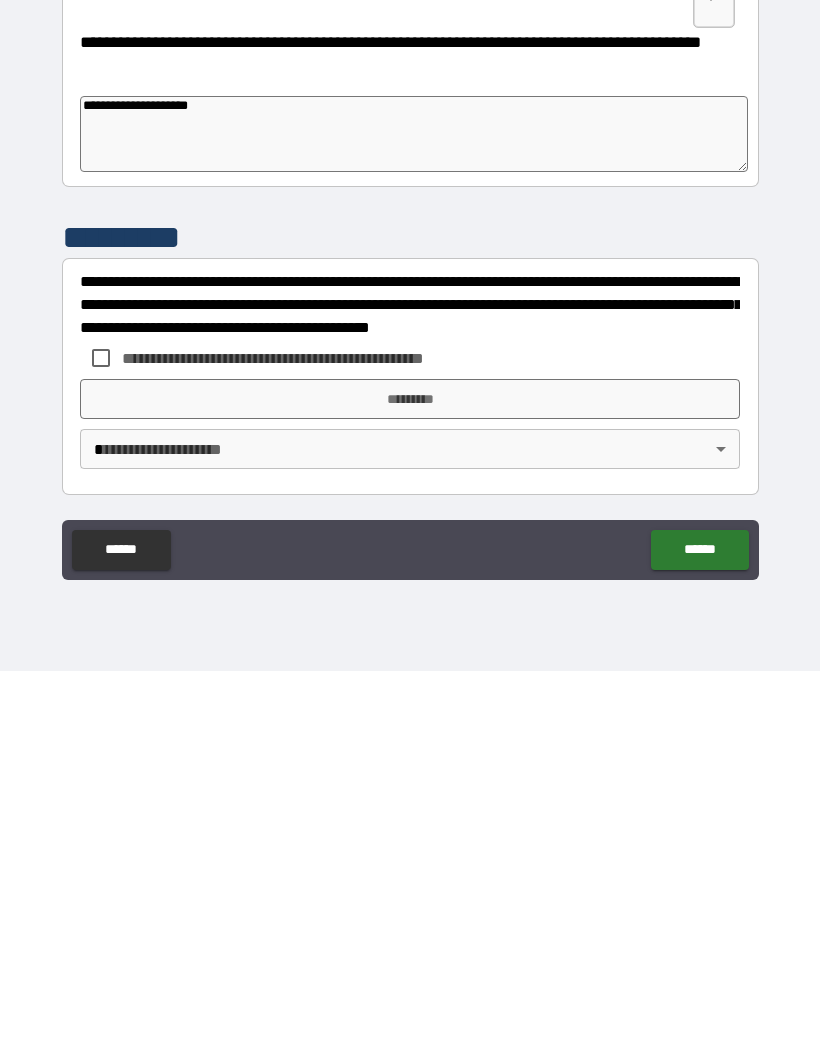 type on "*" 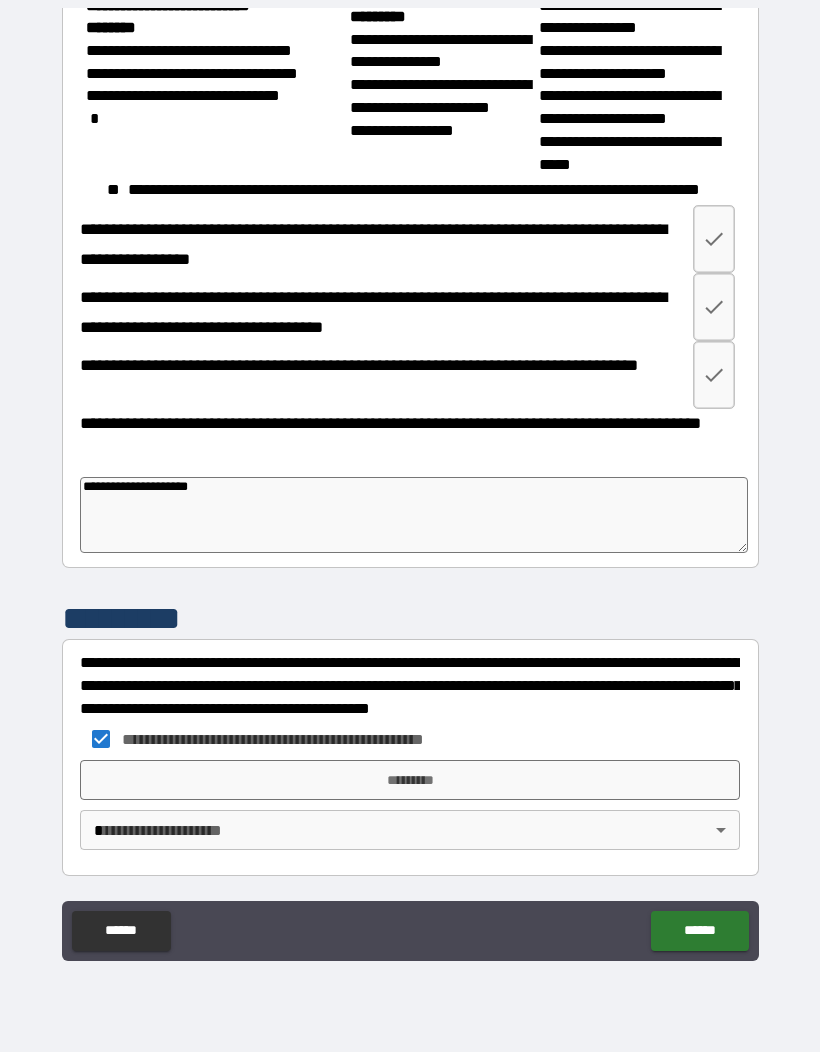 scroll, scrollTop: 2091, scrollLeft: 0, axis: vertical 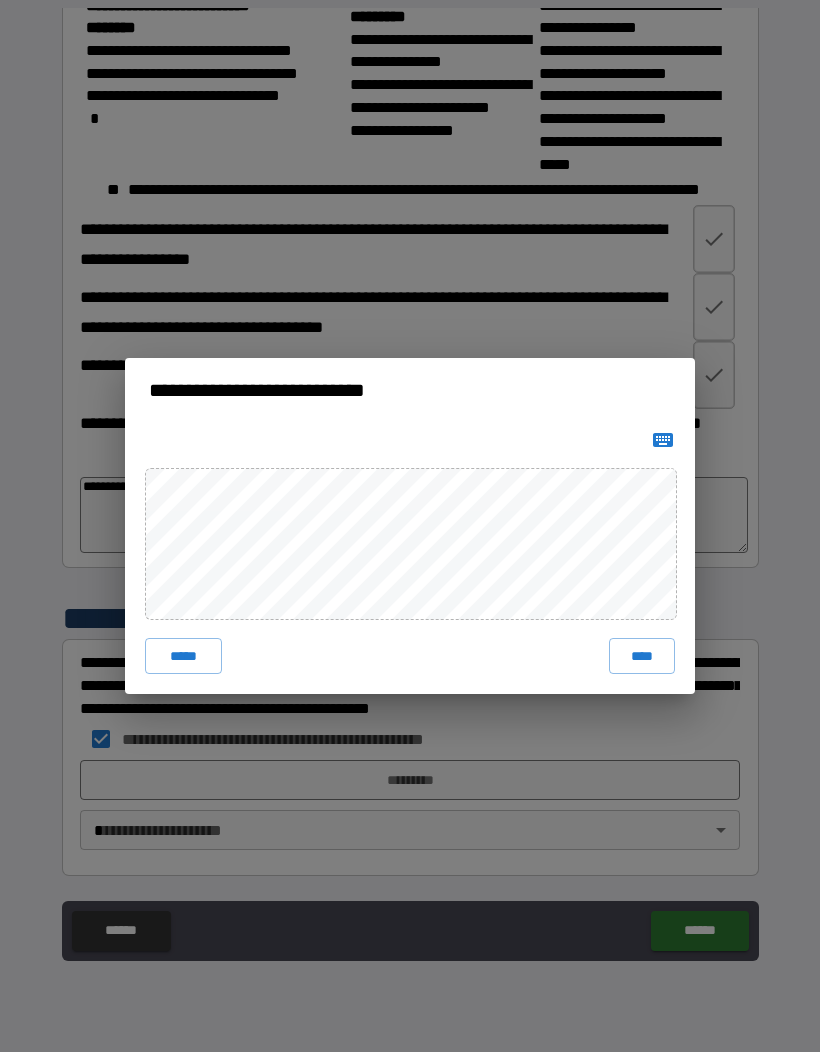 click on "****" at bounding box center (642, 656) 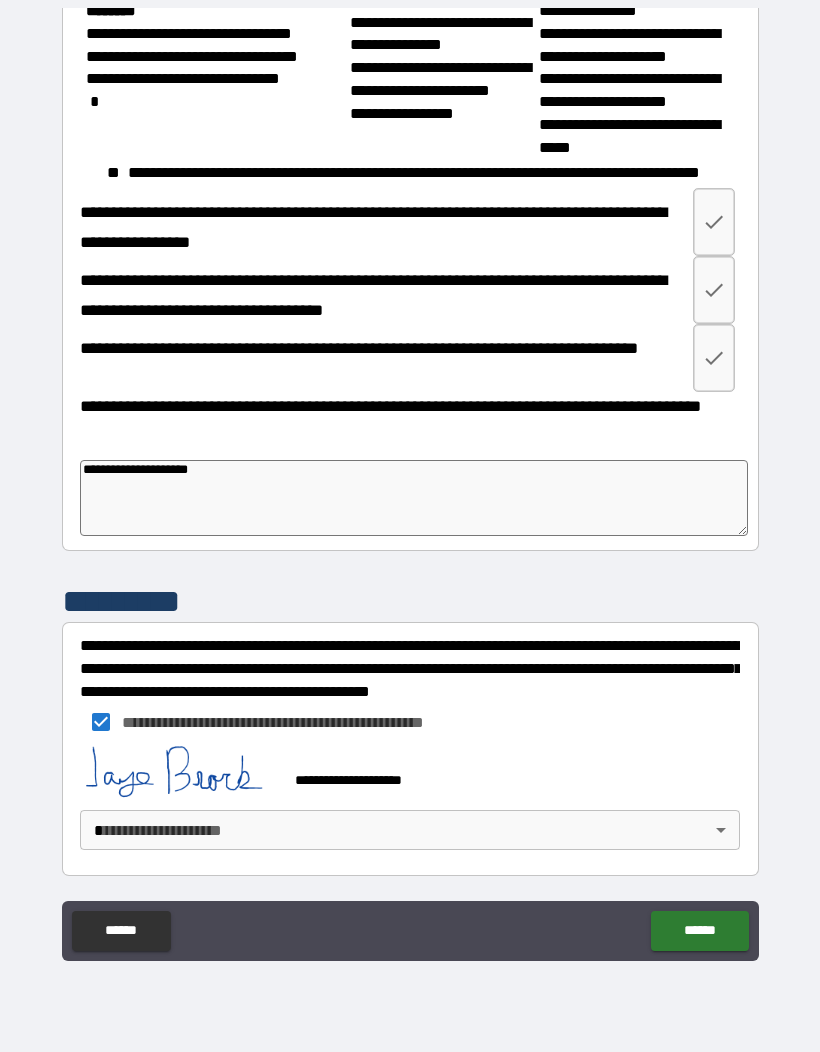 click on "**********" at bounding box center [410, 485] 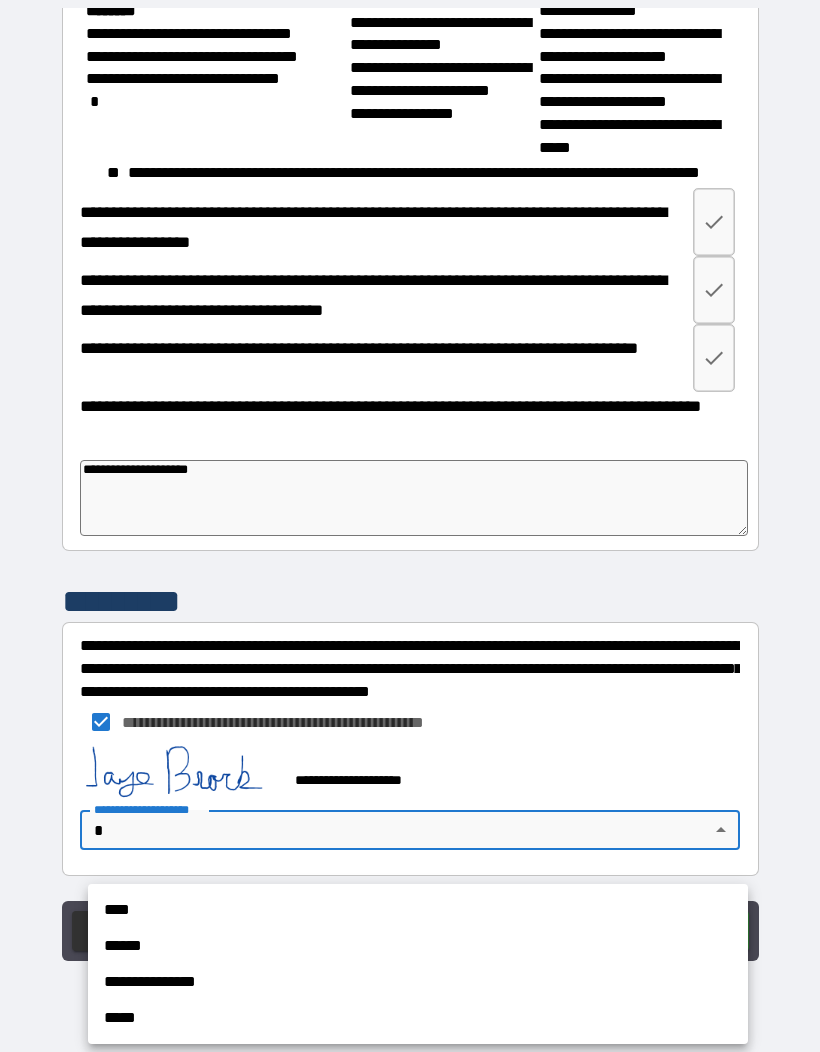 click on "****" at bounding box center [418, 910] 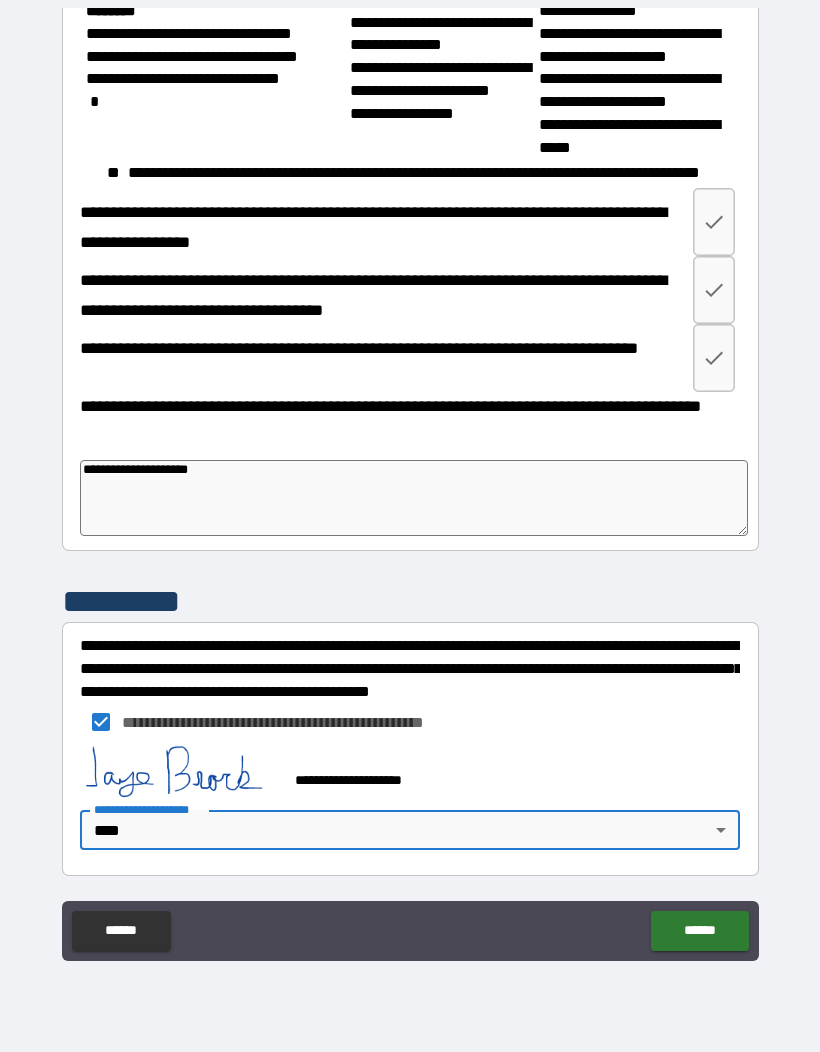 click on "******" at bounding box center [699, 931] 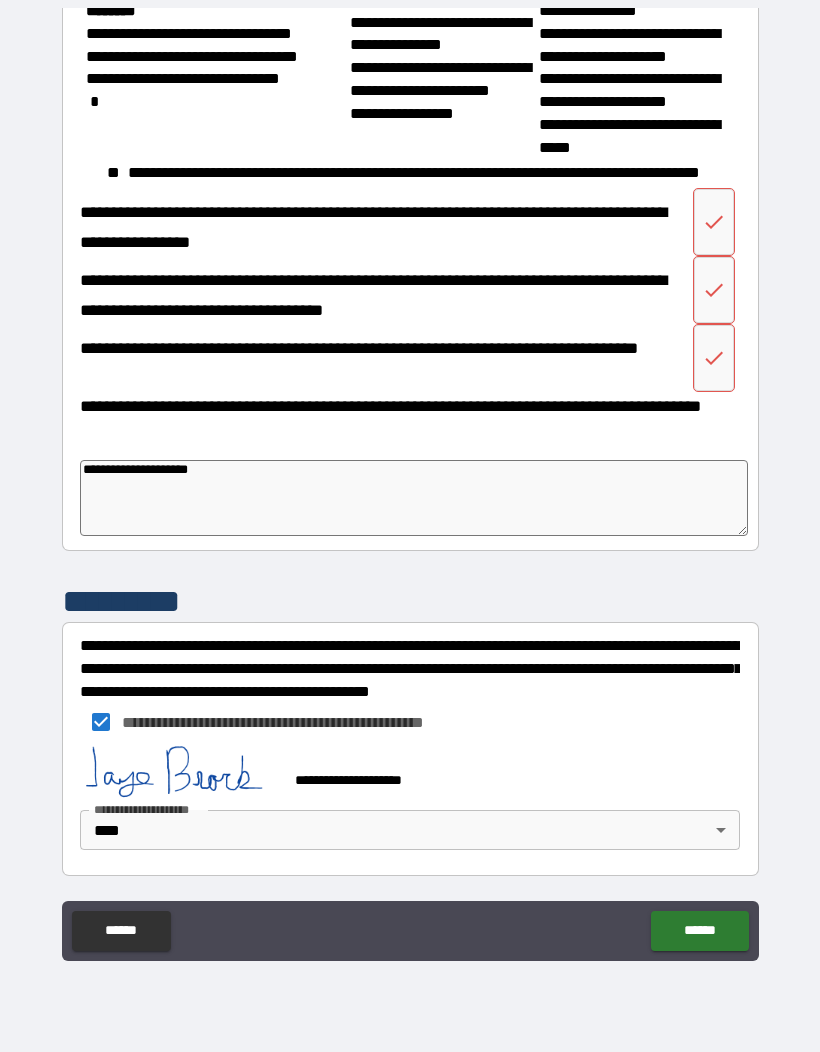 scroll, scrollTop: 2108, scrollLeft: 0, axis: vertical 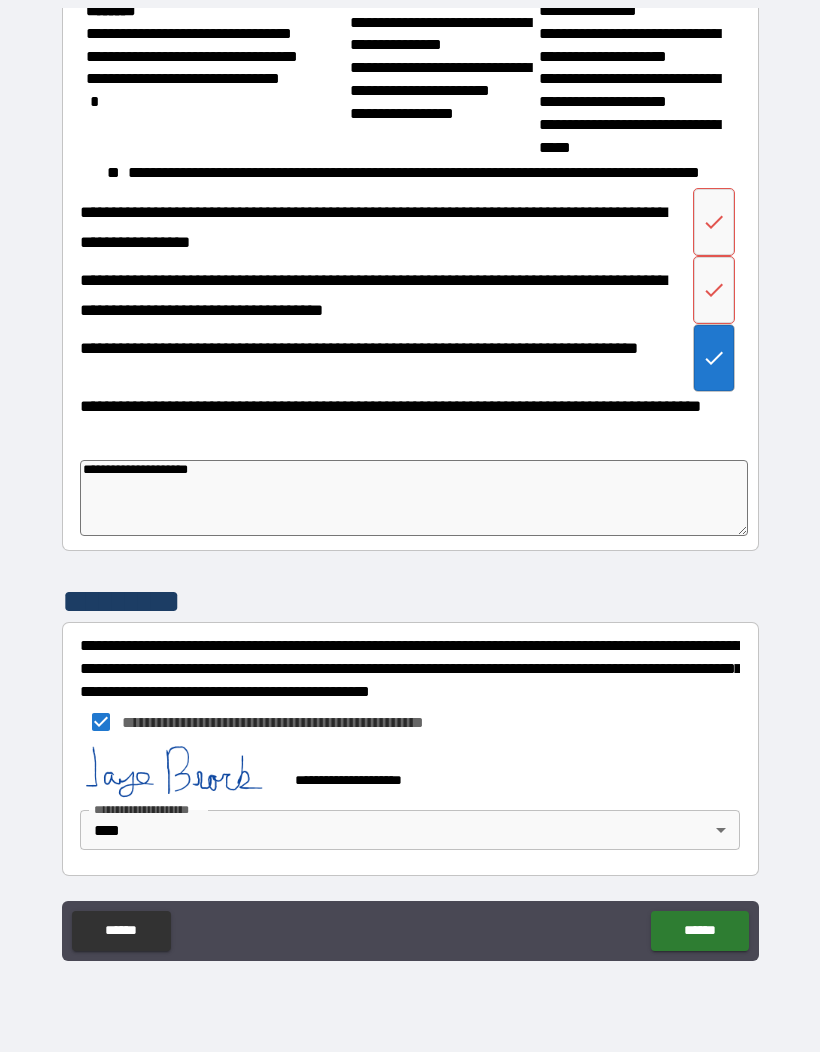 click 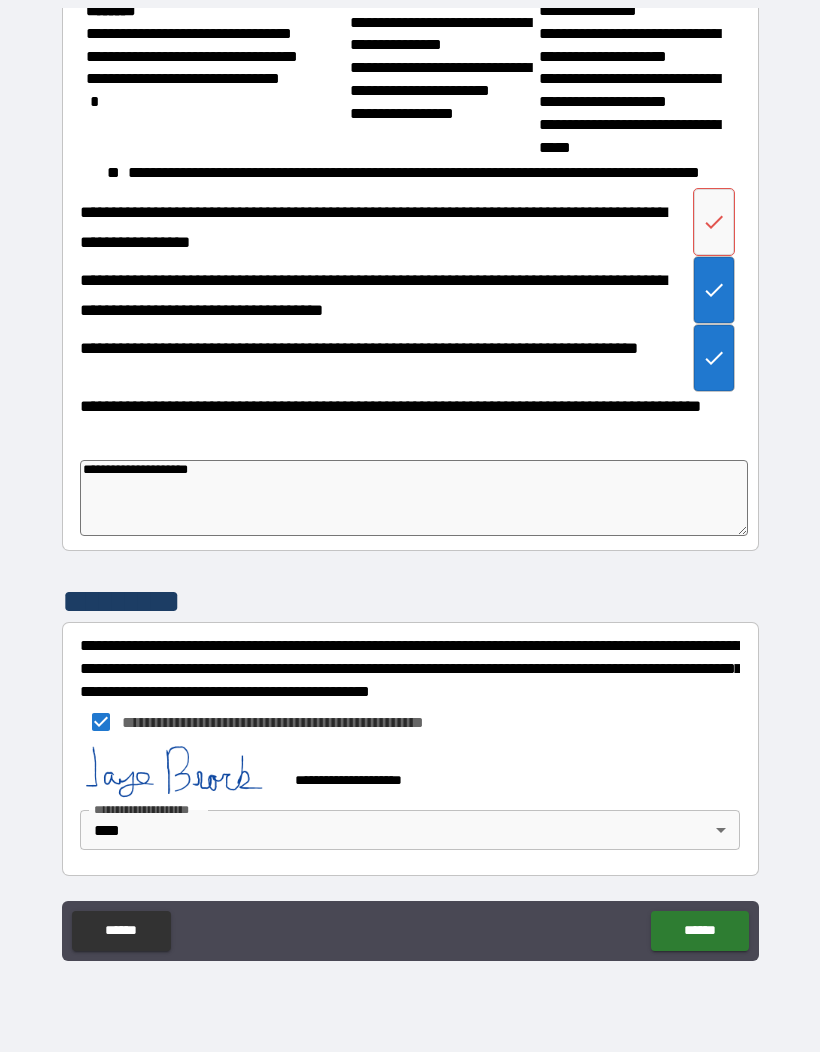 click 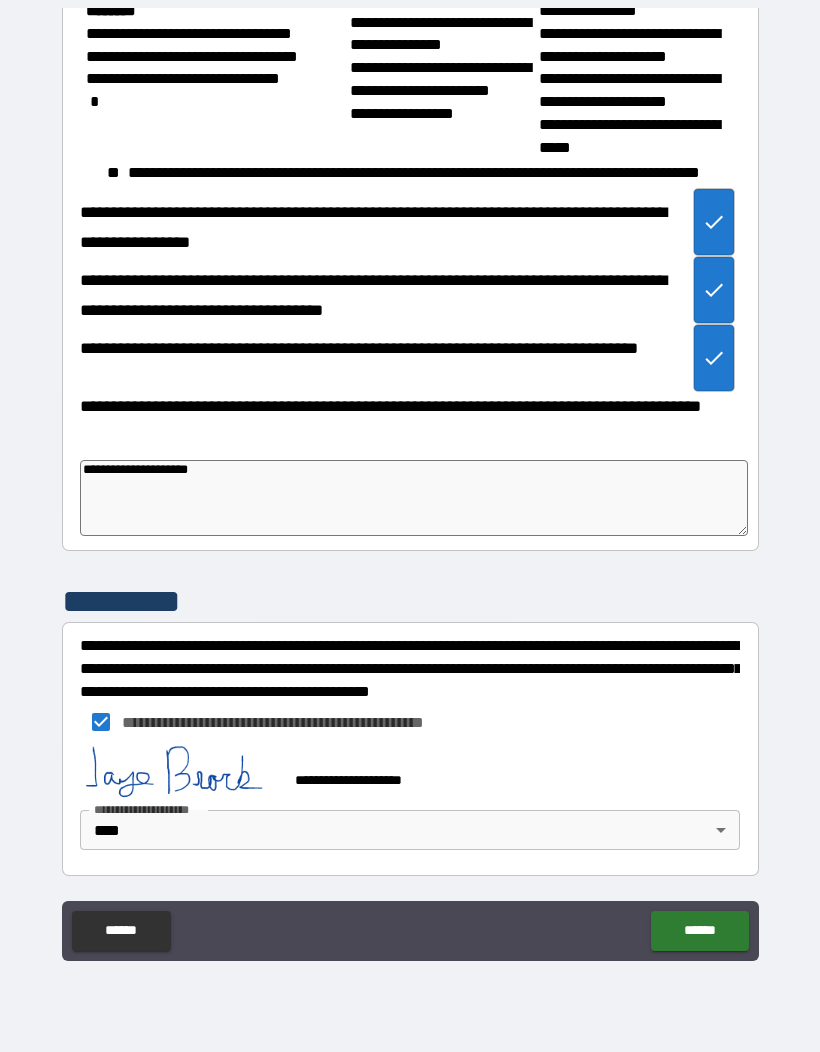 type on "*" 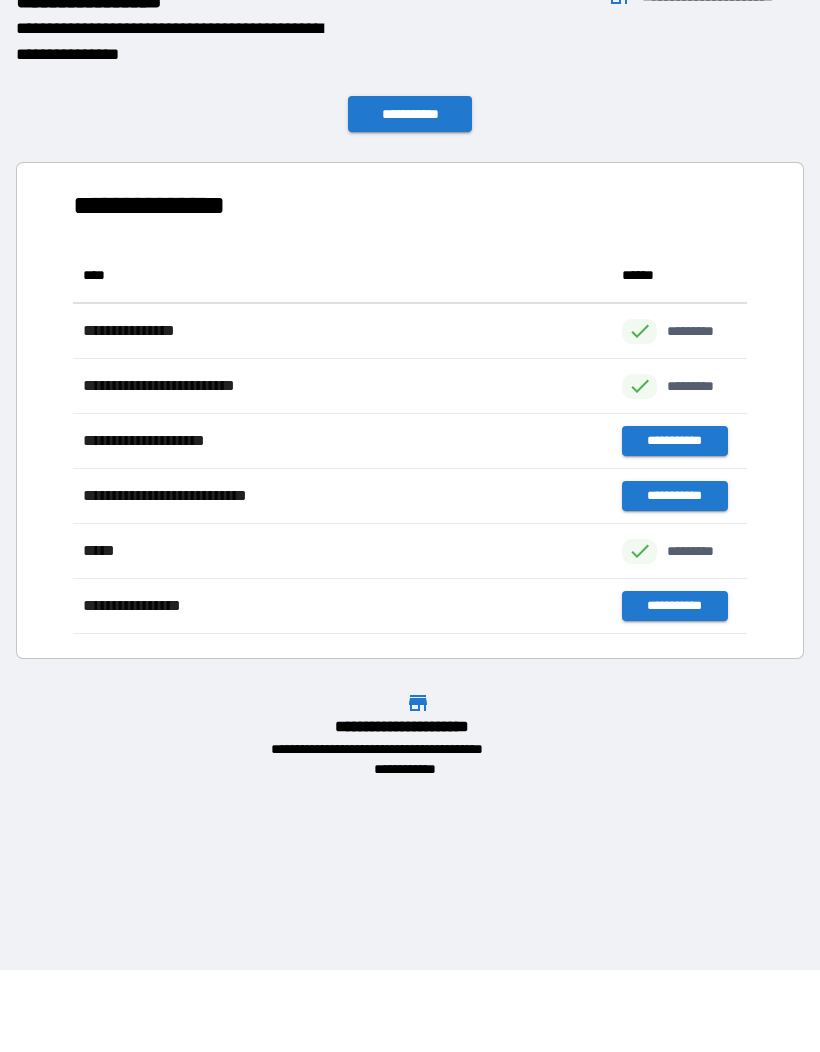 scroll, scrollTop: 1, scrollLeft: 1, axis: both 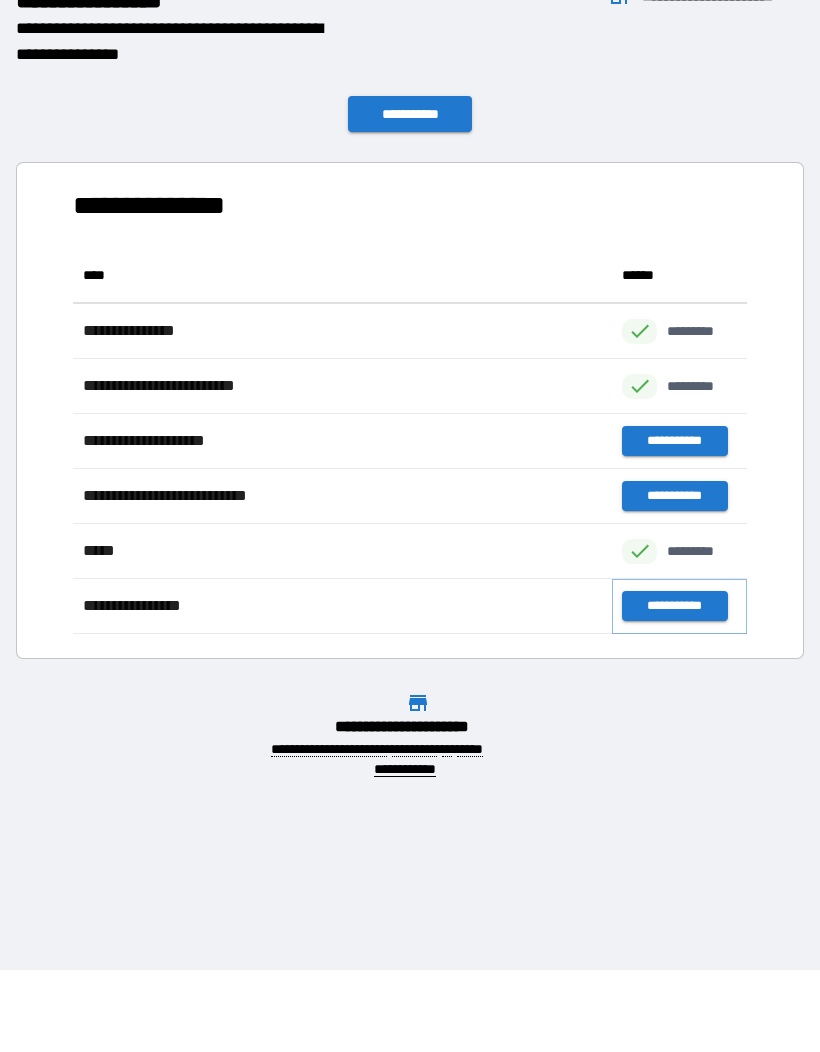 click on "**********" at bounding box center [674, 606] 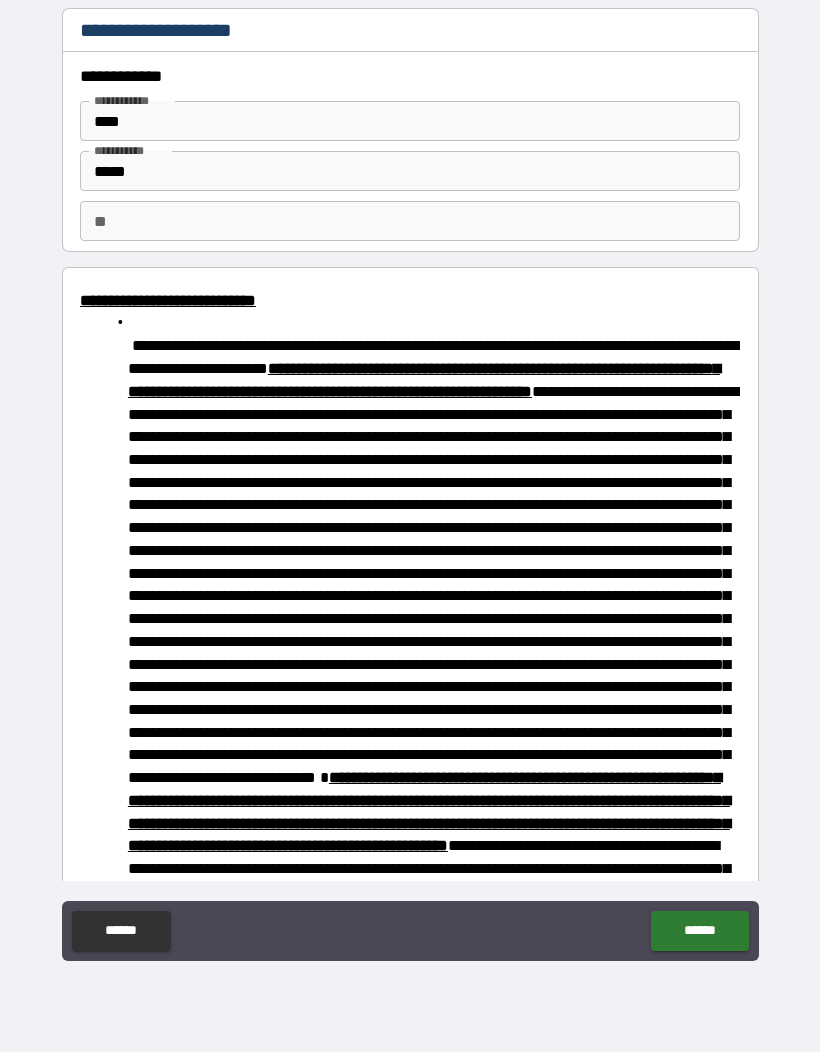 scroll, scrollTop: 0, scrollLeft: 0, axis: both 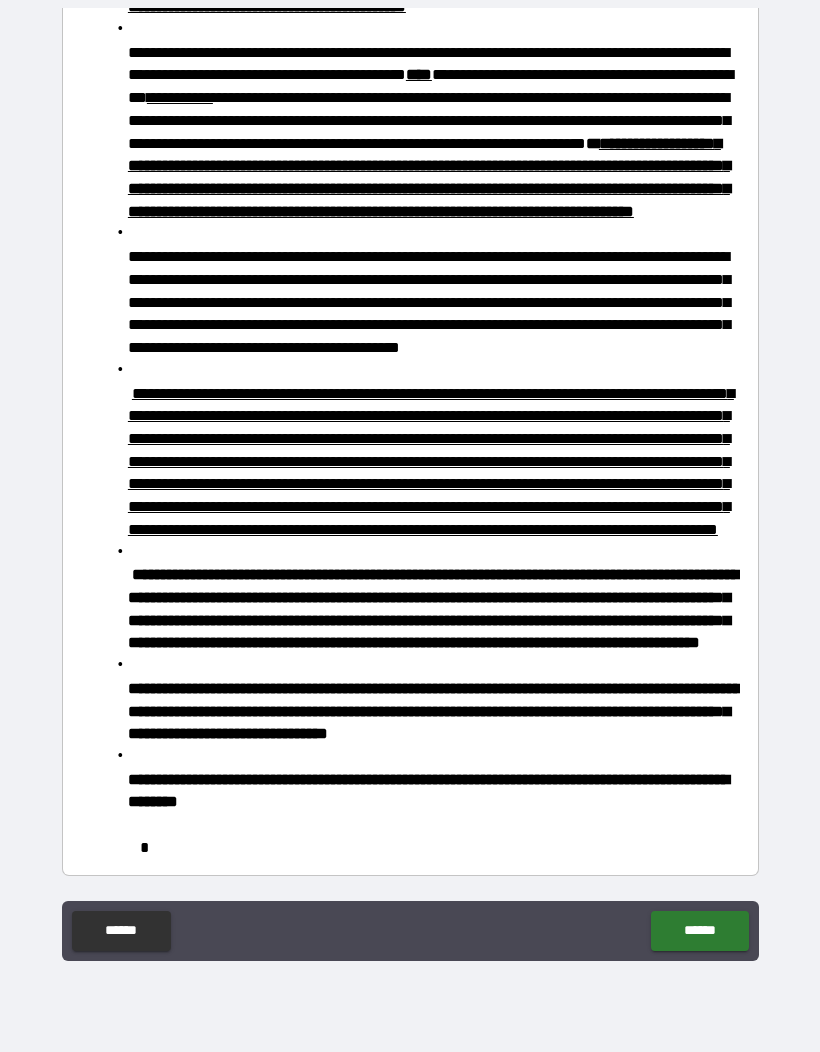 type on "**" 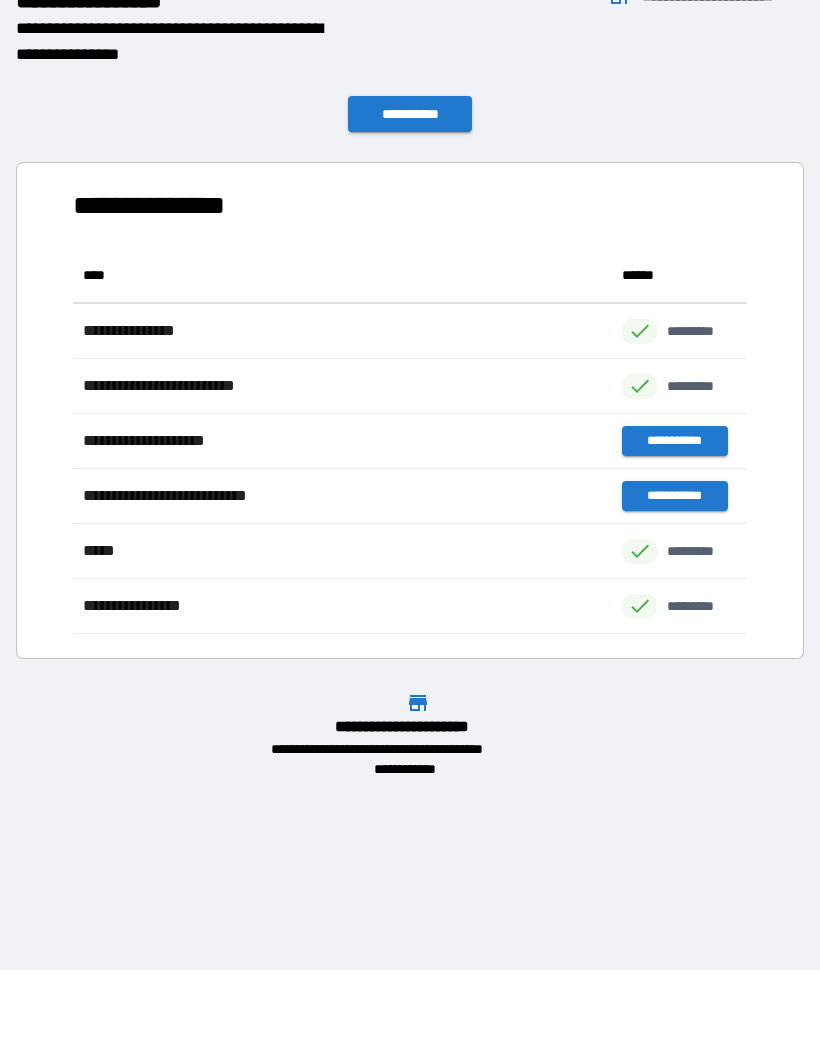 scroll, scrollTop: 1, scrollLeft: 1, axis: both 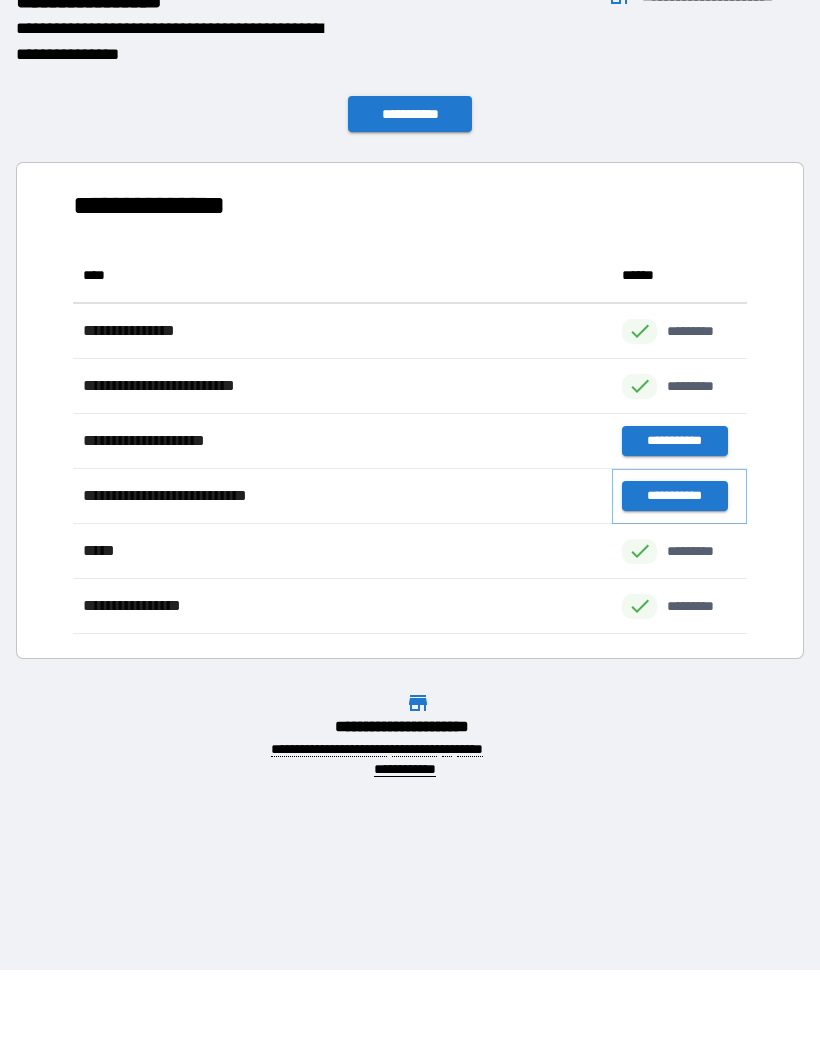 click on "**********" at bounding box center (674, 496) 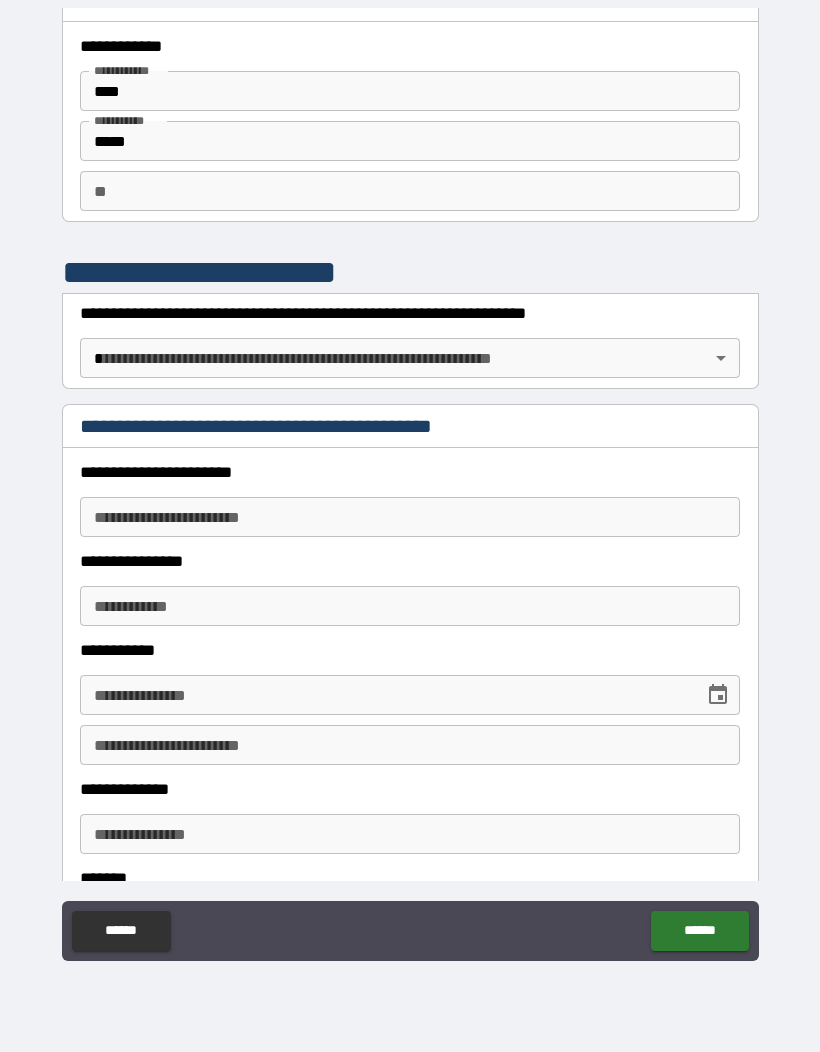 scroll, scrollTop: 34, scrollLeft: 0, axis: vertical 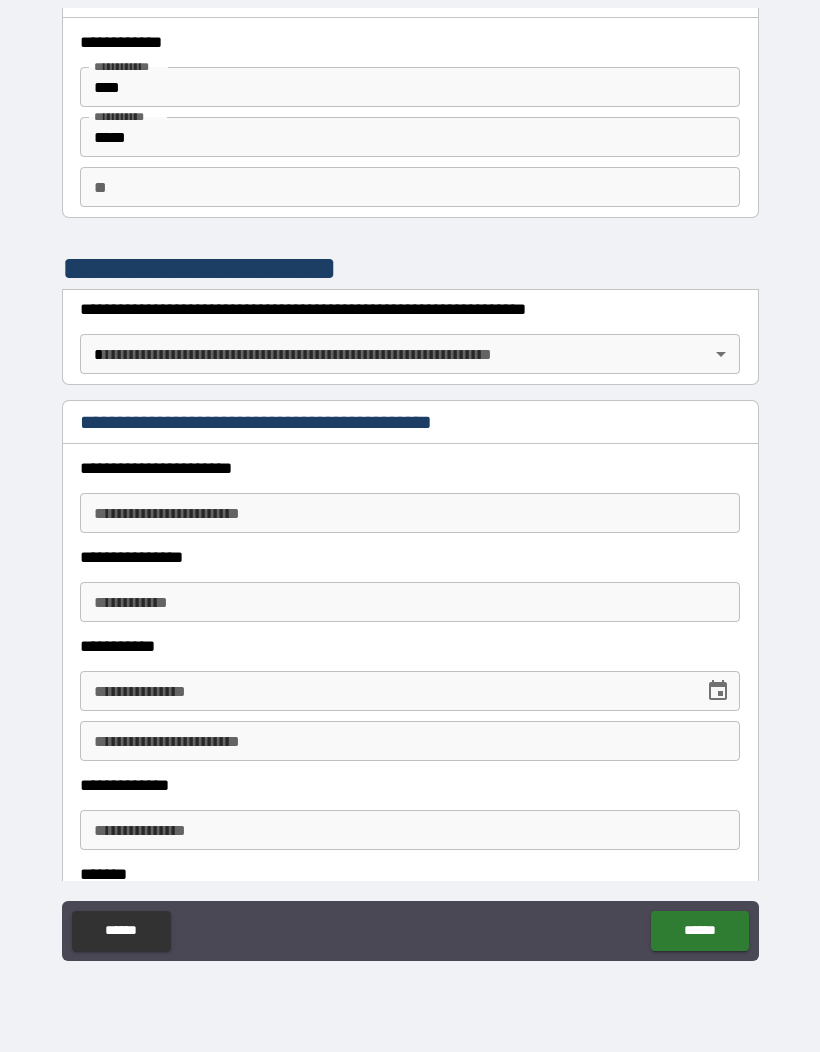 click on "**" at bounding box center (410, 187) 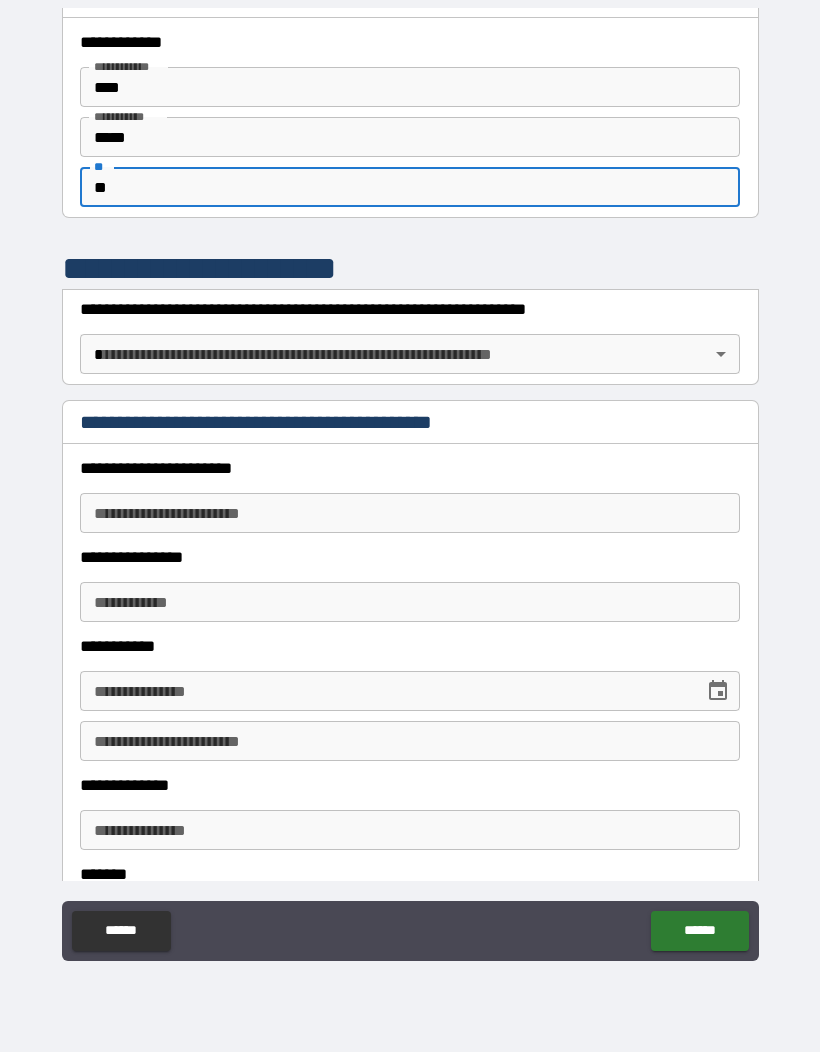 type on "**" 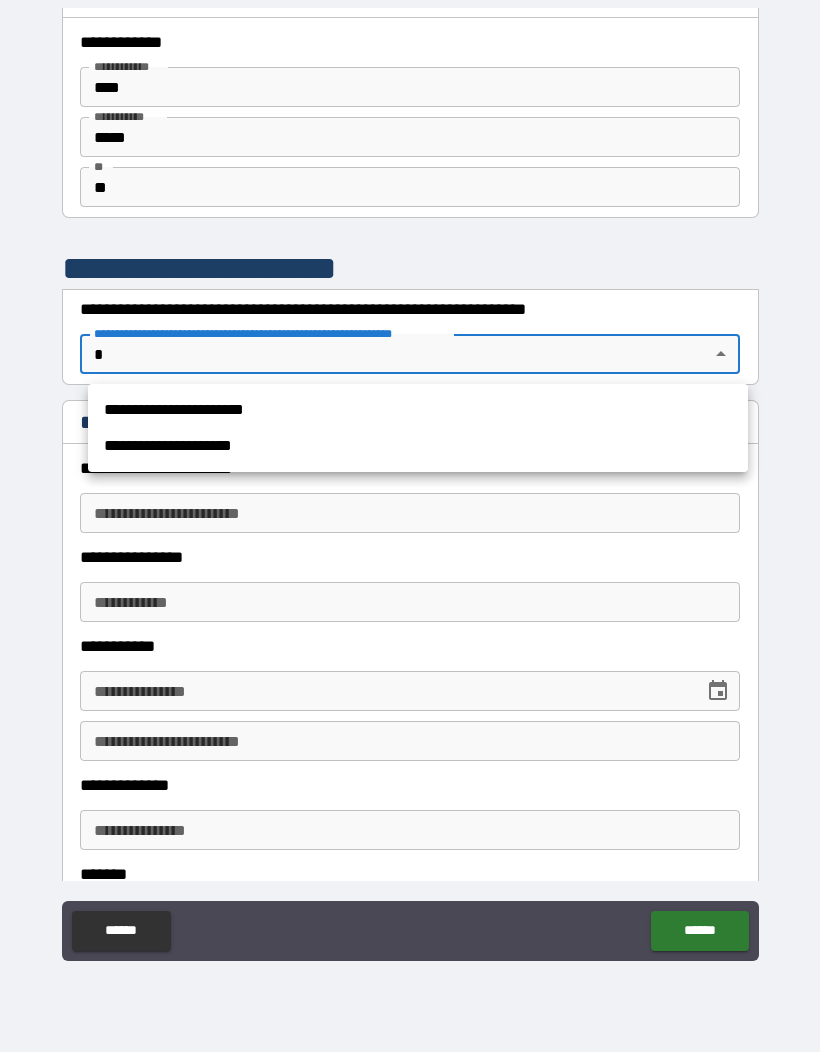 click on "**********" at bounding box center (418, 410) 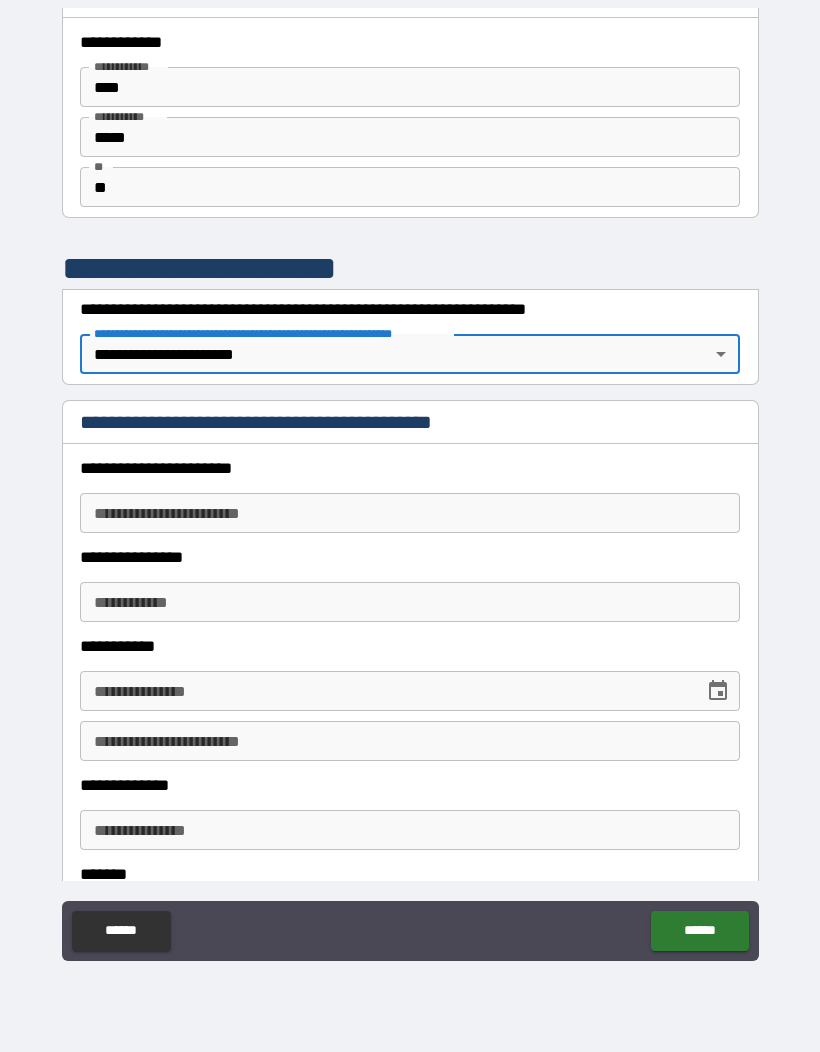 click on "**********" at bounding box center (410, 513) 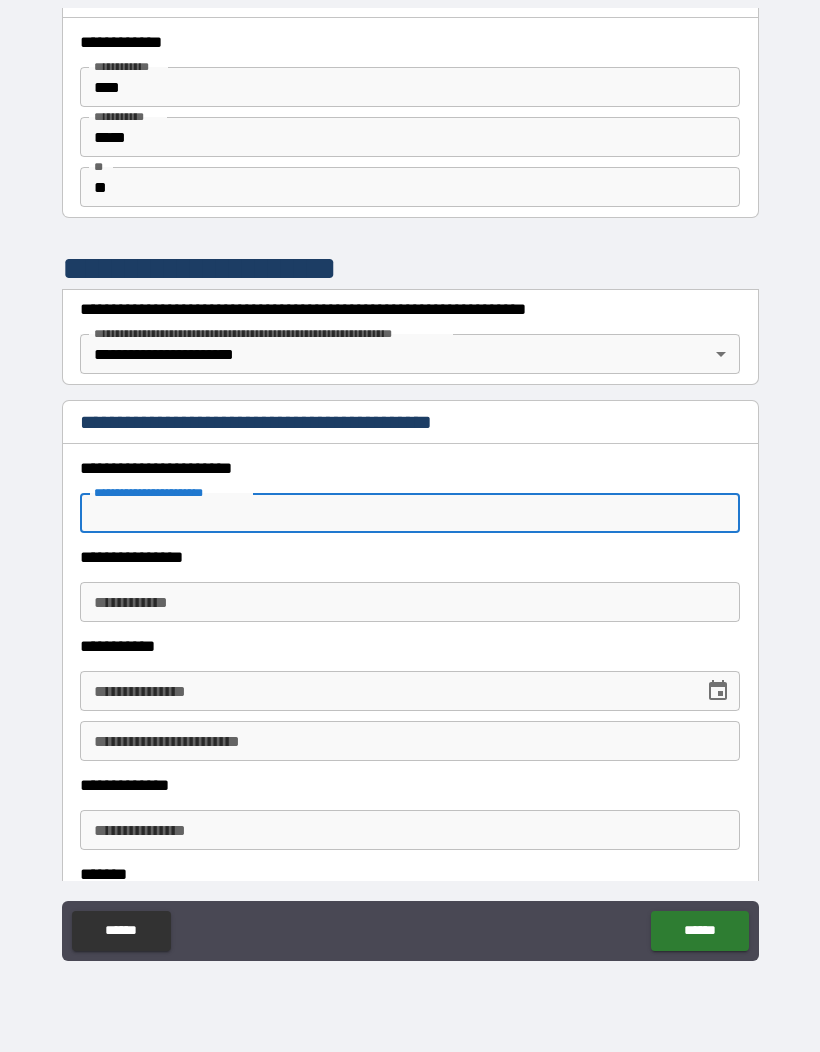 type on "*" 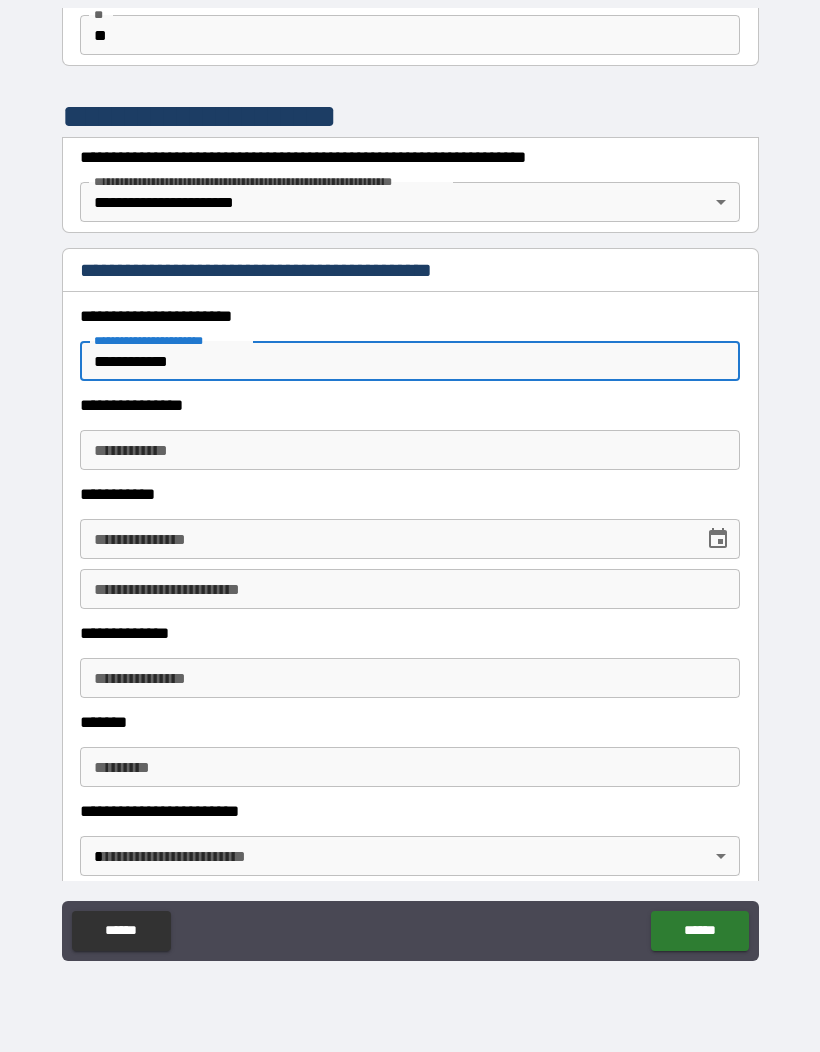 scroll, scrollTop: 184, scrollLeft: 0, axis: vertical 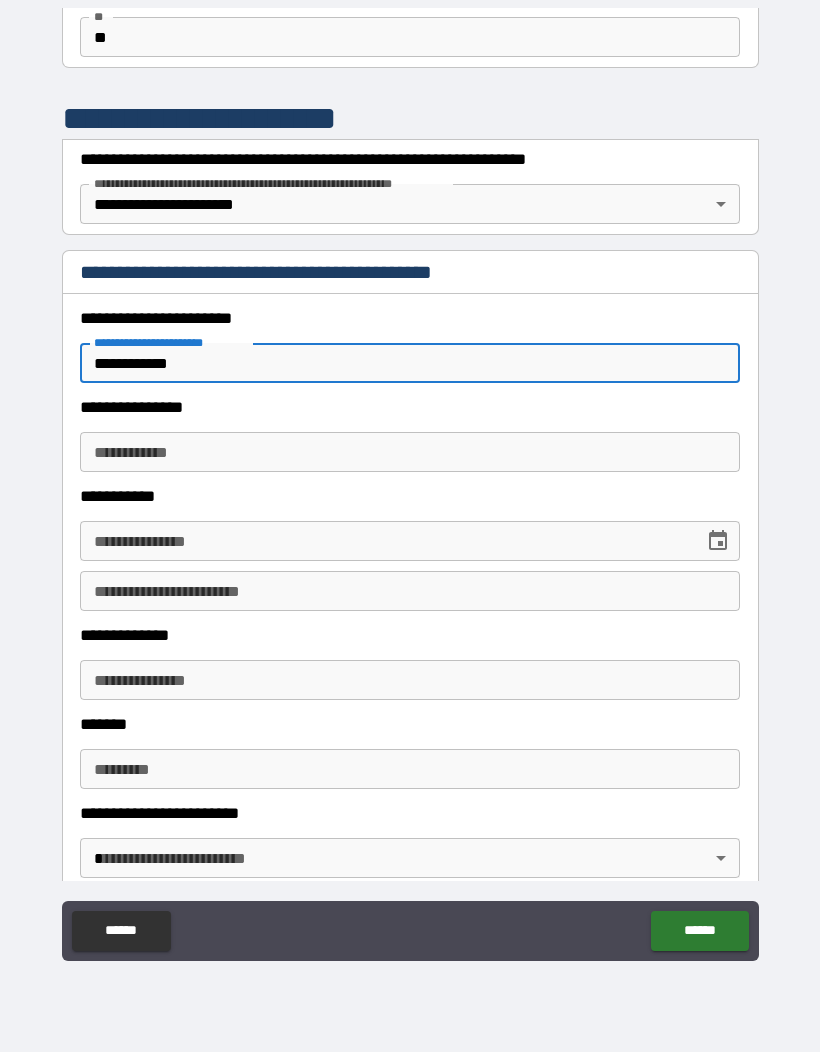 type on "**********" 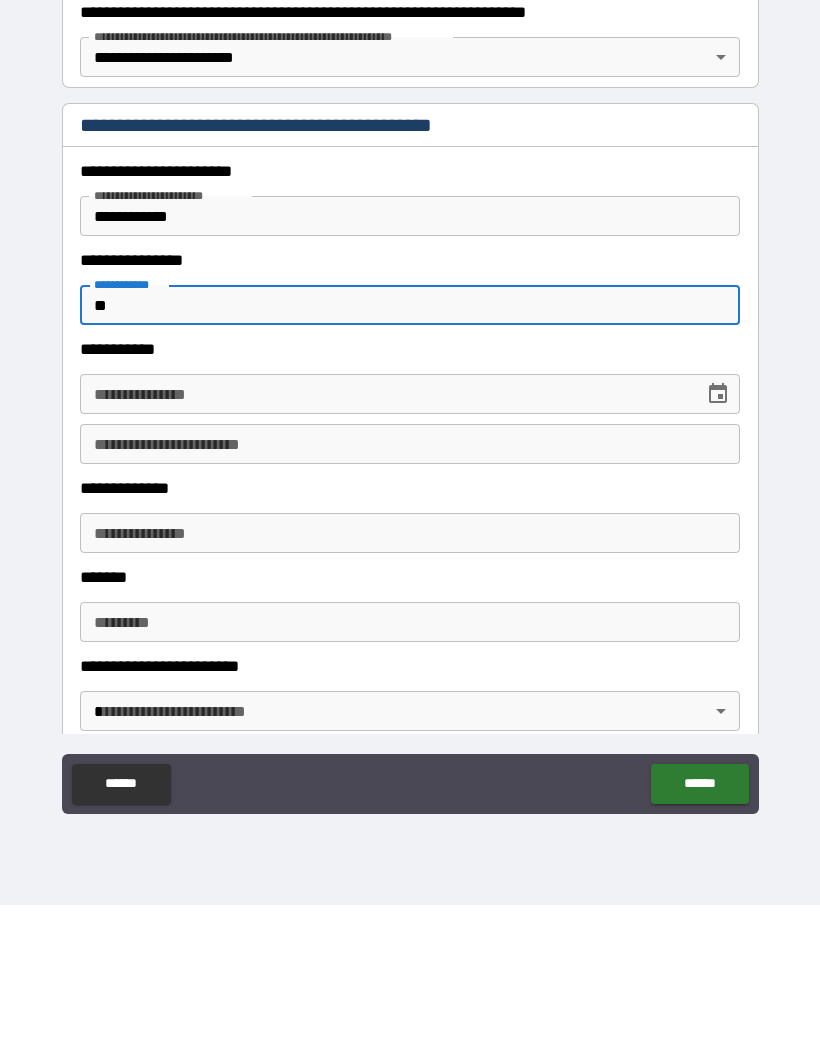 type on "*" 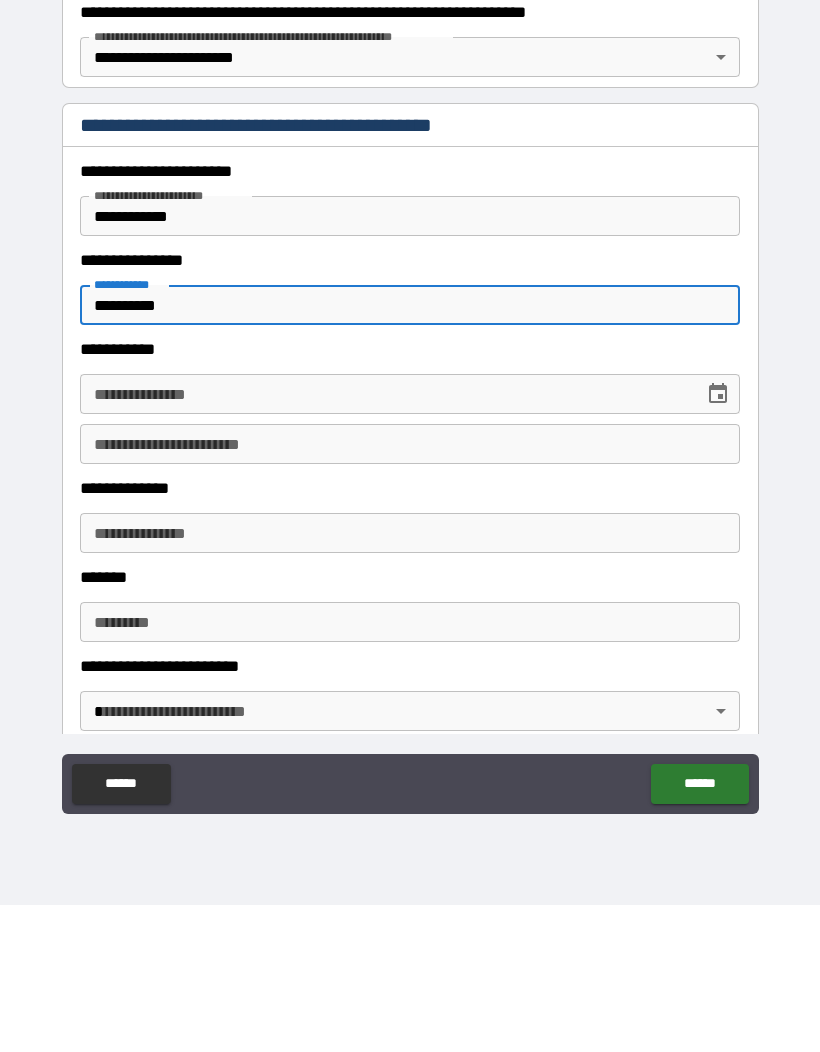 type on "**********" 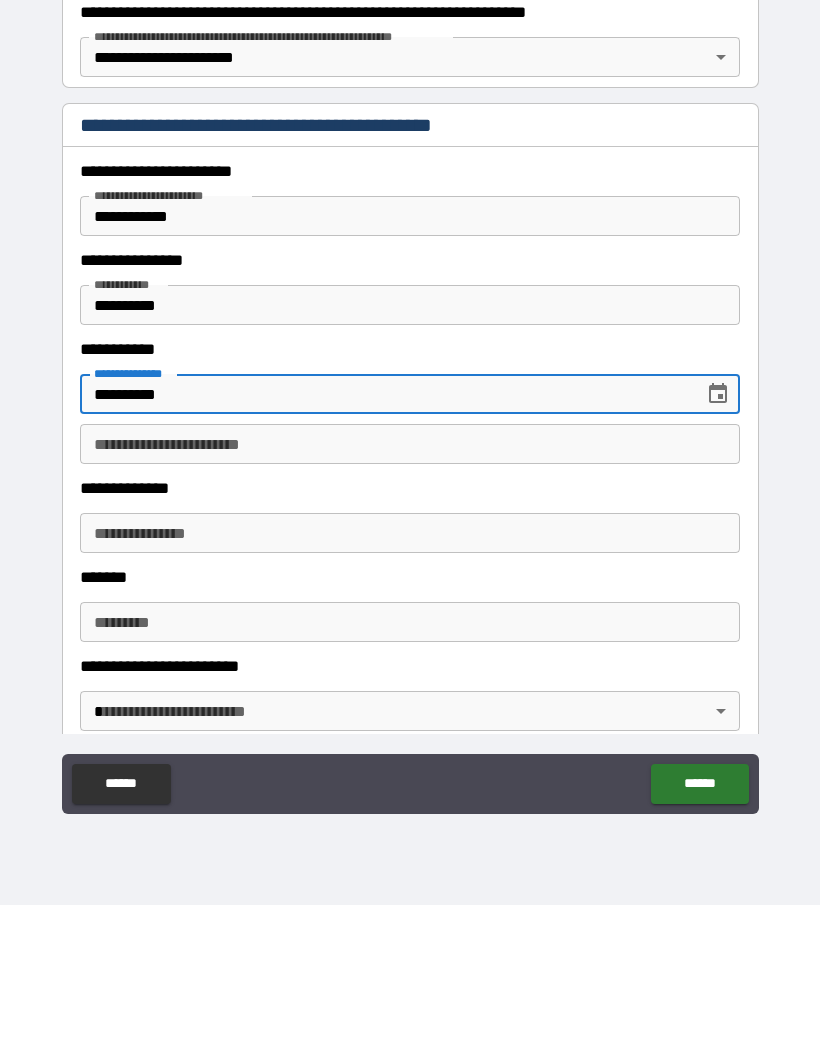 type on "**********" 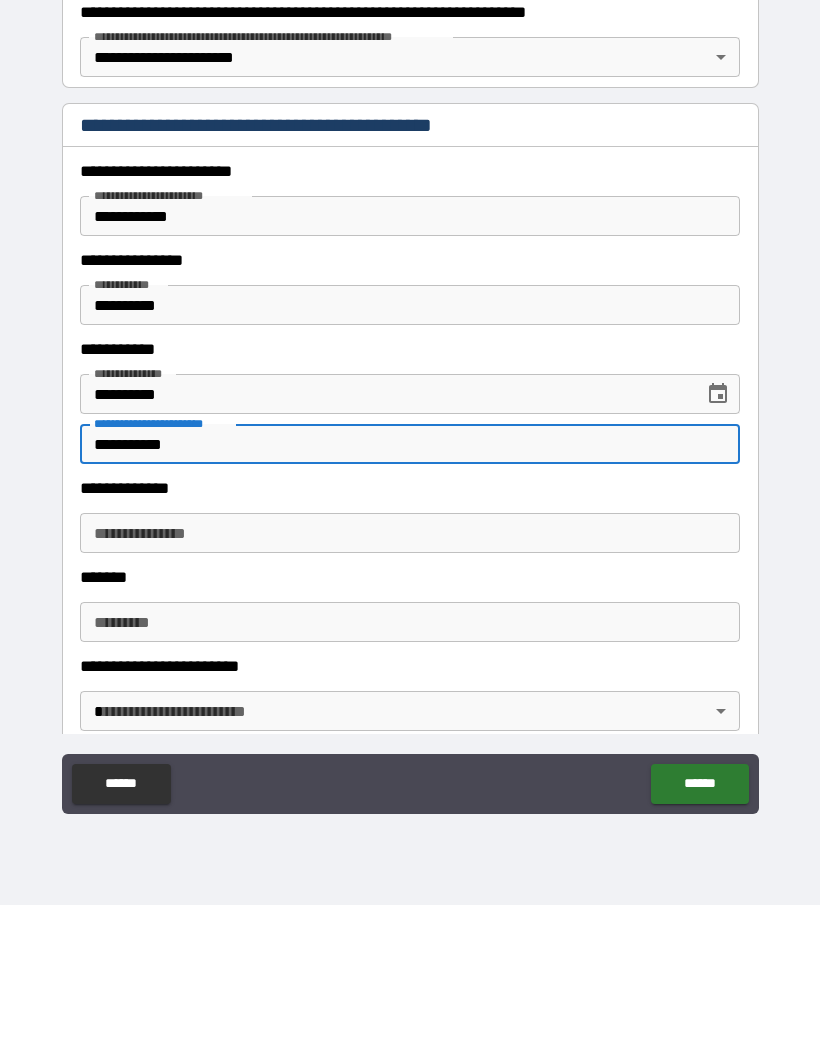 type on "**********" 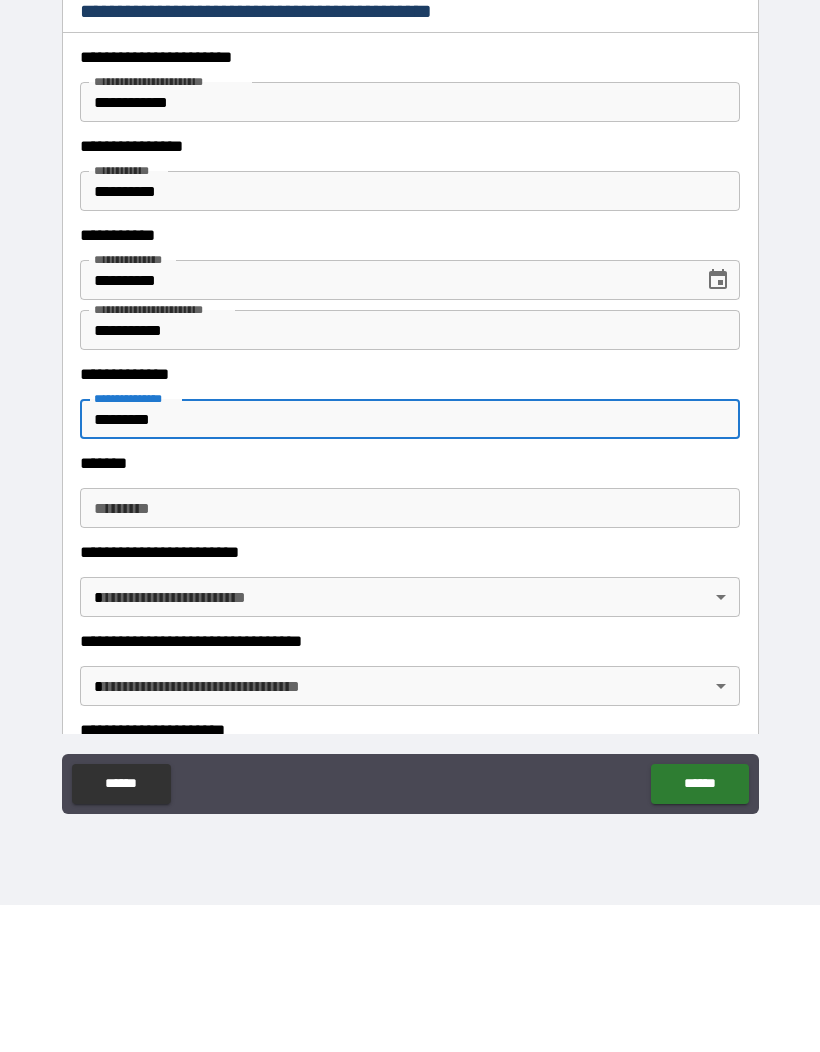 scroll, scrollTop: 303, scrollLeft: 0, axis: vertical 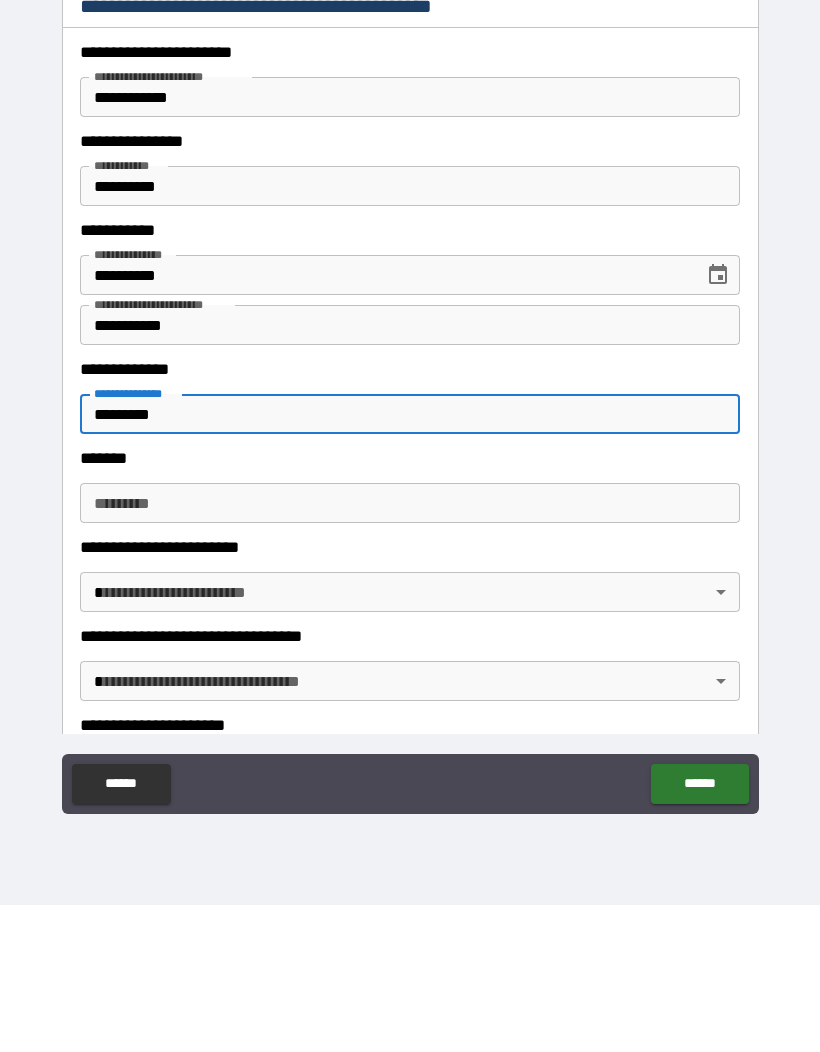type on "*********" 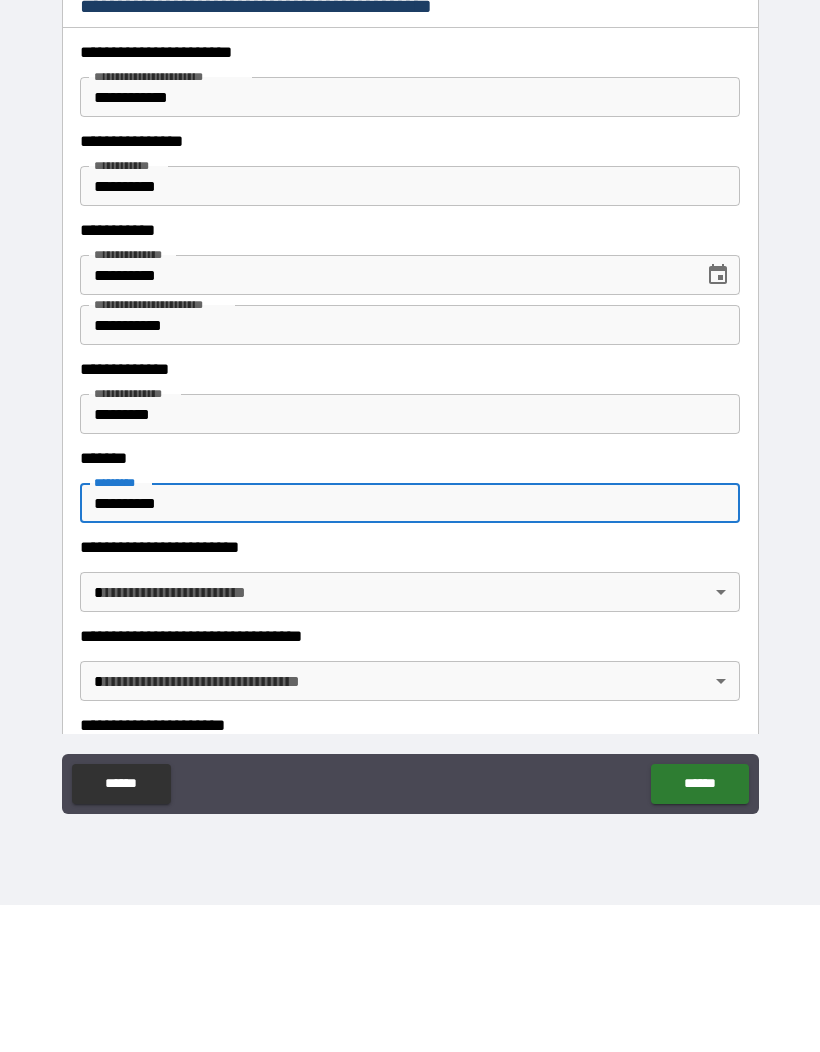 type on "**********" 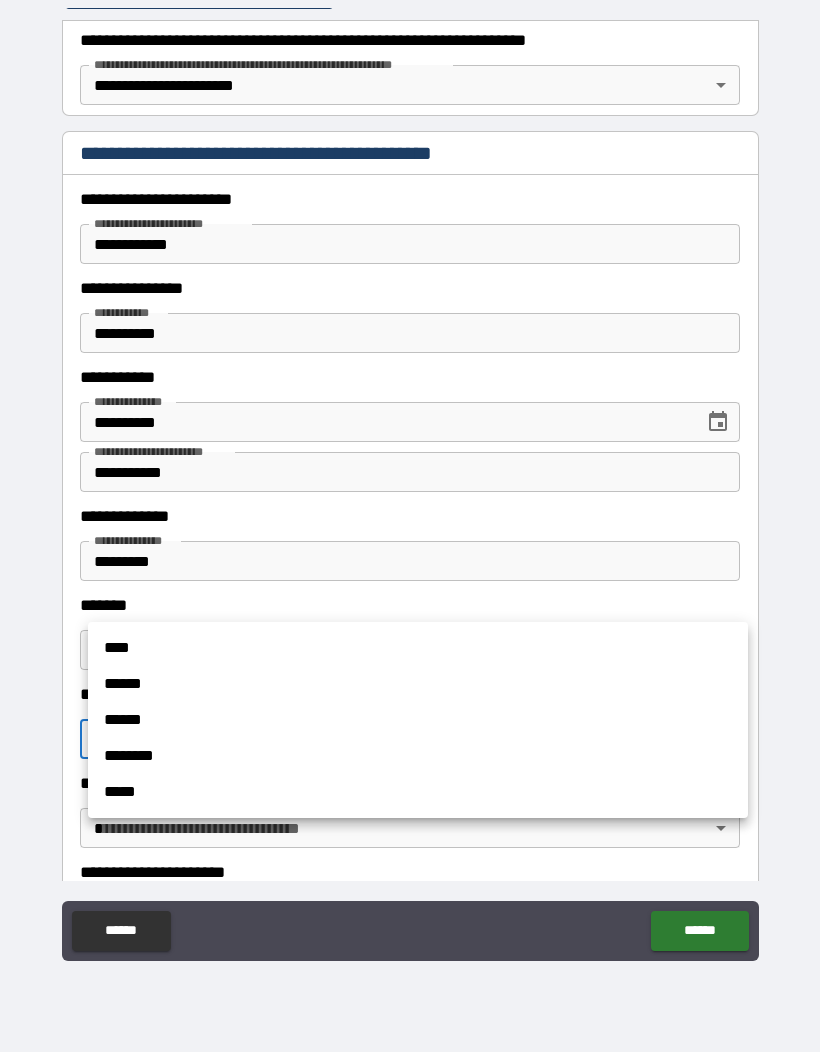 click on "****" at bounding box center [418, 648] 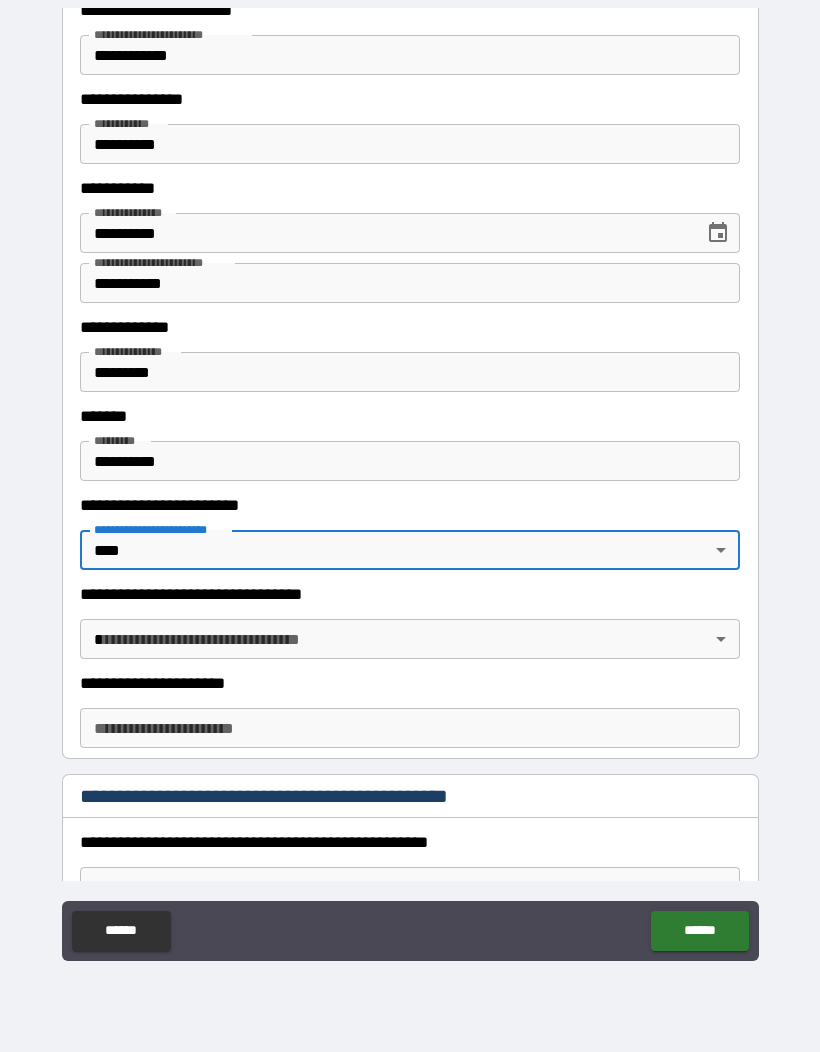 scroll, scrollTop: 521, scrollLeft: 0, axis: vertical 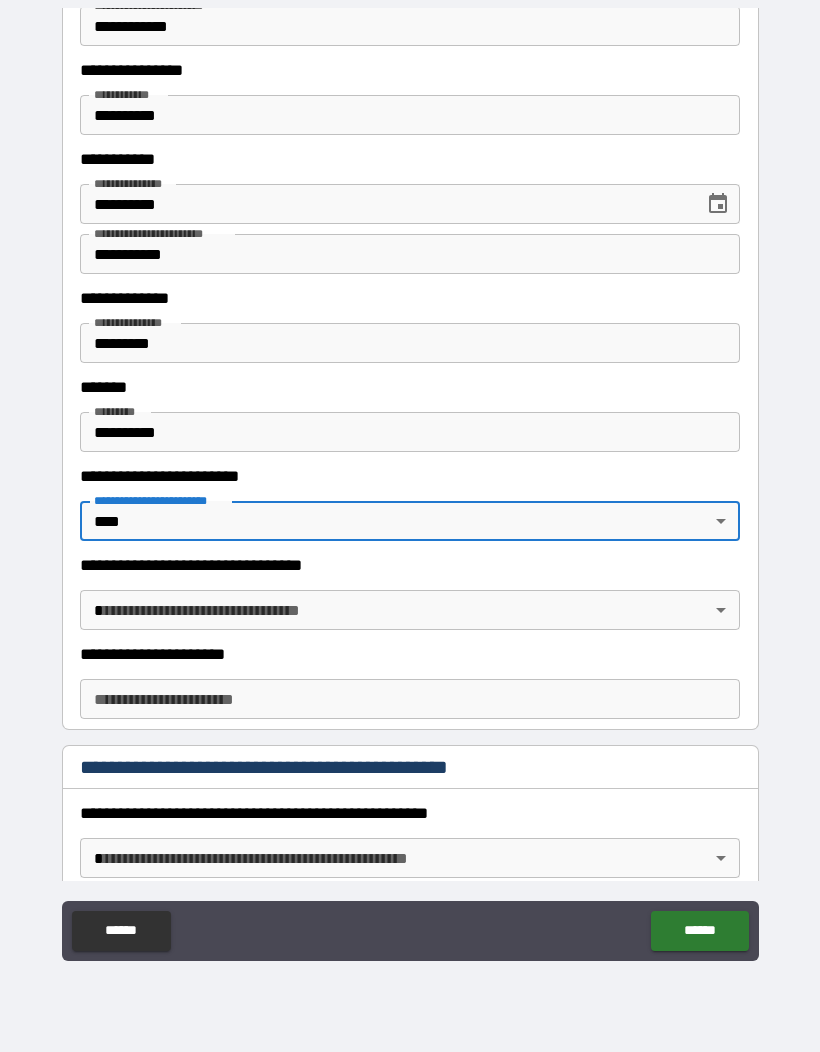 click on "**********" at bounding box center [410, 485] 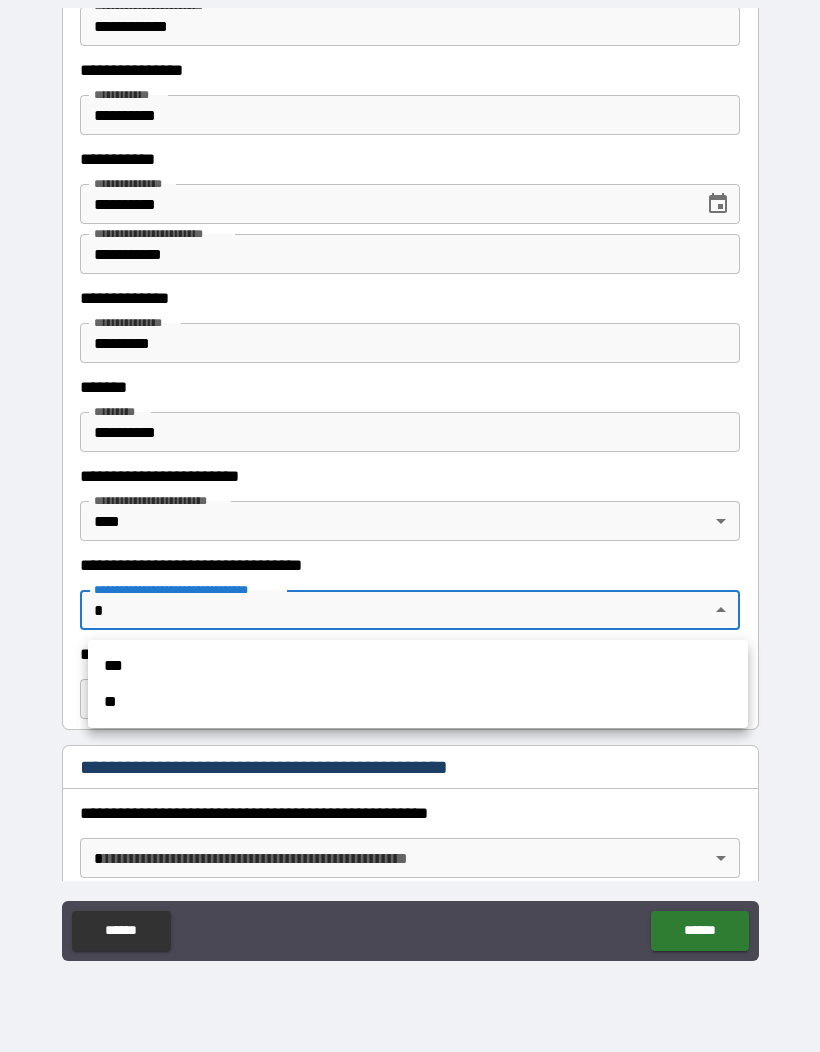 click on "***" at bounding box center (418, 666) 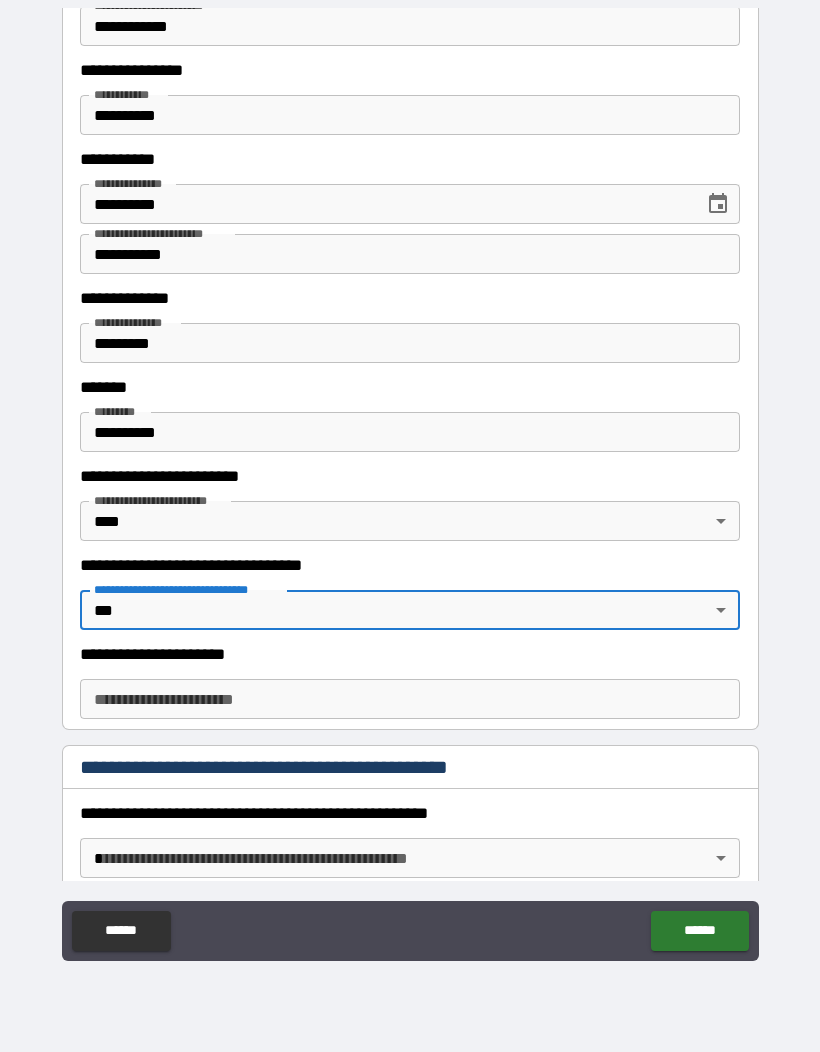 click on "**********" at bounding box center [410, 699] 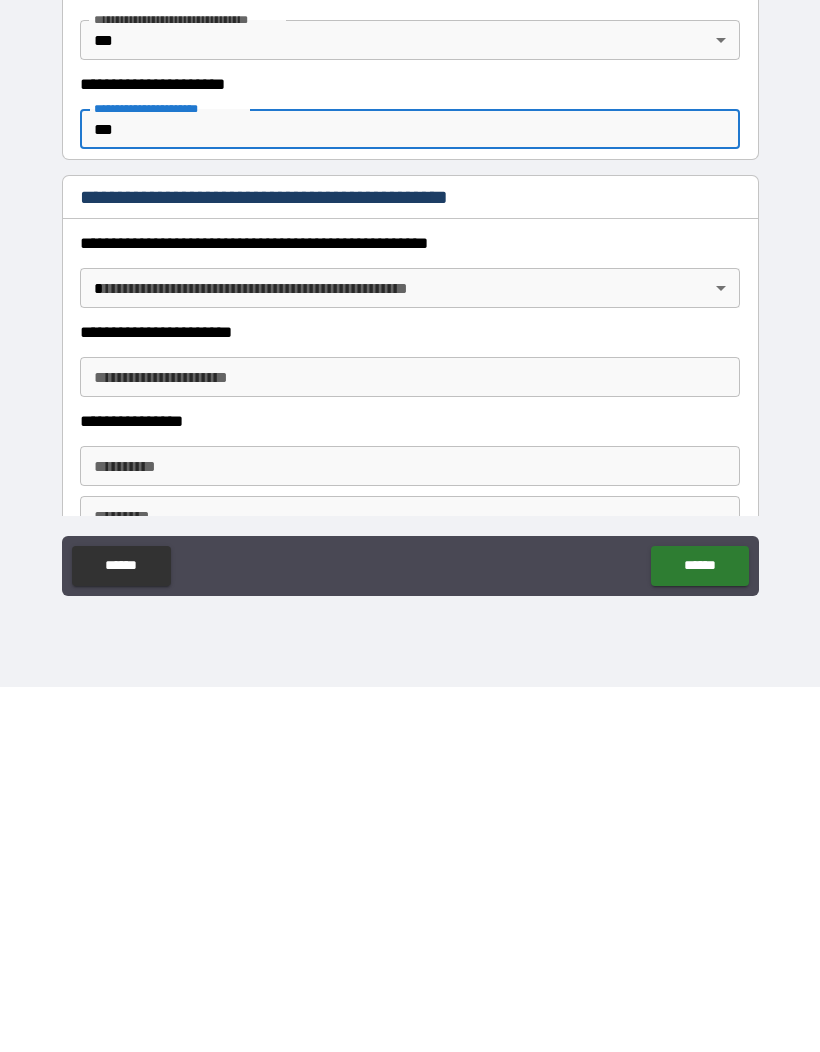 scroll, scrollTop: 735, scrollLeft: 0, axis: vertical 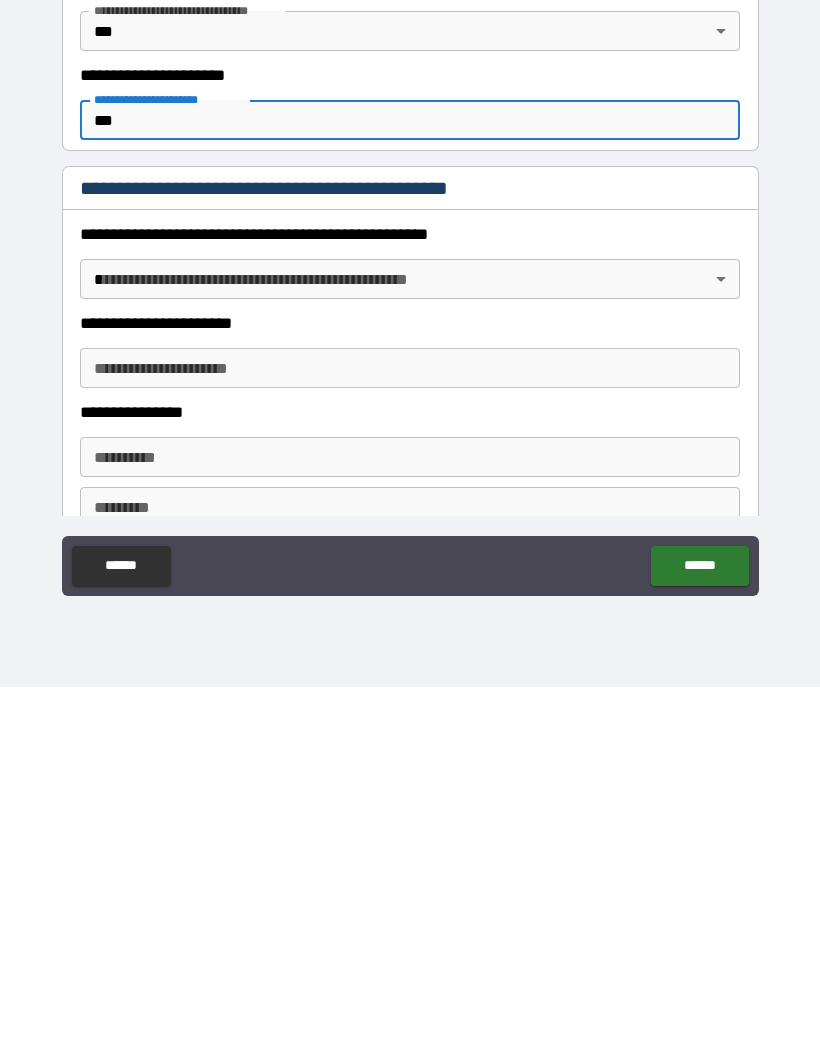 type on "***" 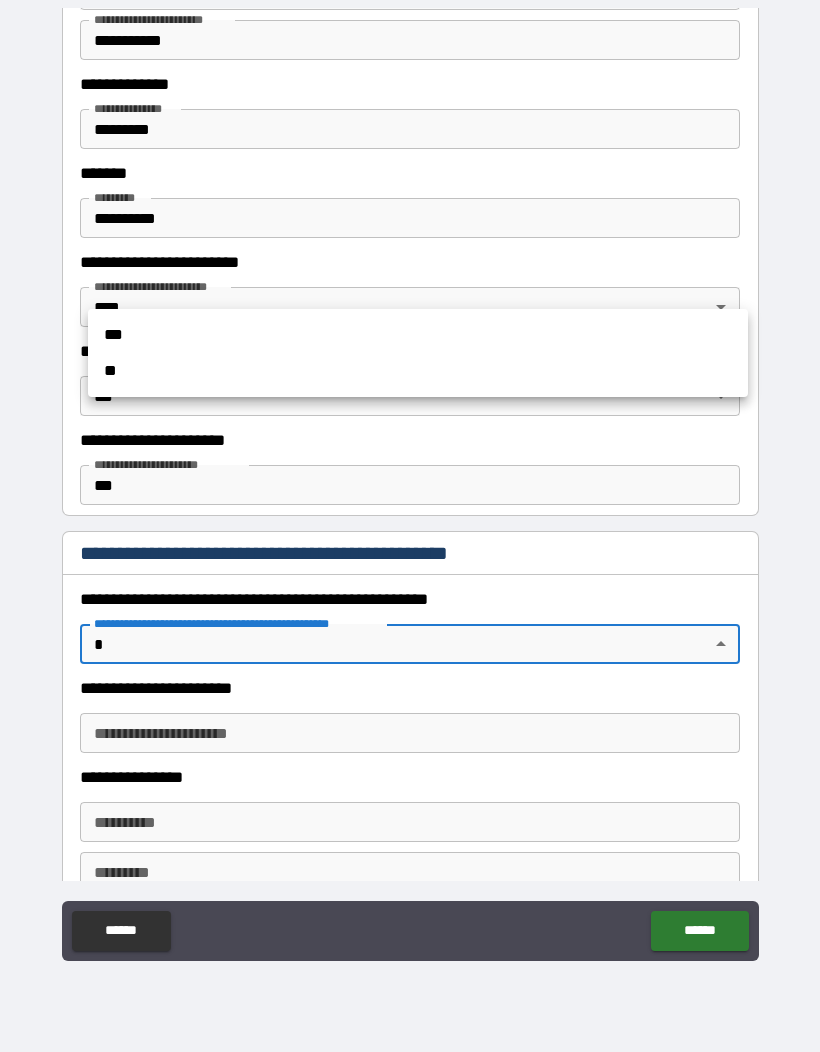 click on "**" at bounding box center [418, 371] 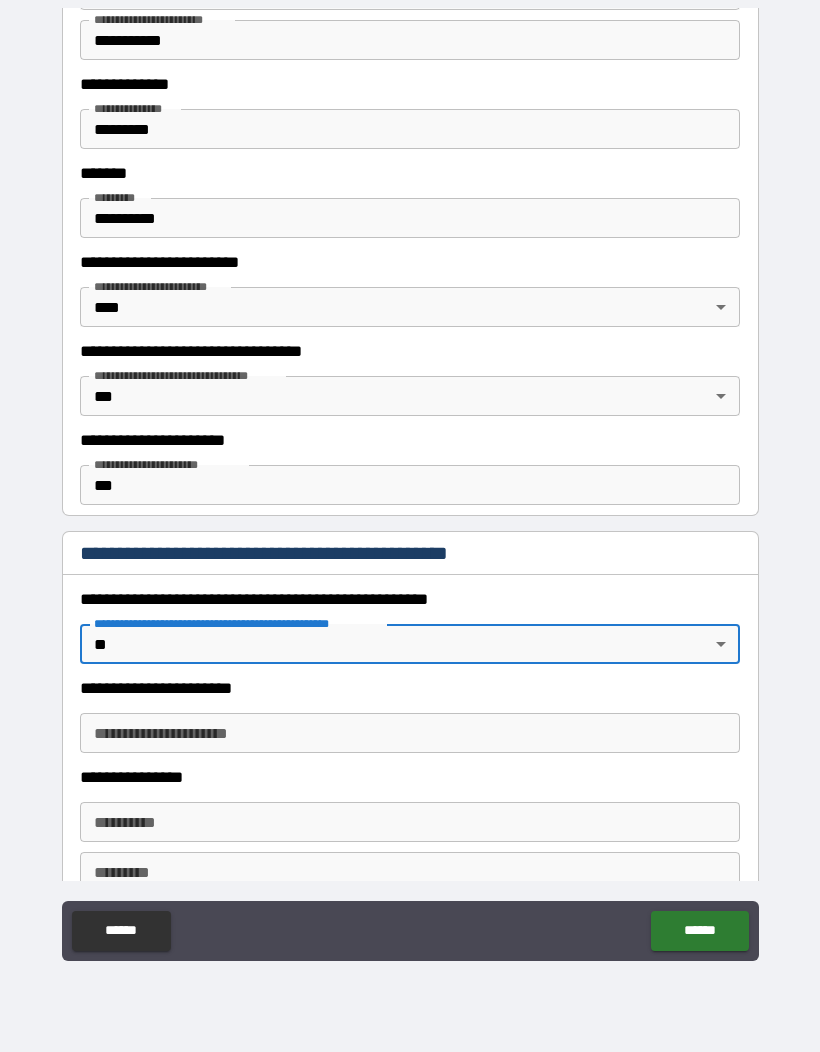 click on "**********" at bounding box center (410, 733) 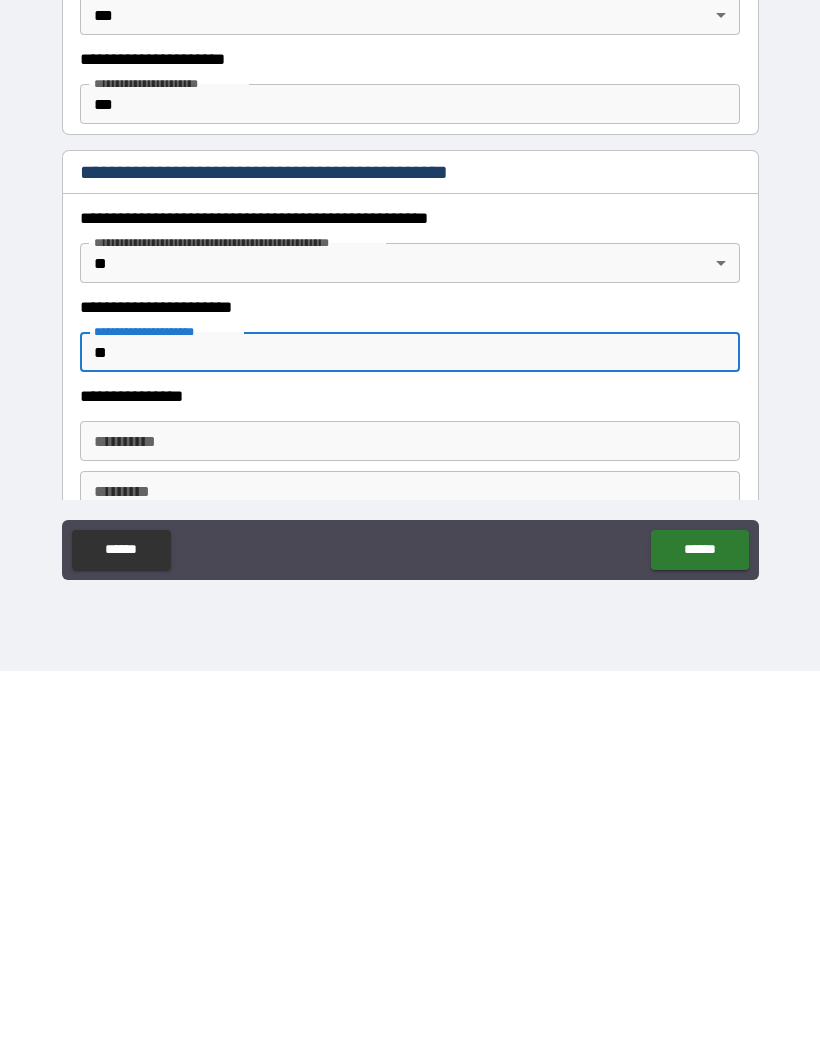 type on "**" 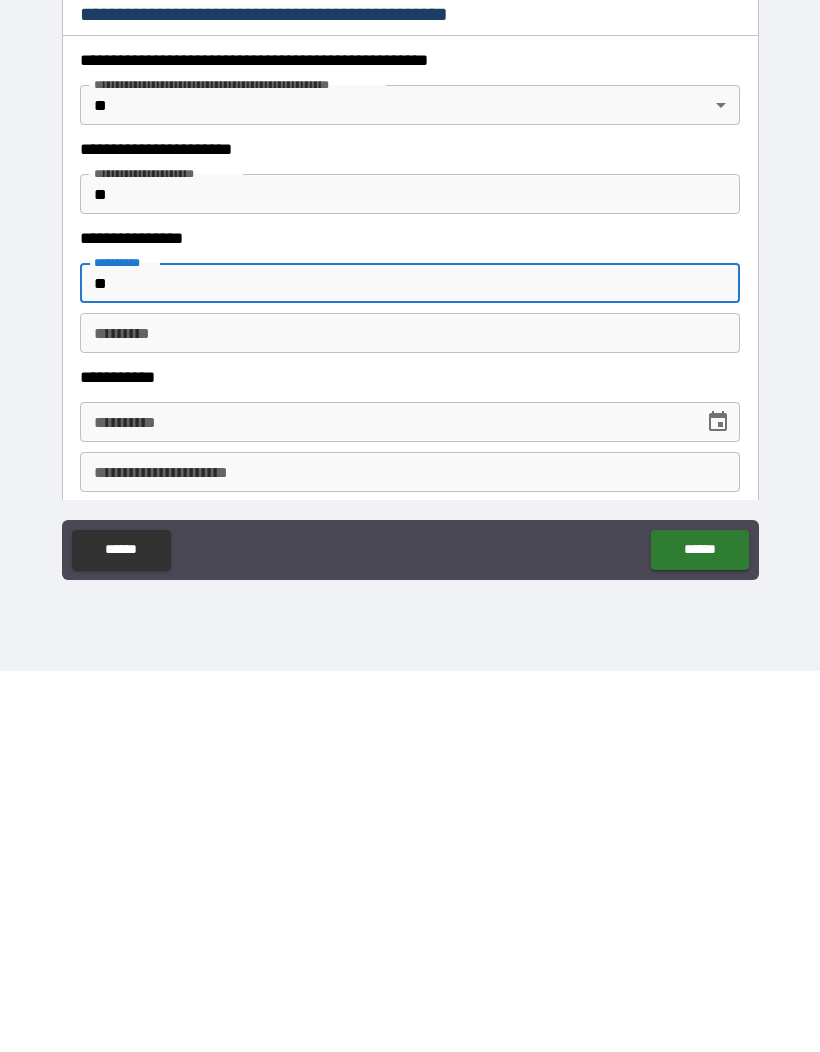 scroll, scrollTop: 940, scrollLeft: 0, axis: vertical 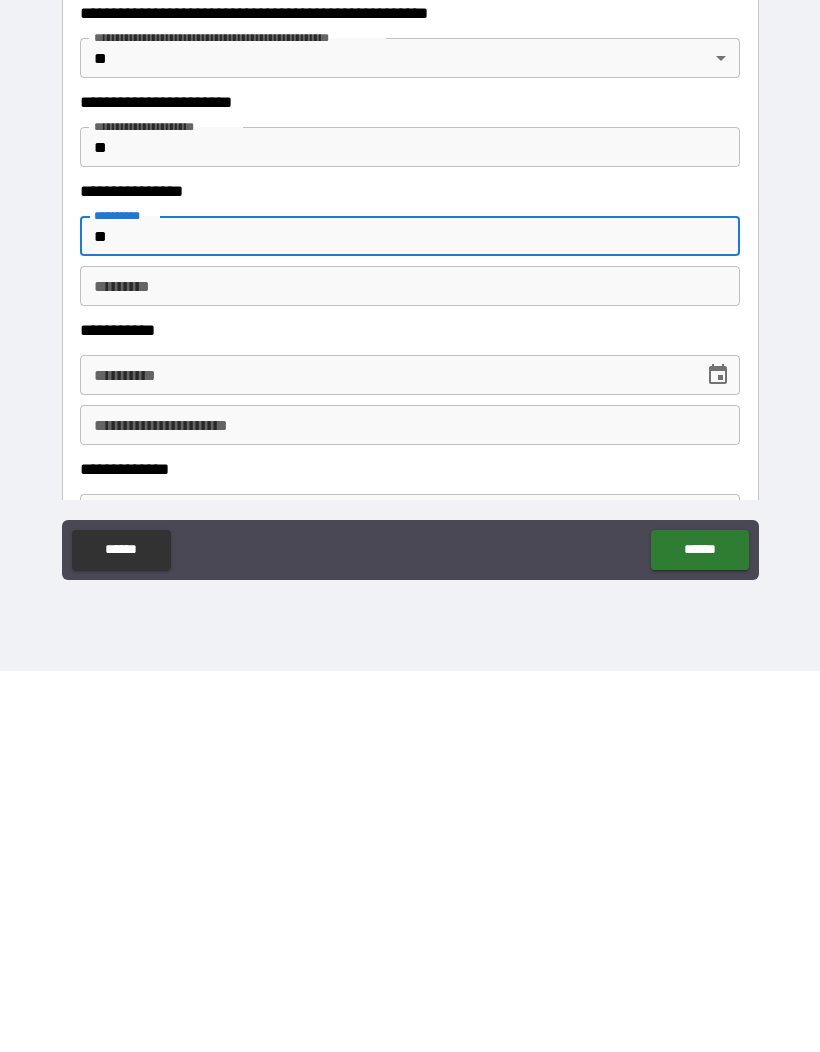 type on "**" 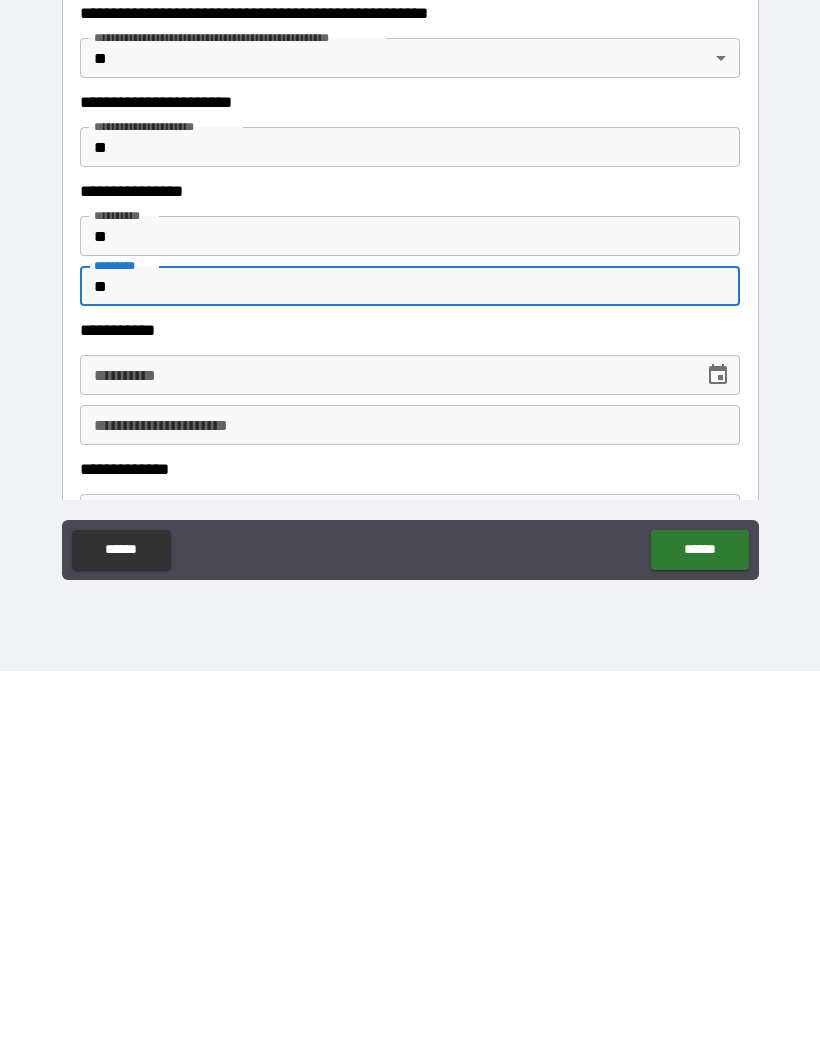 type on "**" 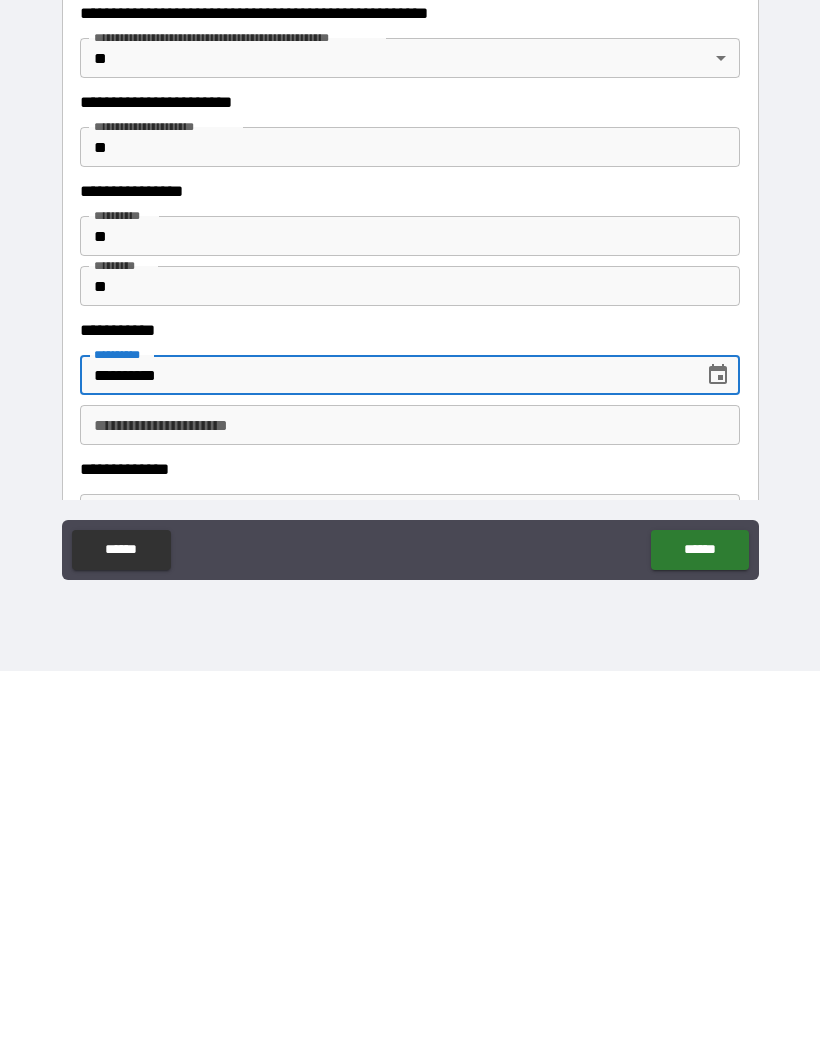 type on "**********" 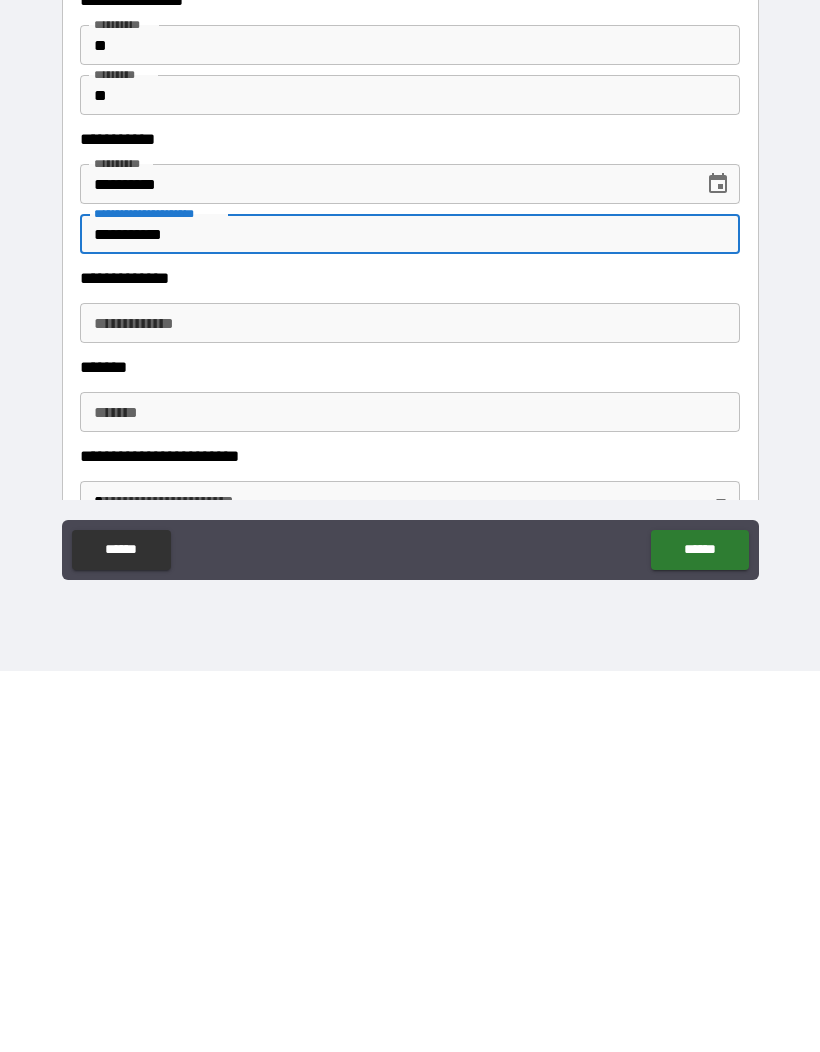 scroll, scrollTop: 1144, scrollLeft: 0, axis: vertical 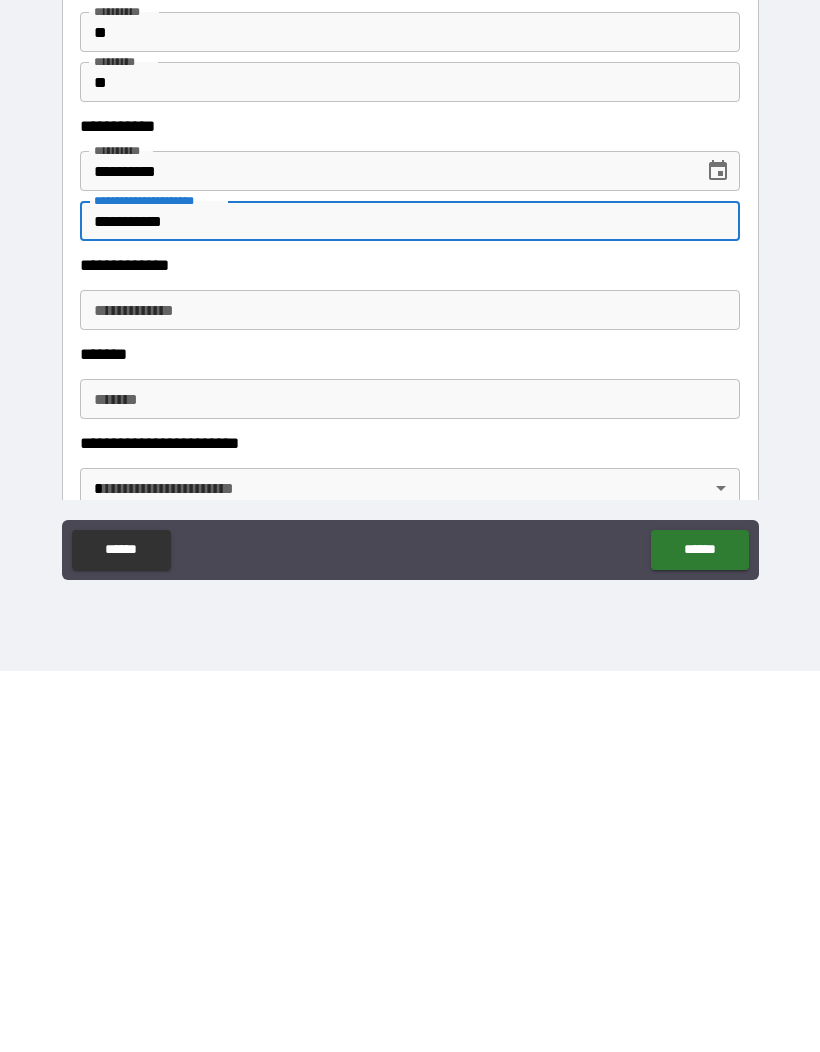 type on "**********" 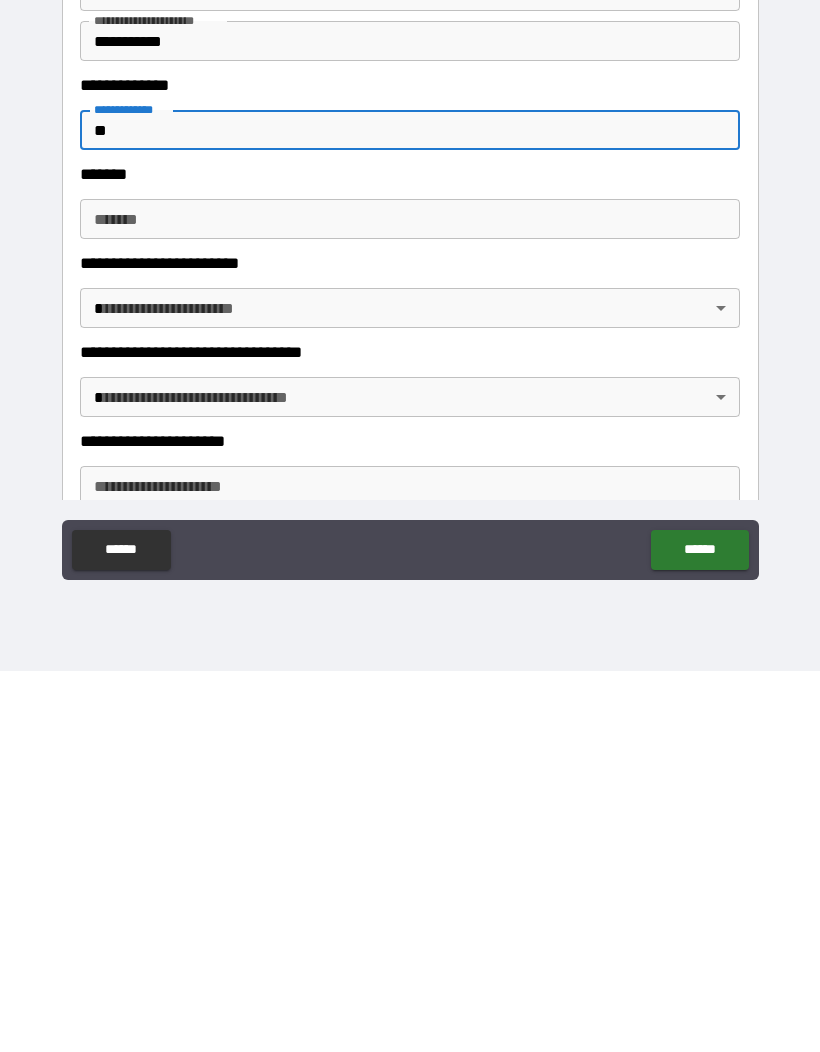 scroll, scrollTop: 1325, scrollLeft: 0, axis: vertical 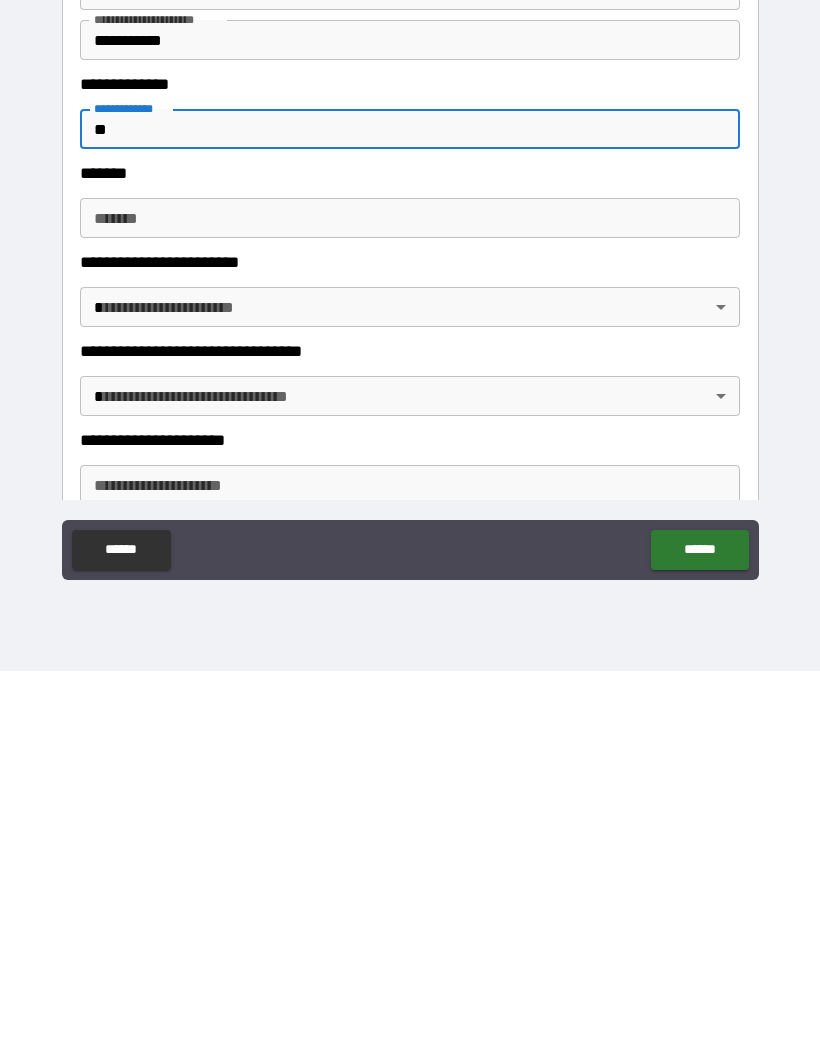 type on "**" 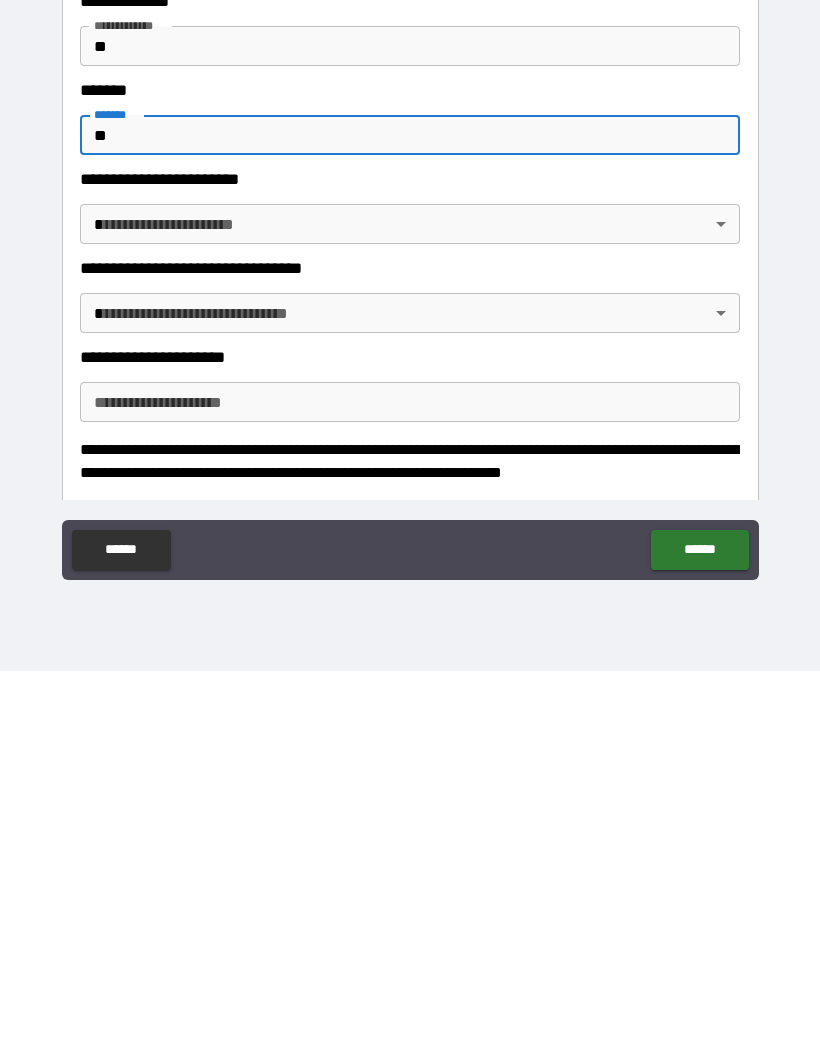 scroll, scrollTop: 1407, scrollLeft: 0, axis: vertical 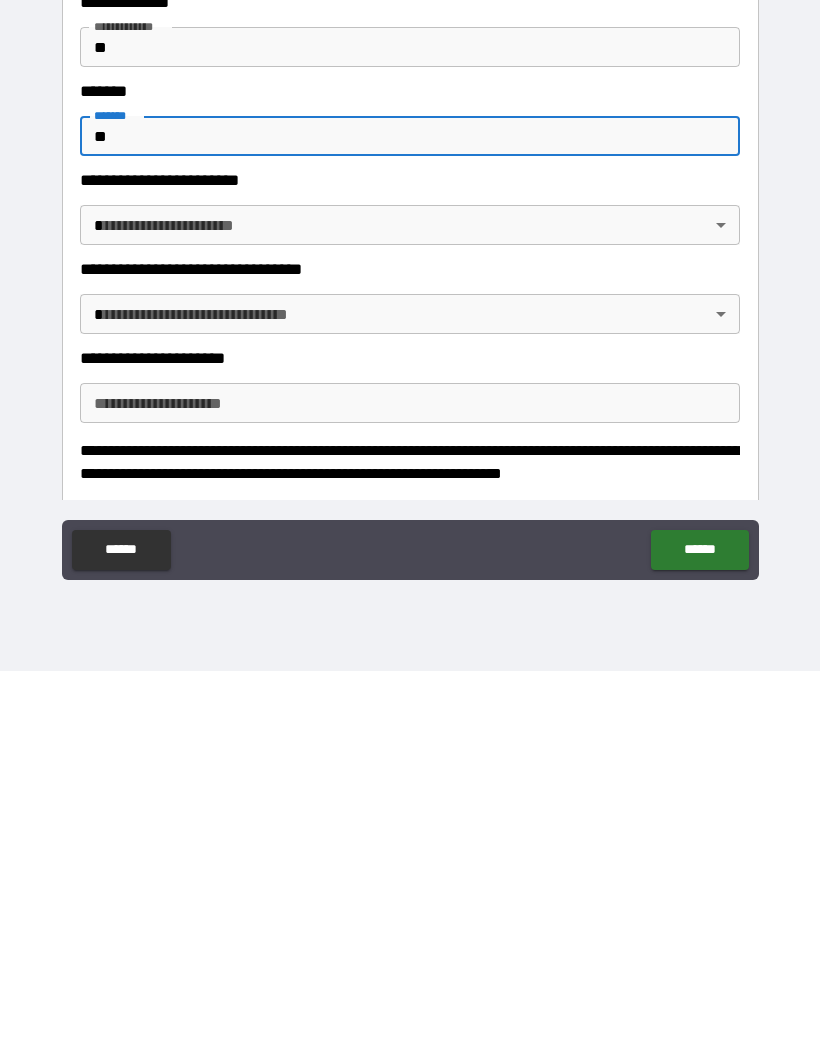 type on "**" 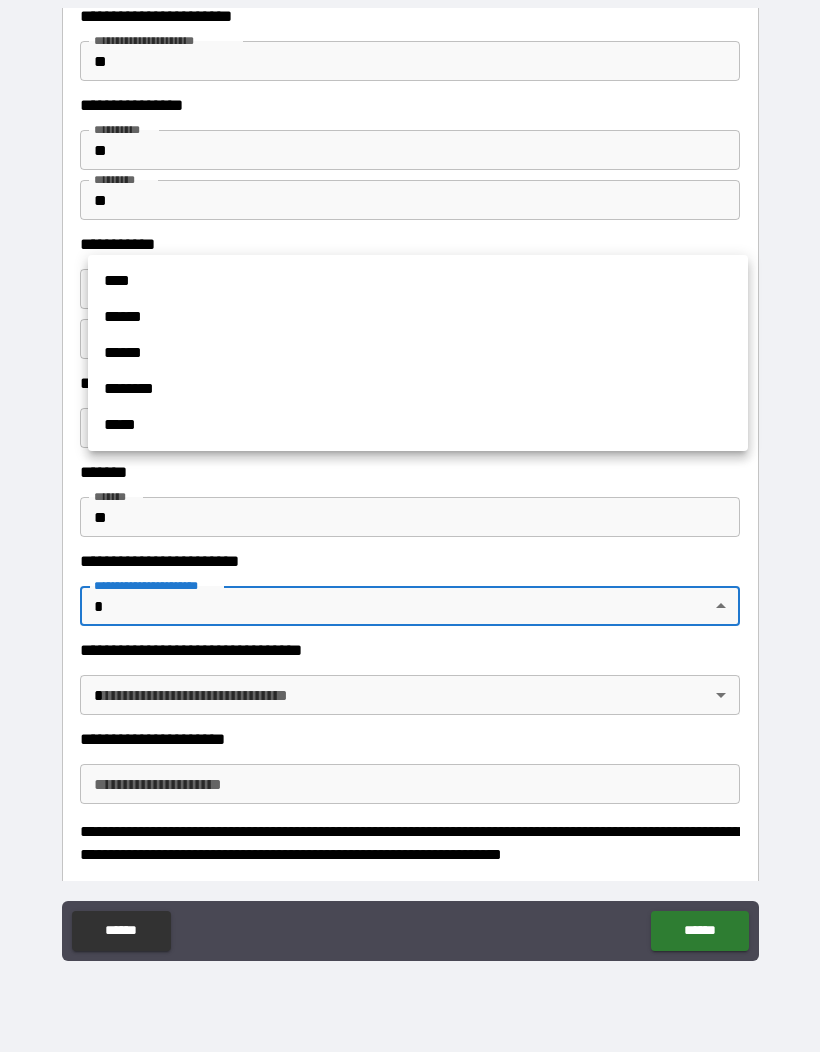 click on "****" at bounding box center (418, 281) 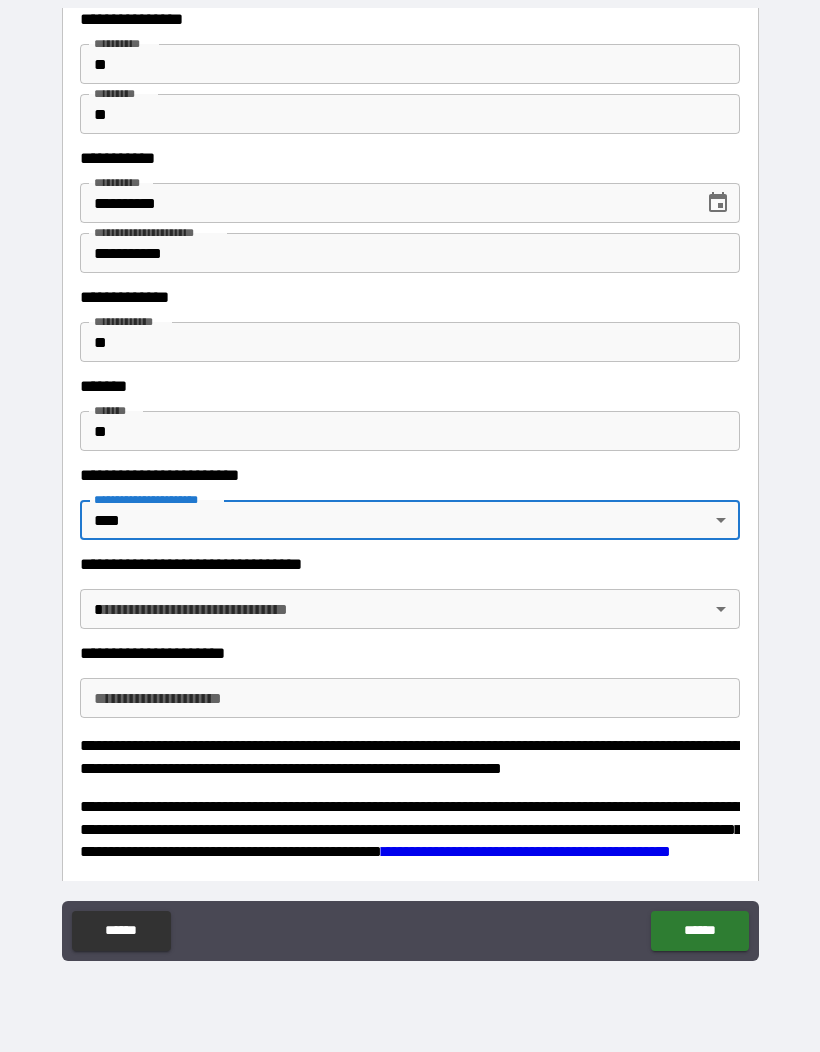 scroll, scrollTop: 1518, scrollLeft: 0, axis: vertical 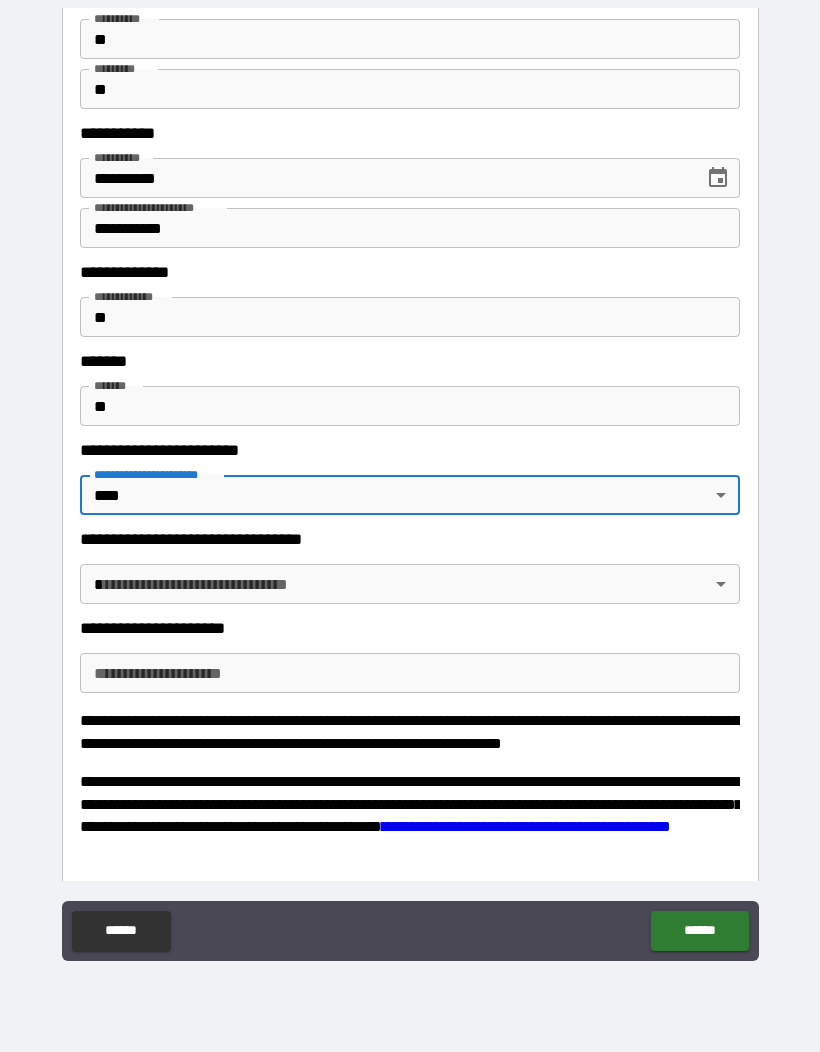 click on "**********" at bounding box center [410, 485] 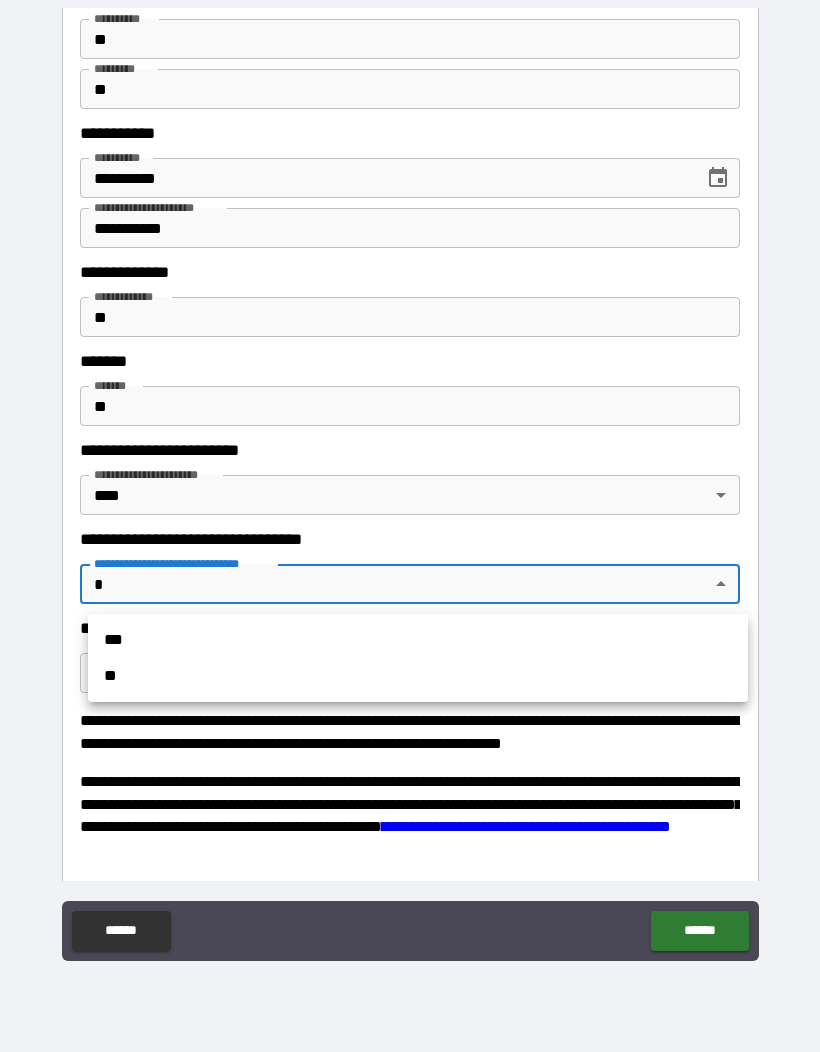 click on "***" at bounding box center (418, 640) 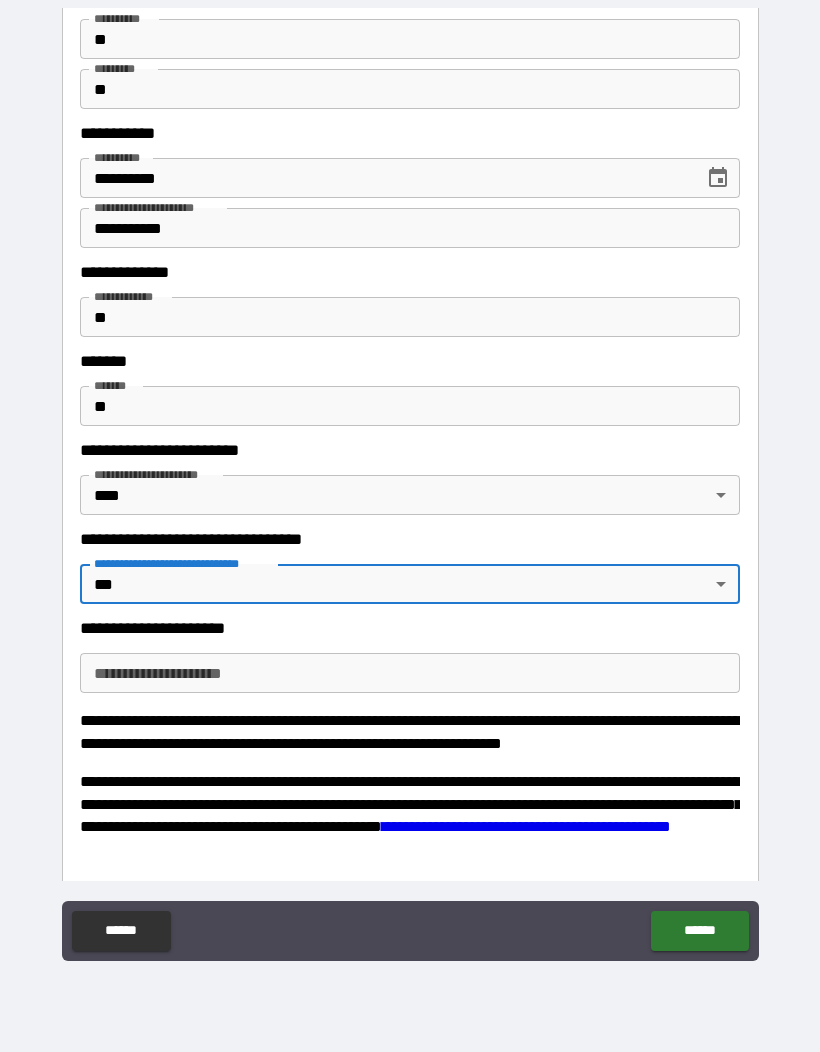 click on "**********" at bounding box center [410, 485] 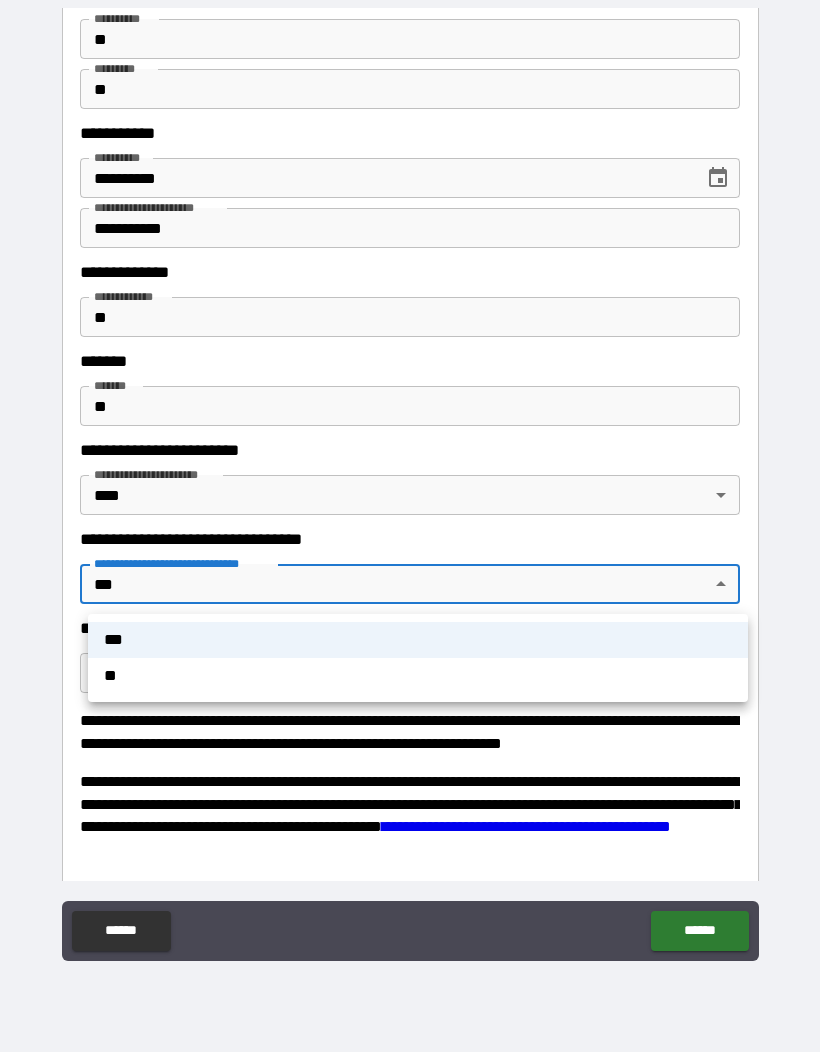 click on "**" at bounding box center [418, 676] 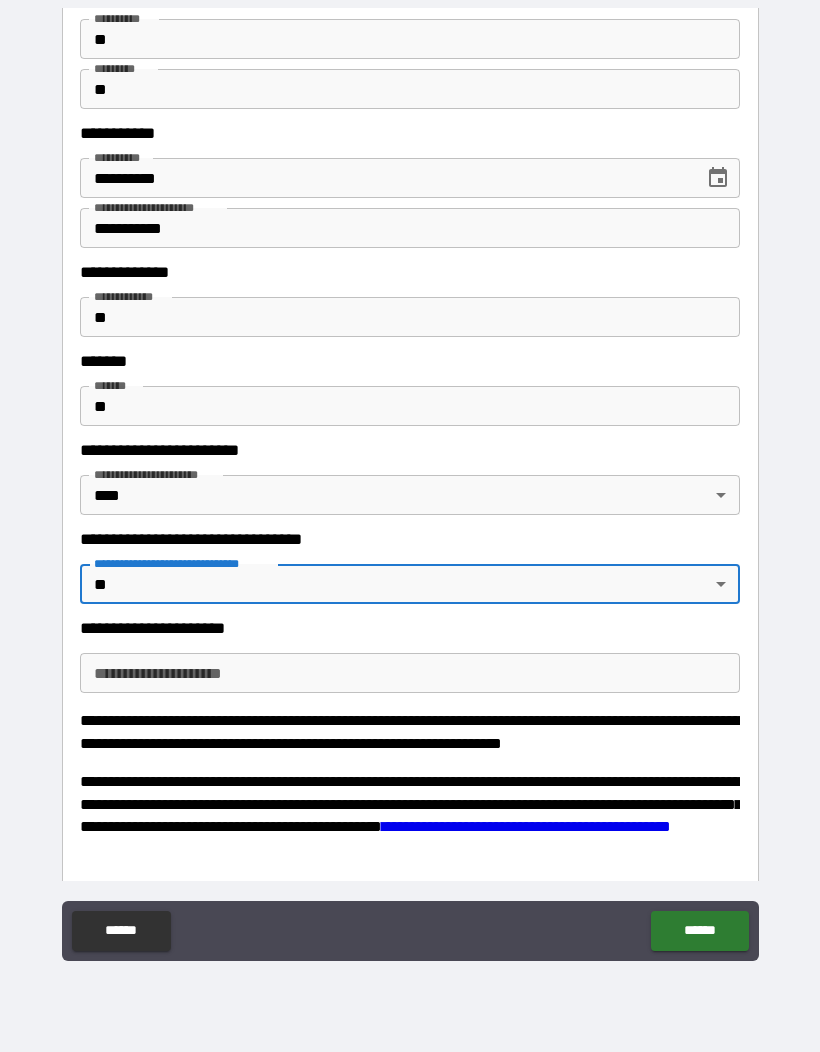 click on "**********" at bounding box center [410, 673] 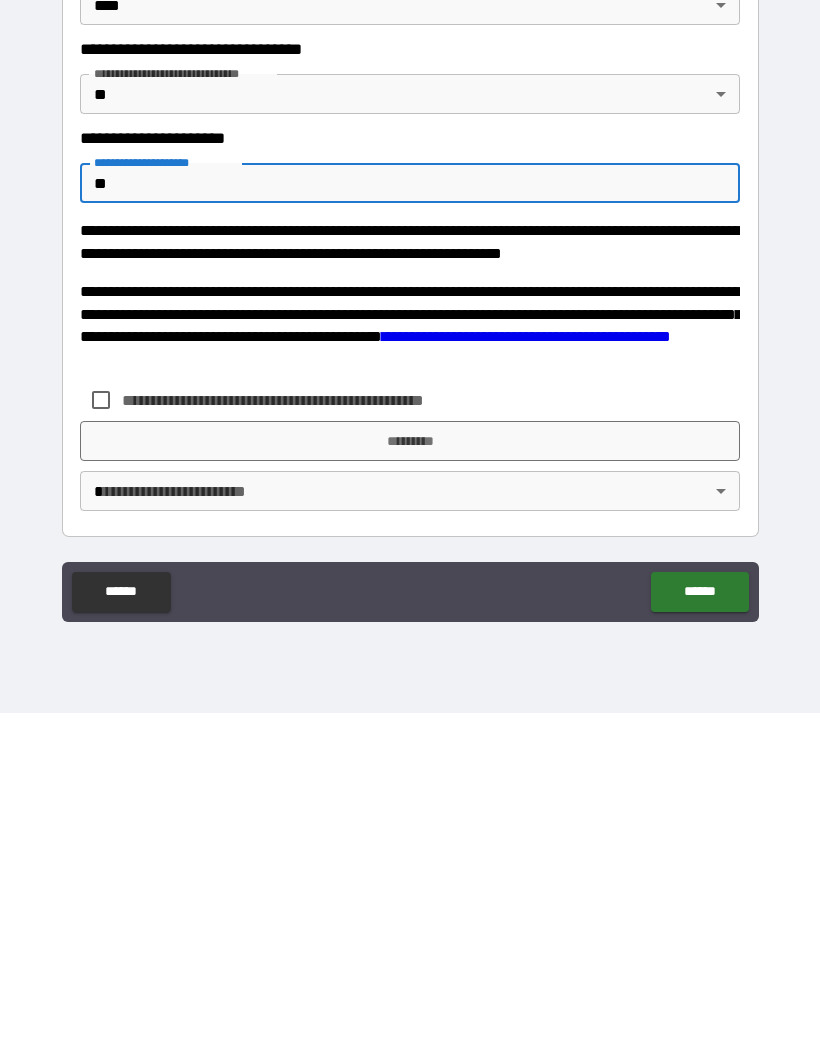 scroll, scrollTop: 1669, scrollLeft: 0, axis: vertical 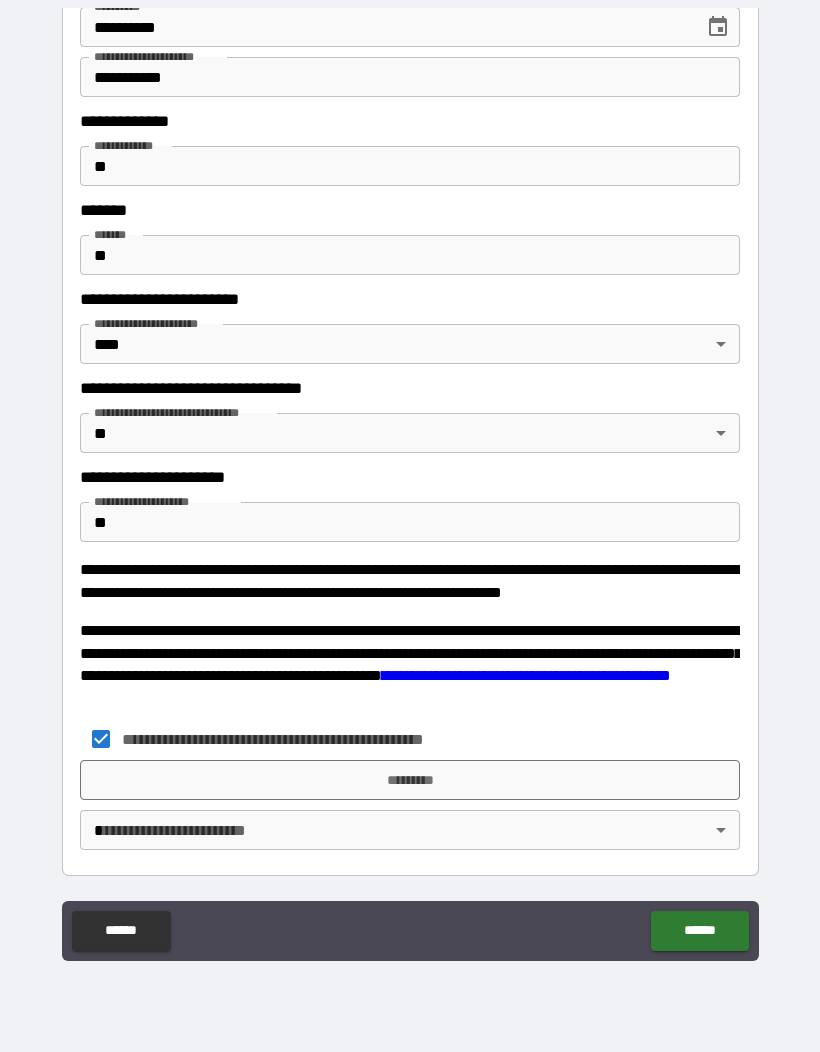 click on "**********" at bounding box center (410, 485) 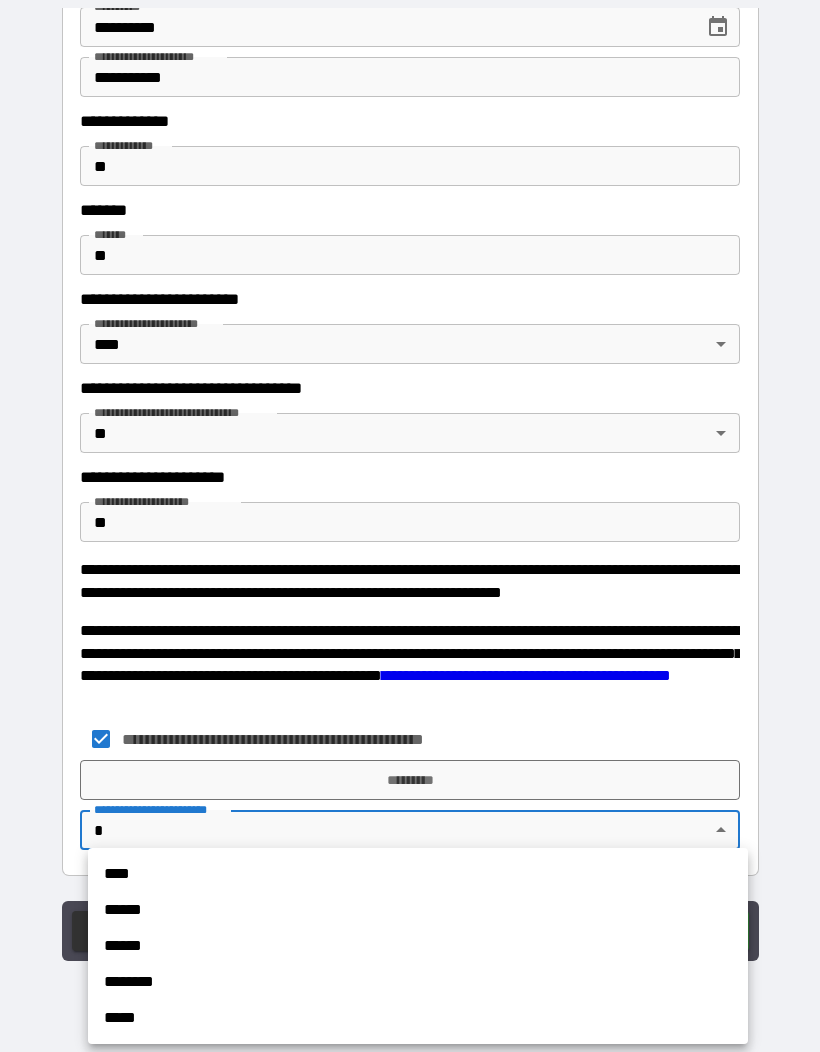 click on "****" at bounding box center (418, 874) 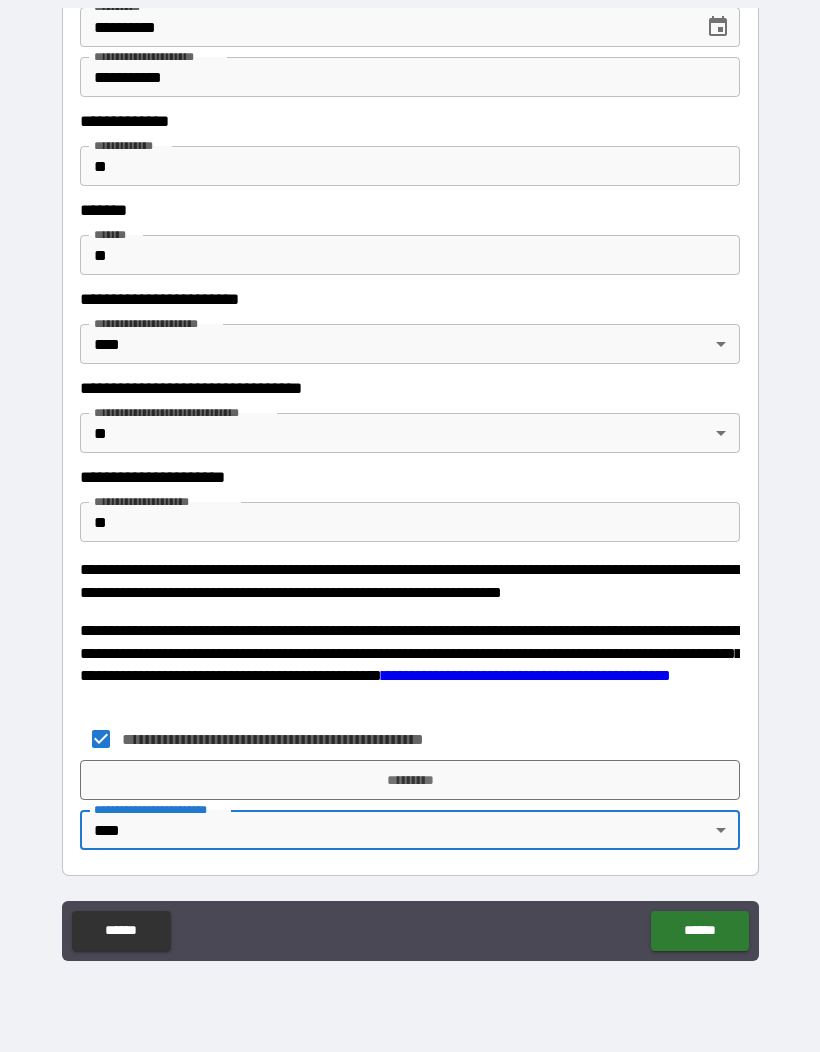 click on "*********" at bounding box center [410, 780] 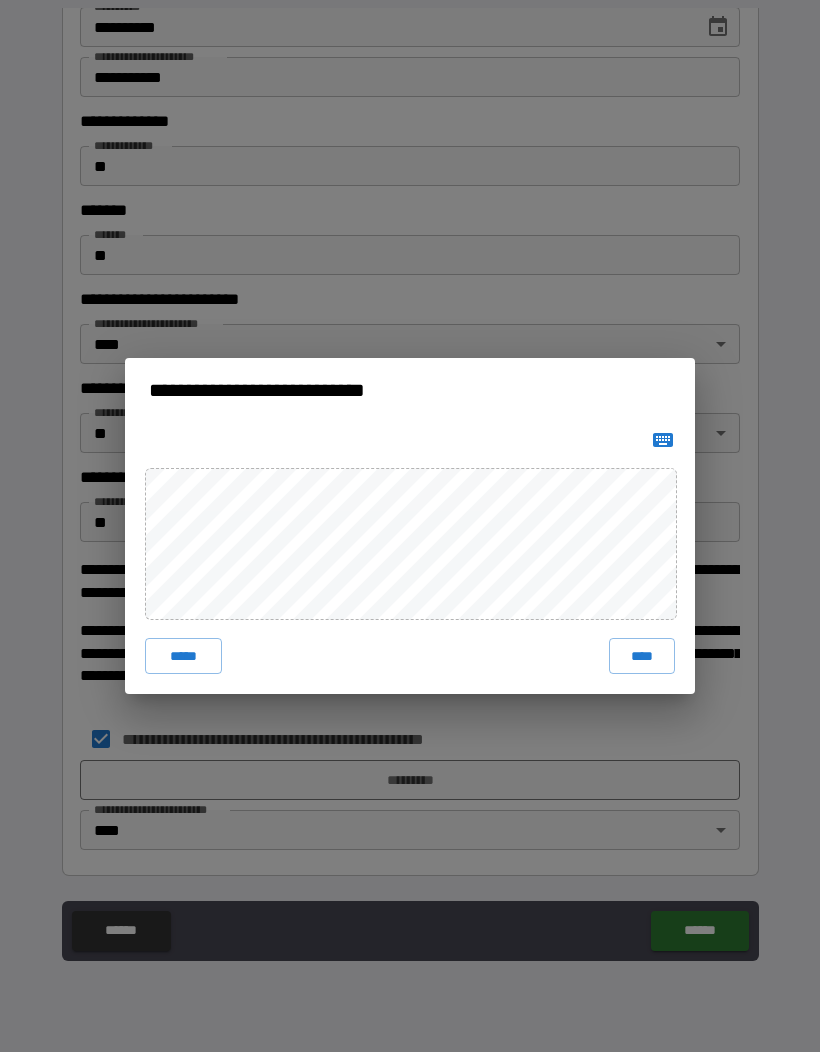 click on "****" at bounding box center (642, 656) 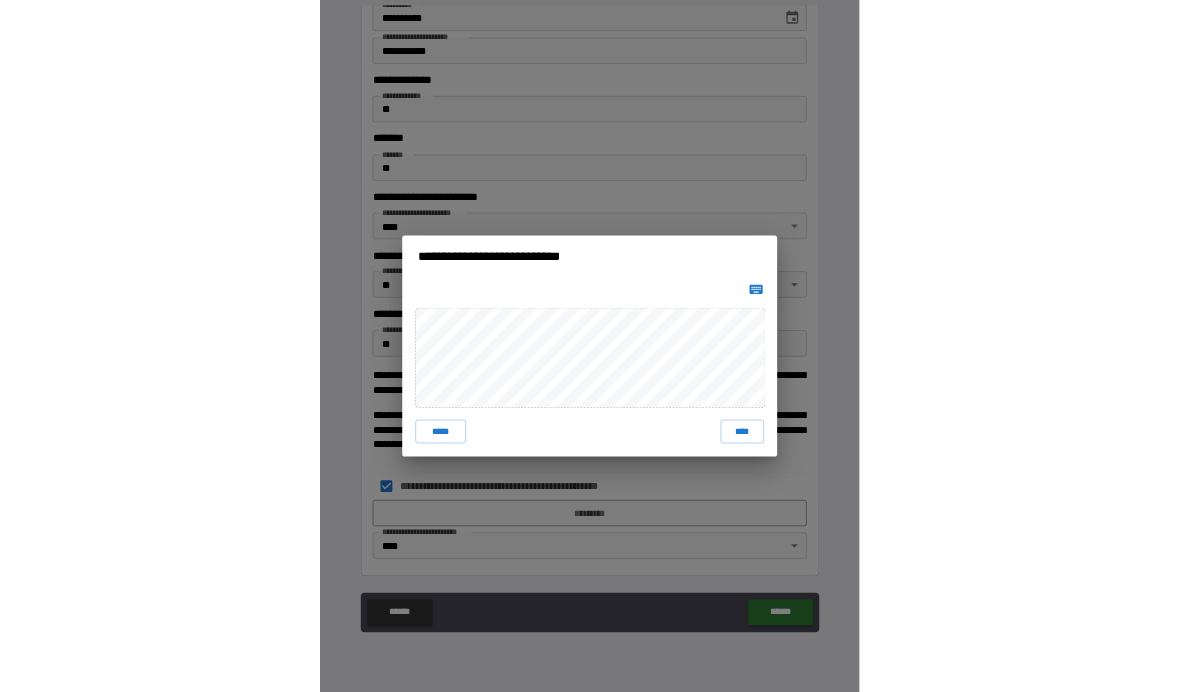 scroll, scrollTop: 1659, scrollLeft: 0, axis: vertical 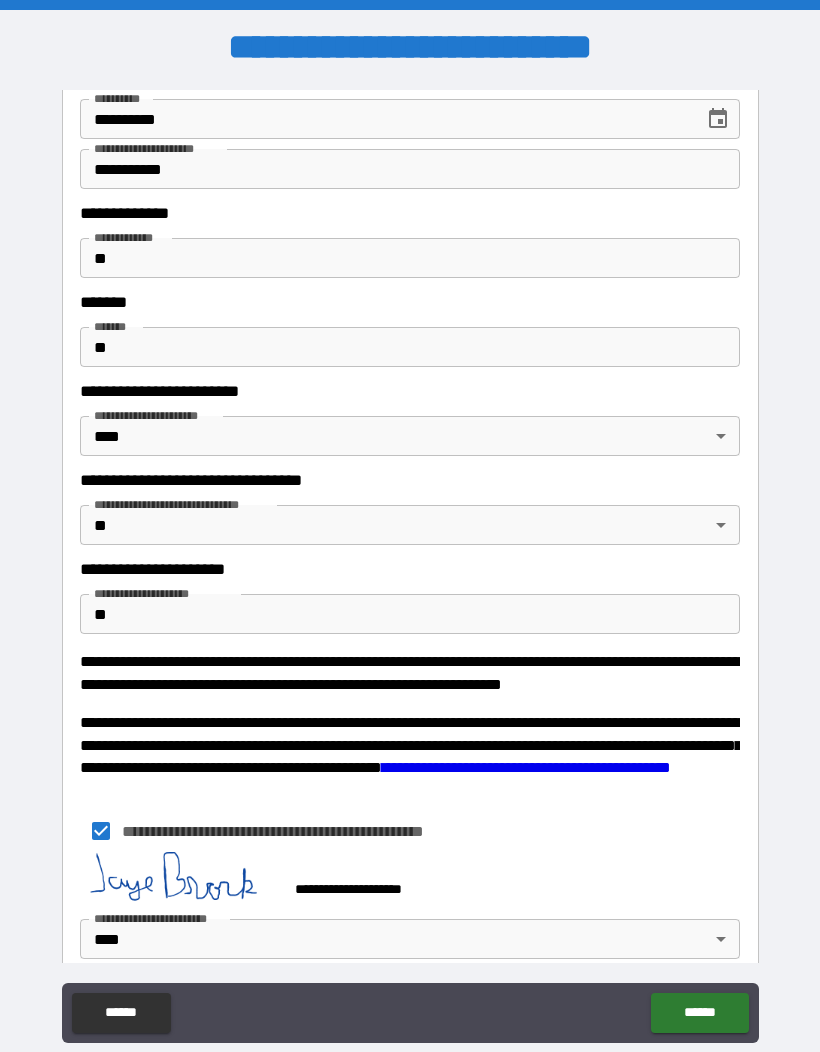 click on "******" at bounding box center (699, 1013) 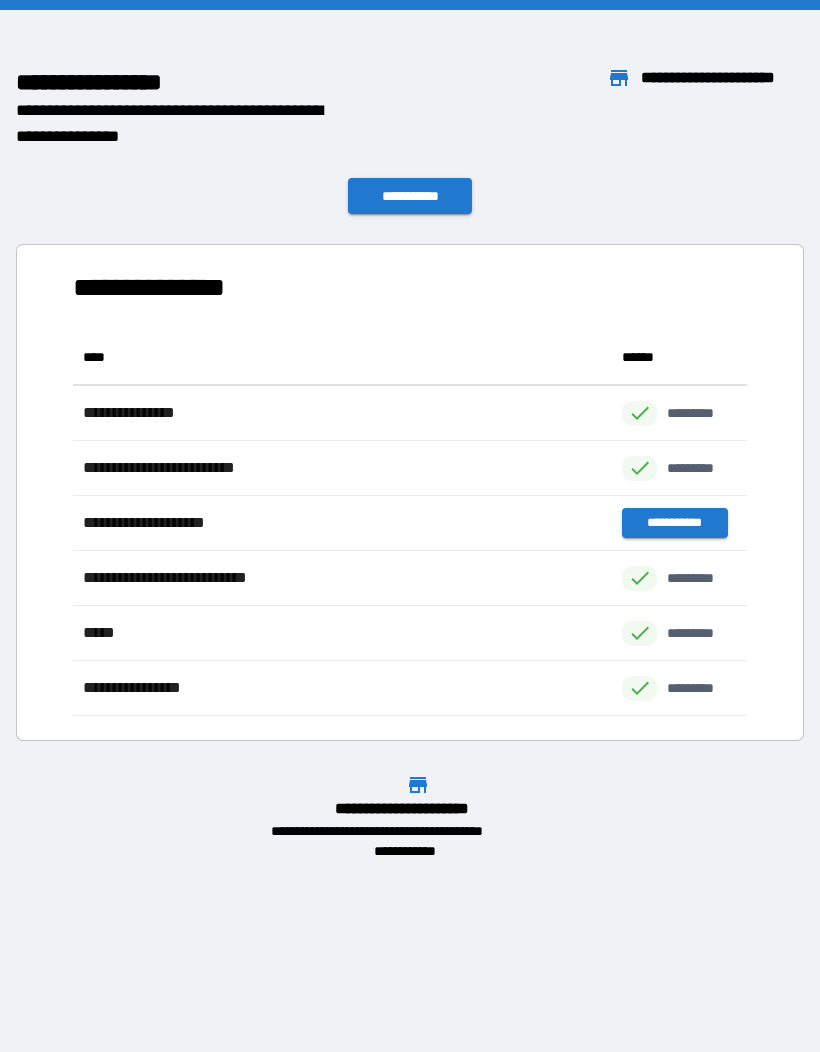 scroll, scrollTop: 386, scrollLeft: 674, axis: both 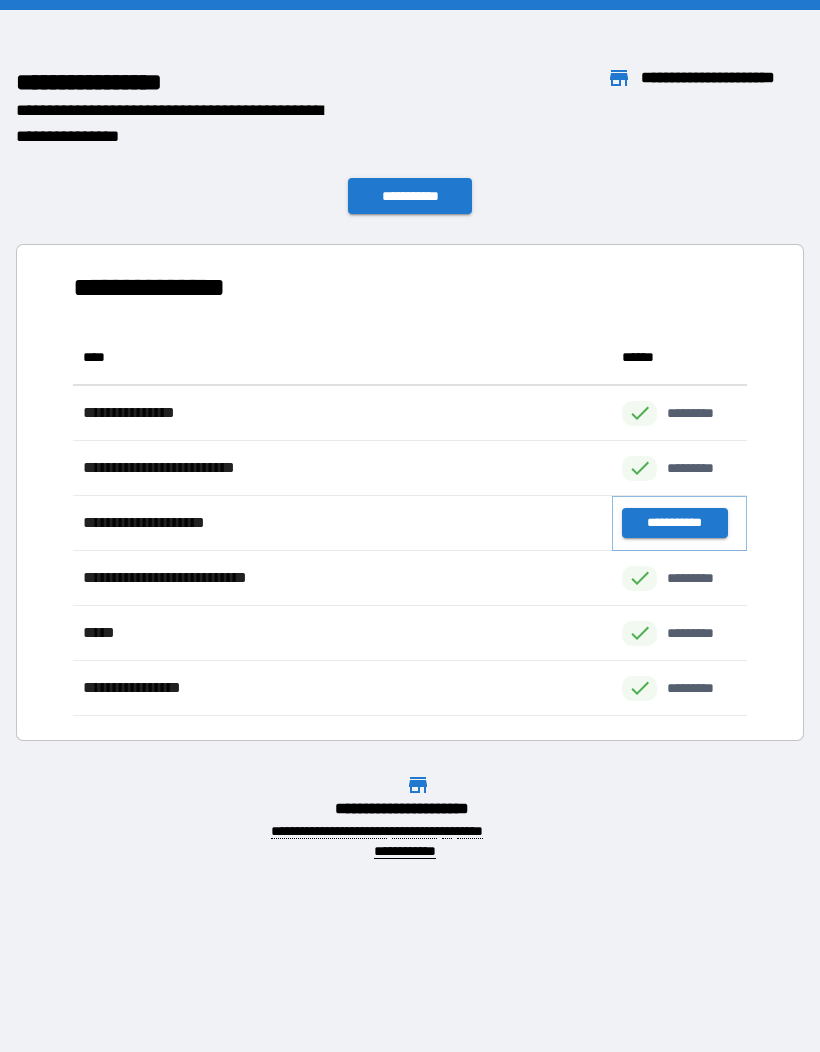 click on "**********" at bounding box center [674, 523] 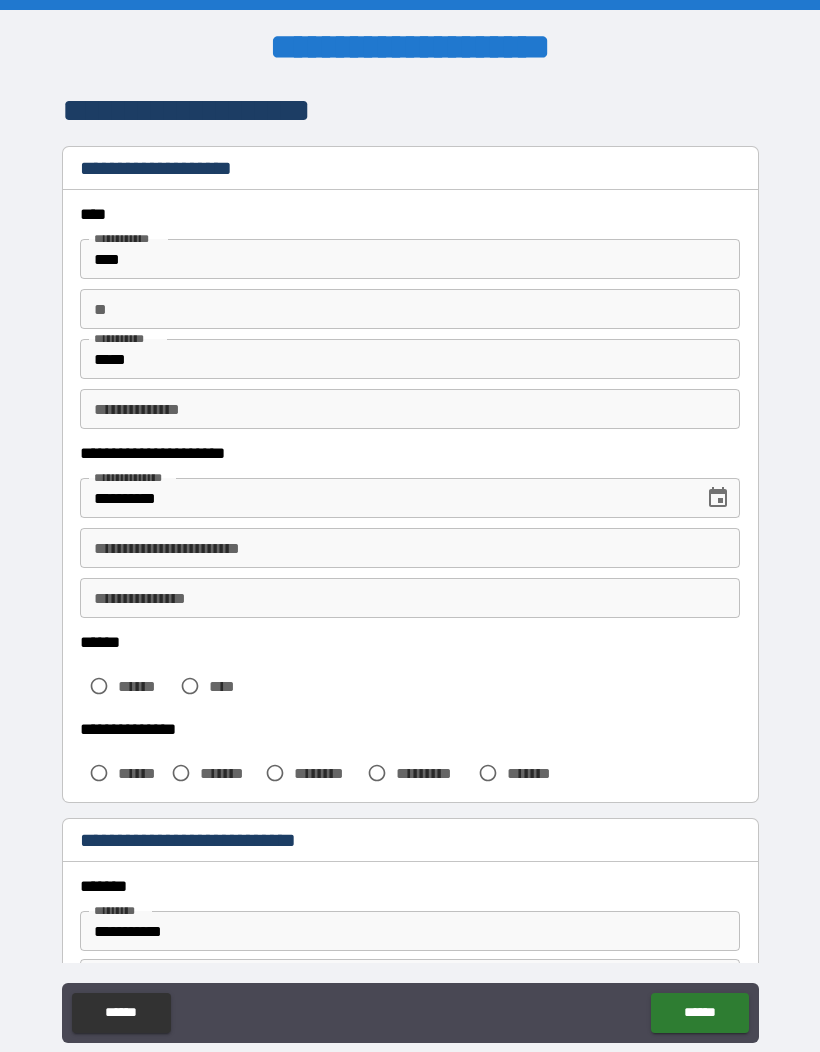 click on "**********" at bounding box center (410, 548) 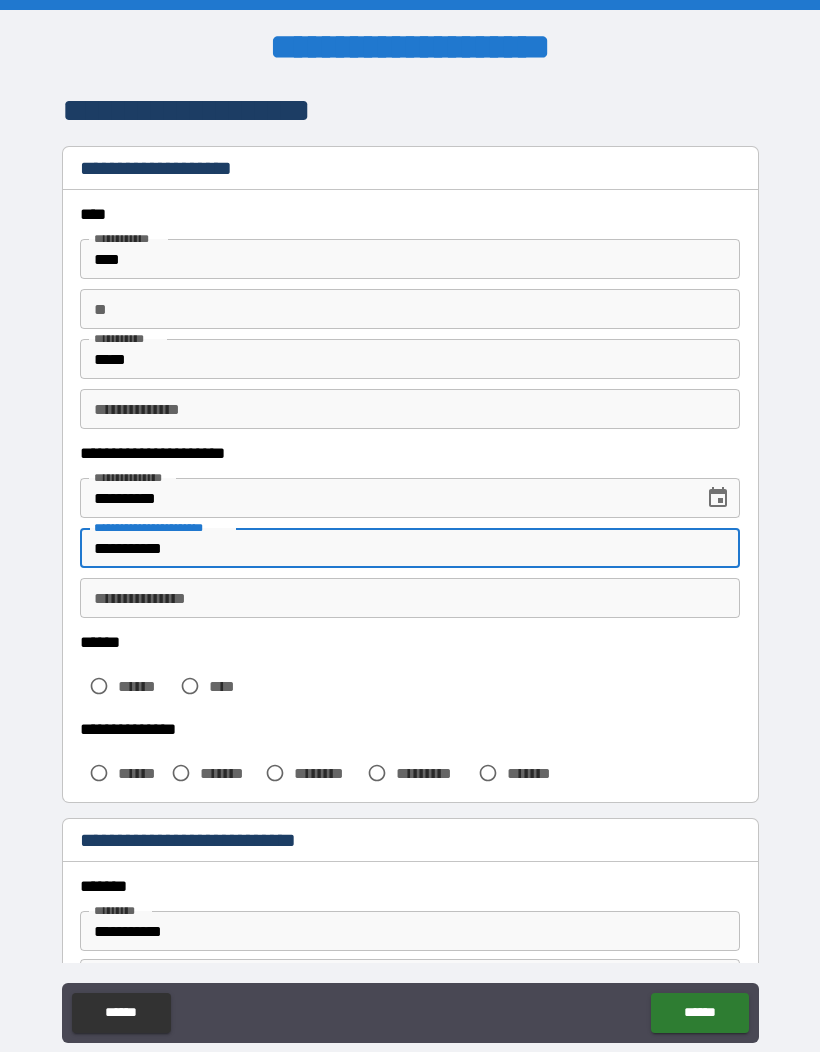 type on "**********" 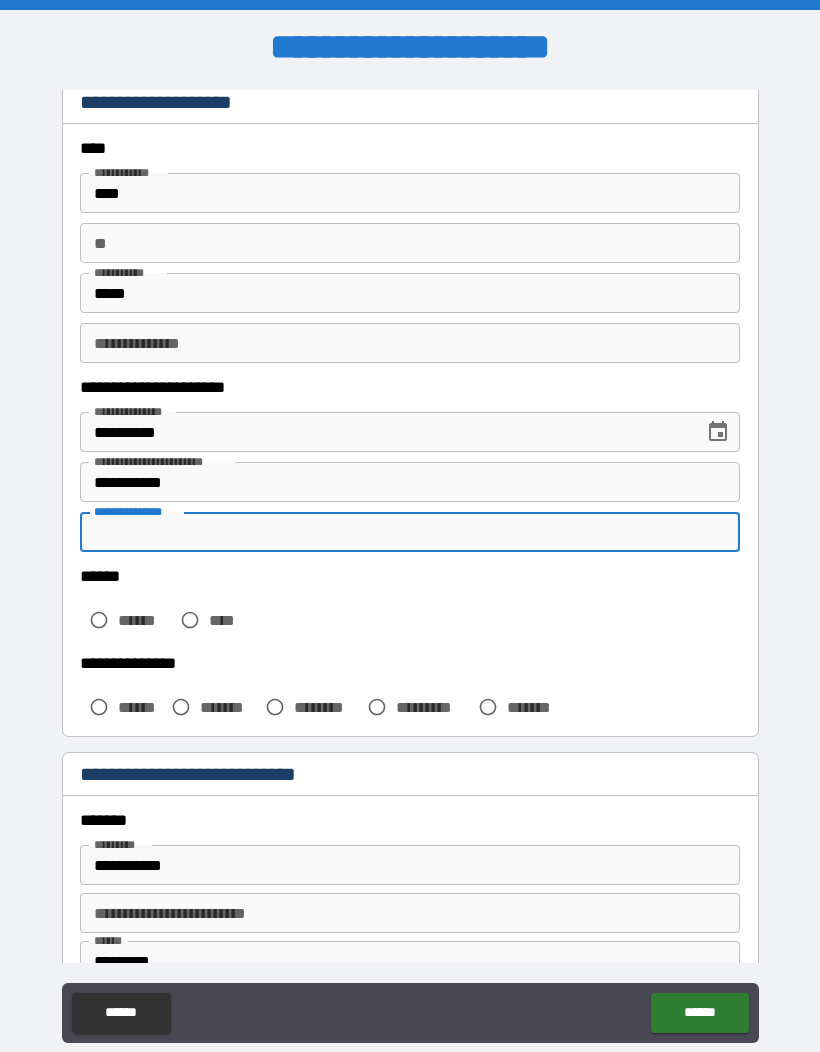 scroll, scrollTop: 69, scrollLeft: 0, axis: vertical 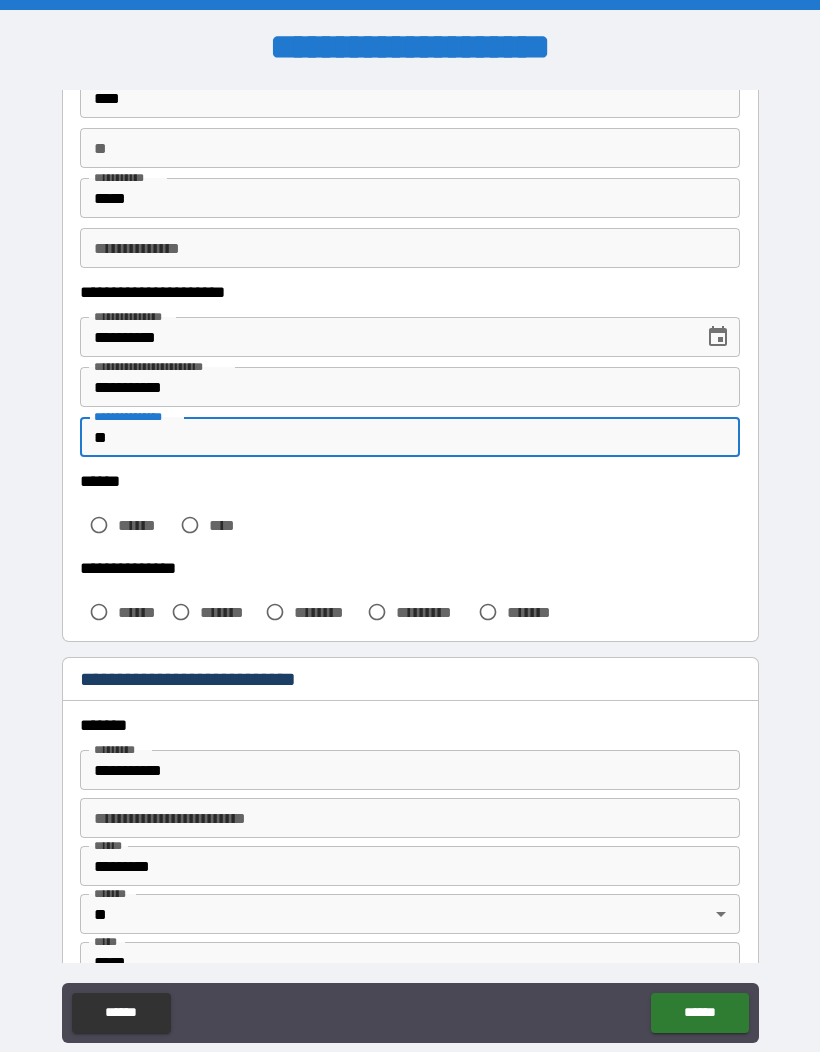 type on "**" 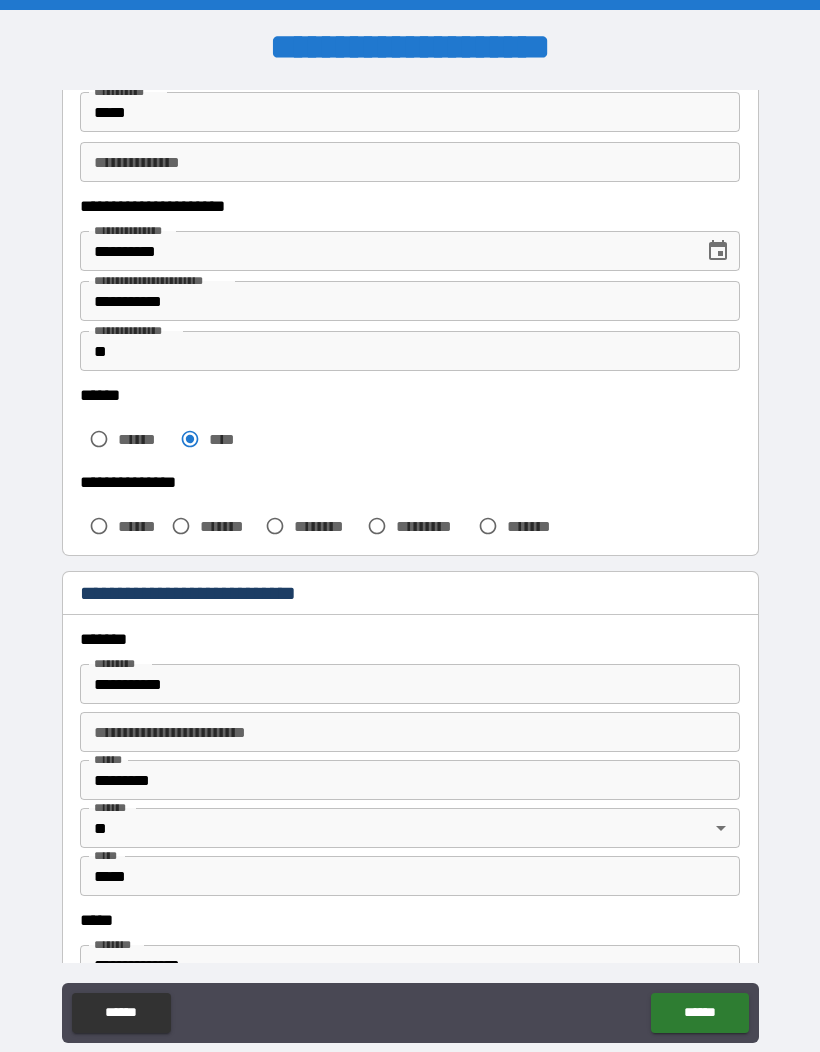 scroll, scrollTop: 251, scrollLeft: 0, axis: vertical 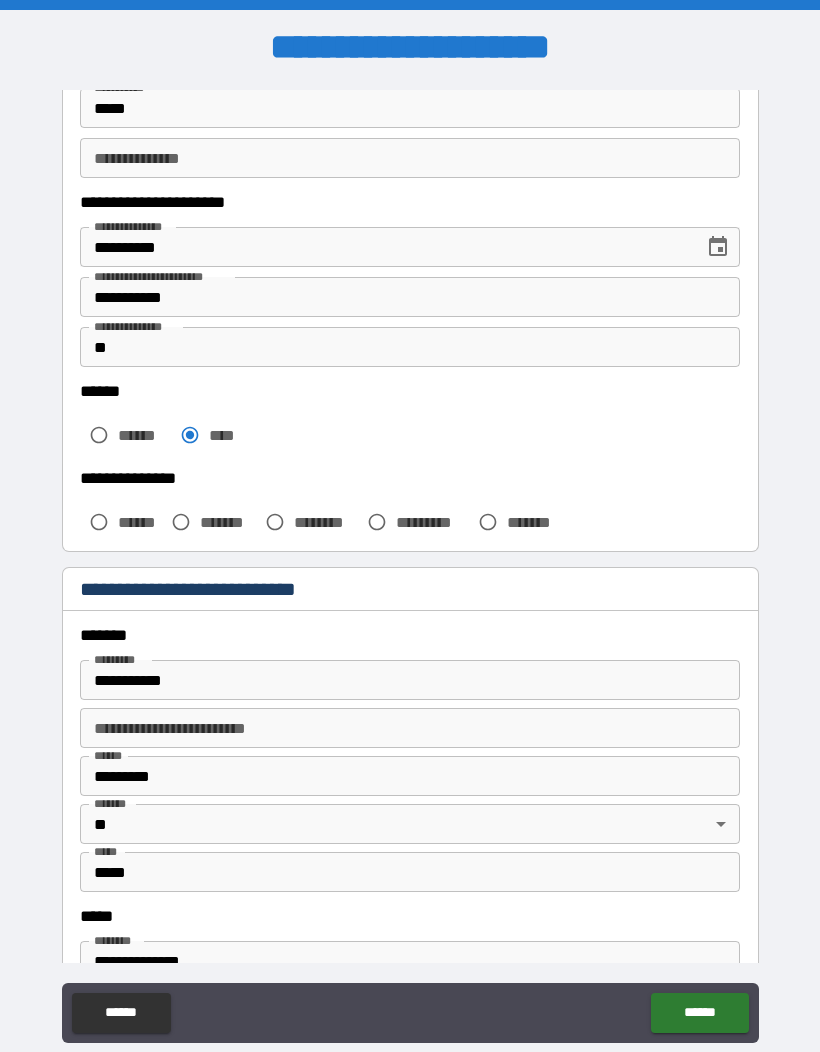 click on "**********" at bounding box center [410, 680] 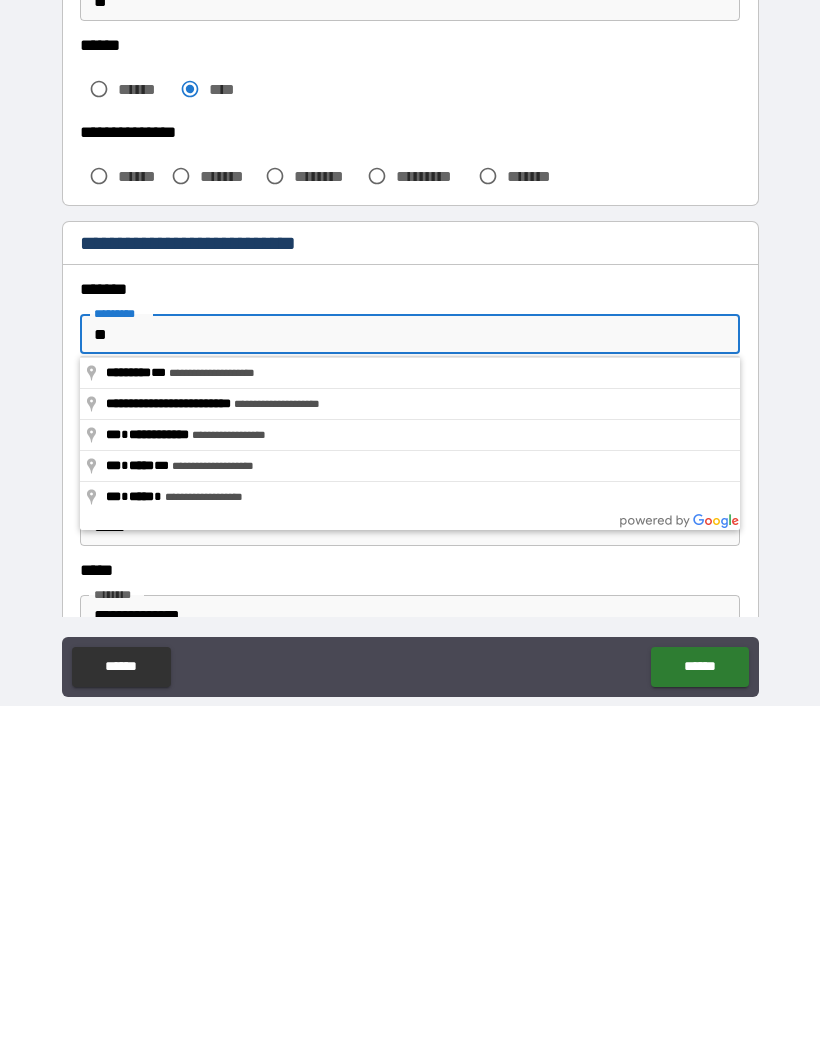 type on "*" 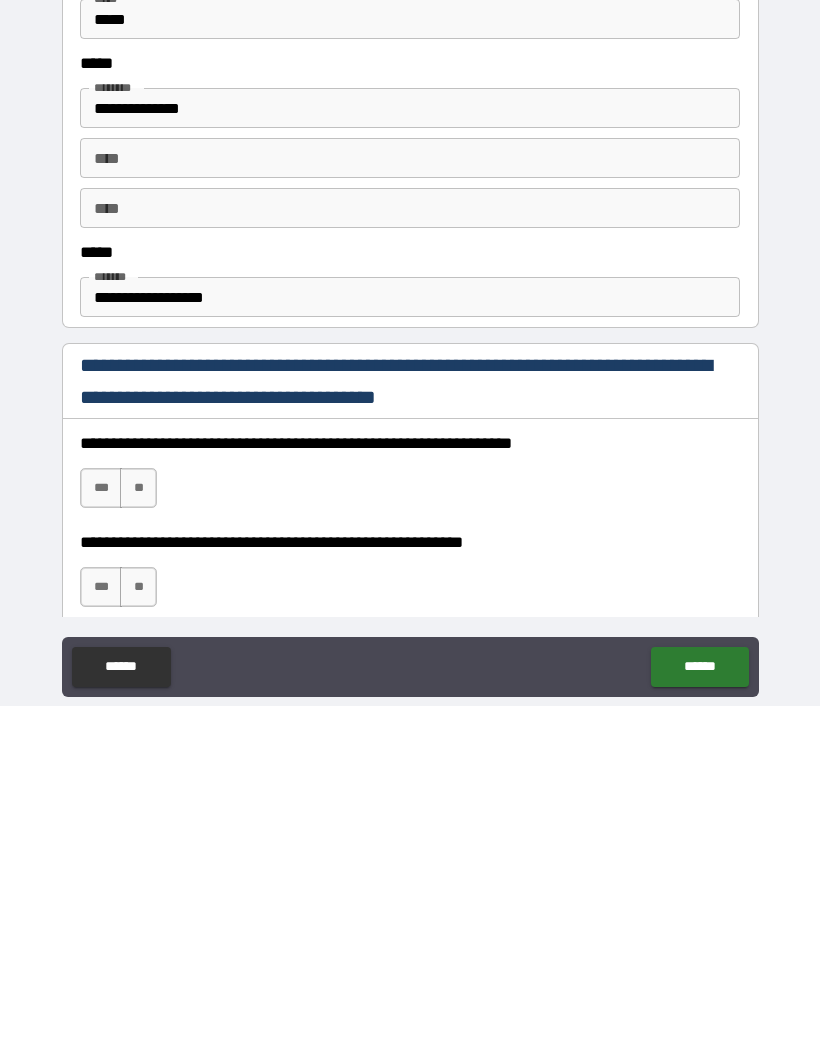 scroll, scrollTop: 753, scrollLeft: 0, axis: vertical 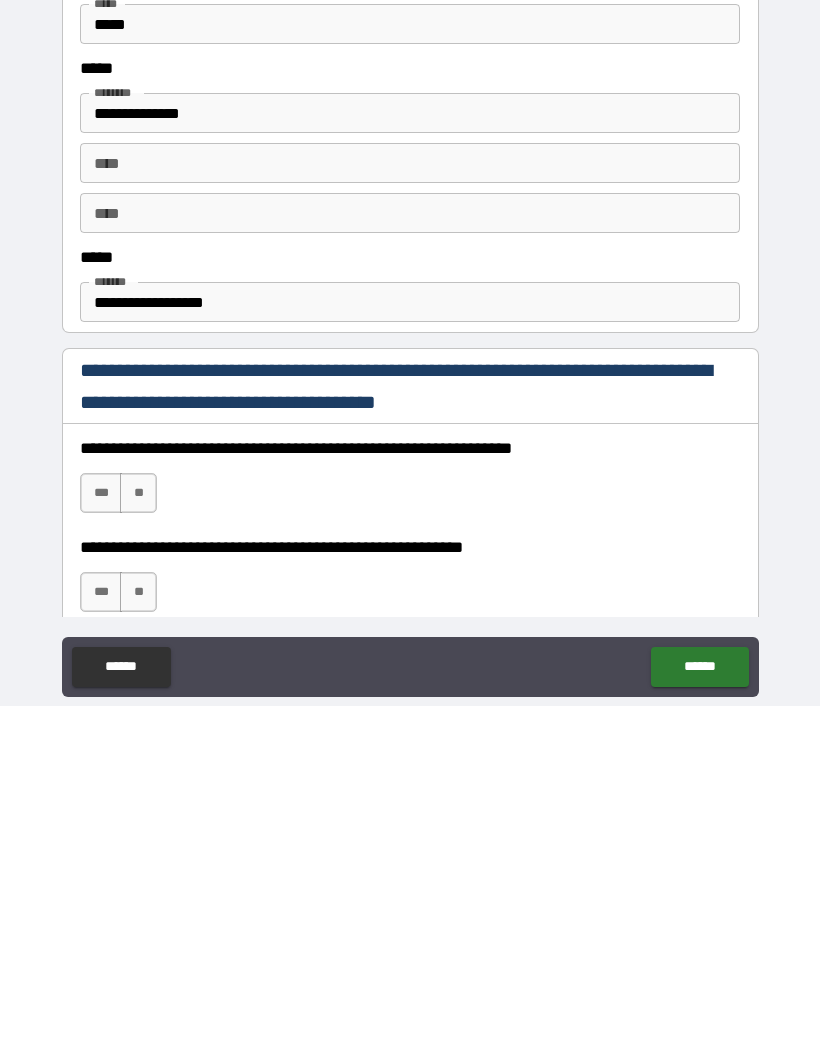 type 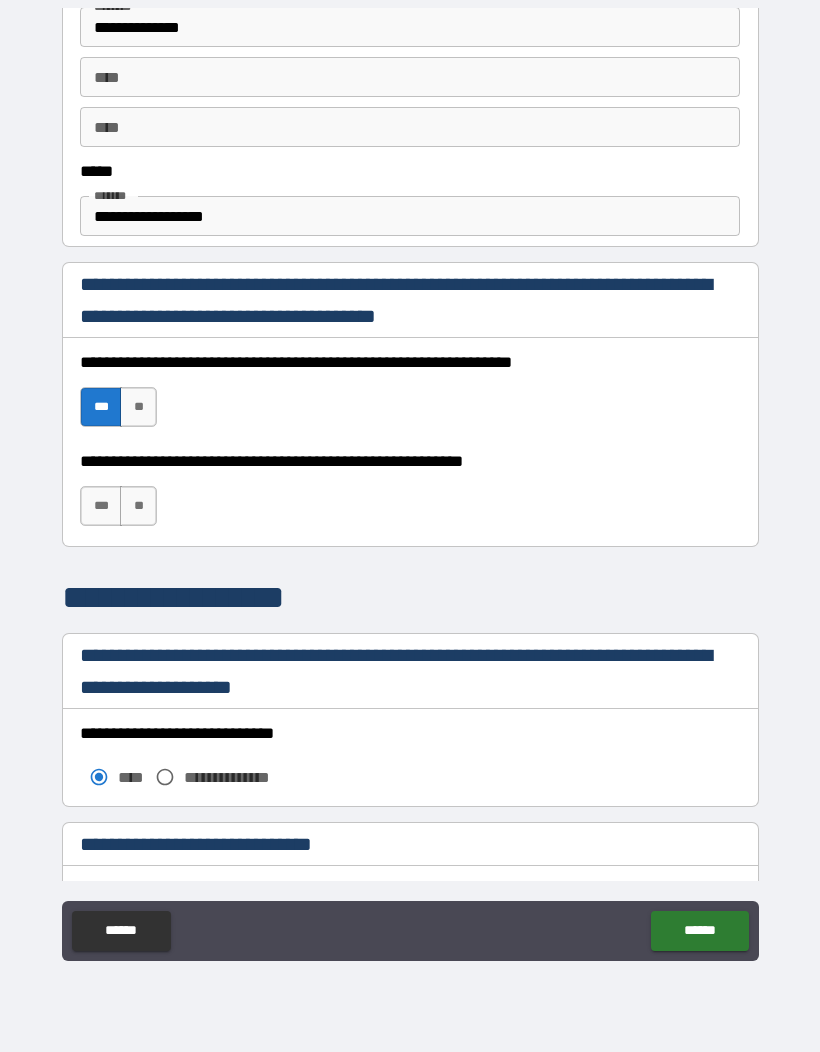 scroll, scrollTop: 1102, scrollLeft: 0, axis: vertical 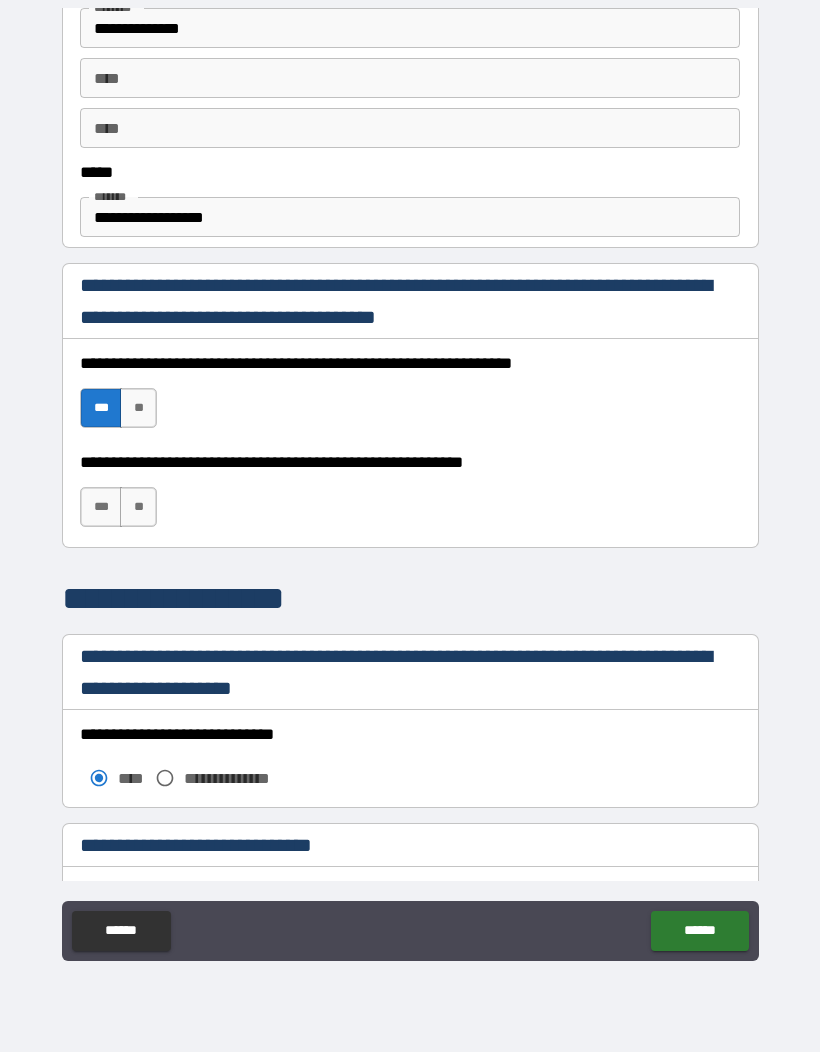 click on "***" at bounding box center (101, 507) 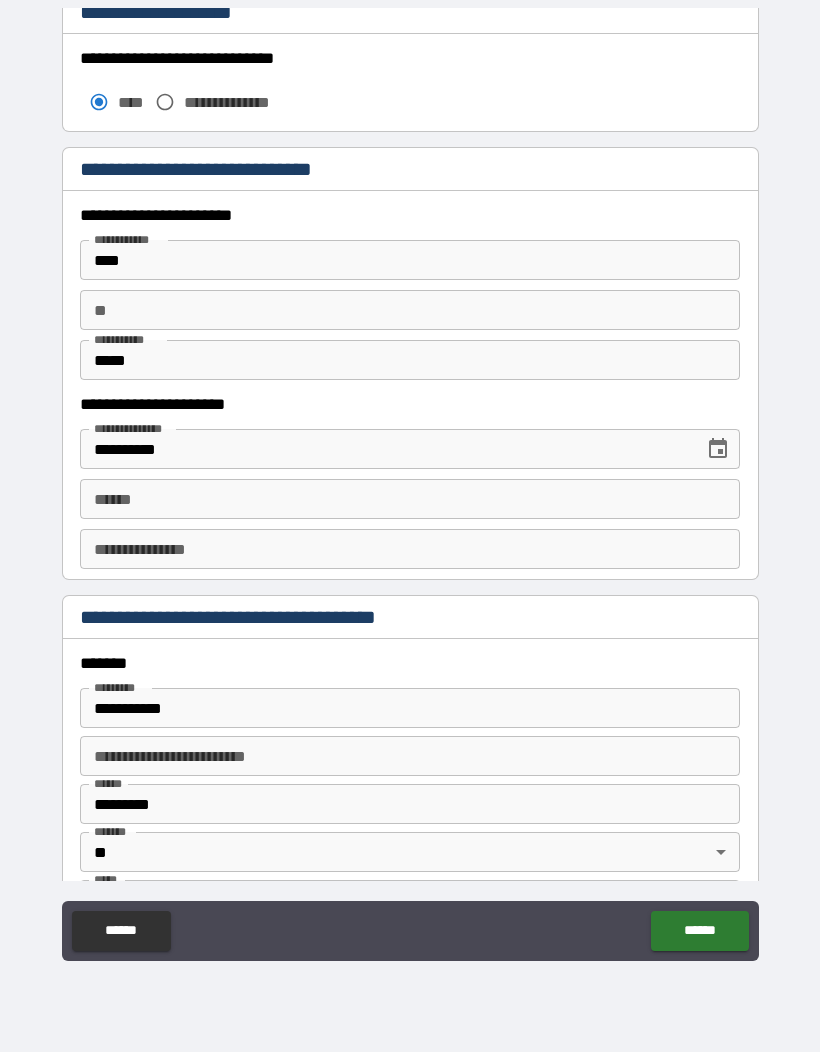scroll, scrollTop: 1785, scrollLeft: 0, axis: vertical 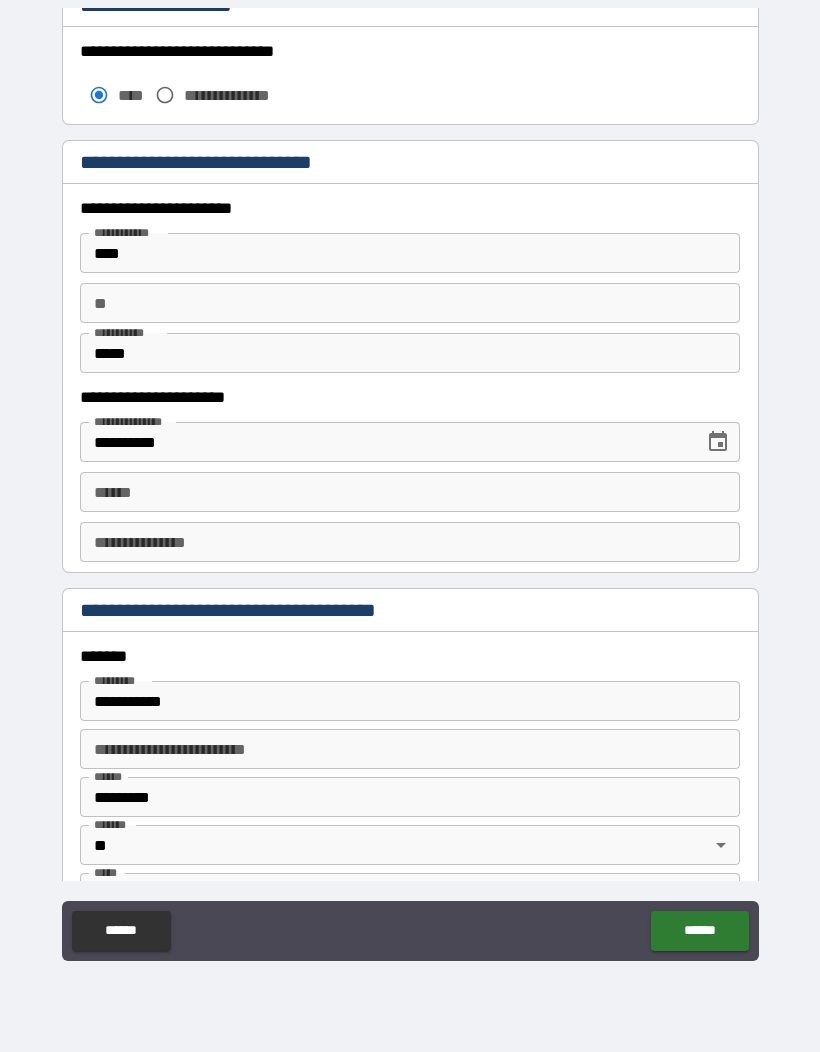 click on "****   * ****   *" at bounding box center [410, 492] 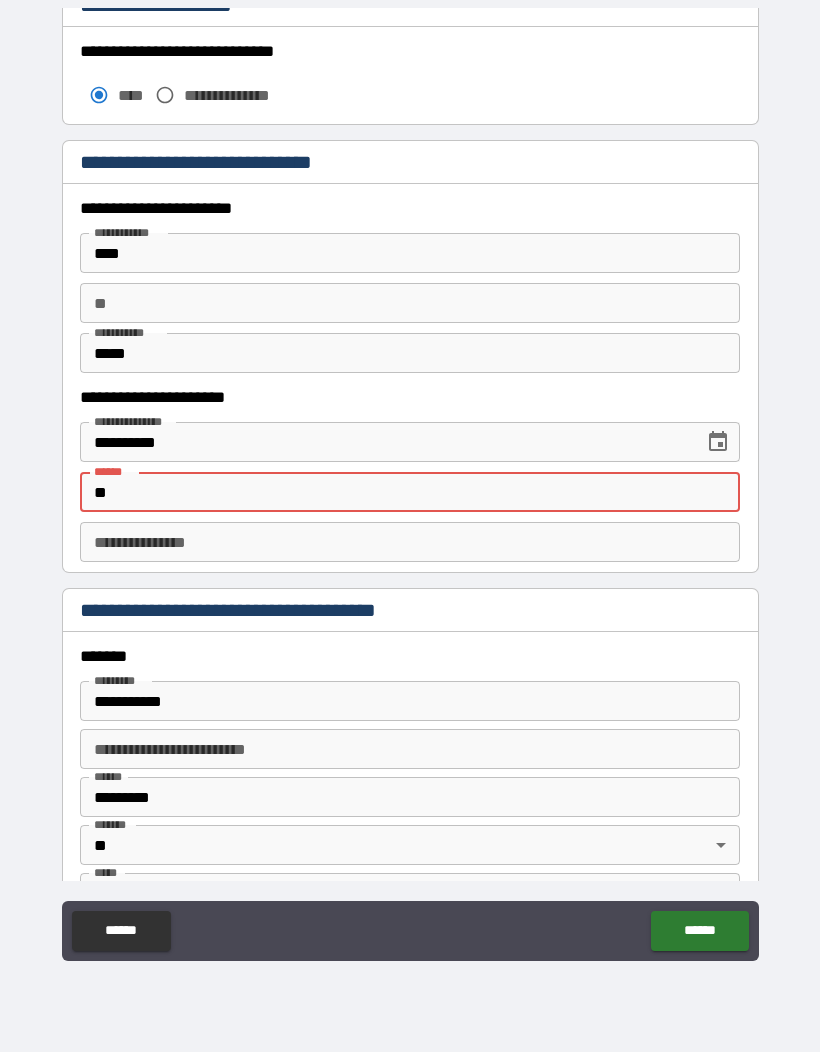 type on "*" 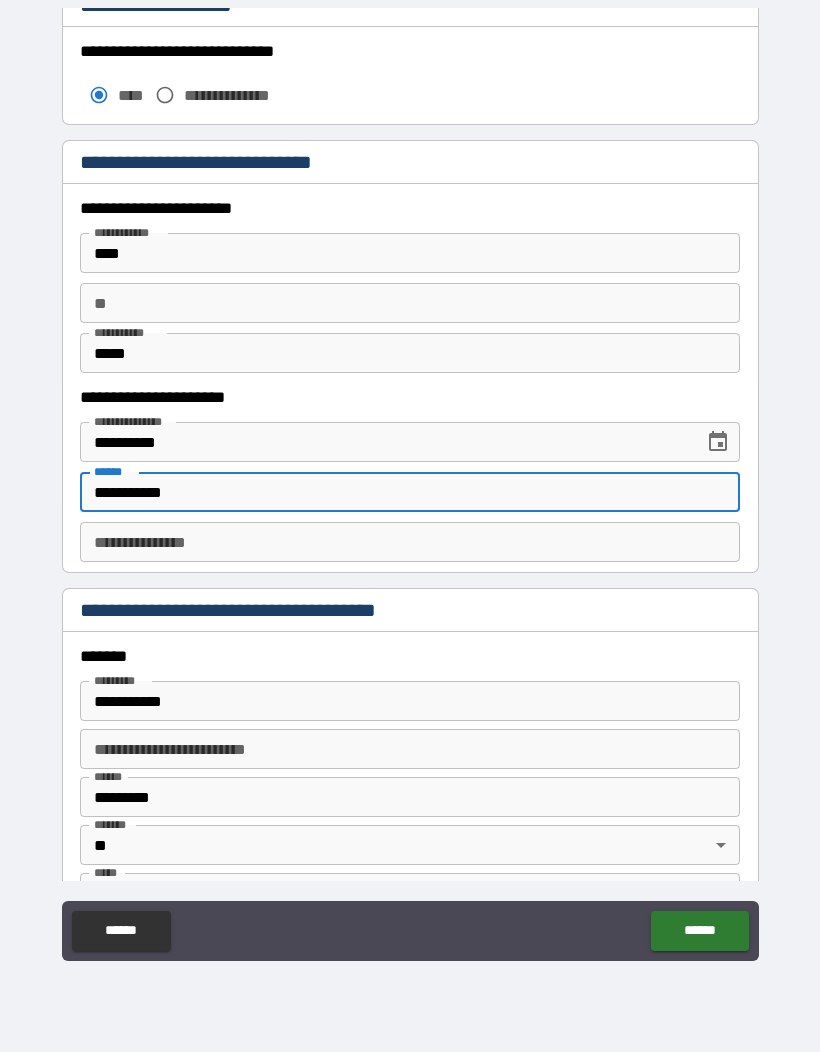 type on "**********" 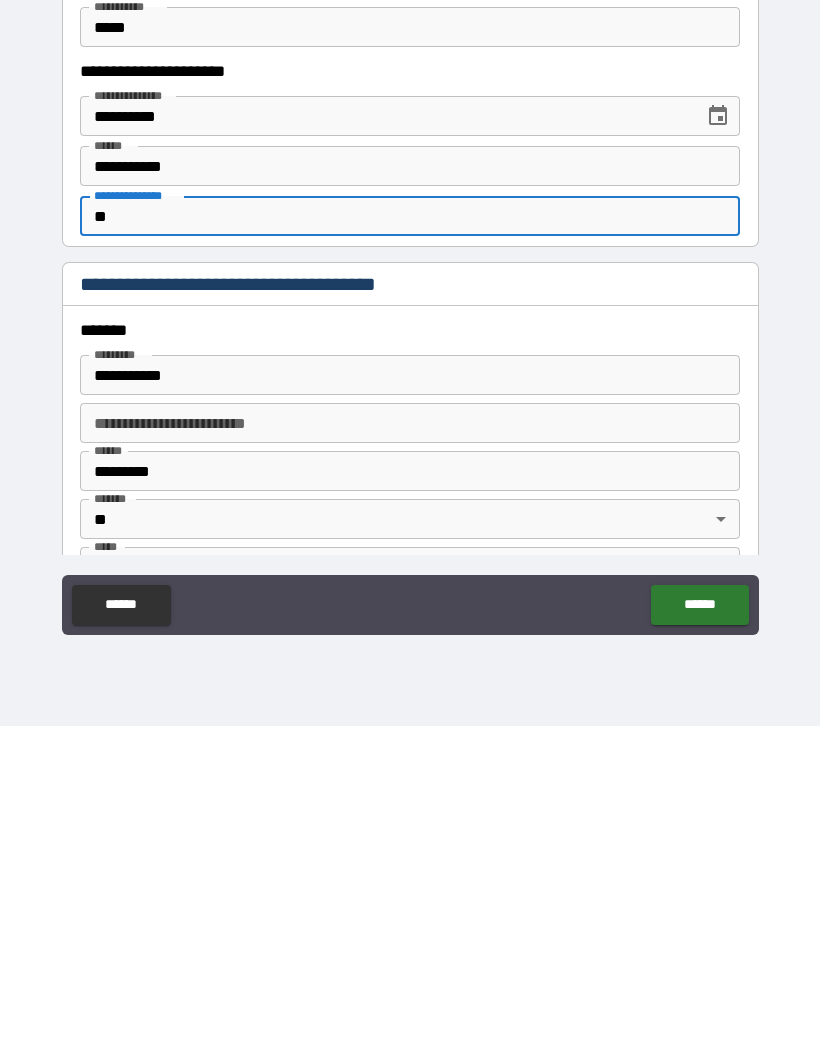 type on "**" 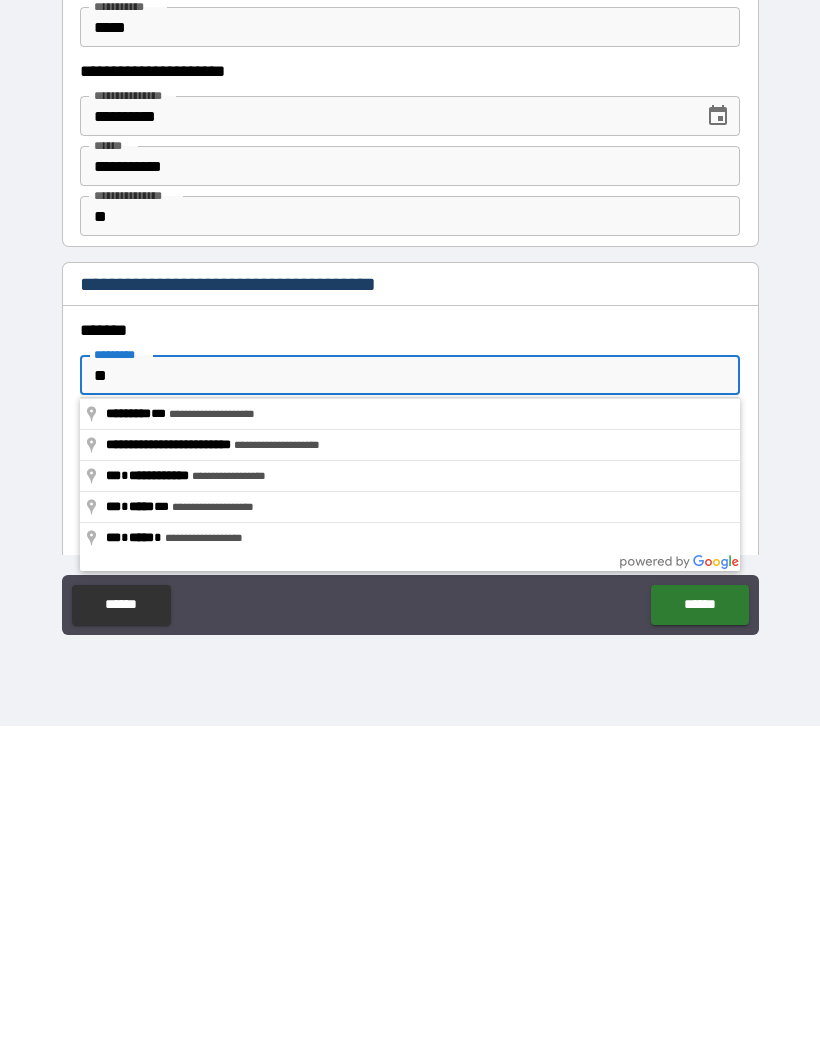 type on "*" 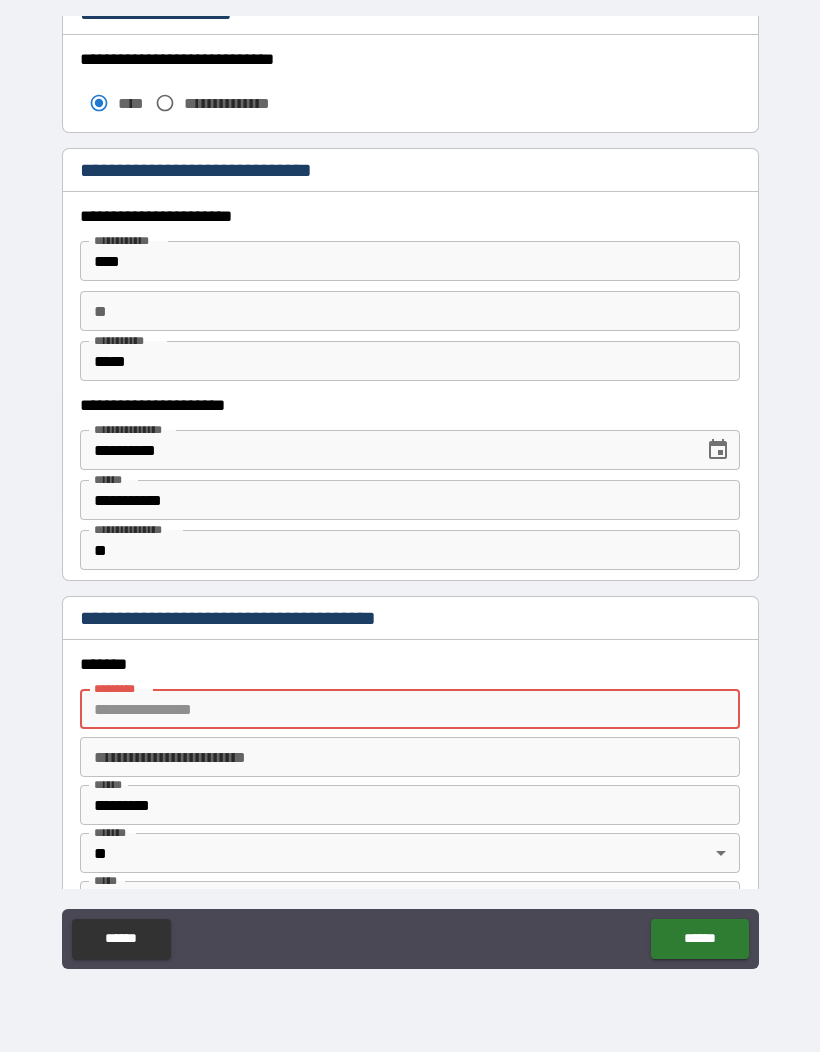 scroll, scrollTop: 0, scrollLeft: 0, axis: both 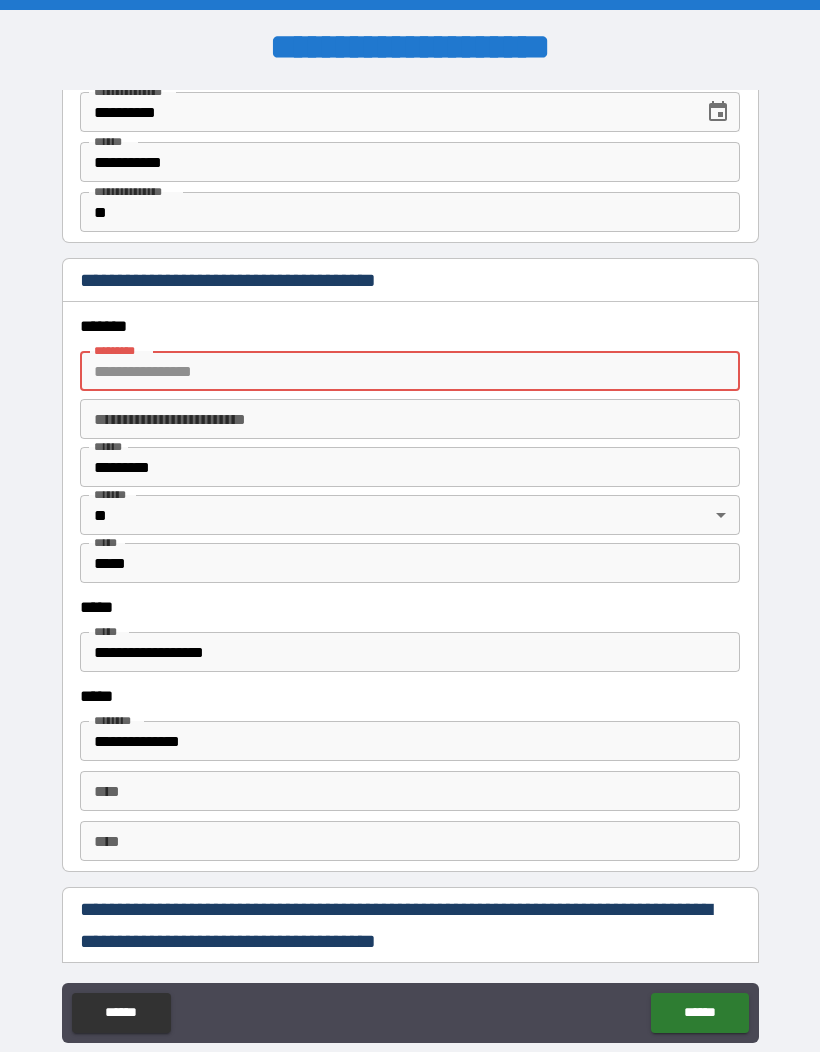 click on "*******   *" at bounding box center [410, 371] 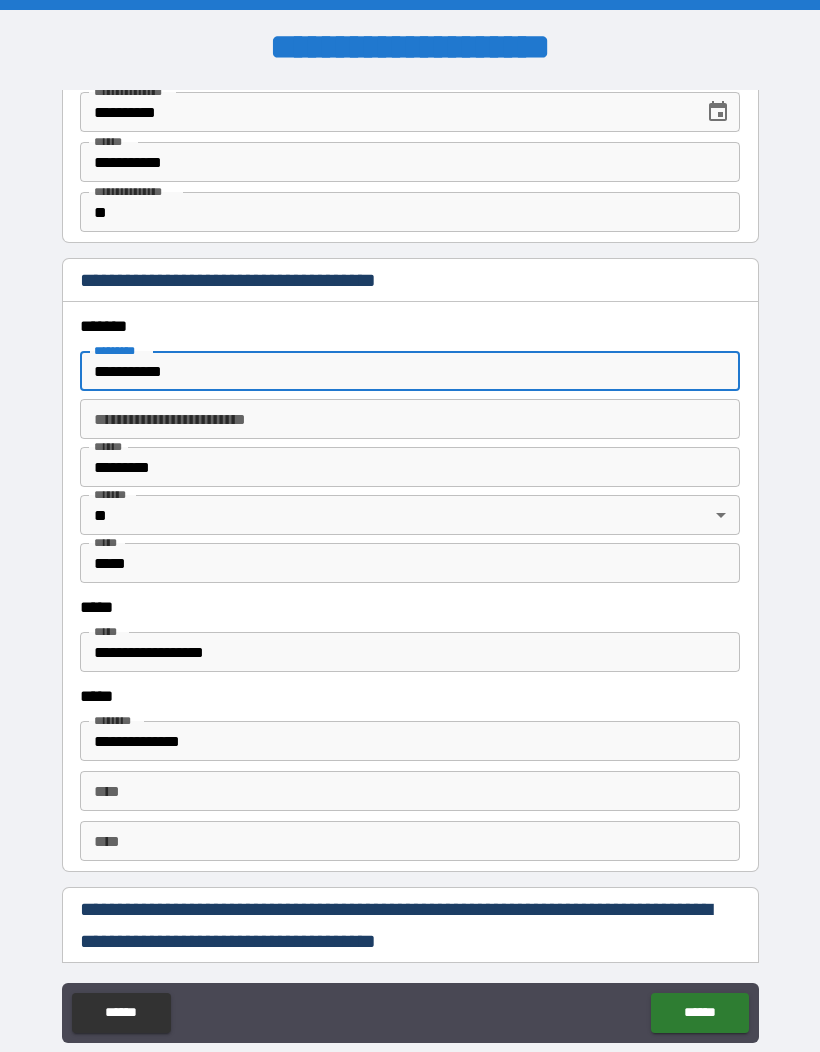 click on "**********" at bounding box center [410, 371] 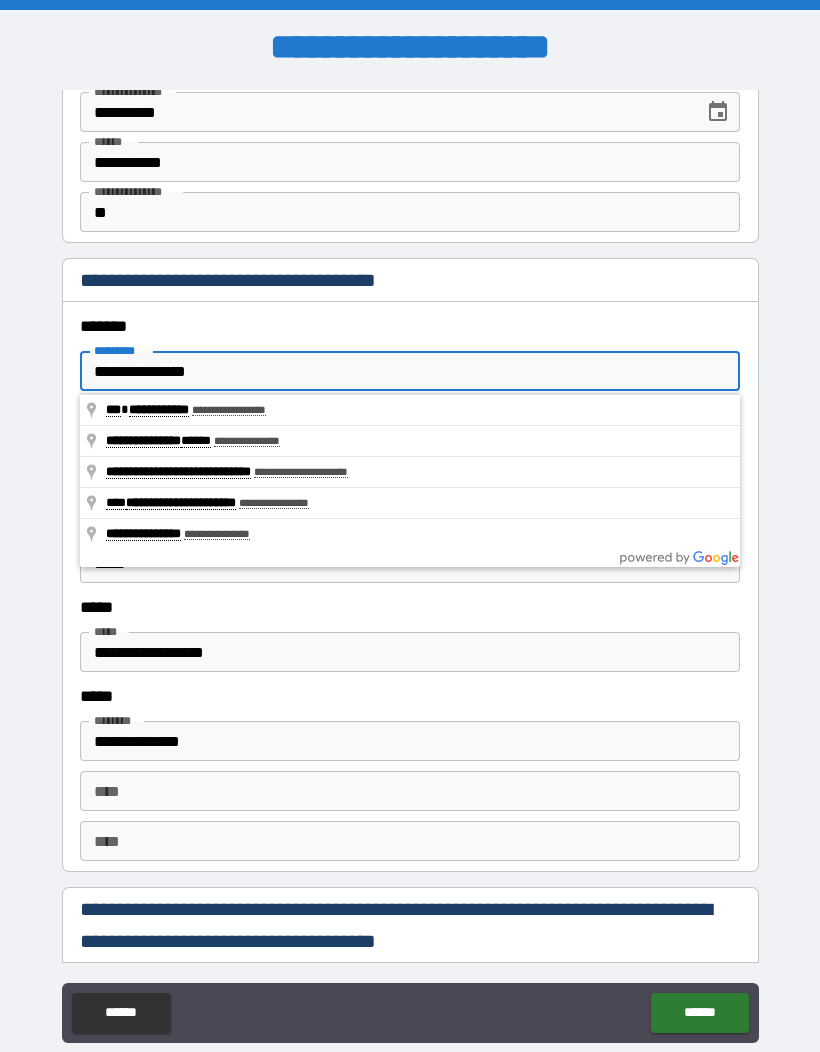 type on "**********" 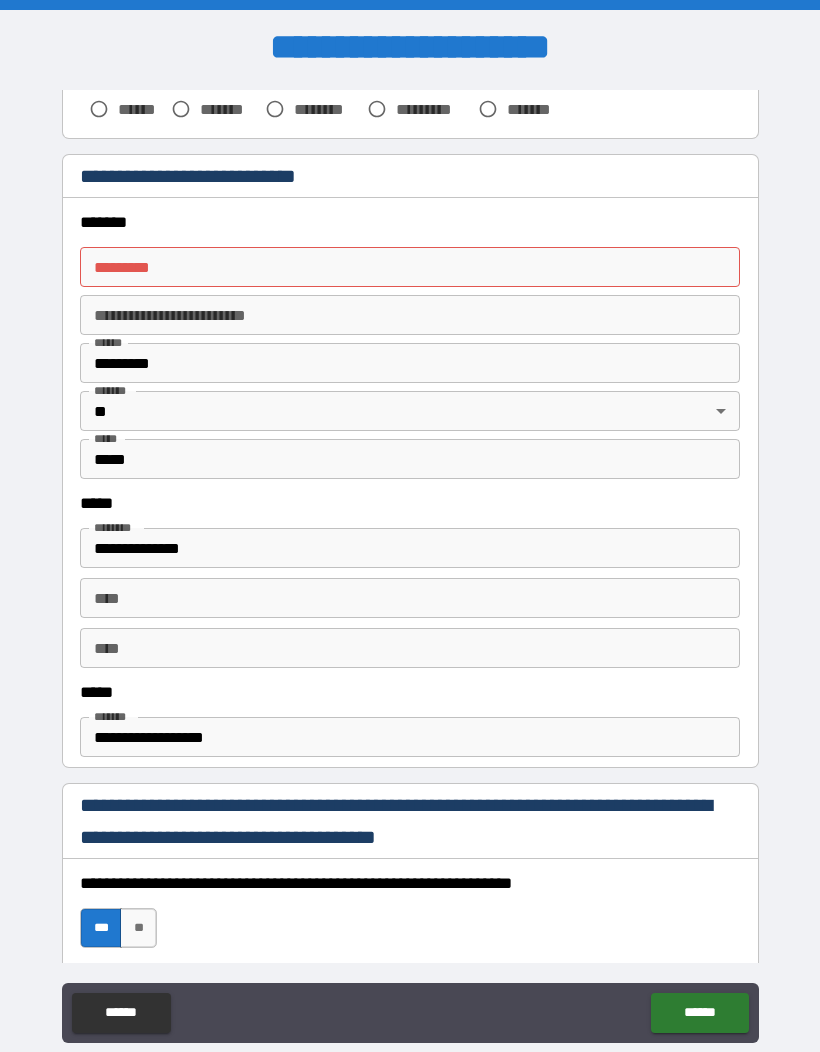 scroll, scrollTop: 652, scrollLeft: 0, axis: vertical 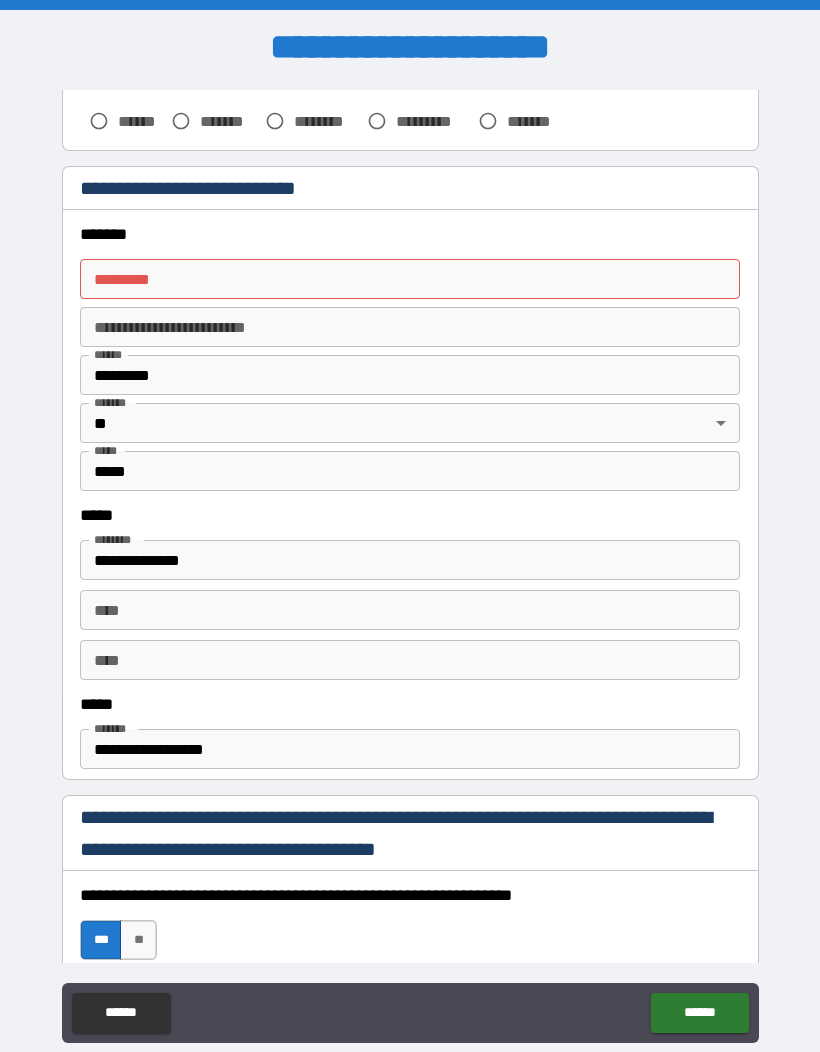 click on "*******   * *******   *" at bounding box center (410, 279) 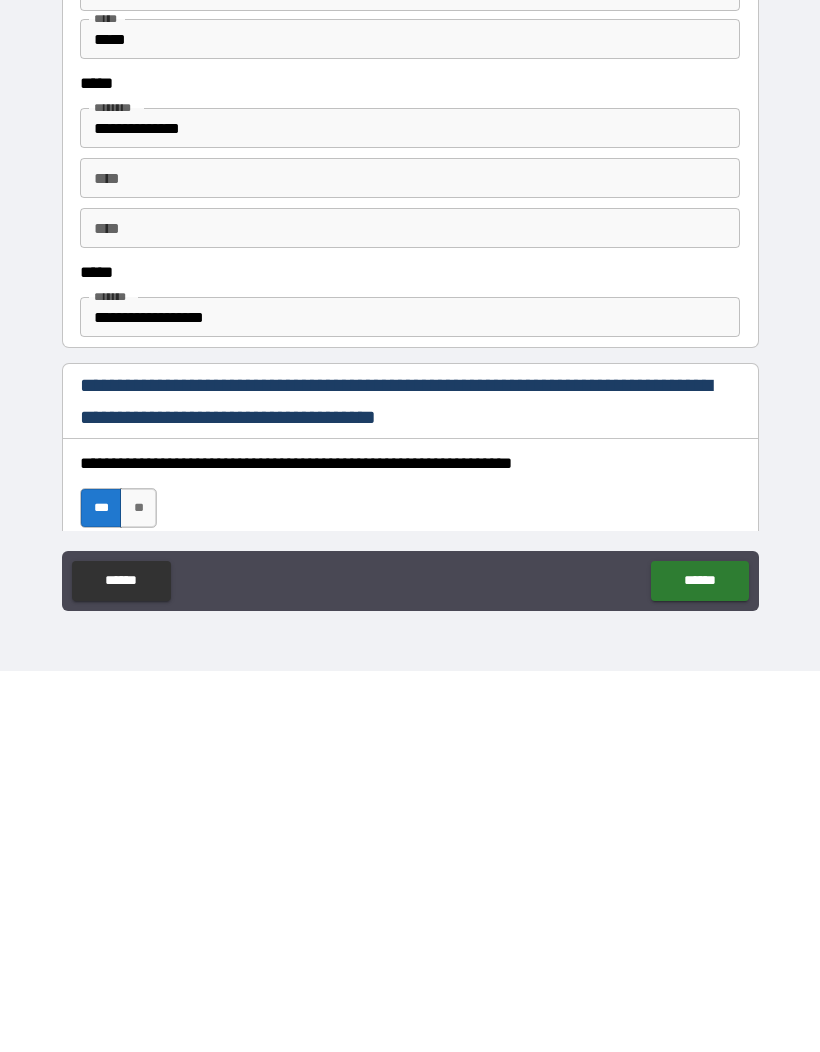 scroll, scrollTop: 82, scrollLeft: 0, axis: vertical 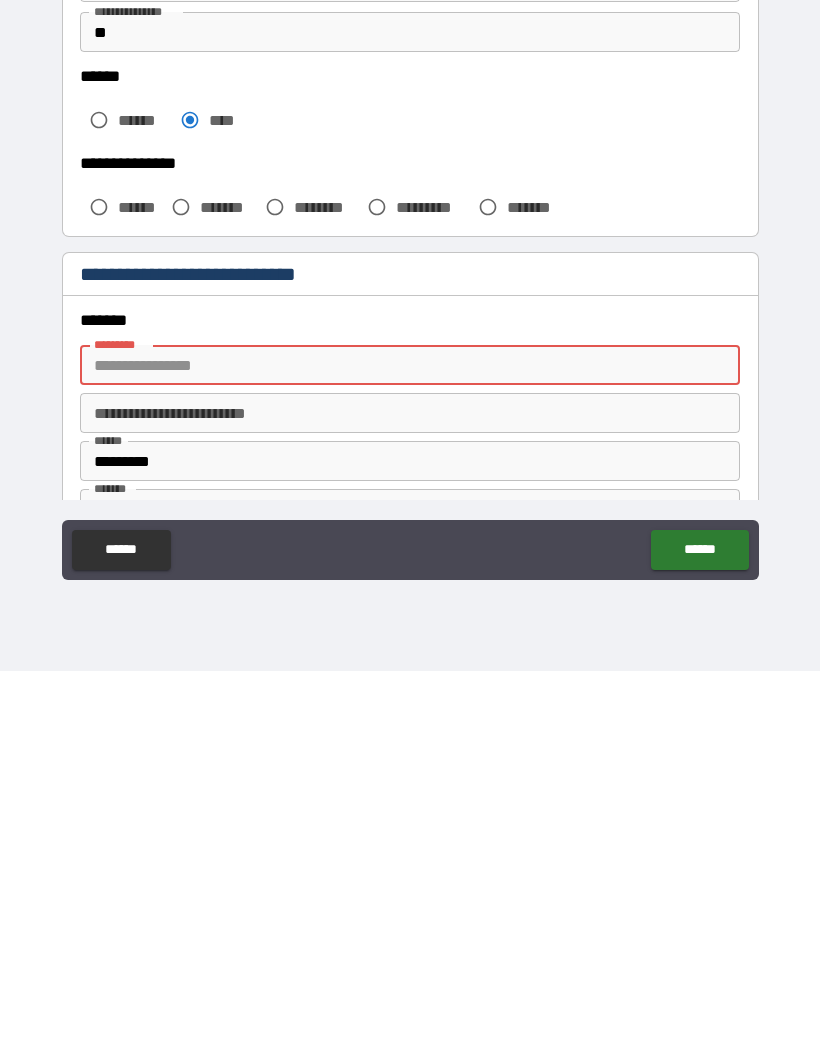 click on "*******   *" at bounding box center [410, 746] 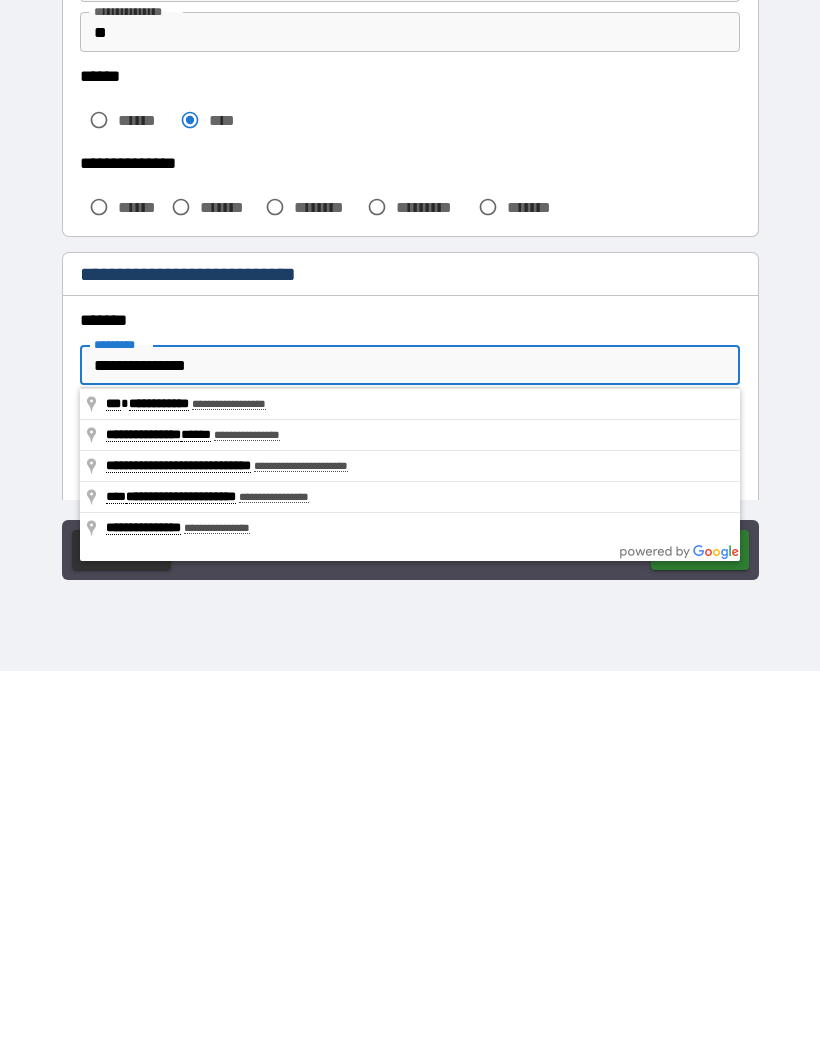 type on "**********" 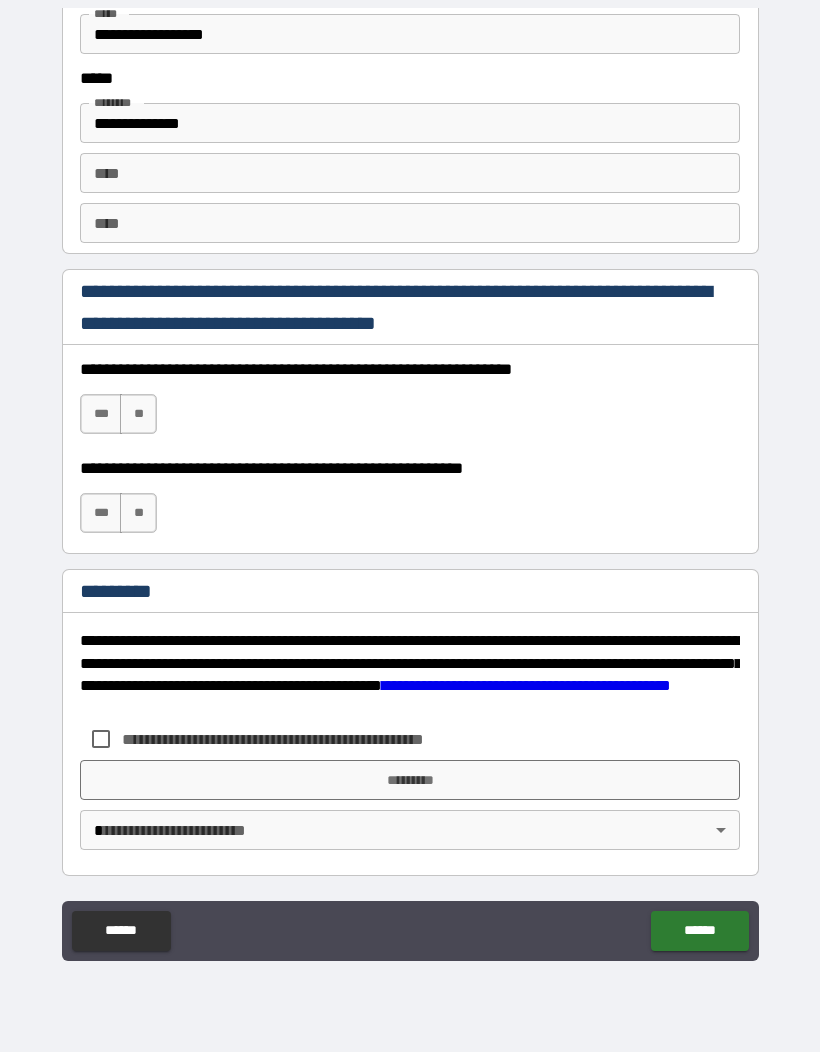 scroll, scrollTop: 2733, scrollLeft: 0, axis: vertical 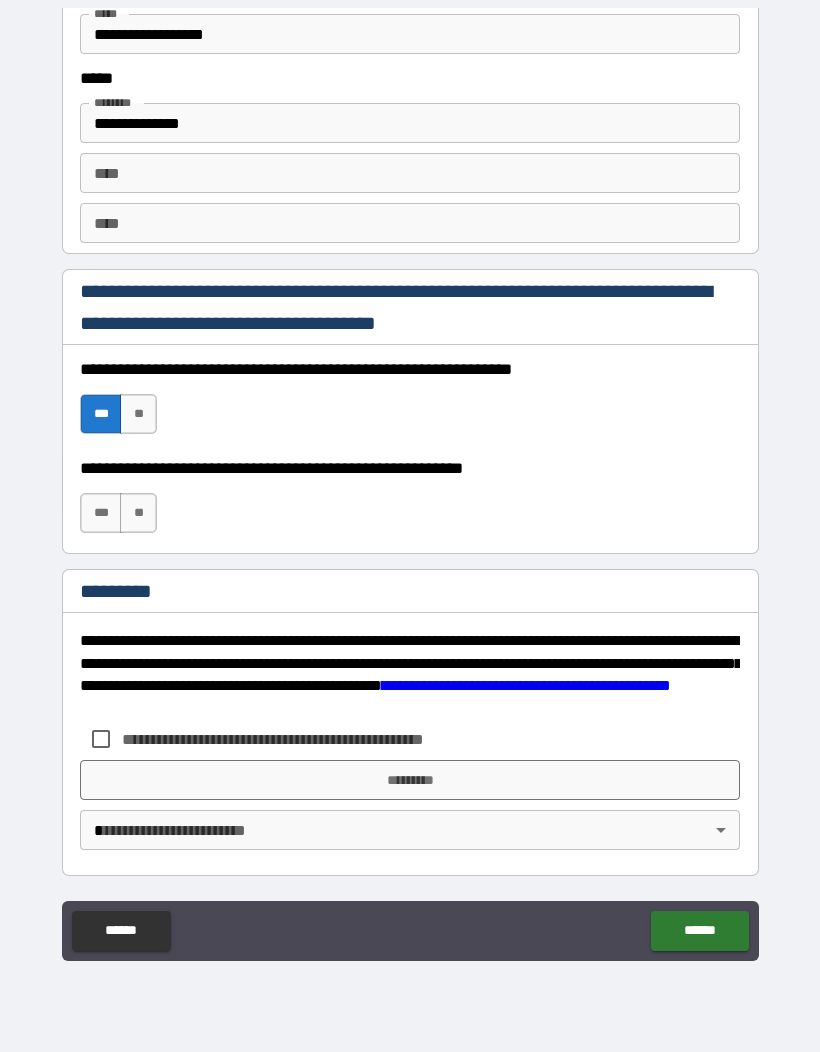 click on "***" at bounding box center (101, 513) 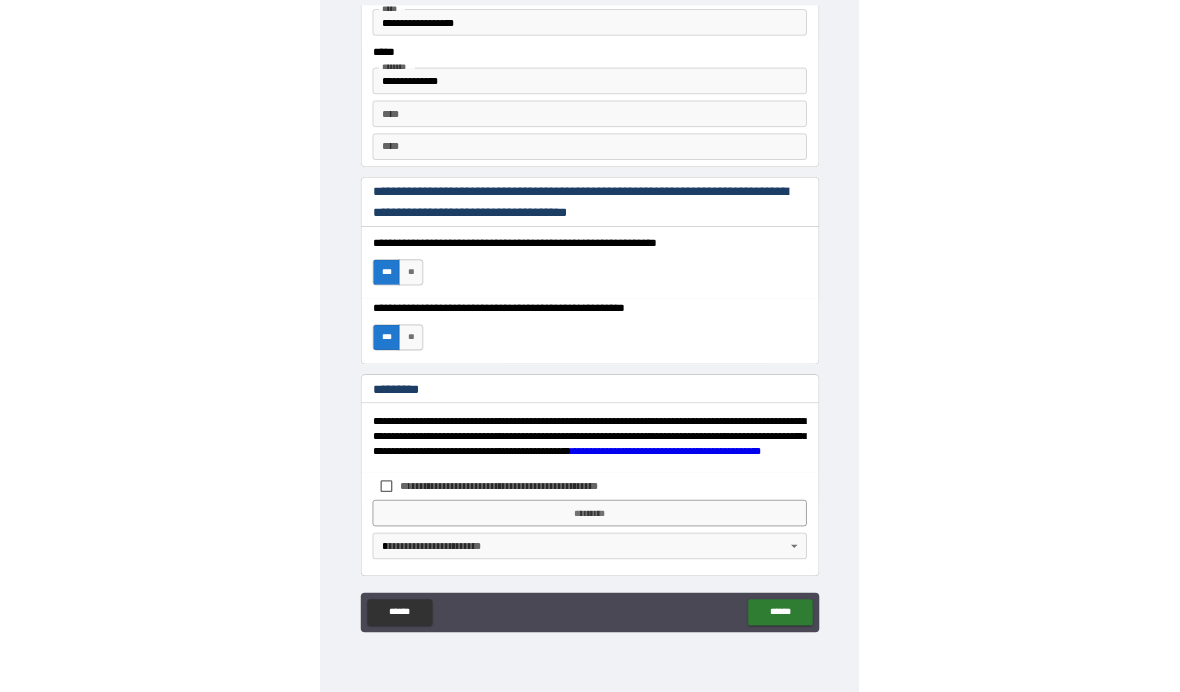scroll, scrollTop: 2733, scrollLeft: 0, axis: vertical 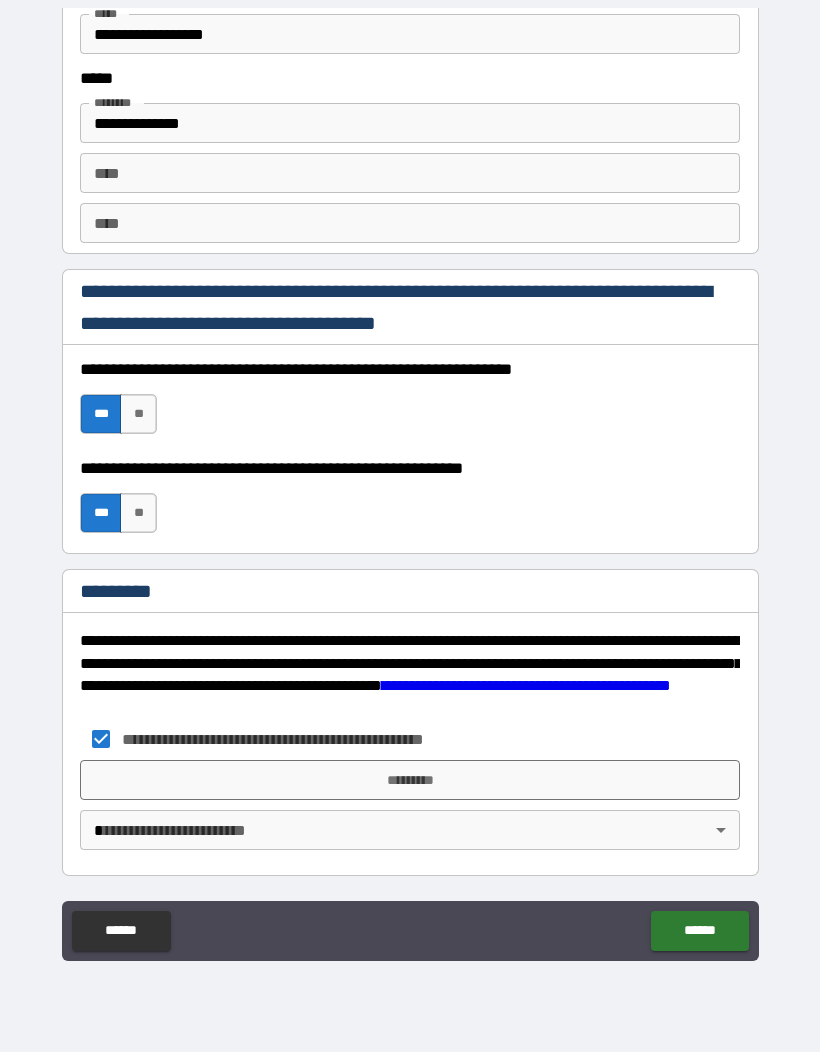 click on "**********" at bounding box center [410, 485] 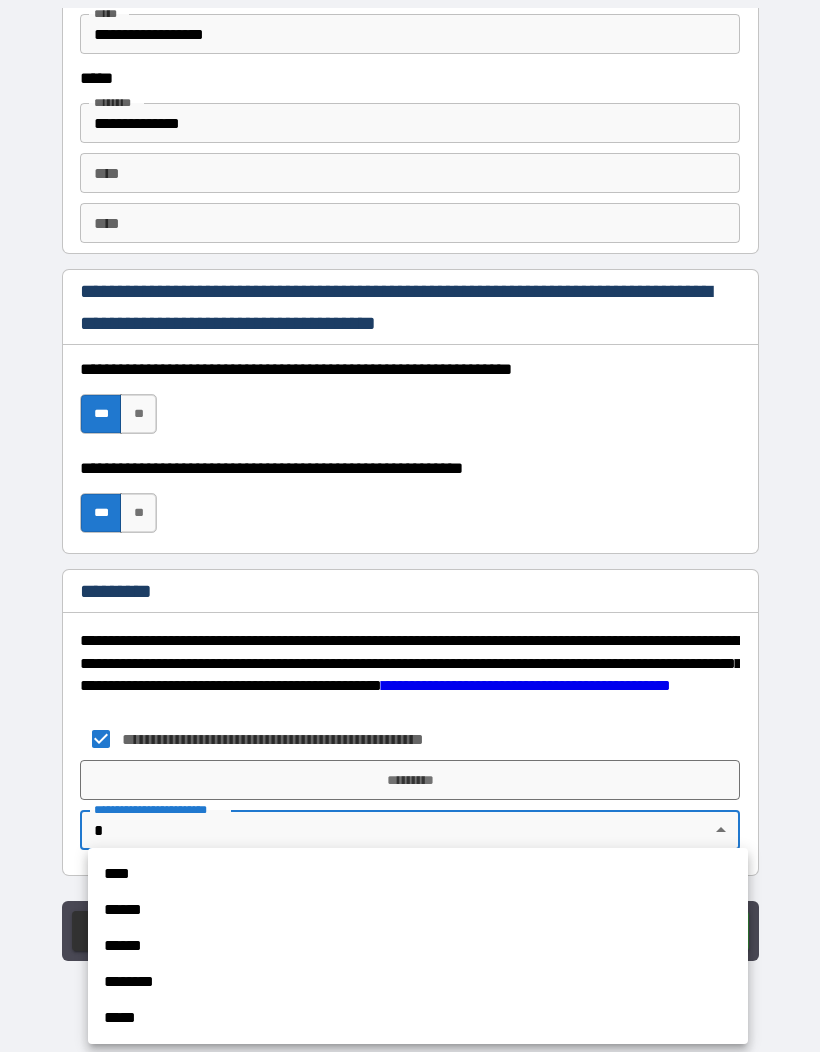 click on "****" at bounding box center [418, 874] 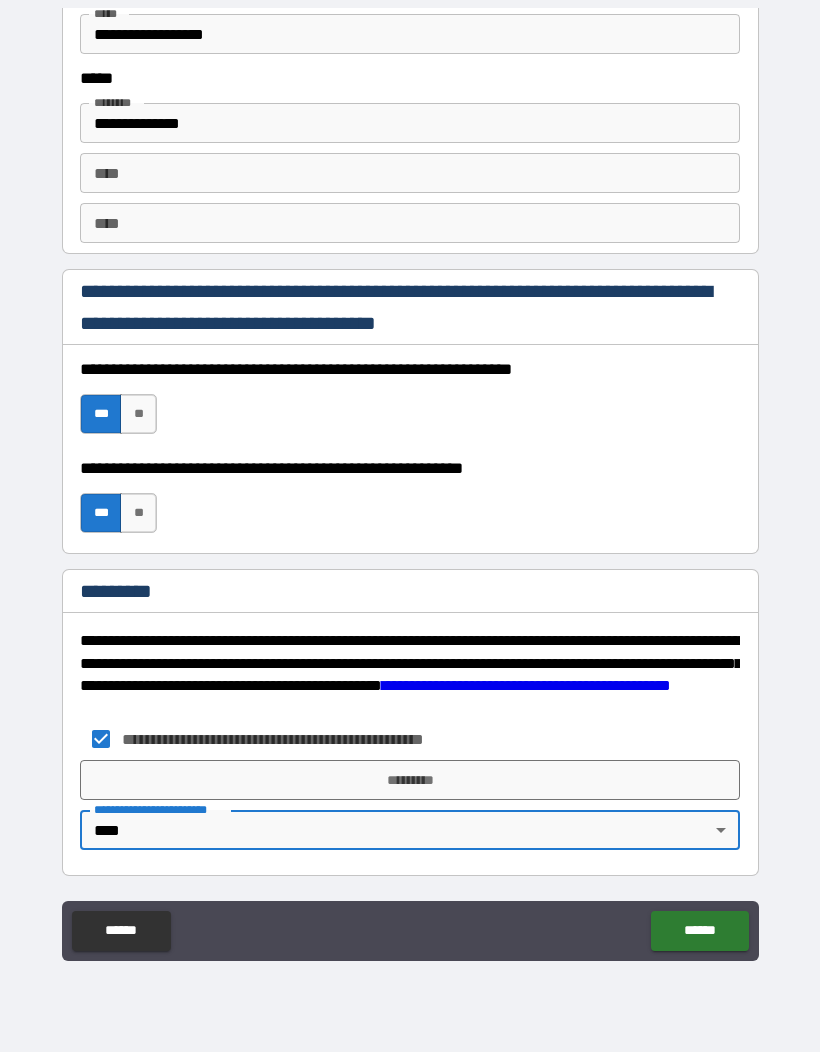 click on "*********" at bounding box center (410, 780) 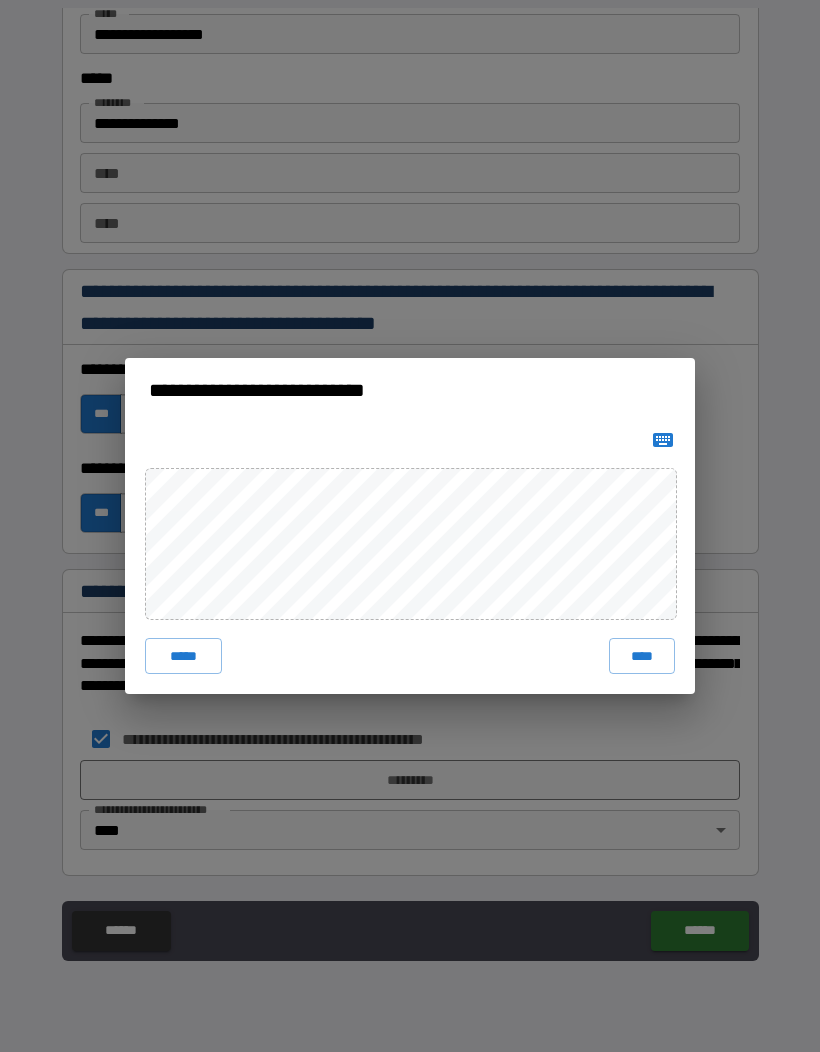 click on "****" at bounding box center (642, 656) 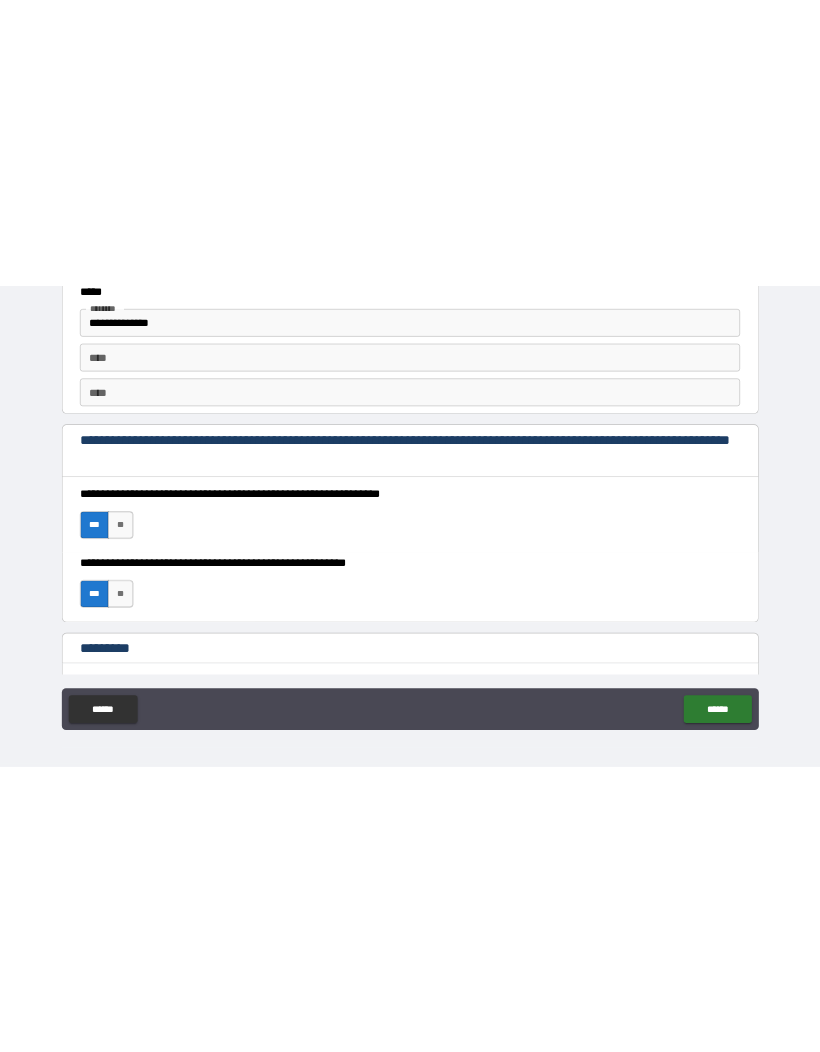 scroll, scrollTop: 0, scrollLeft: 0, axis: both 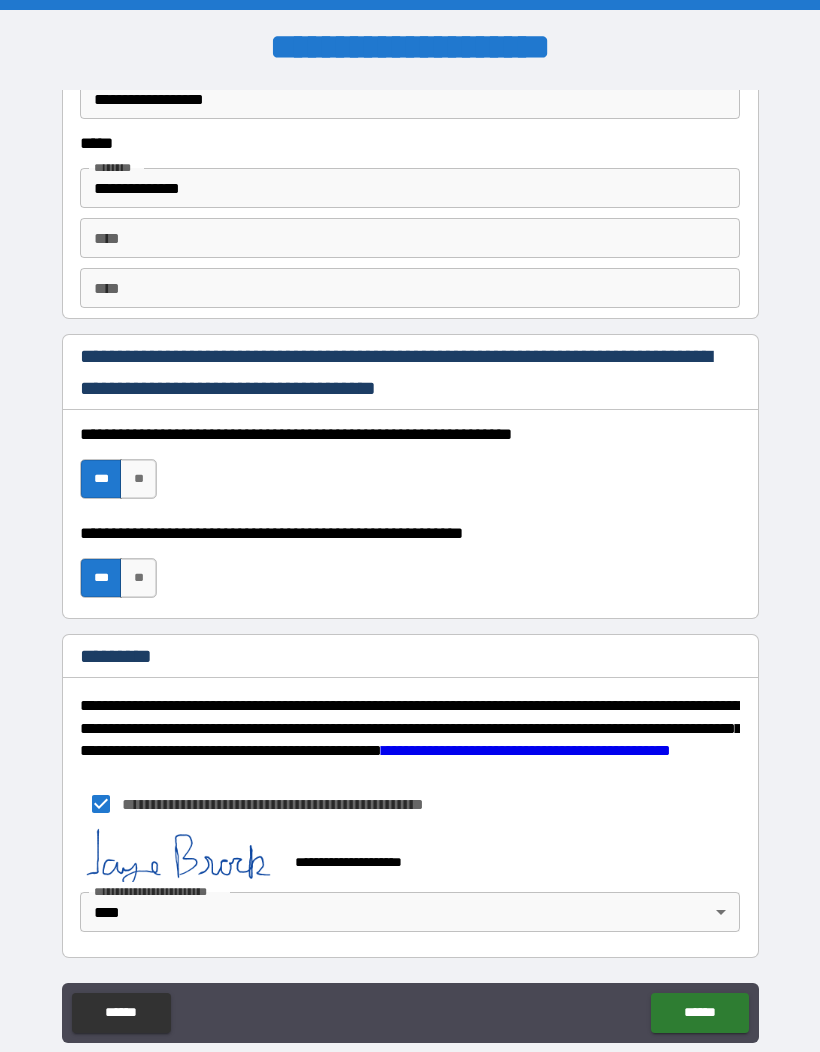 click on "******" at bounding box center [699, 1013] 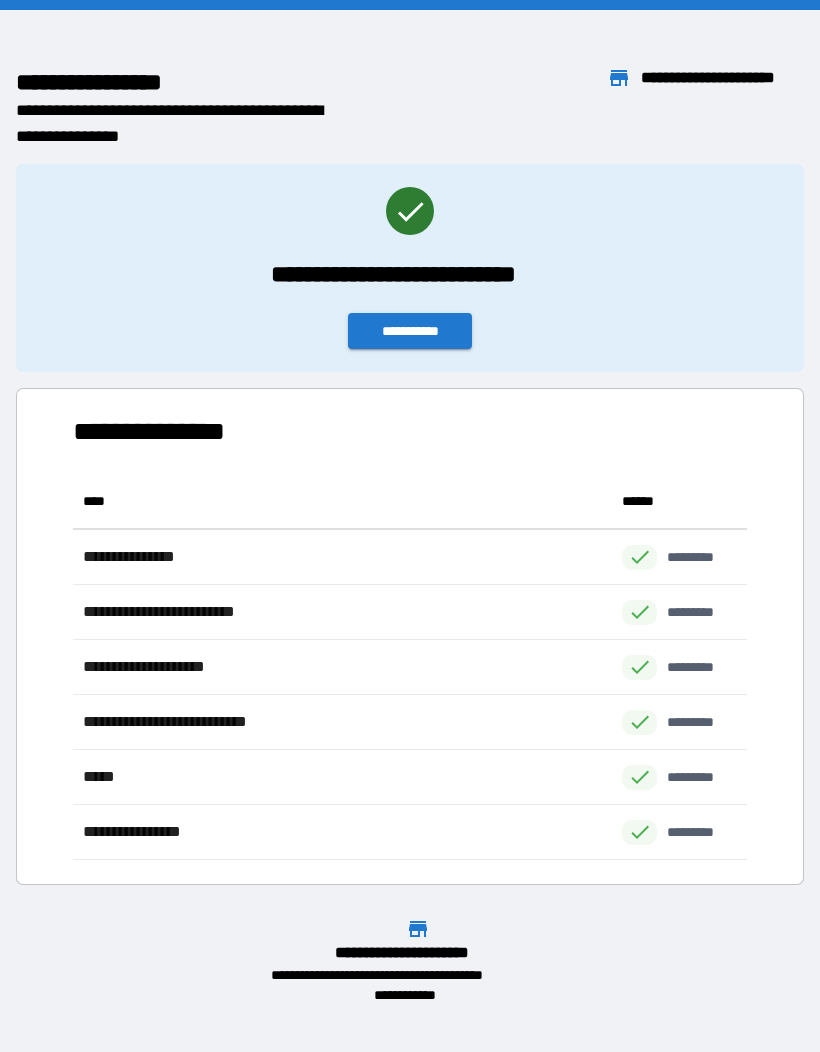 scroll, scrollTop: 1, scrollLeft: 1, axis: both 